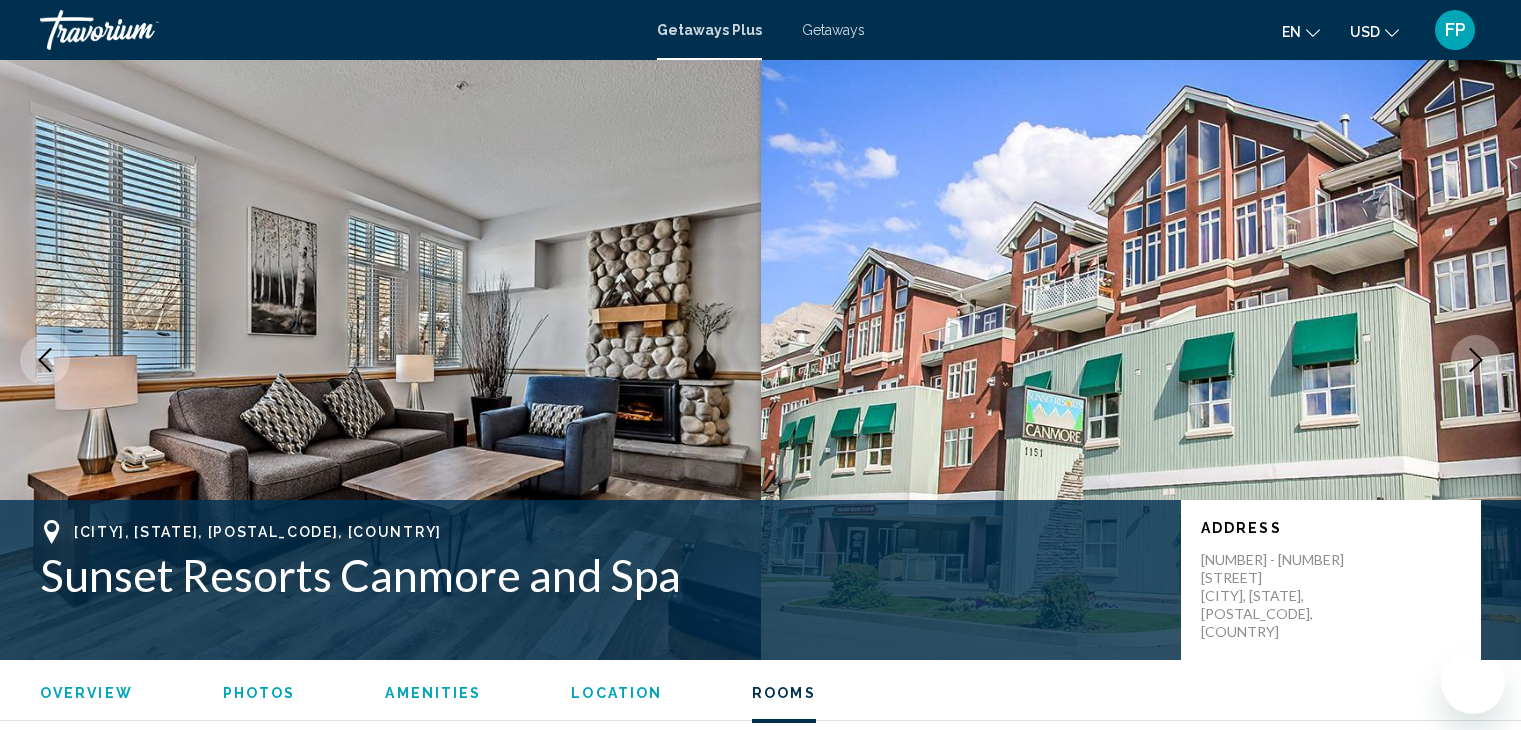 scroll, scrollTop: 5167, scrollLeft: 0, axis: vertical 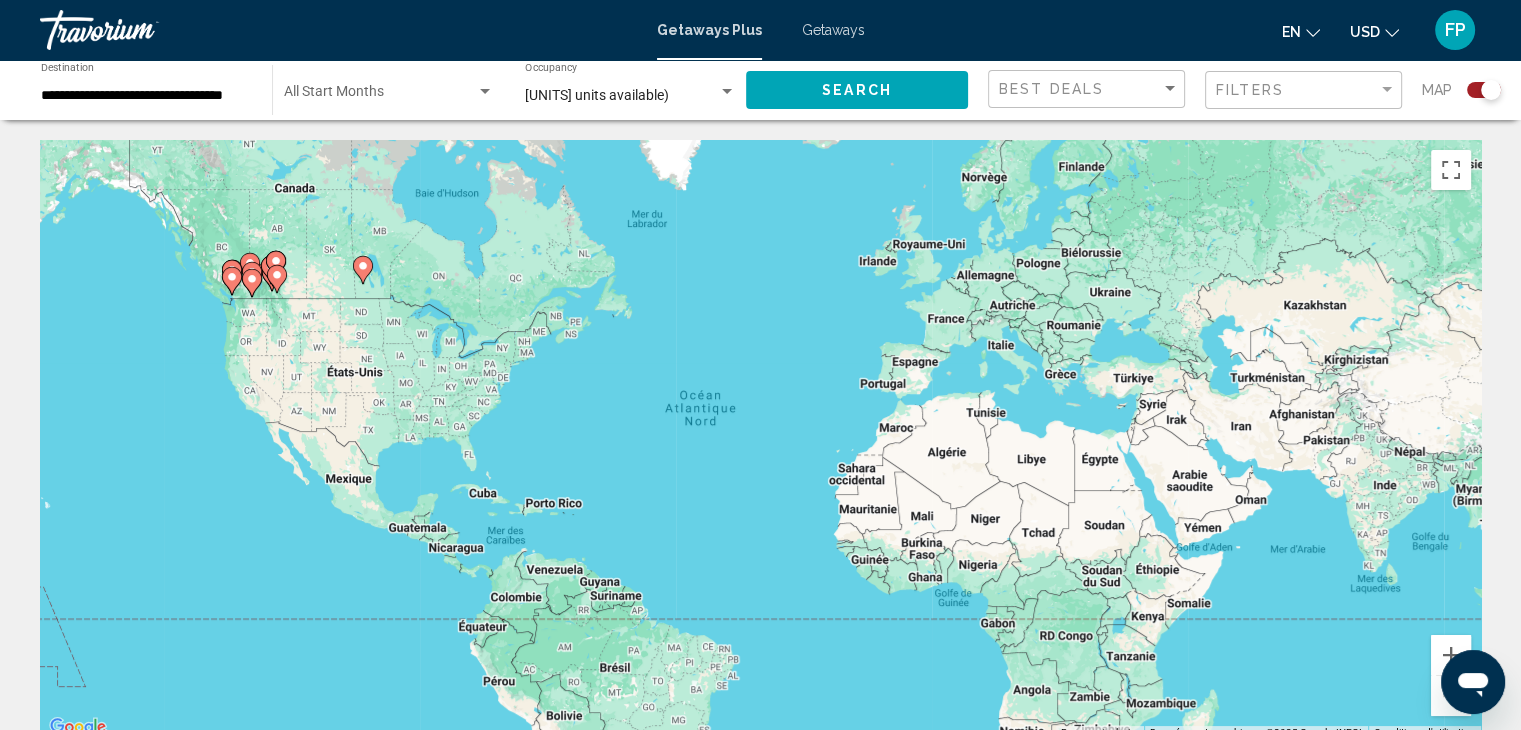 click on "Pour activer le glissement avec le clavier, appuyez sur Alt+Entrée. Une fois ce mode activé, utilisez les touches fléchées pour déplacer le repère. Pour valider le déplacement, appuyez sur Entrée. Pour annuler, appuyez sur Échap." at bounding box center (760, 440) 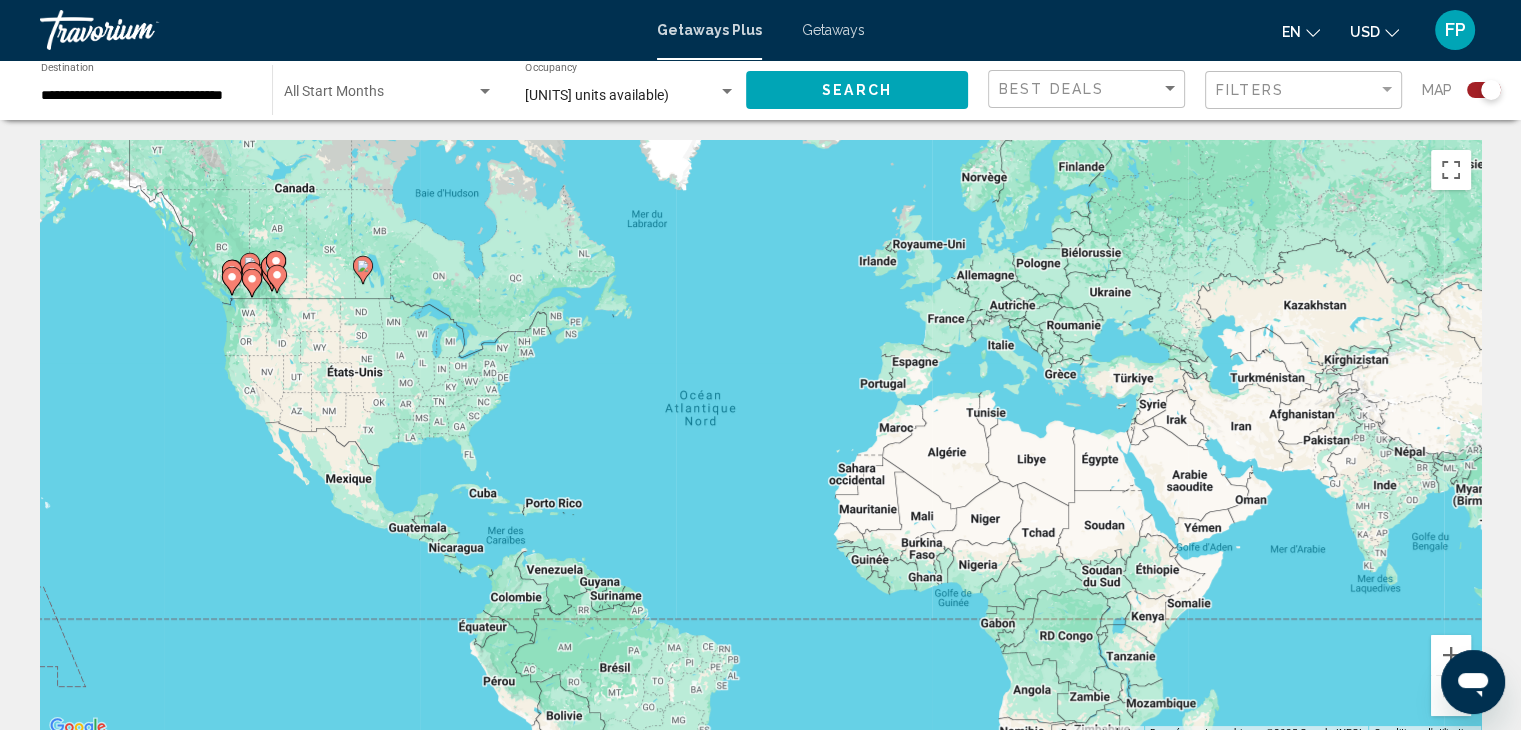 click at bounding box center (277, 279) 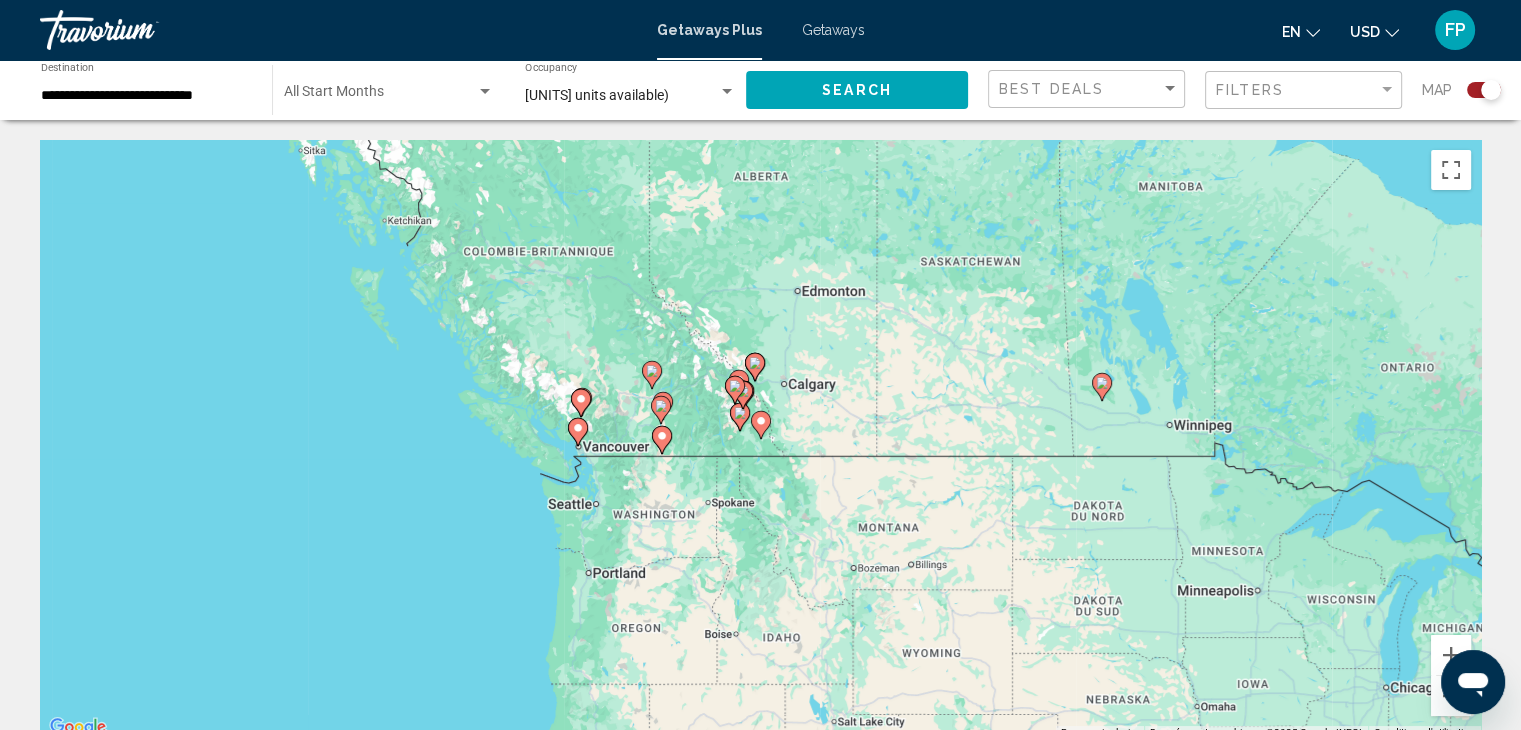 click 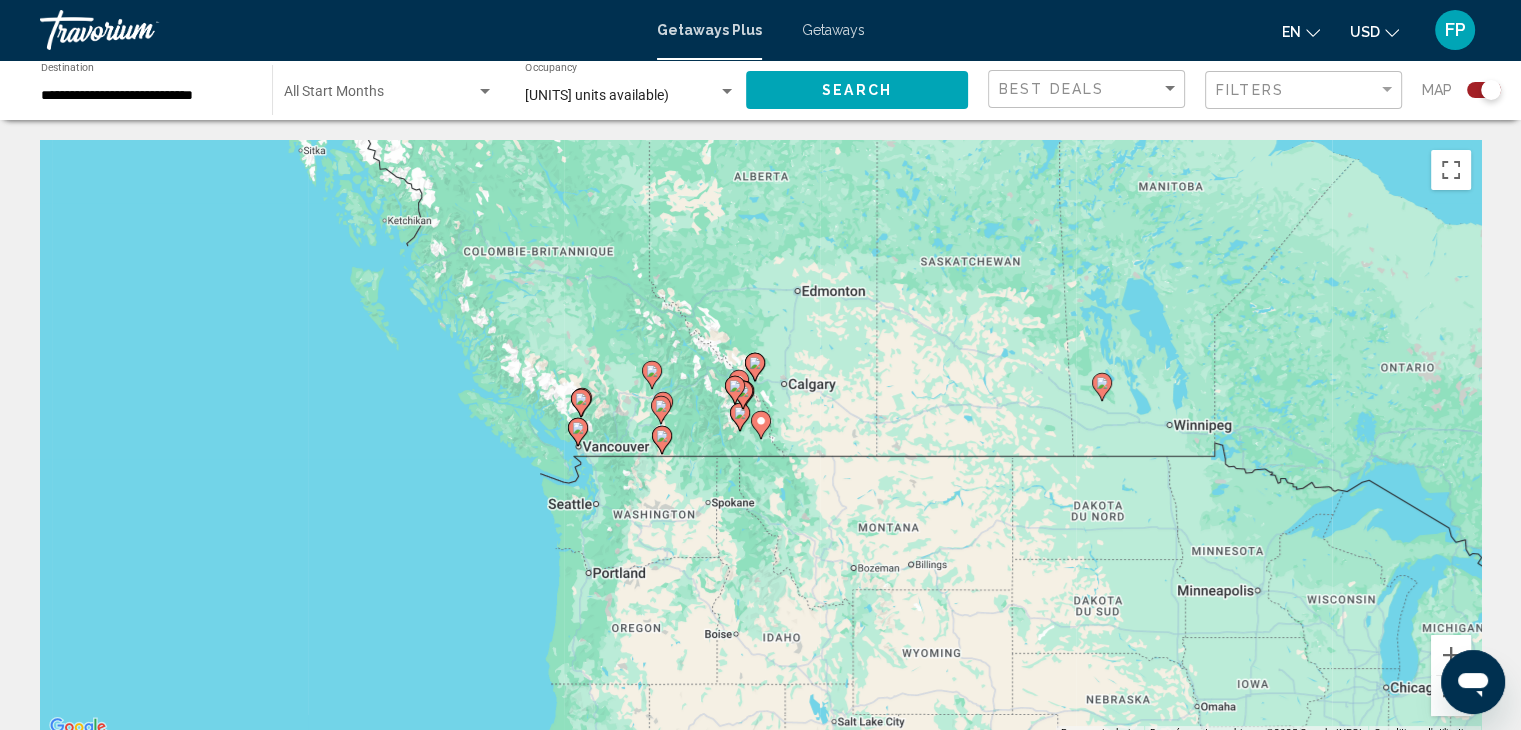 type on "**********" 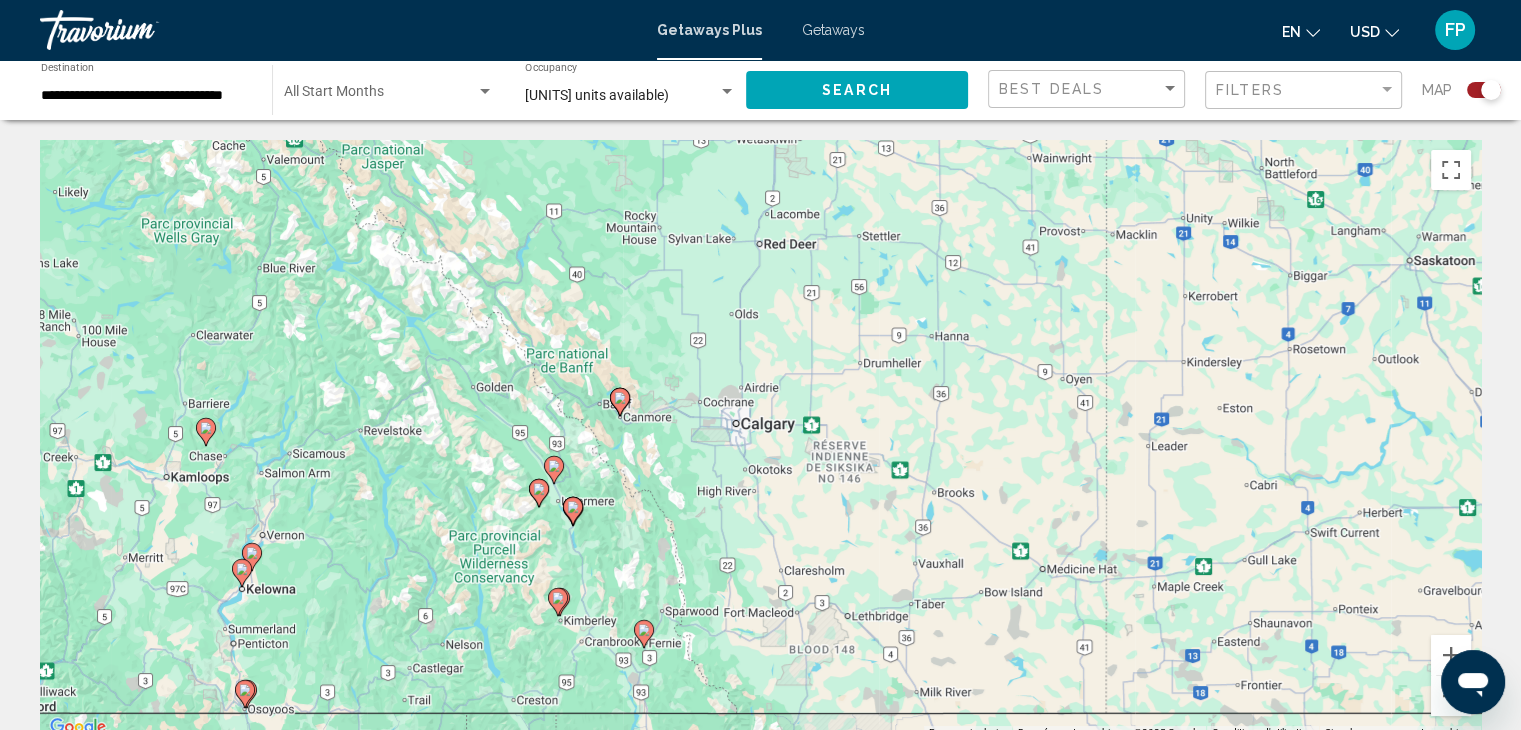 drag, startPoint x: 754, startPoint y: 396, endPoint x: 639, endPoint y: 609, distance: 242.06198 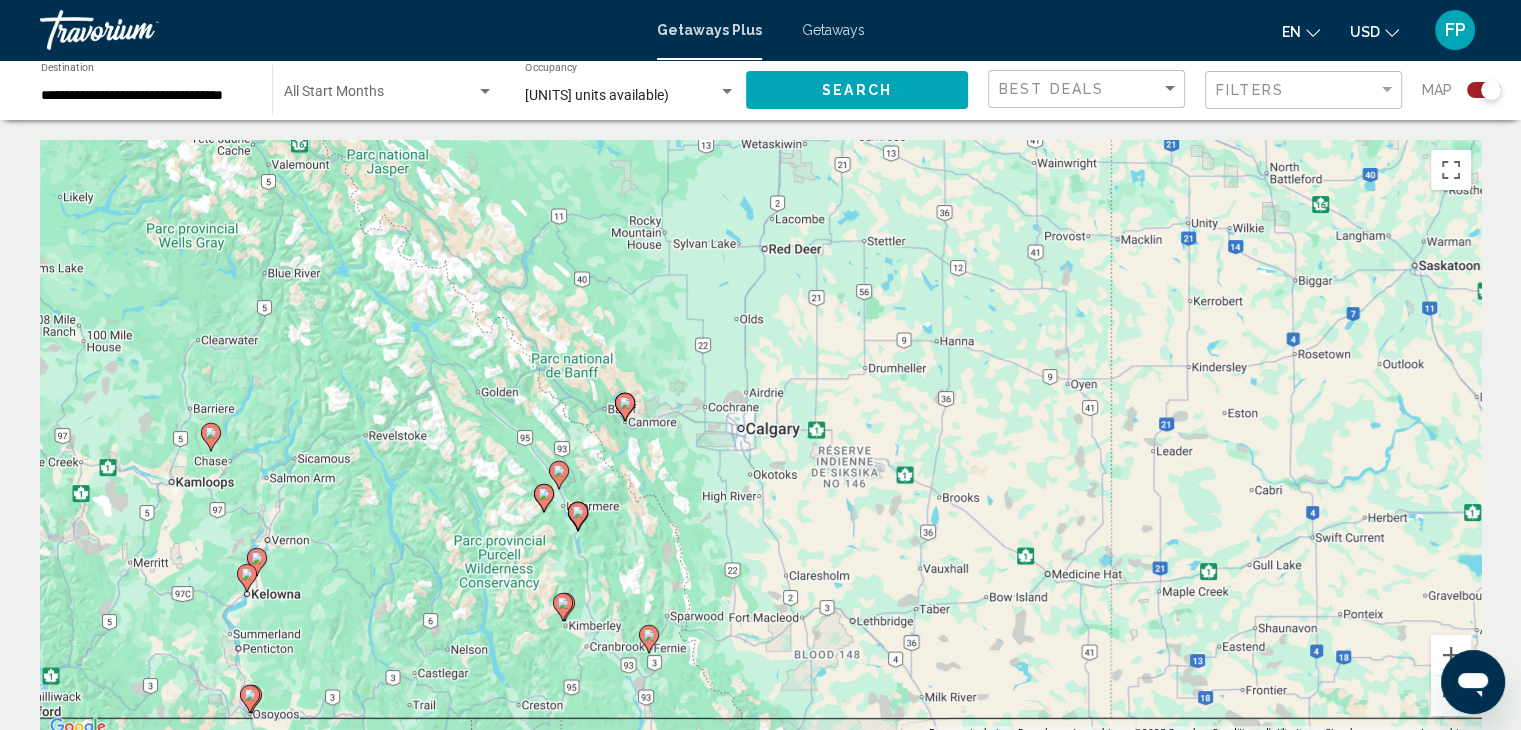click at bounding box center [578, 516] 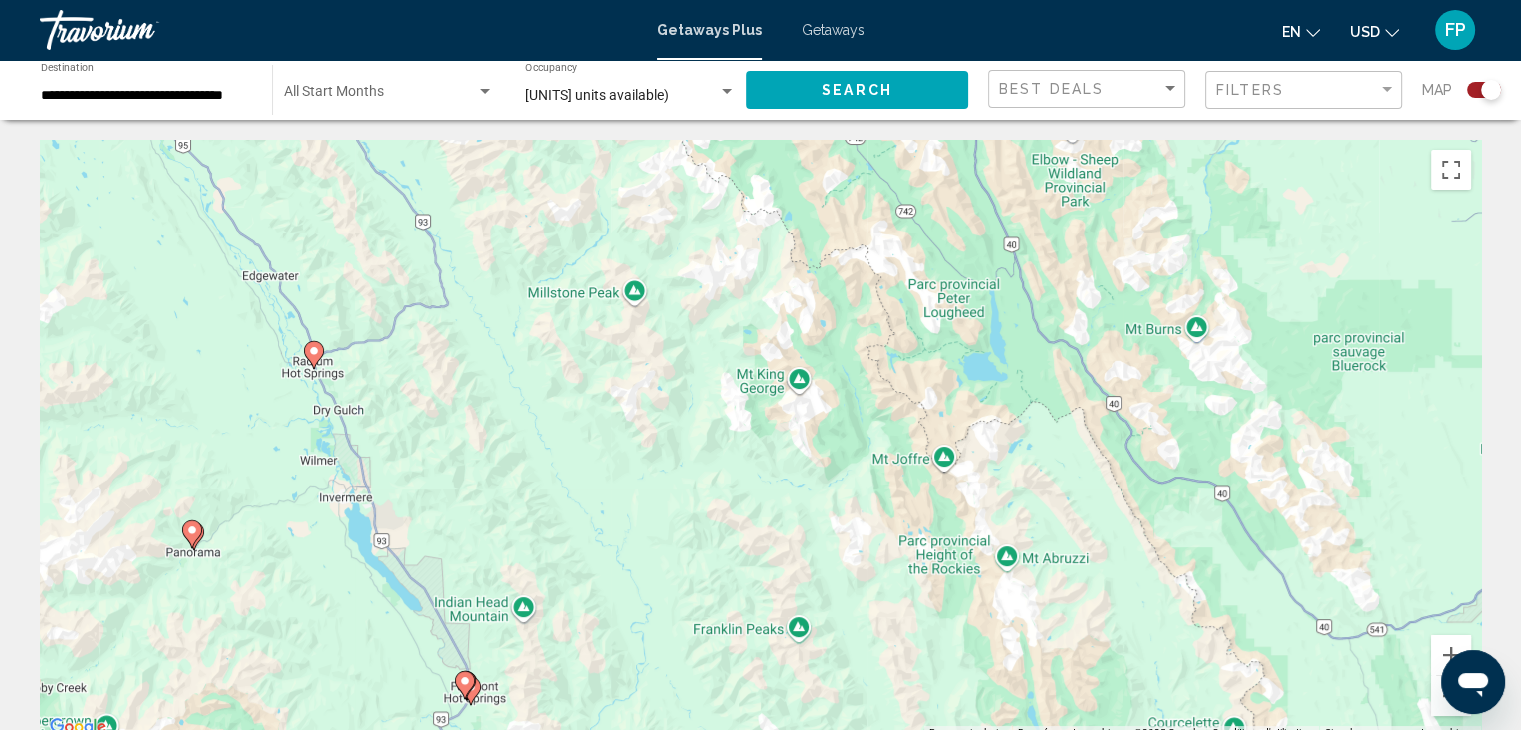 drag, startPoint x: 1023, startPoint y: 288, endPoint x: 723, endPoint y: 550, distance: 398.3014 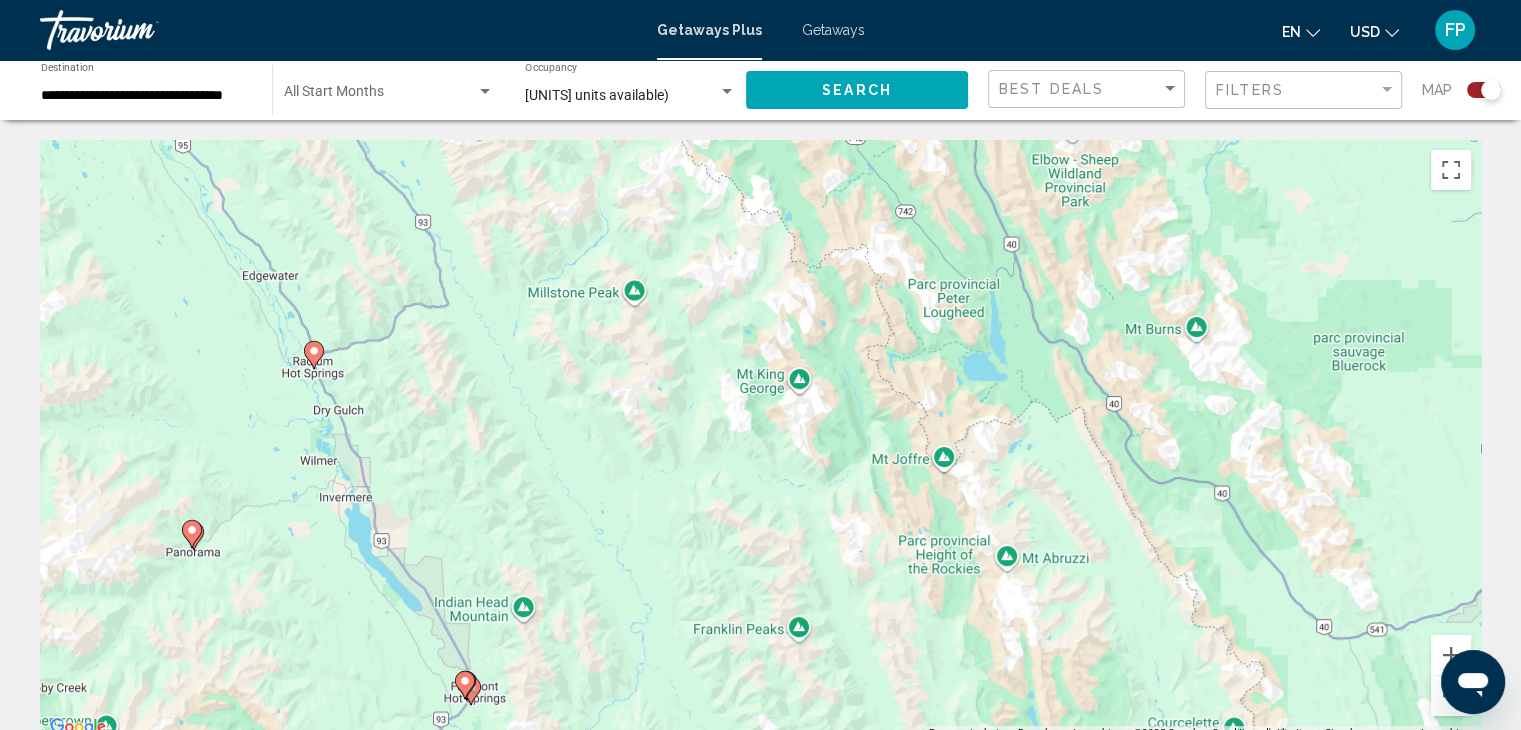 click on "Pour naviguer, appuyez sur les touches fléchées.  Pour activer le glissement avec le clavier, appuyez sur Alt+Entrée. Une fois ce mode activé, utilisez les touches fléchées pour déplacer le repère. Pour valider le déplacement, appuyez sur Entrée. Pour annuler, appuyez sur Échap." at bounding box center (760, 440) 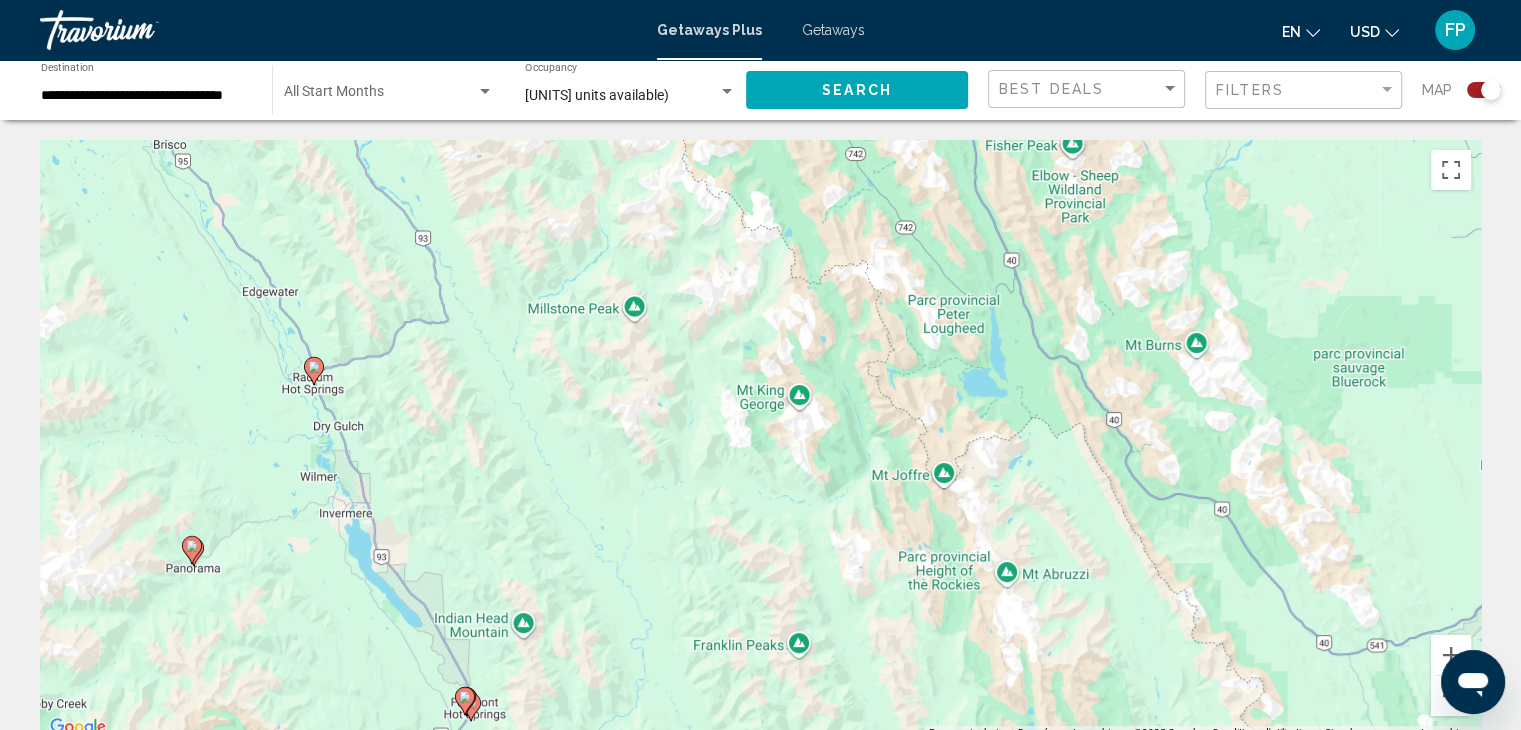 click 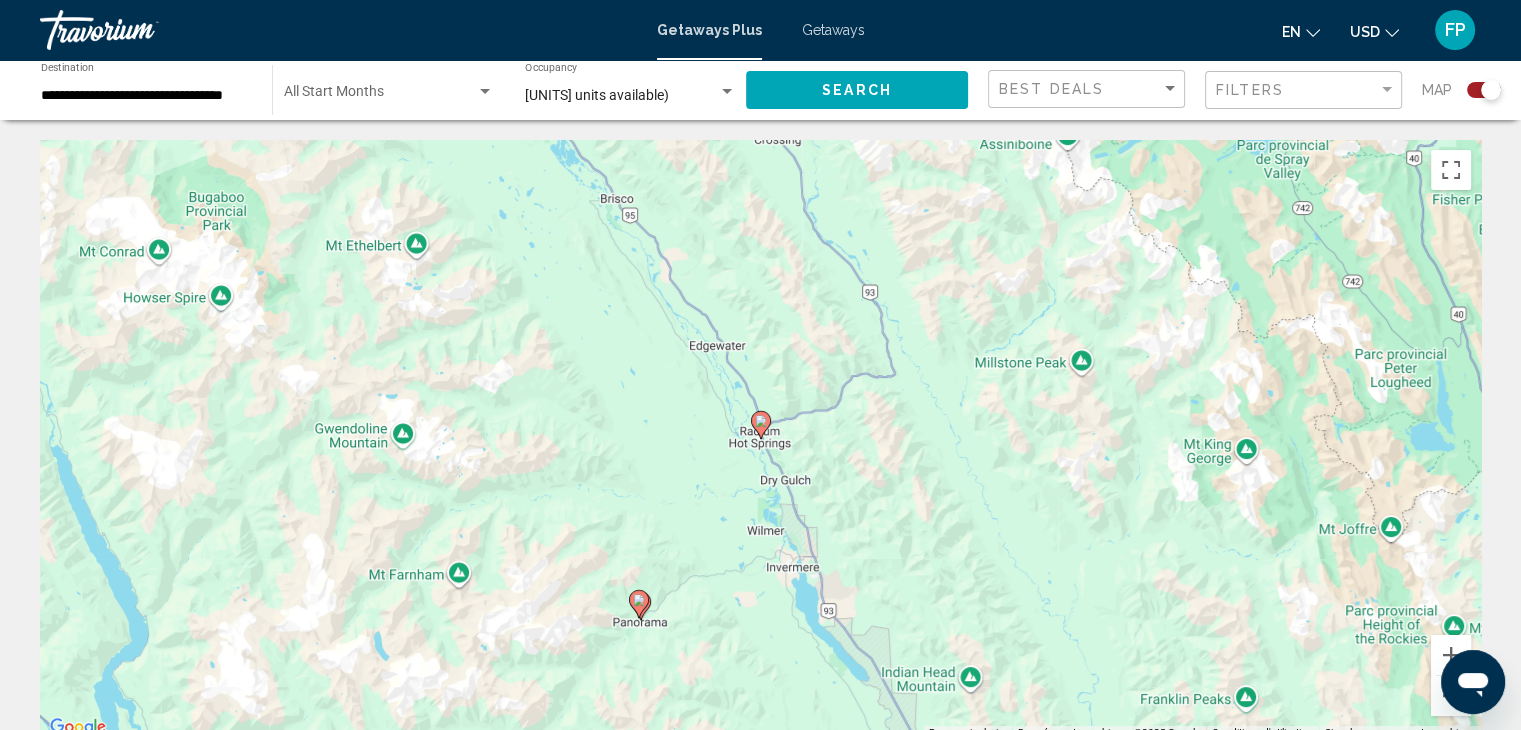 click 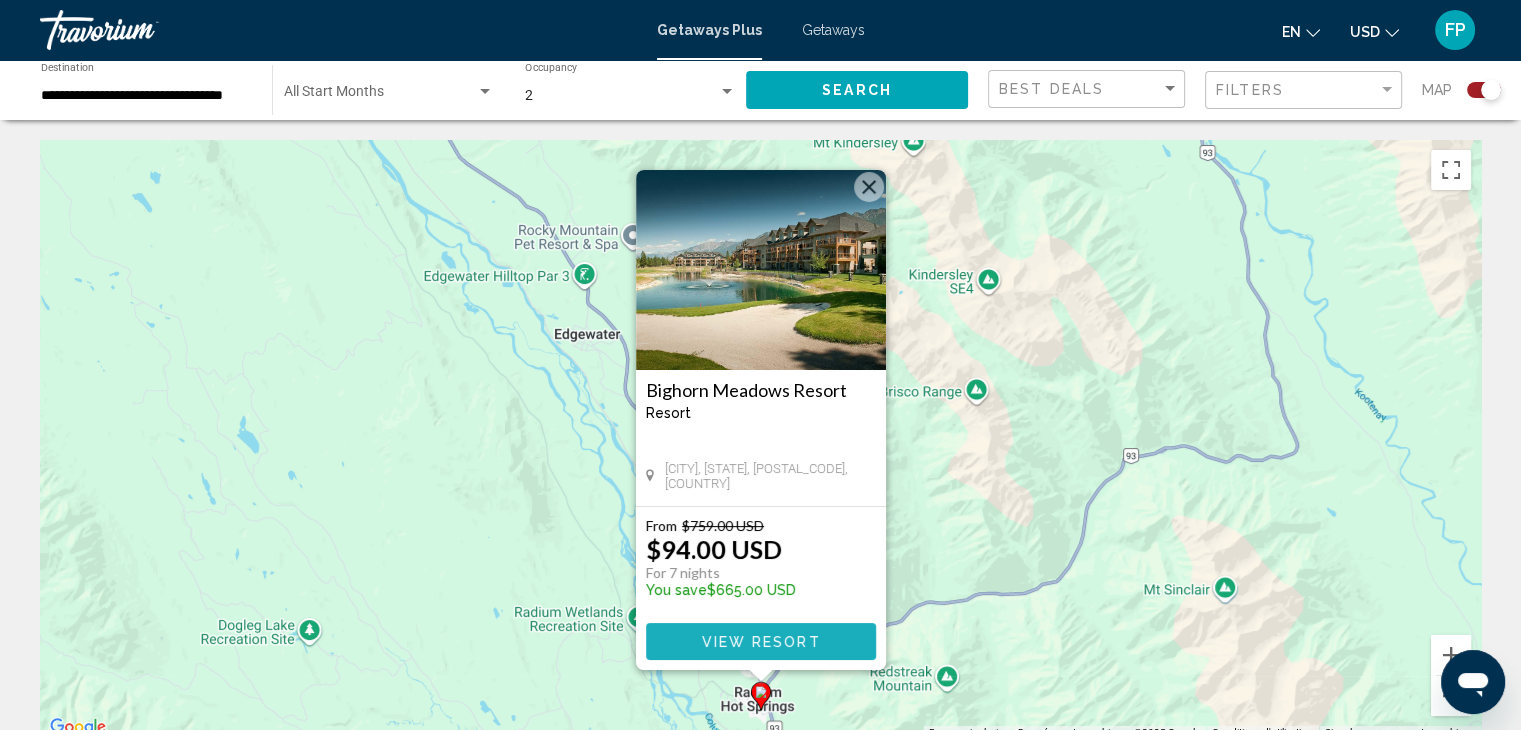 click on "View Resort" at bounding box center (760, 642) 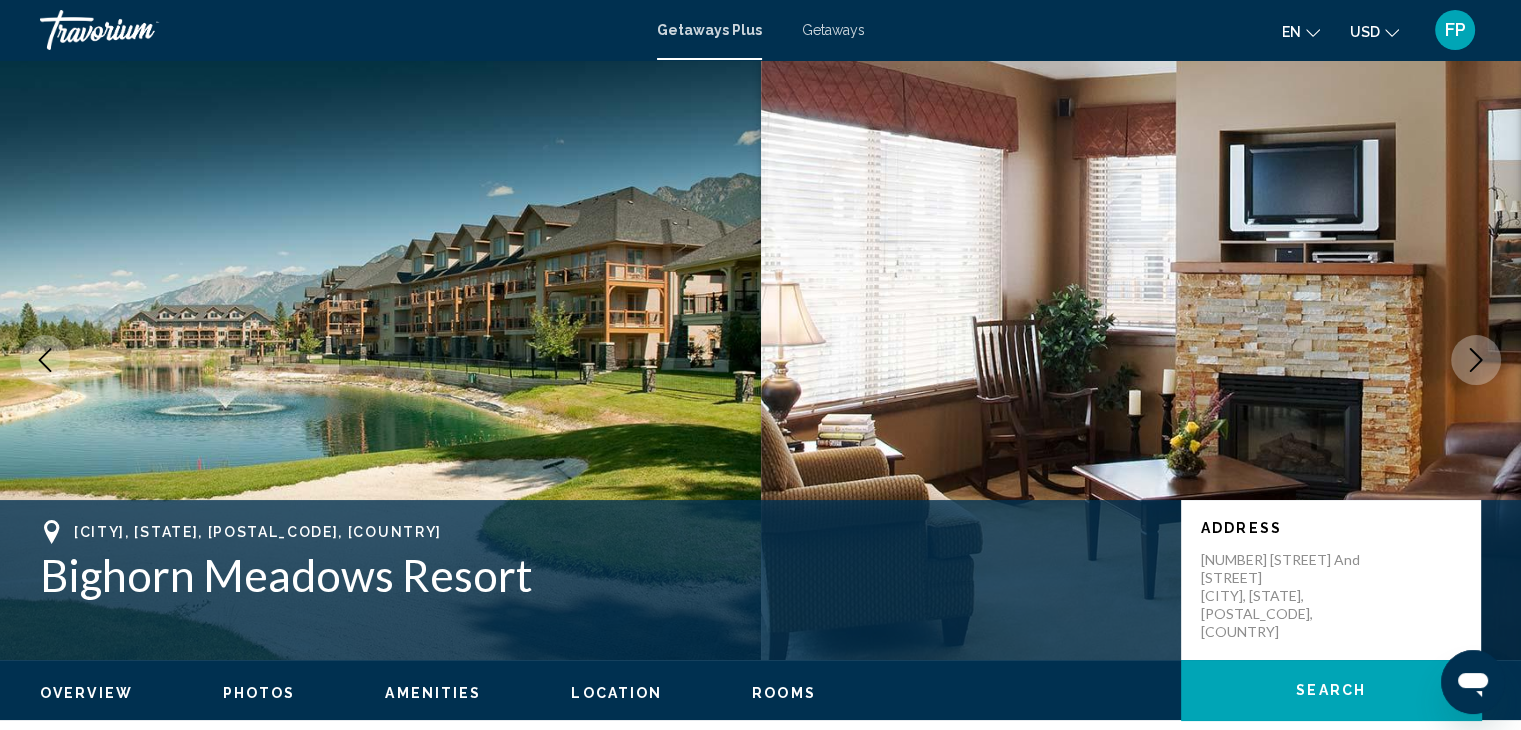click 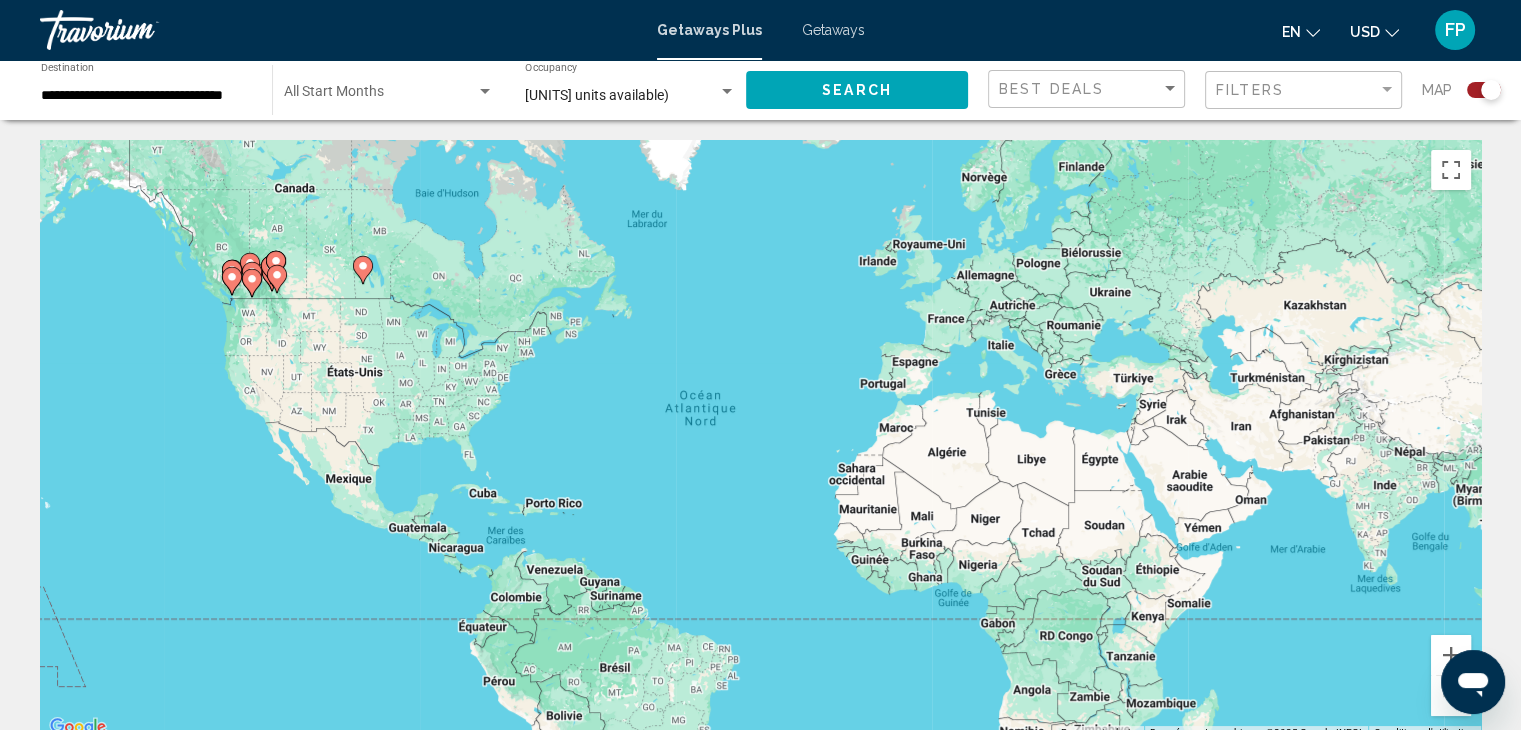 click at bounding box center (271, 270) 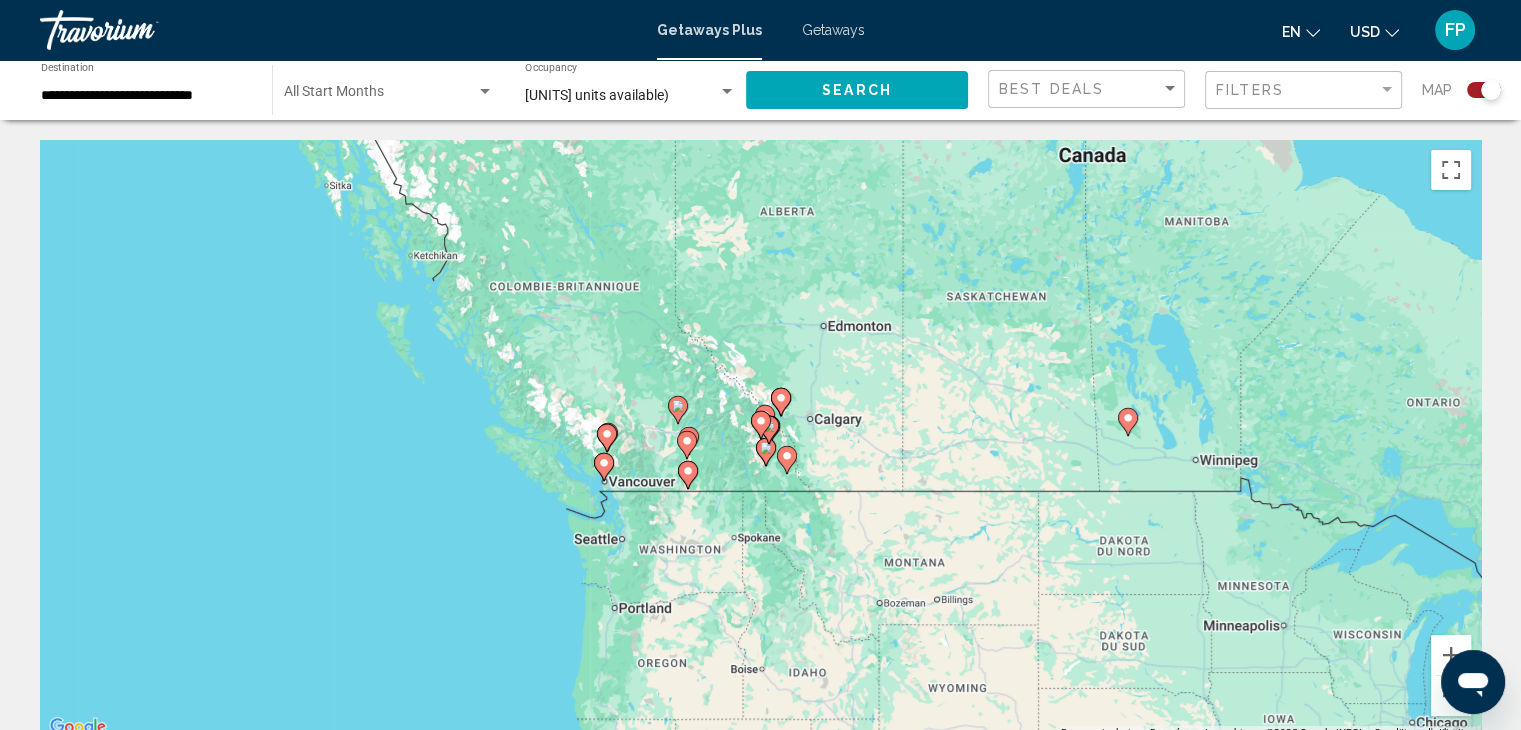 click 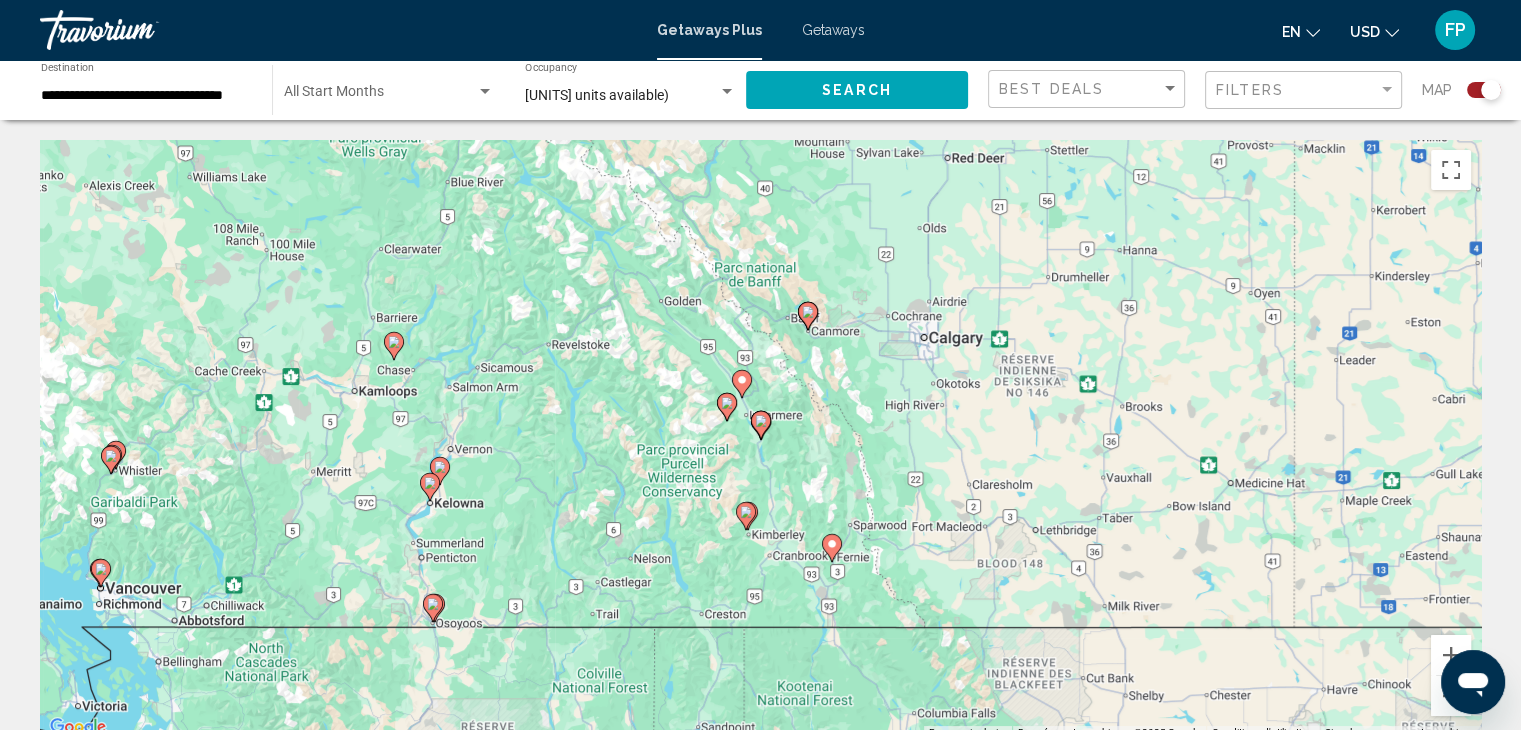click 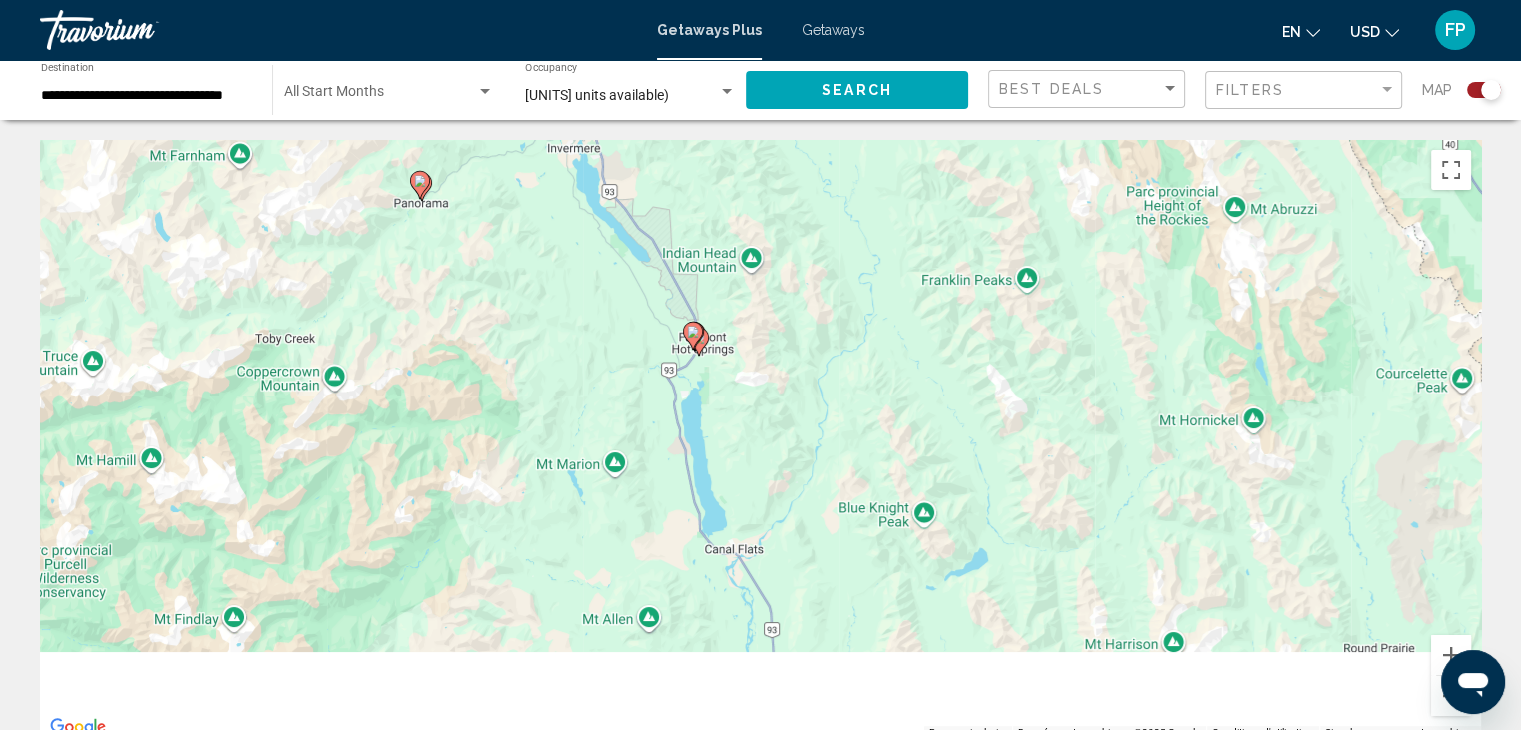 drag, startPoint x: 980, startPoint y: 450, endPoint x: 796, endPoint y: 213, distance: 300.04166 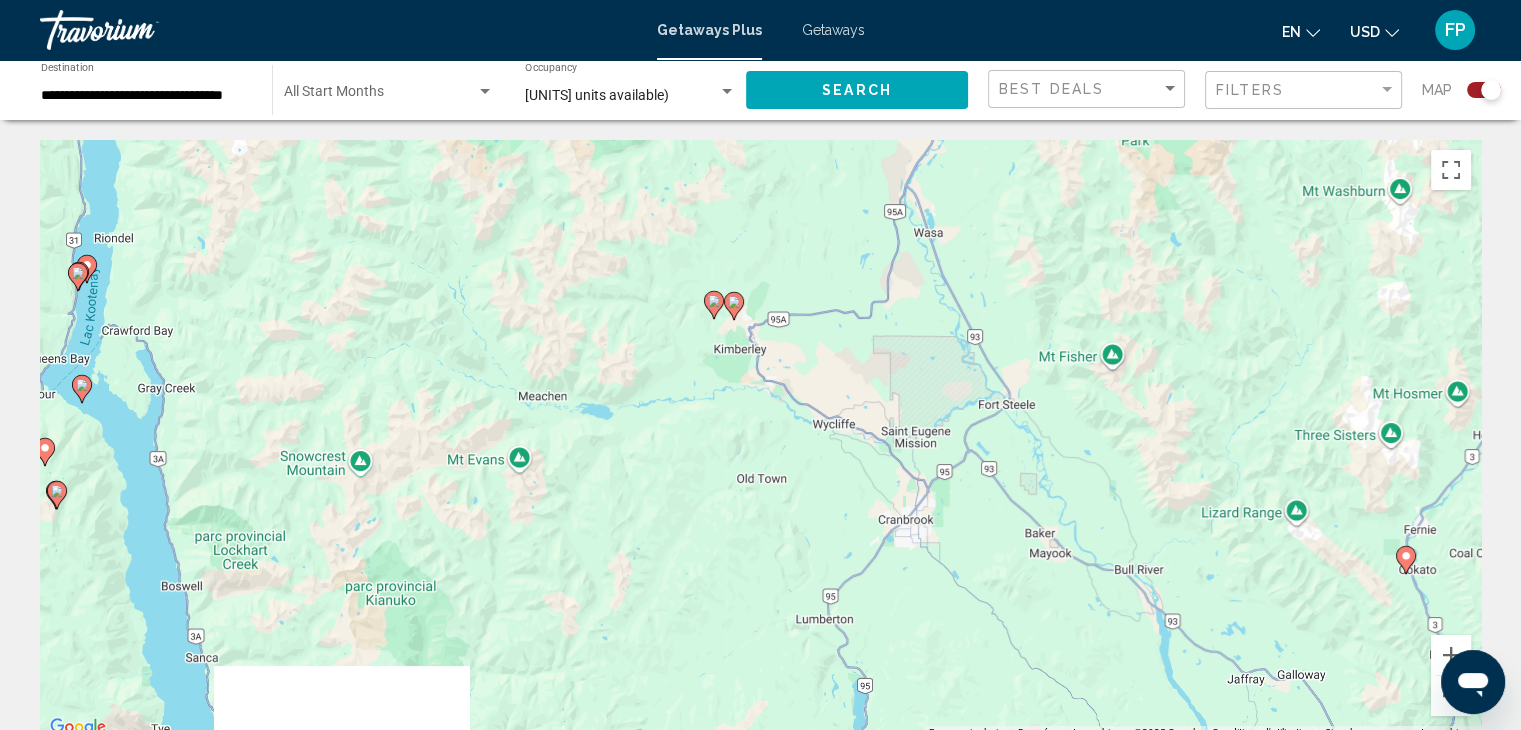 drag, startPoint x: 472, startPoint y: 482, endPoint x: 1040, endPoint y: 265, distance: 608.0403 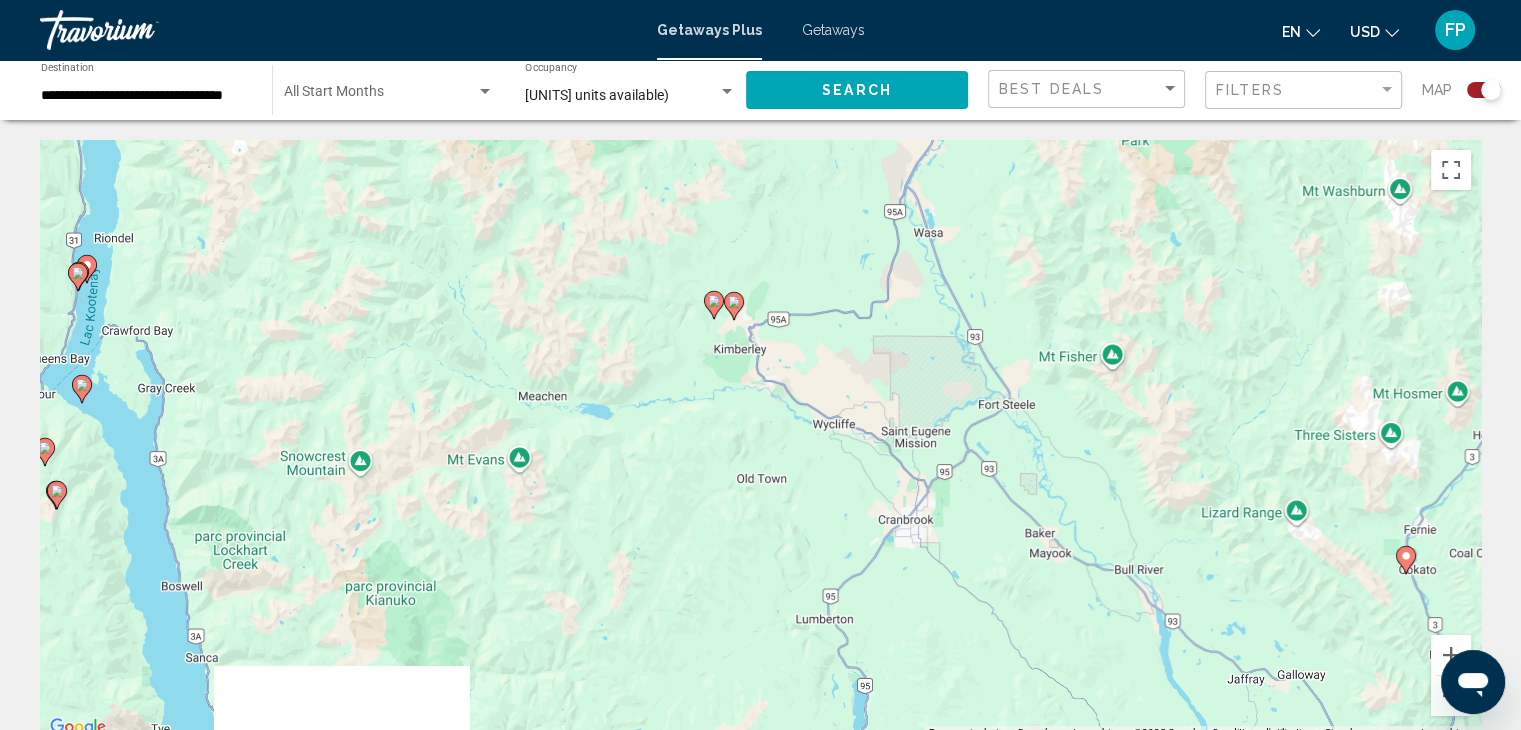 click on "Pour activer le glissement avec le clavier, appuyez sur Alt+Entrée. Une fois ce mode activé, utilisez les touches fléchées pour déplacer le repère. Pour valider le déplacement, appuyez sur Entrée. Pour annuler, appuyez sur Échap." at bounding box center (760, 440) 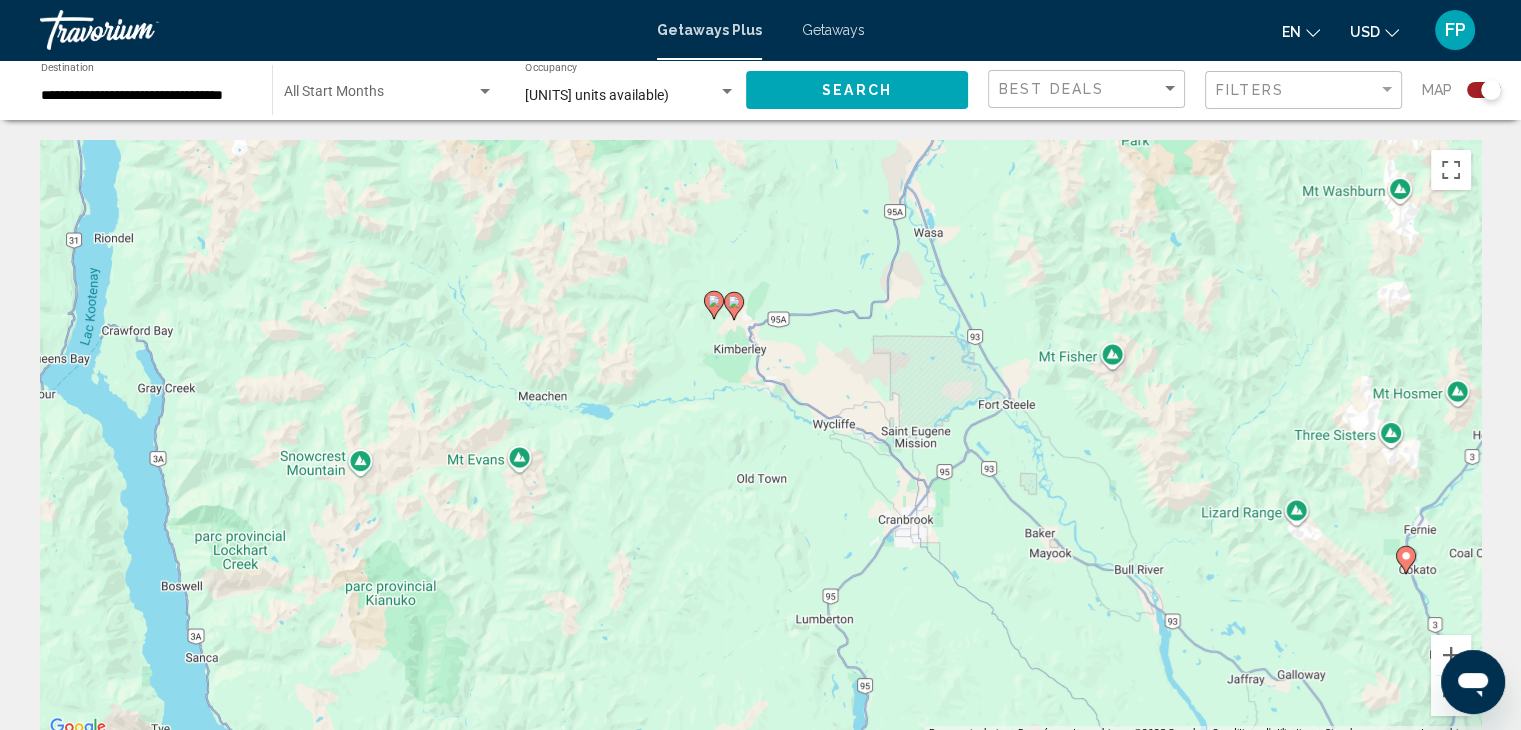 click 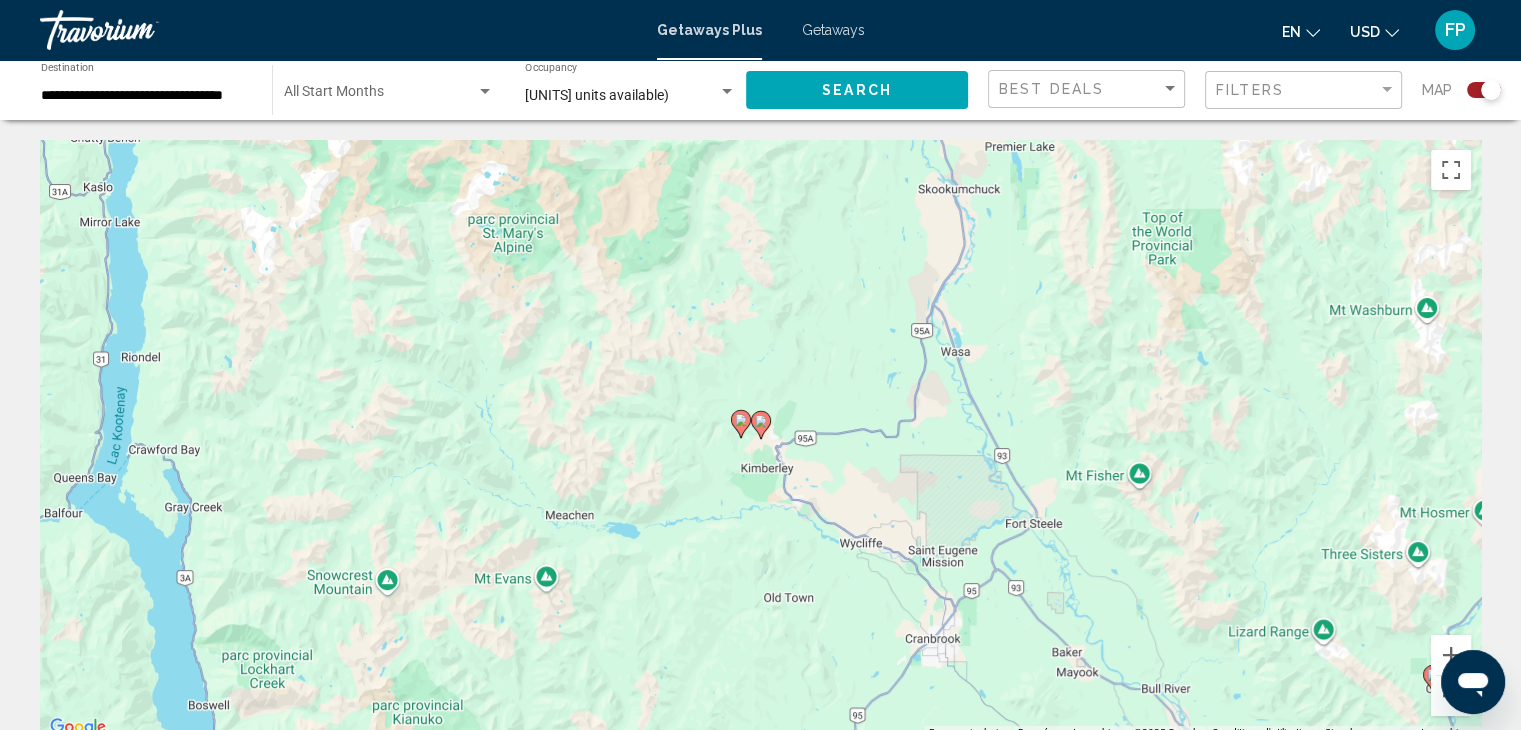 click 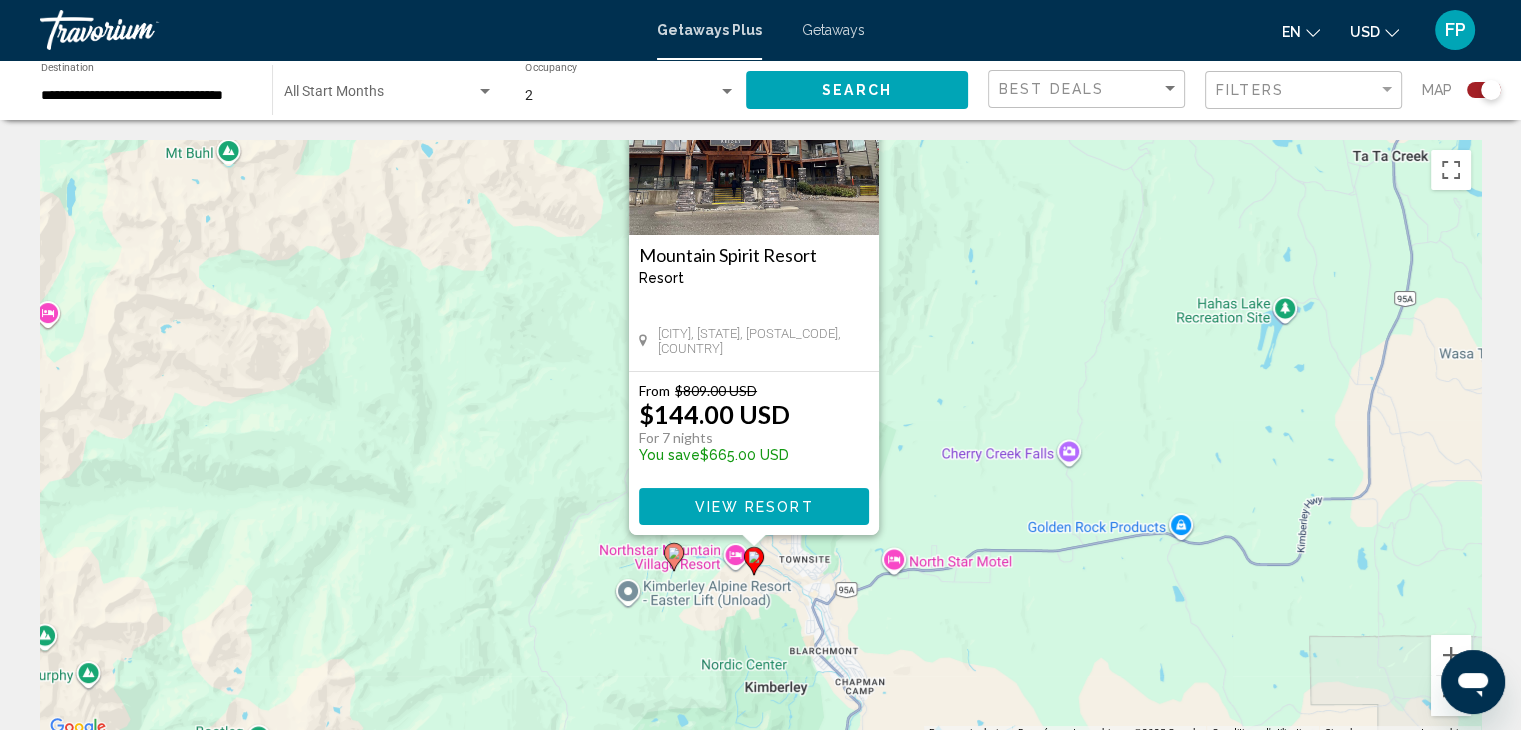 drag, startPoint x: 547, startPoint y: 622, endPoint x: 545, endPoint y: 495, distance: 127.01575 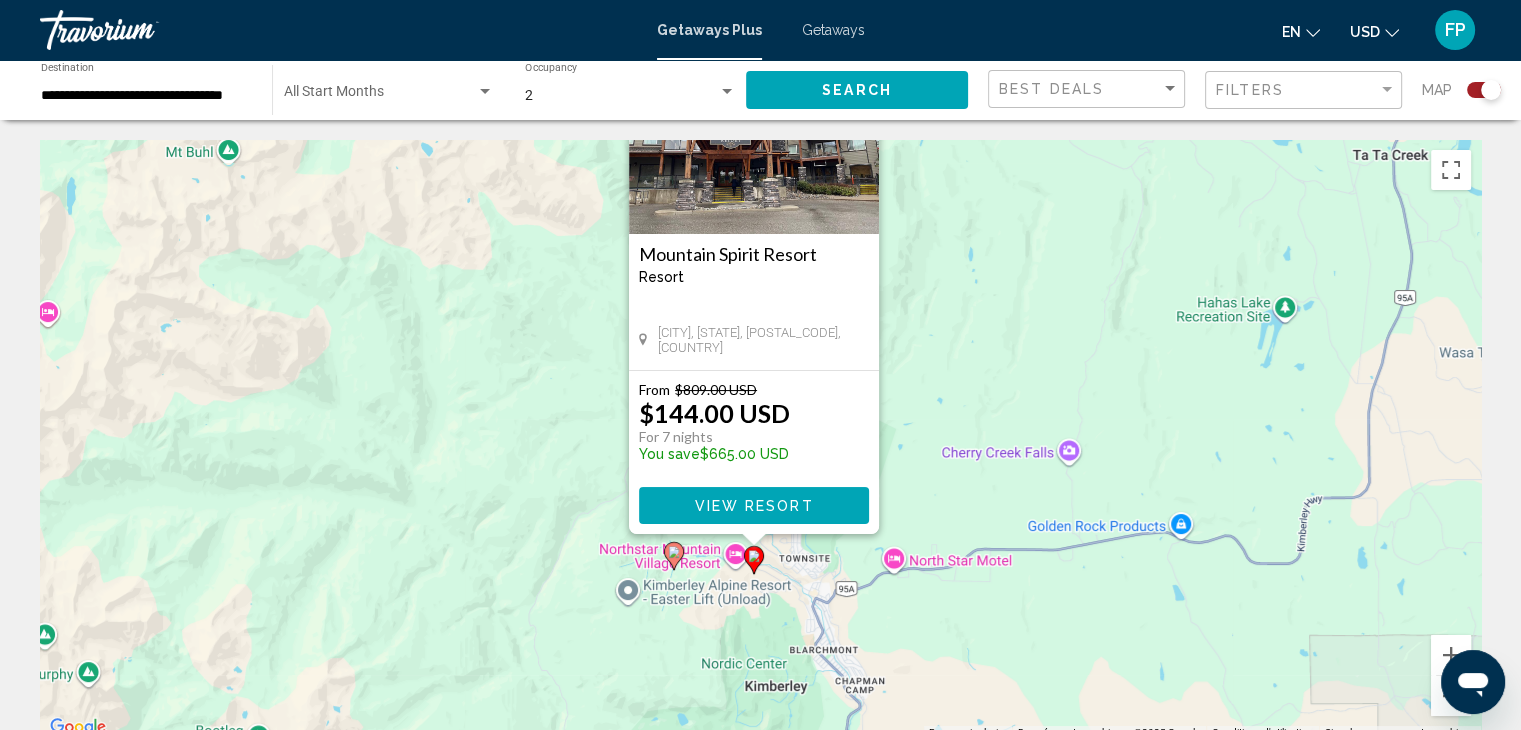 click at bounding box center (674, 556) 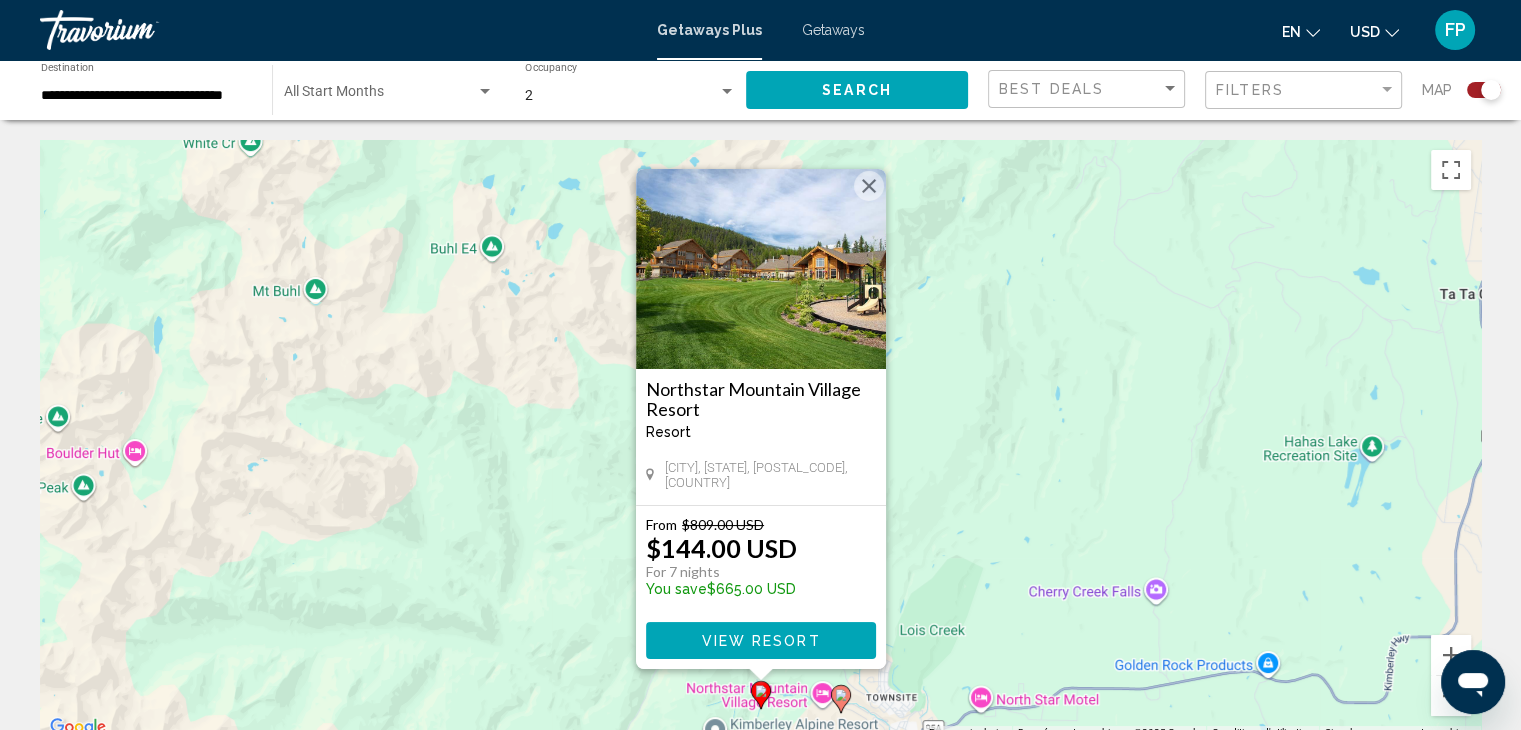 click at bounding box center [869, 186] 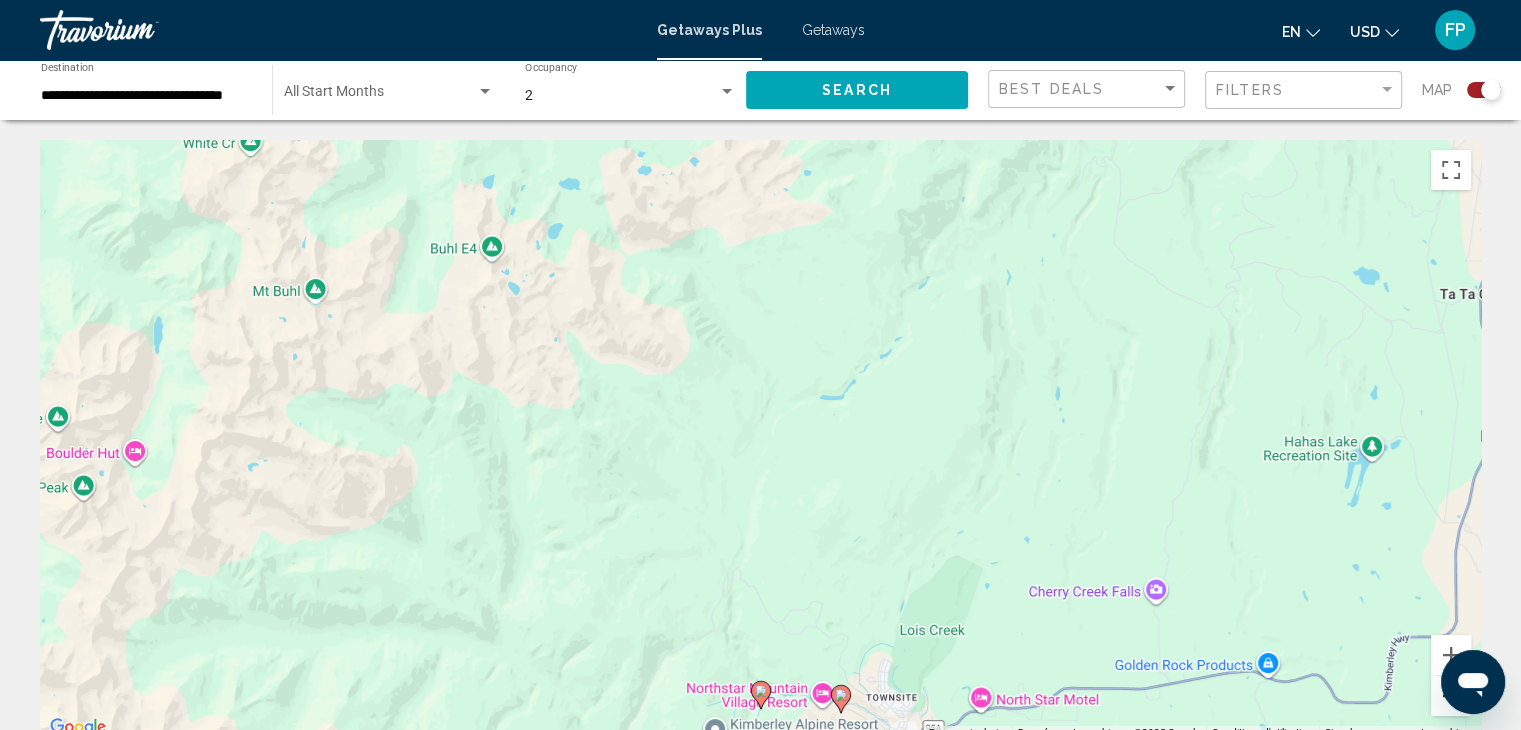 click at bounding box center (1451, 696) 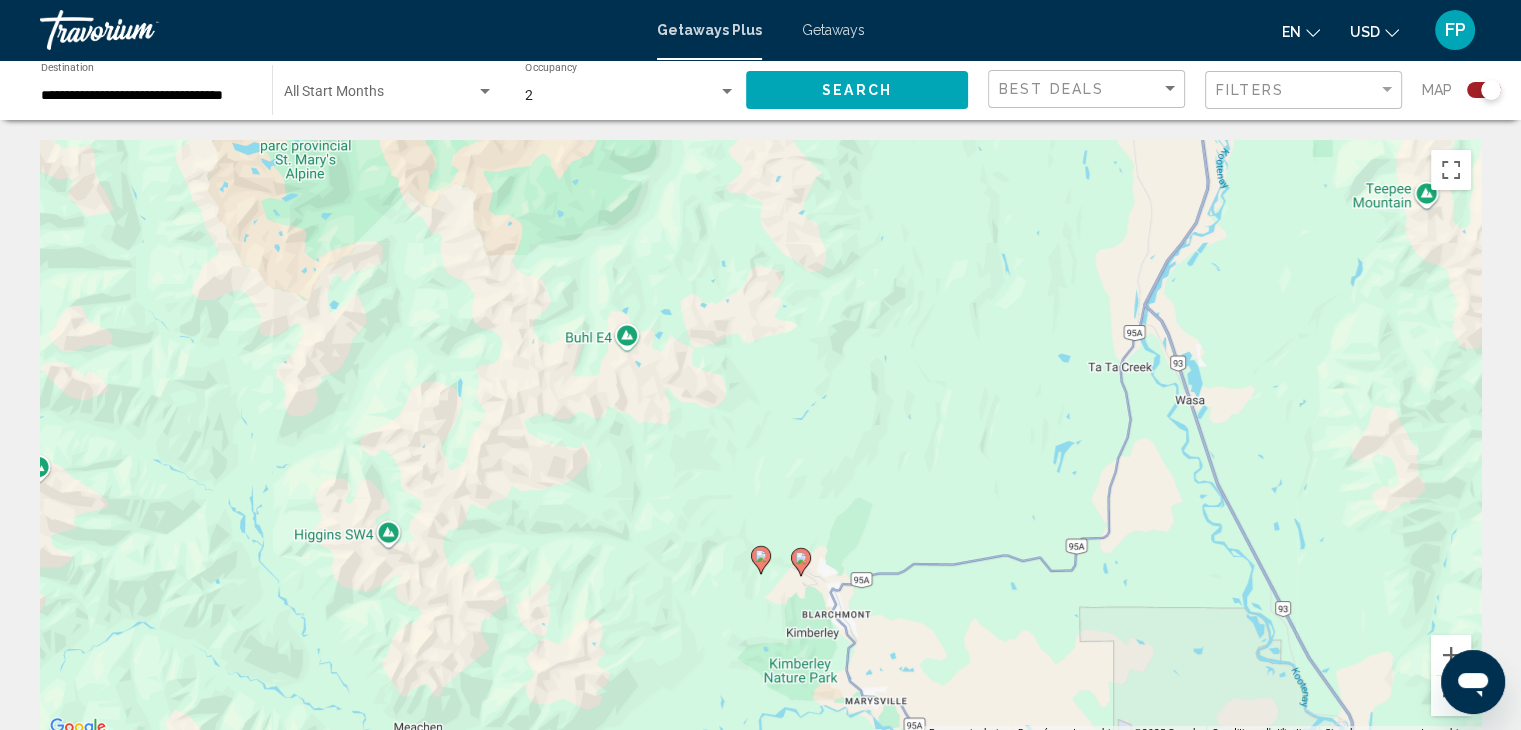 drag, startPoint x: 1443, startPoint y: 707, endPoint x: 1424, endPoint y: 707, distance: 19 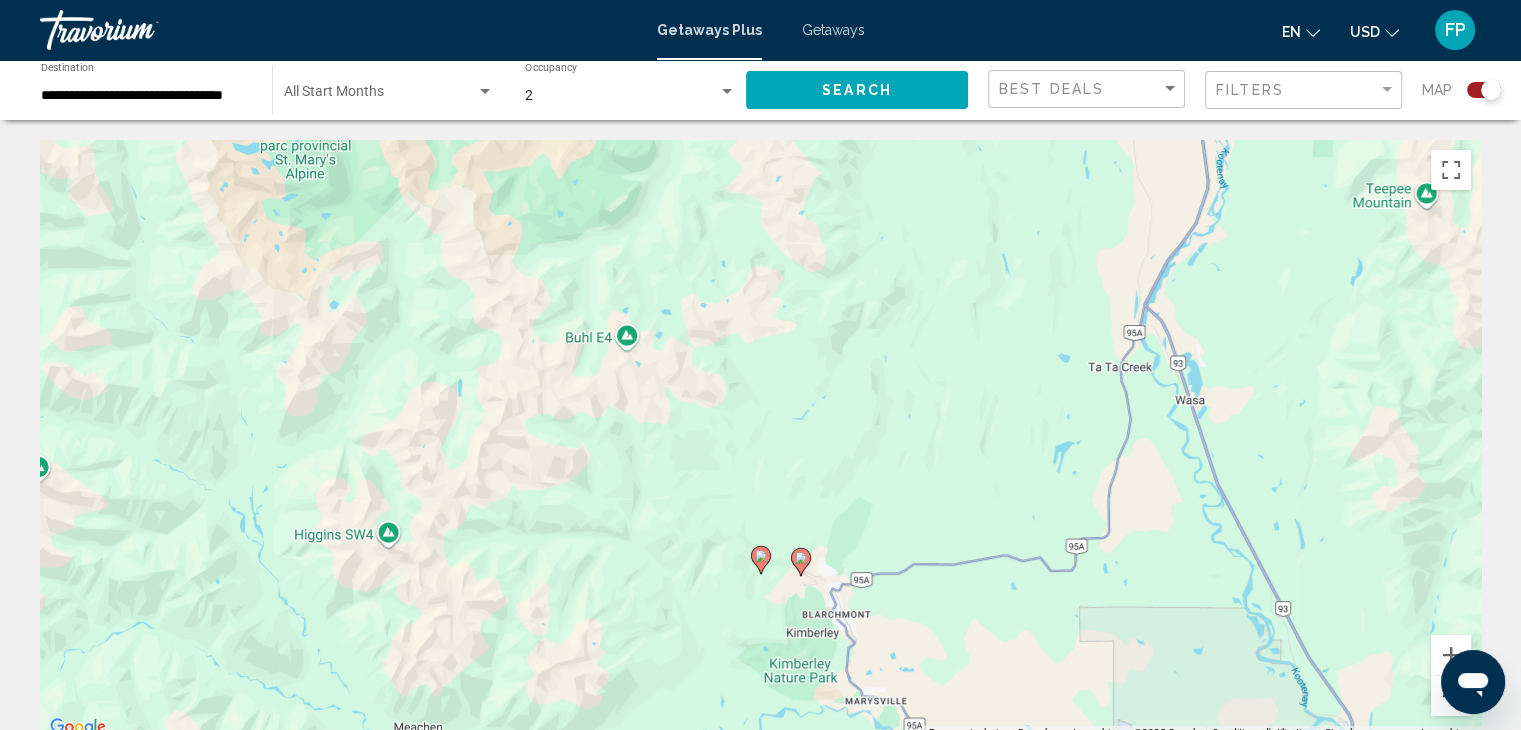 click at bounding box center [1451, 696] 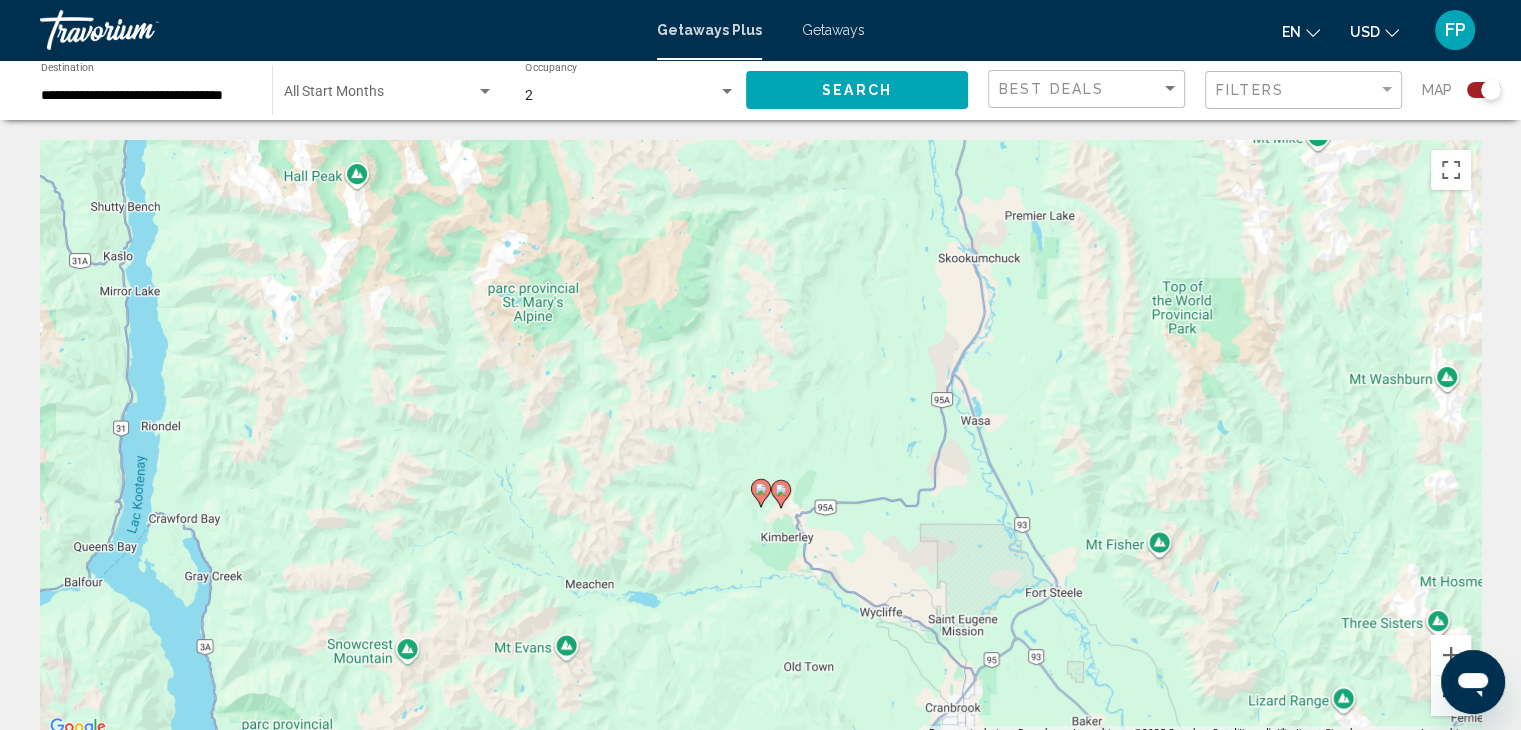 click at bounding box center (1451, 696) 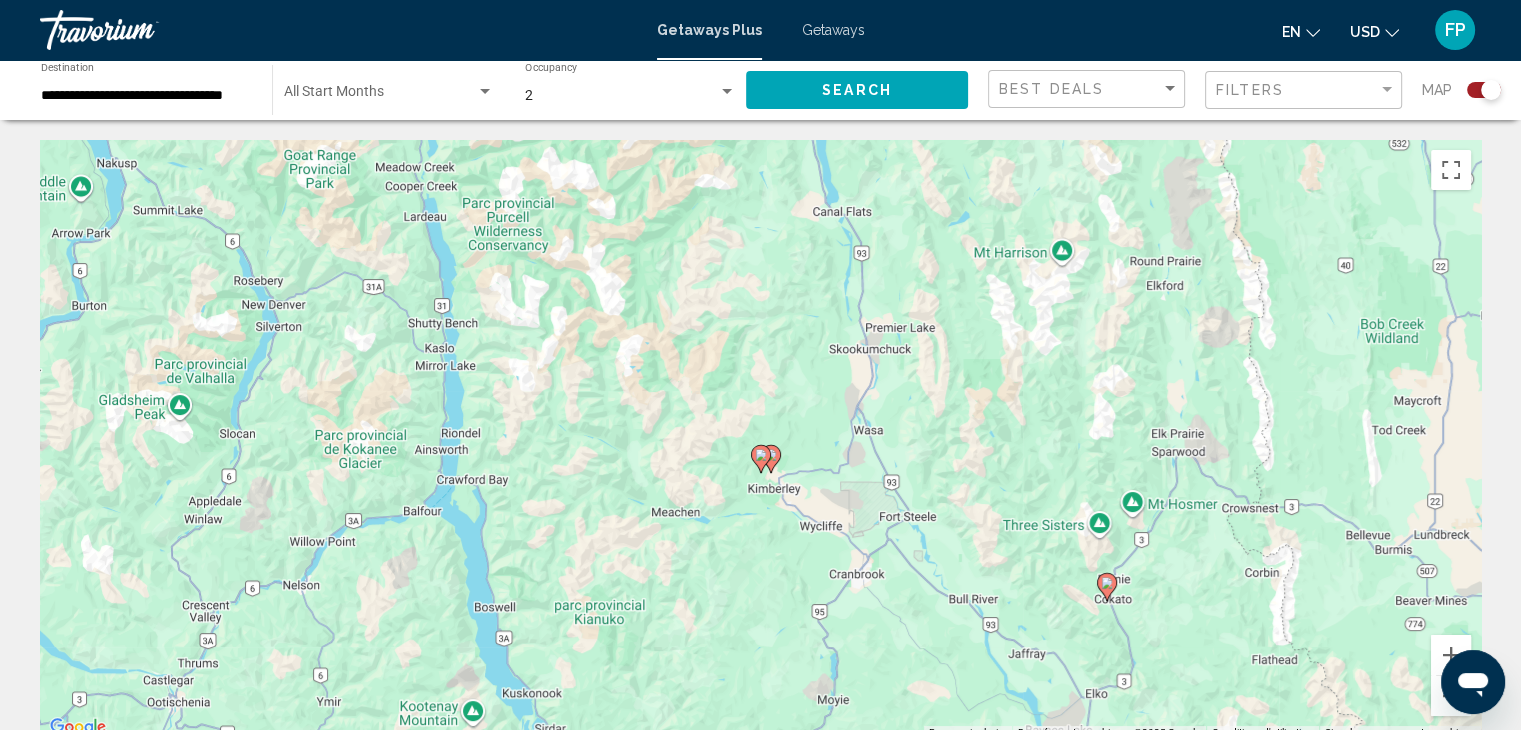drag, startPoint x: 1358, startPoint y: 613, endPoint x: 1136, endPoint y: 610, distance: 222.02026 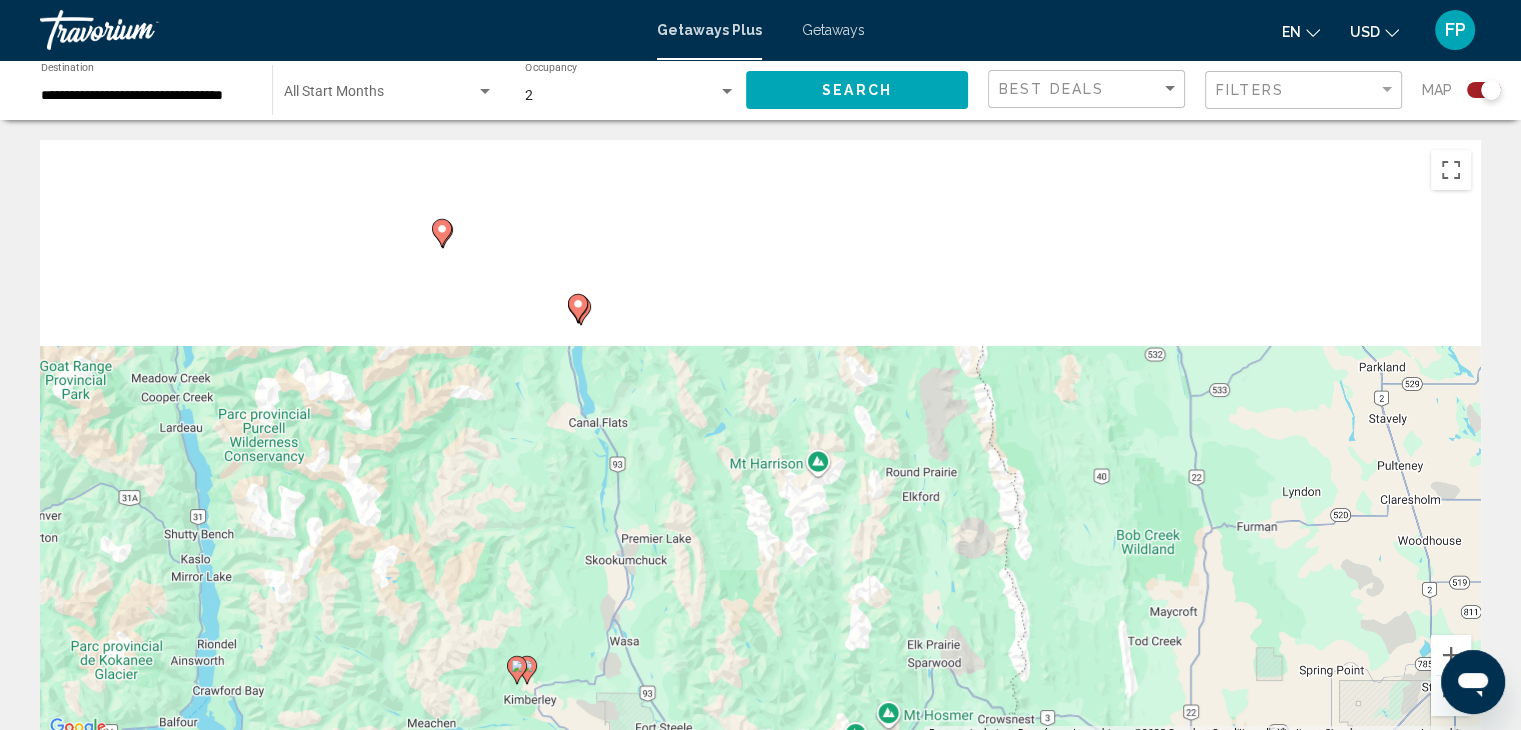 drag, startPoint x: 1088, startPoint y: 444, endPoint x: 1107, endPoint y: 654, distance: 210.85777 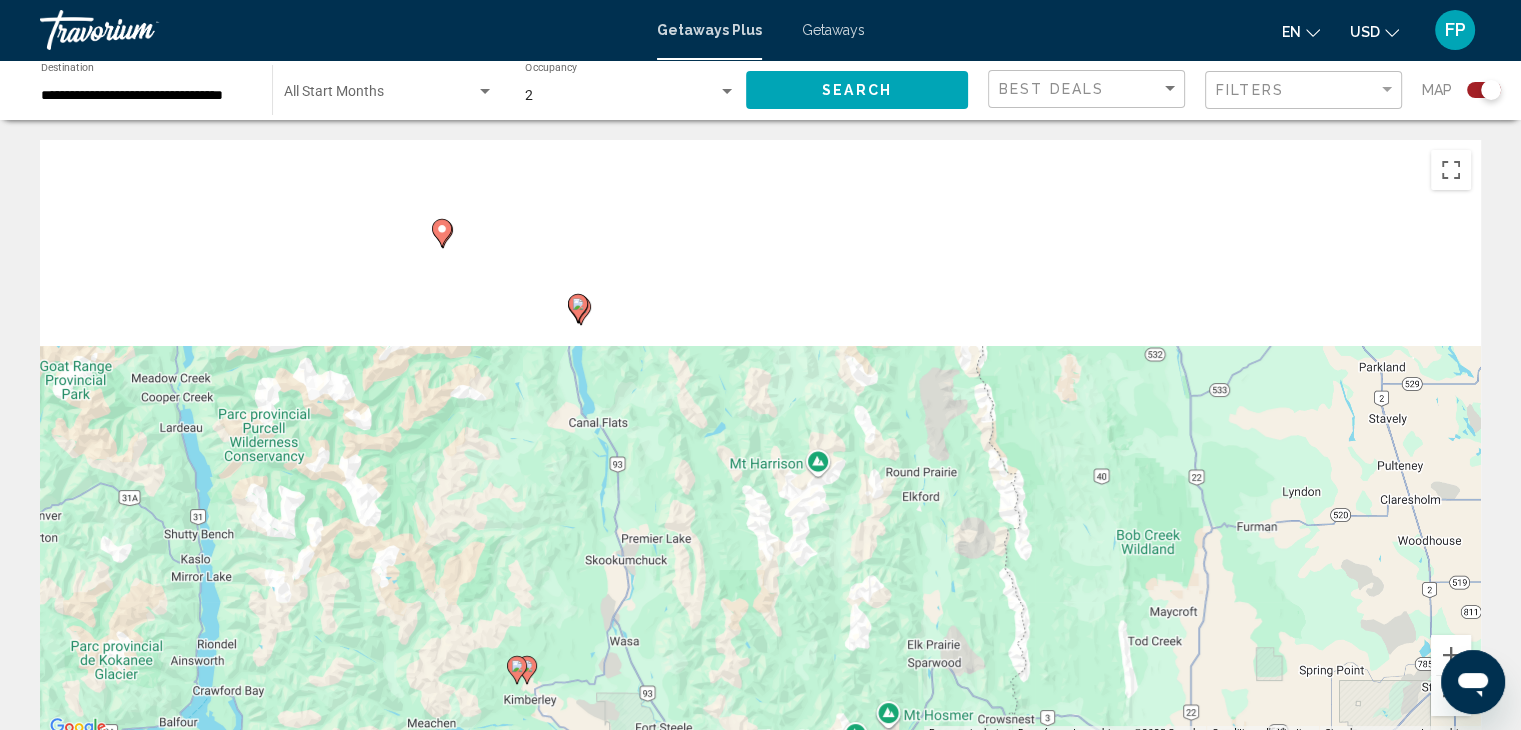 click on "Pour activer le glissement avec le clavier, appuyez sur Alt+Entrée. Une fois ce mode activé, utilisez les touches fléchées pour déplacer le repère. Pour valider le déplacement, appuyez sur Entrée. Pour annuler, appuyez sur Échap." at bounding box center [760, 440] 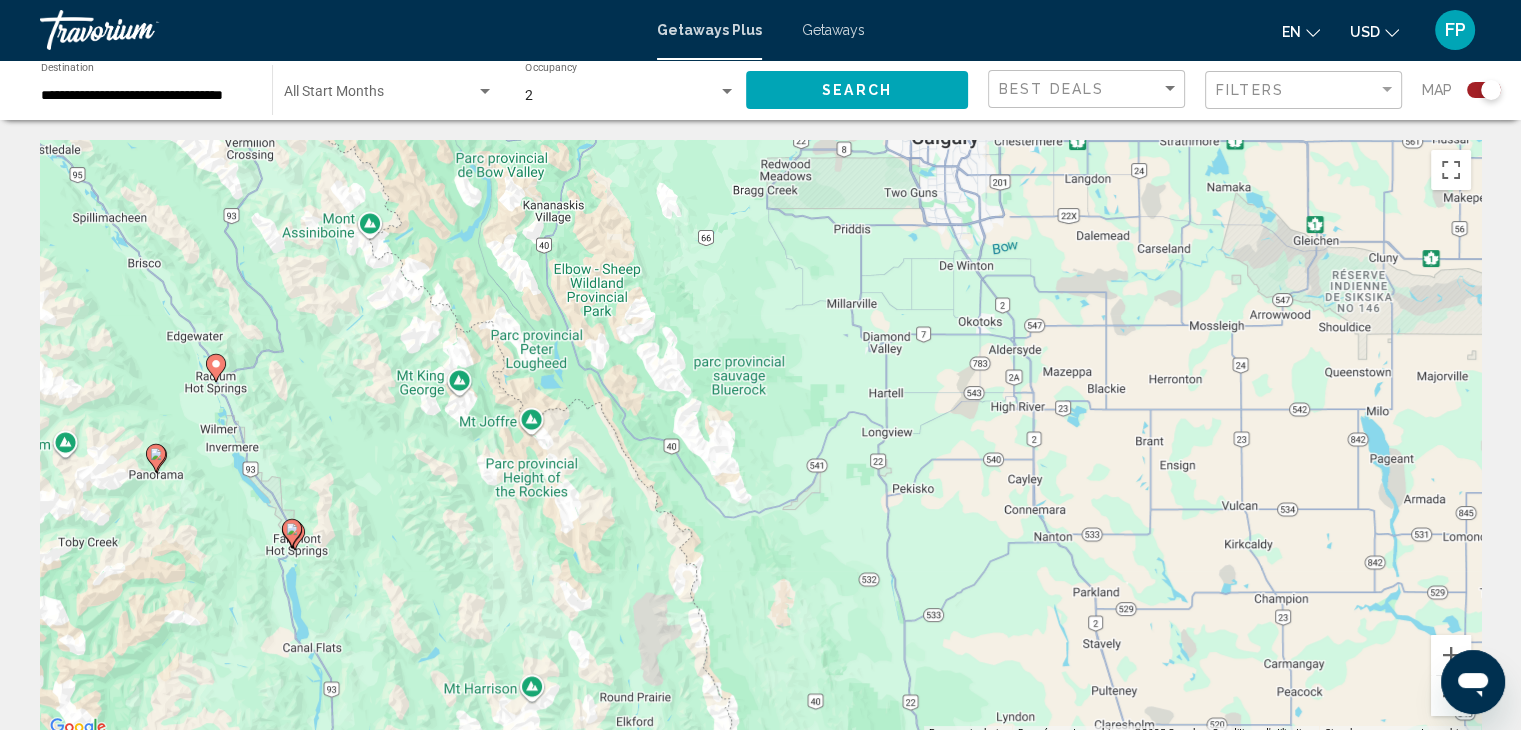 drag, startPoint x: 1067, startPoint y: 441, endPoint x: 884, endPoint y: 776, distance: 381.72504 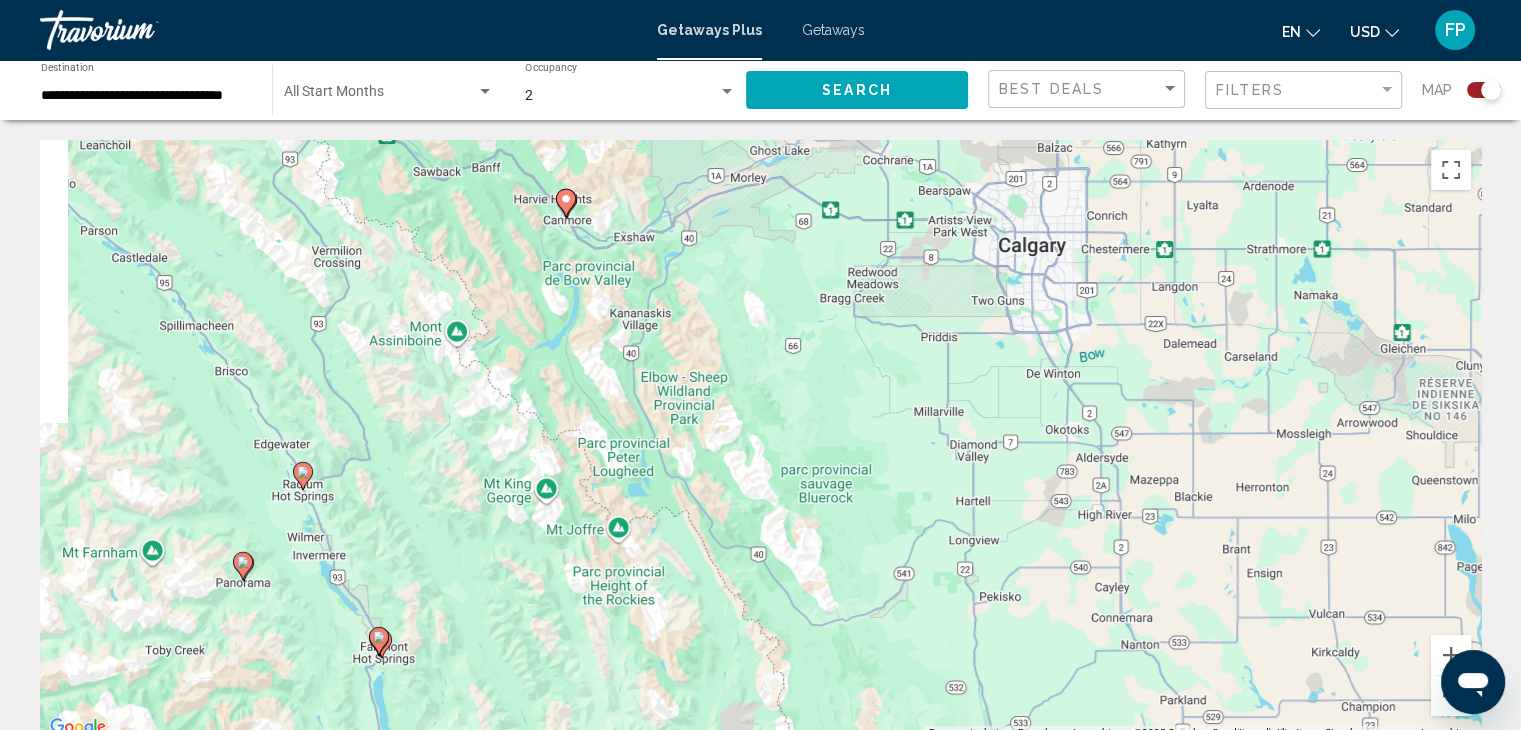 drag, startPoint x: 1175, startPoint y: 631, endPoint x: 1260, endPoint y: 749, distance: 145.42696 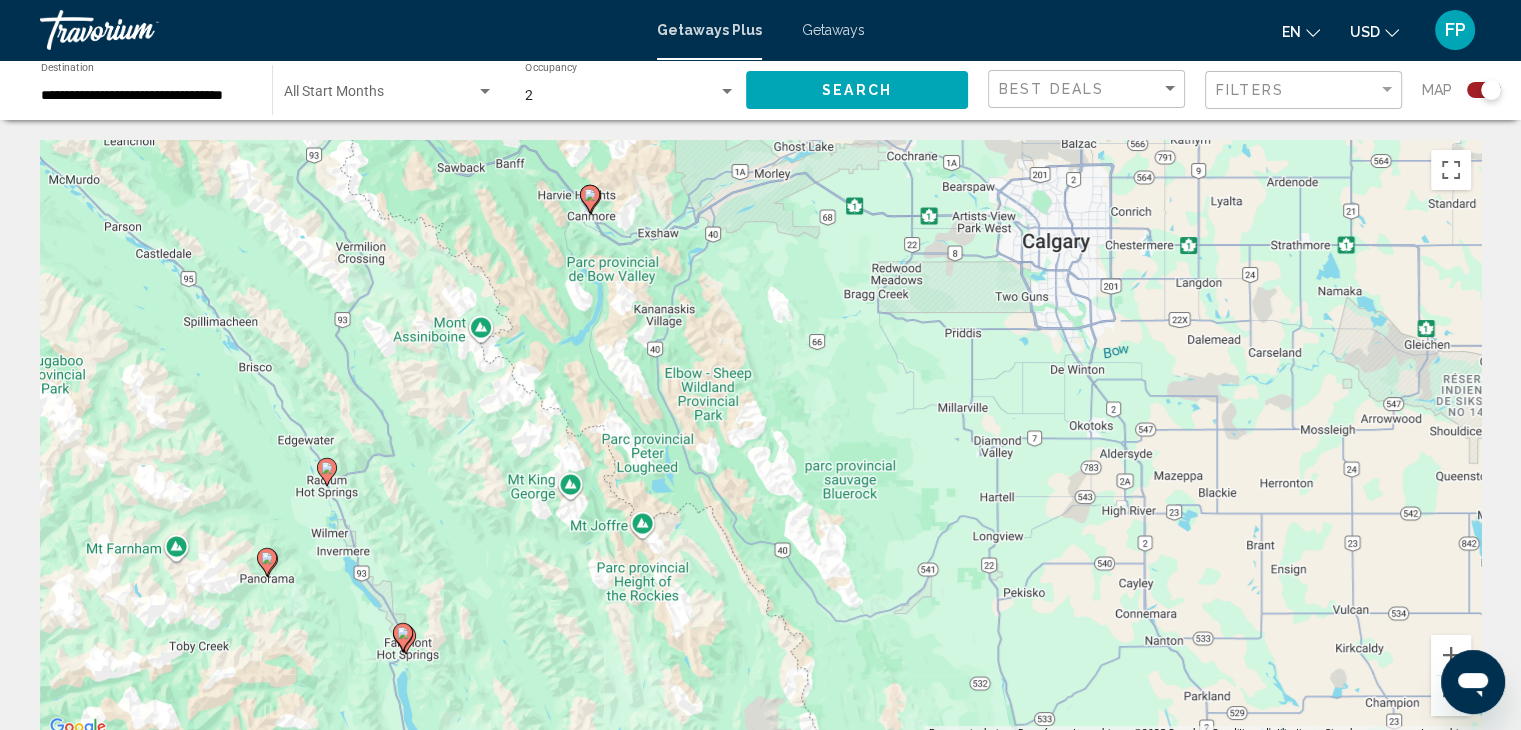click at bounding box center (327, 472) 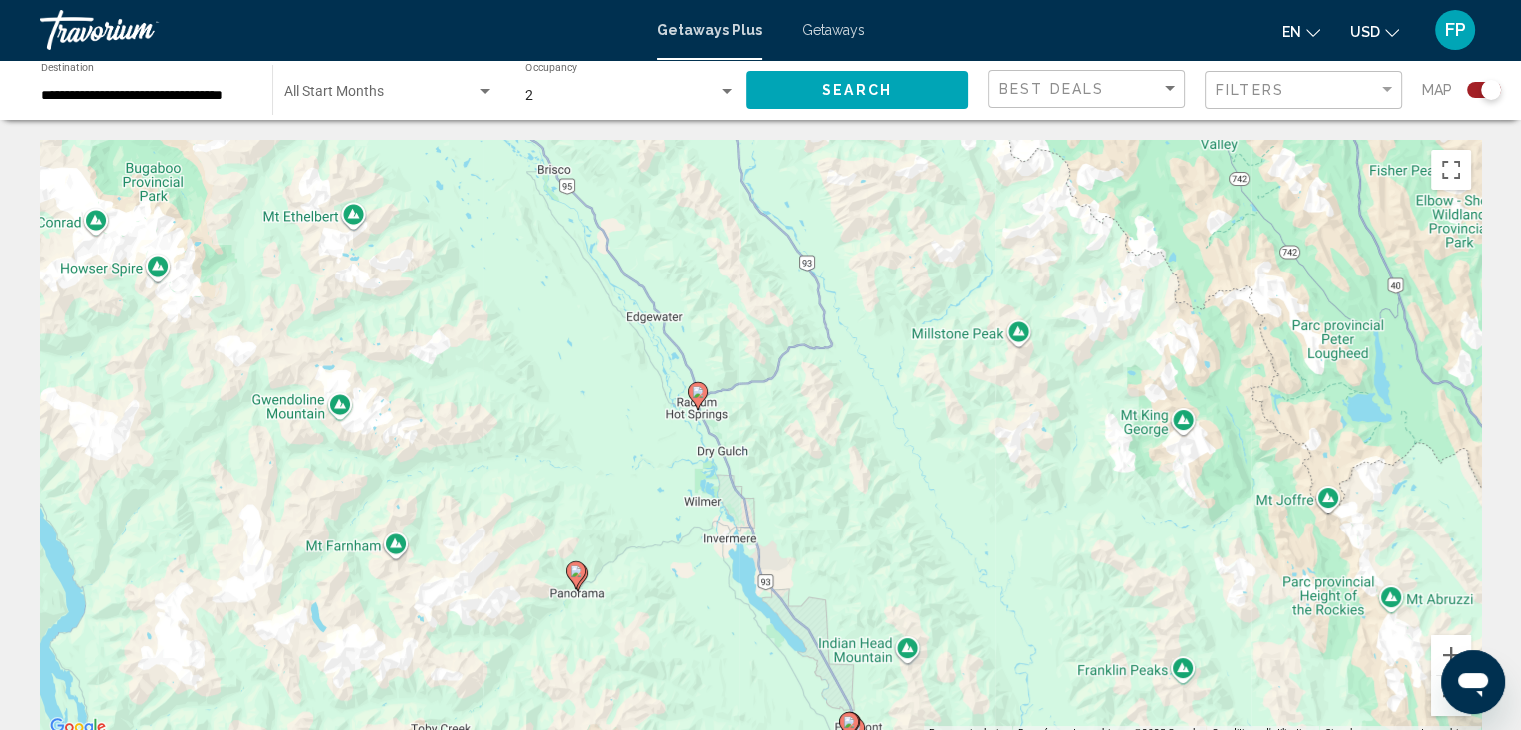 drag, startPoint x: 897, startPoint y: 585, endPoint x: 827, endPoint y: 553, distance: 76.96753 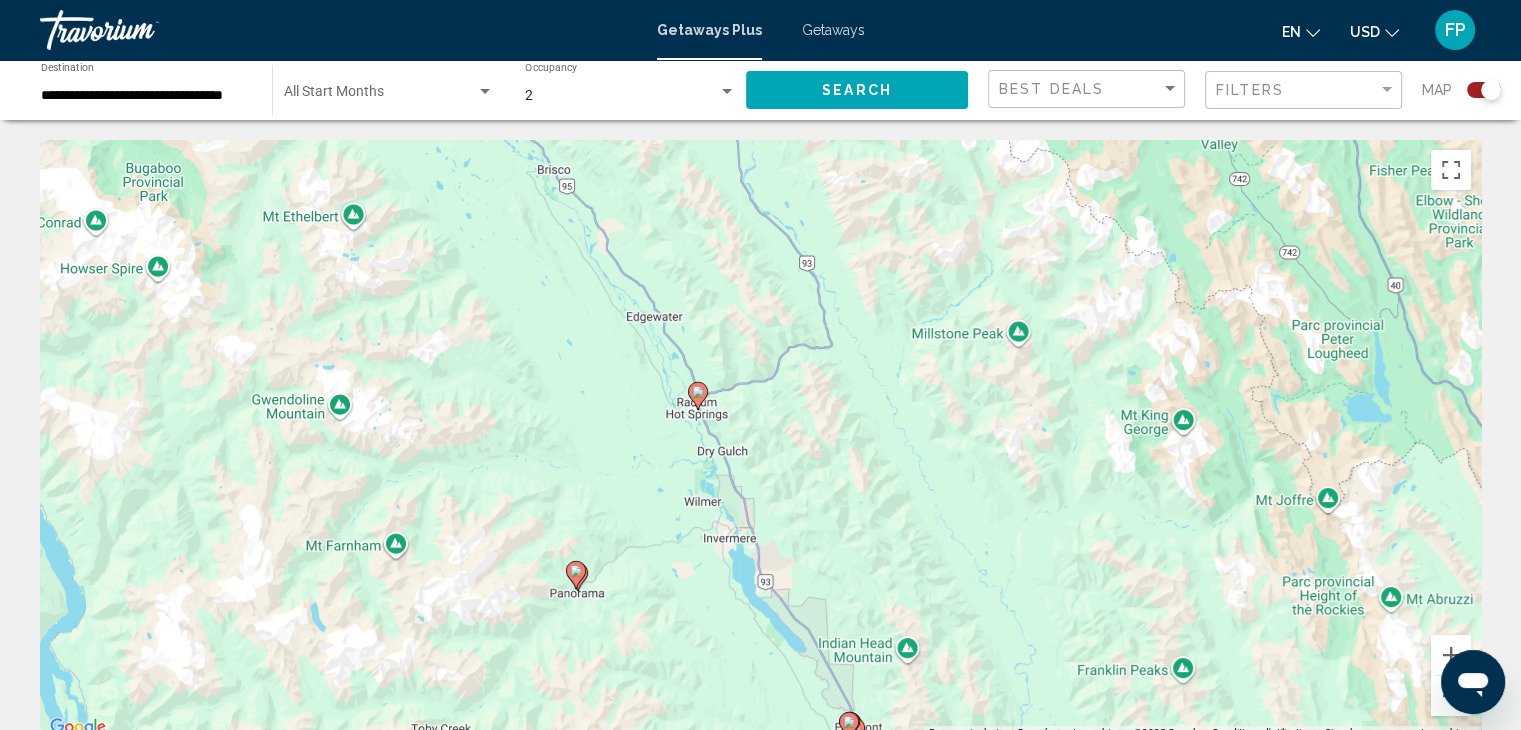 click 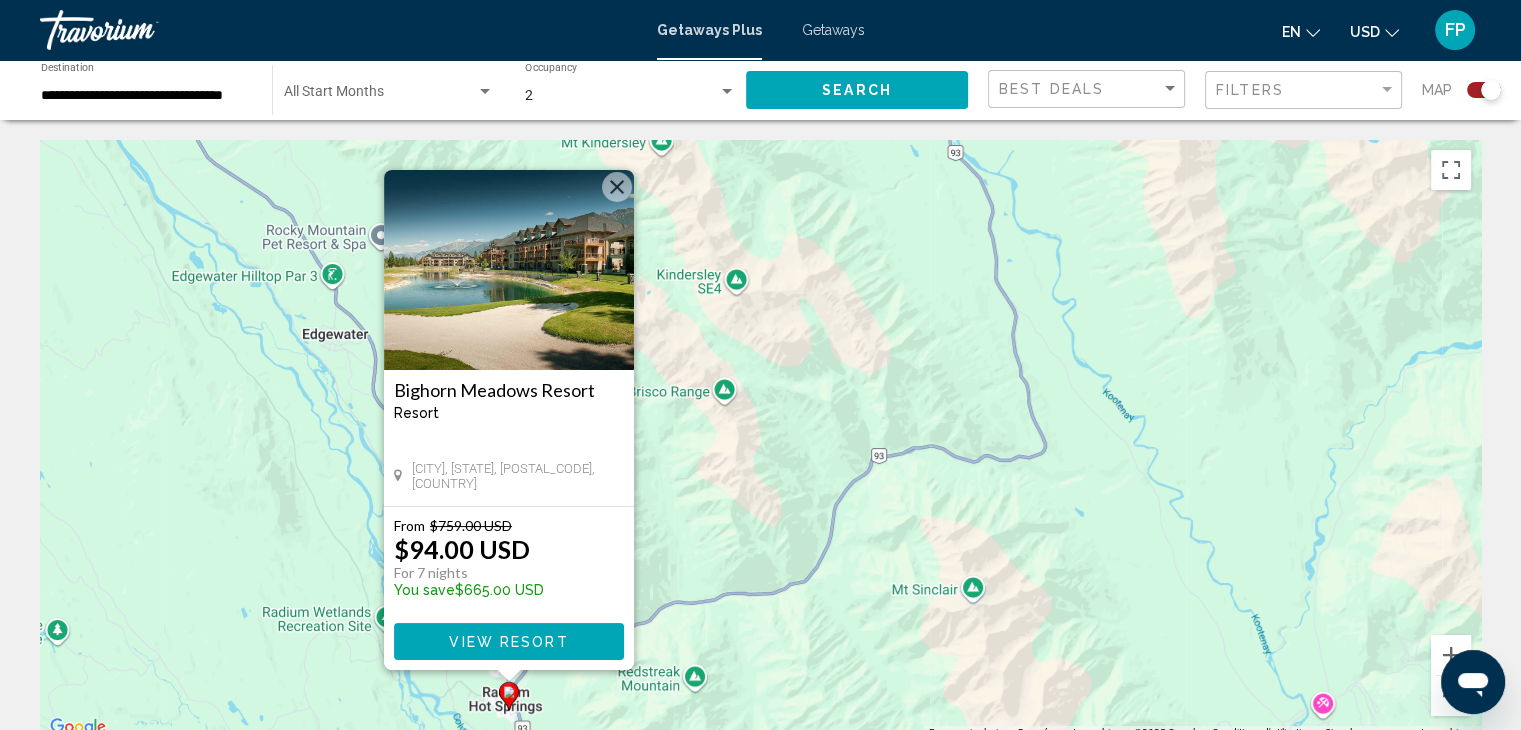 click on "Pour activer le glissement avec le clavier, appuyez sur Alt+Entrée. Une fois ce mode activé, utilisez les touches fléchées pour déplacer le repère. Pour valider le déplacement, appuyez sur Entrée. Pour annuler, appuyez sur Échap.  Bighorn Meadows Resort  Resort  -  This is an adults only resort
Radium Hot Springs, [STATE], [COUNTRY], [POSTAL_CODE], [COUNTRY] From $[PRICE] USD $[PRICE] USD For 7 nights You save  $[PRICE] USD  View Resort" at bounding box center [760, 440] 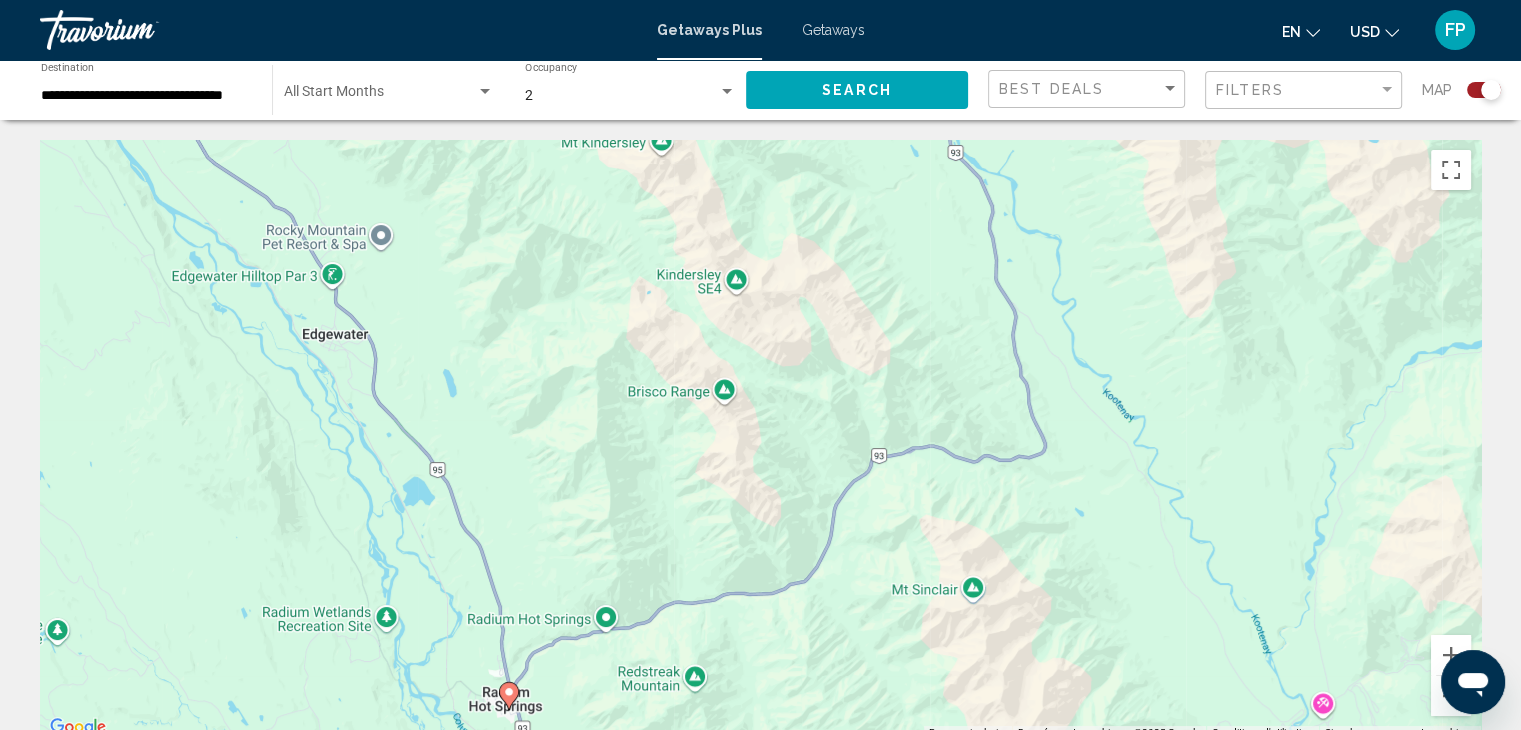 drag, startPoint x: 791, startPoint y: 624, endPoint x: 748, endPoint y: 372, distance: 255.64233 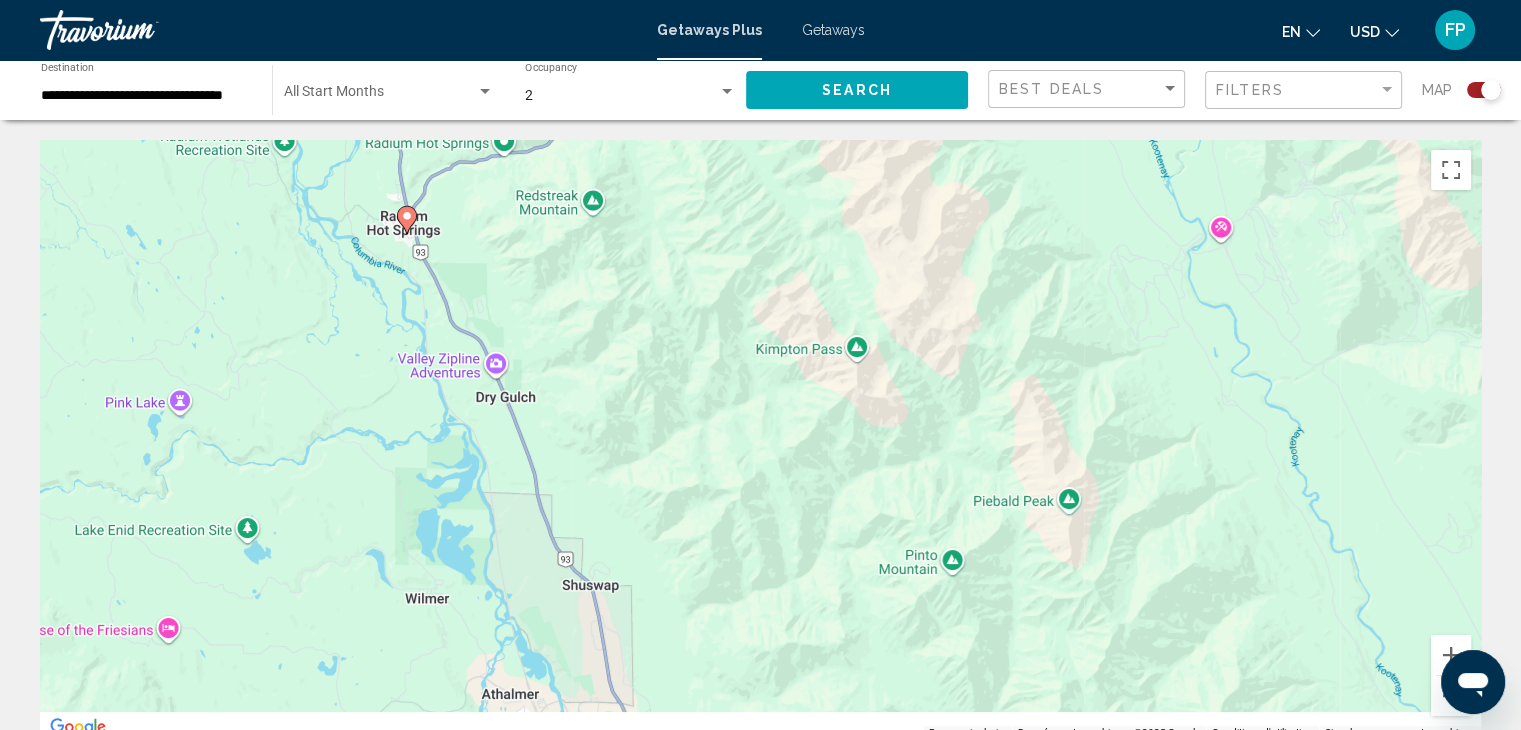 drag, startPoint x: 765, startPoint y: 563, endPoint x: 677, endPoint y: 269, distance: 306.8876 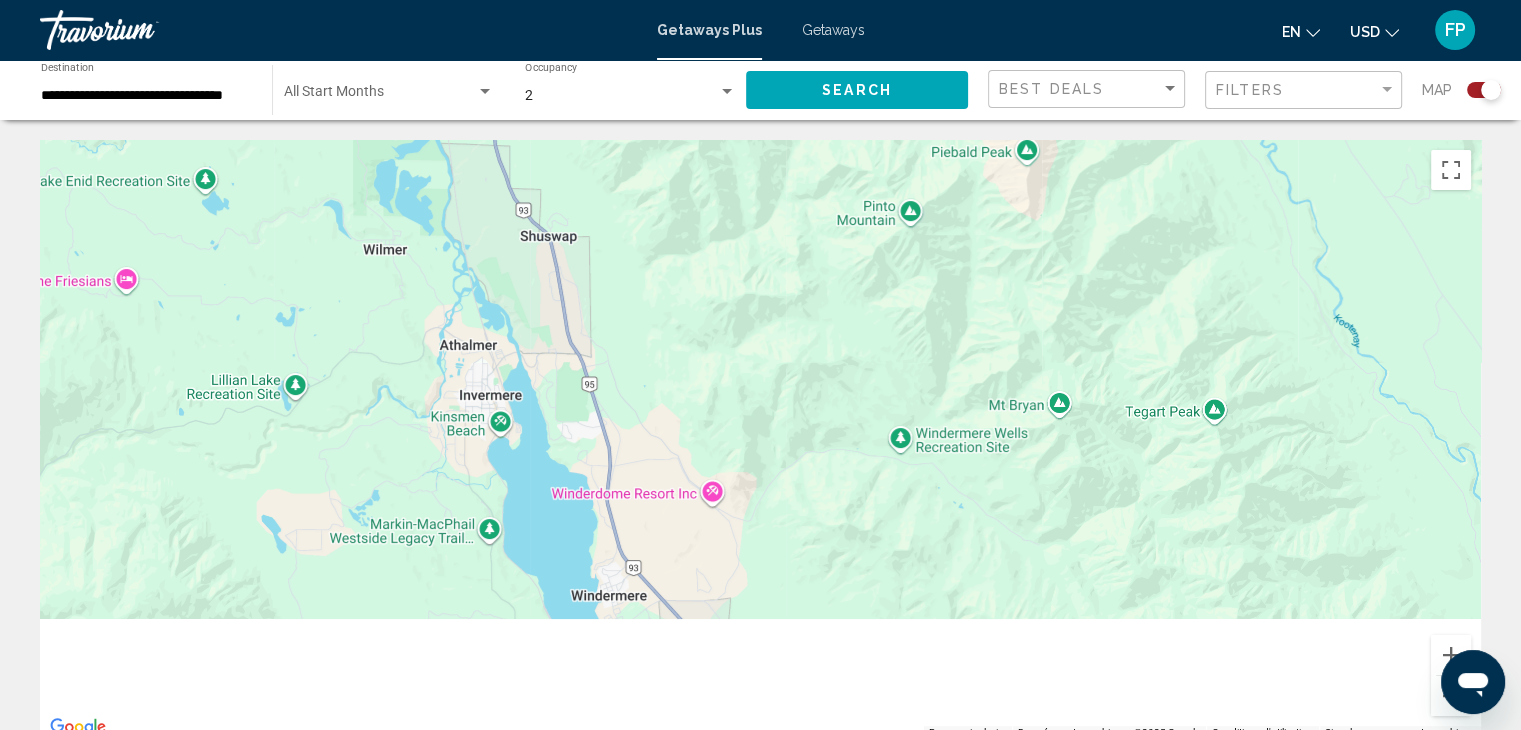 drag, startPoint x: 739, startPoint y: 515, endPoint x: 809, endPoint y: 245, distance: 278.9265 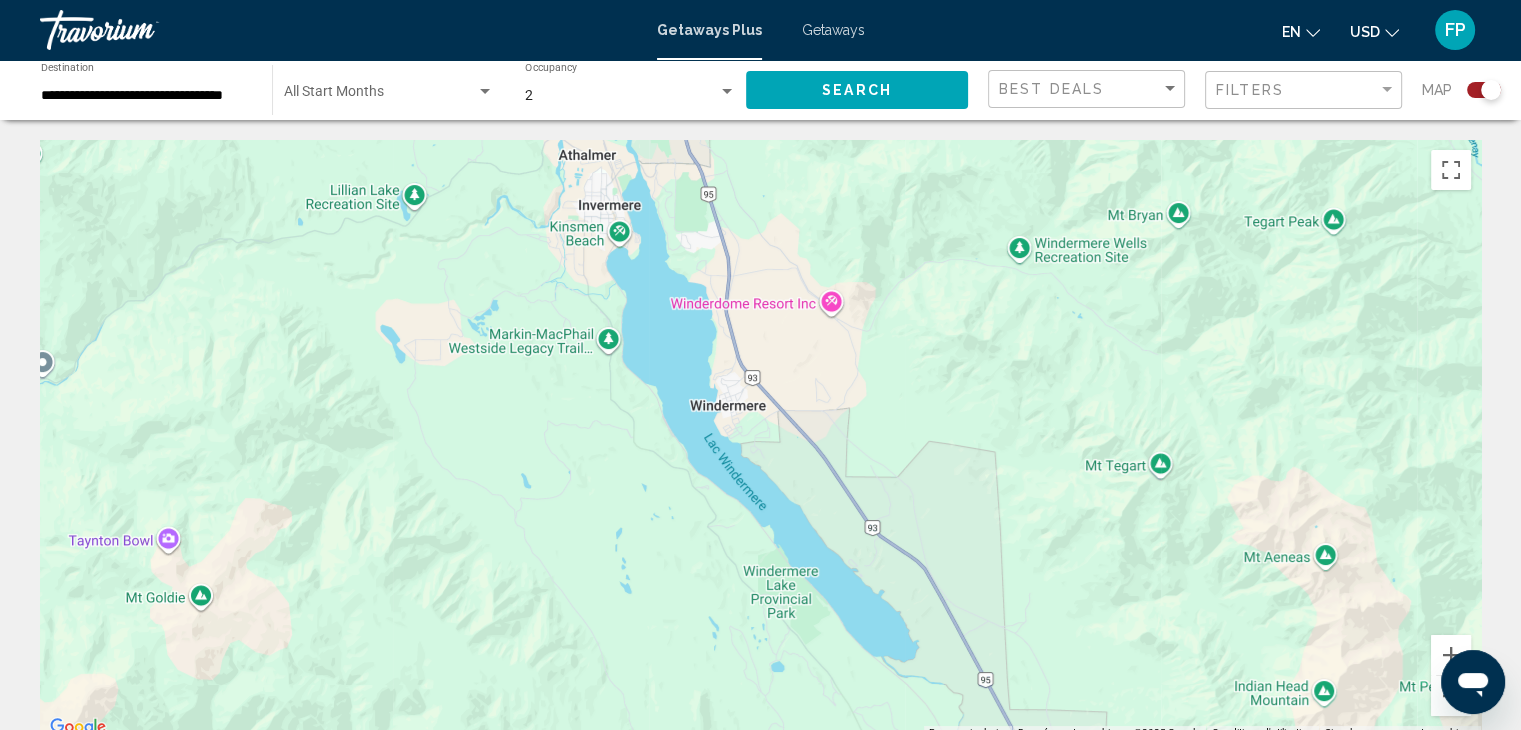 drag, startPoint x: 833, startPoint y: 413, endPoint x: 804, endPoint y: 211, distance: 204.07106 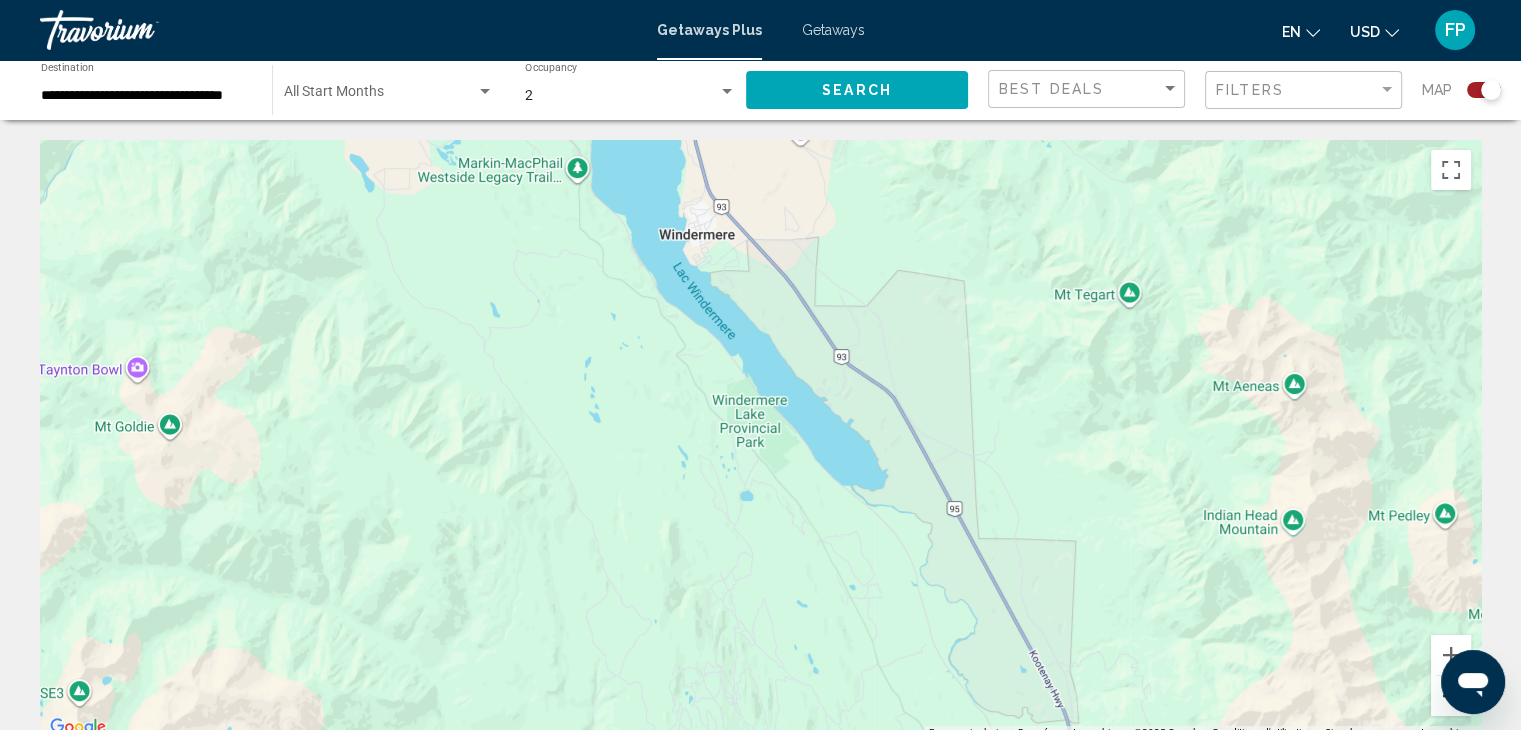 click at bounding box center [1451, 696] 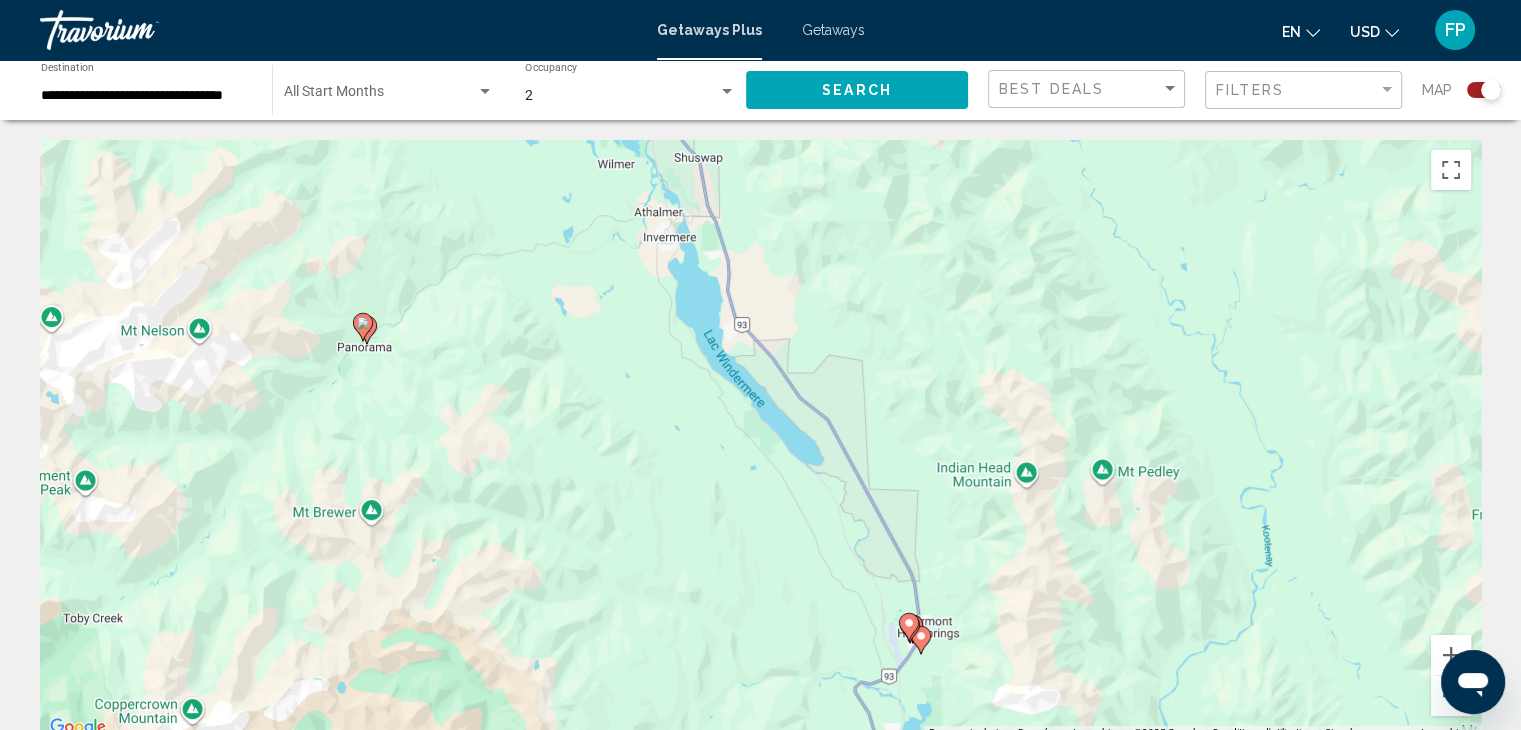 click on "Pour activer le glissement avec le clavier, appuyez sur Alt+Entrée. Une fois ce mode activé, utilisez les touches fléchées pour déplacer le repère. Pour valider le déplacement, appuyez sur Entrée. Pour annuler, appuyez sur Échap." at bounding box center (760, 440) 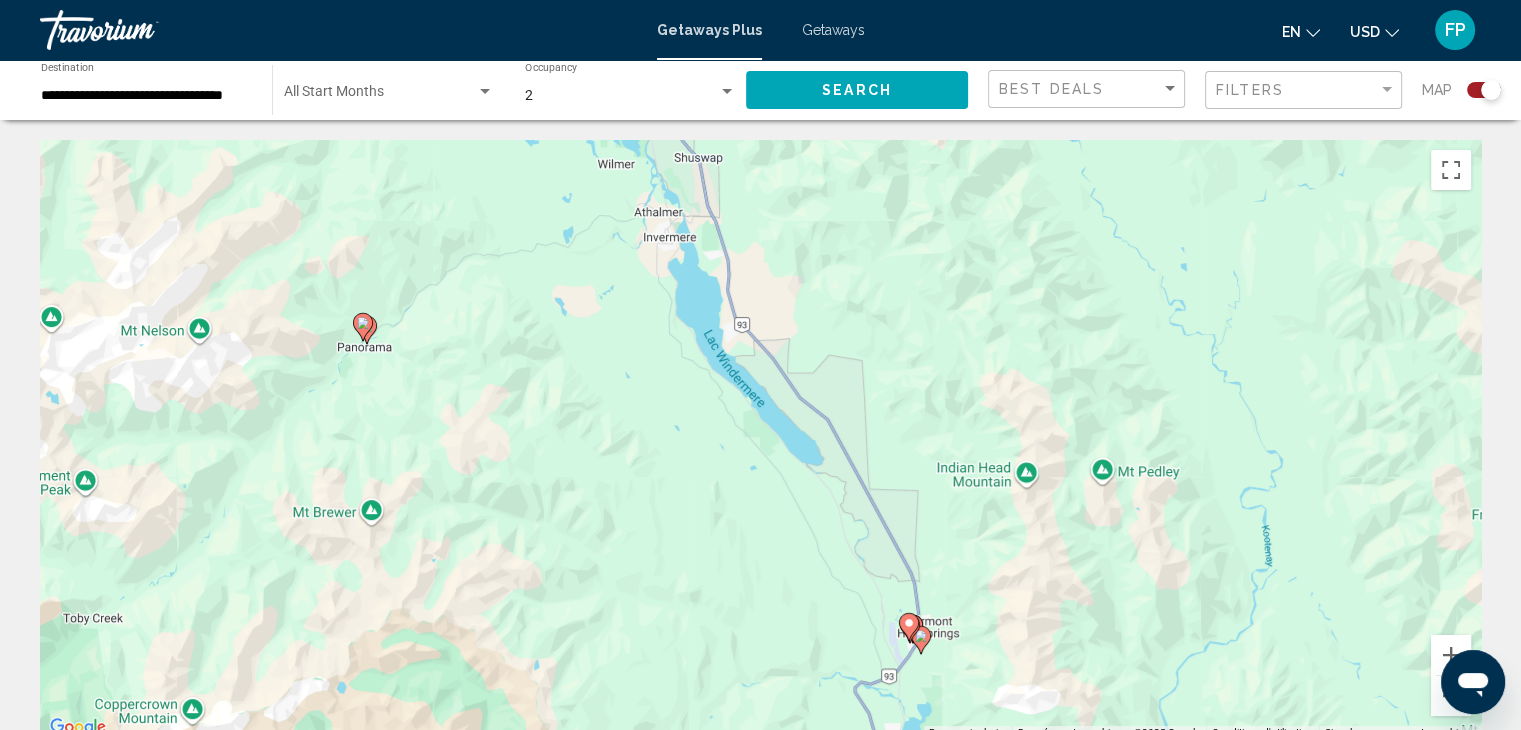 drag, startPoint x: 997, startPoint y: 368, endPoint x: 748, endPoint y: 691, distance: 407.83575 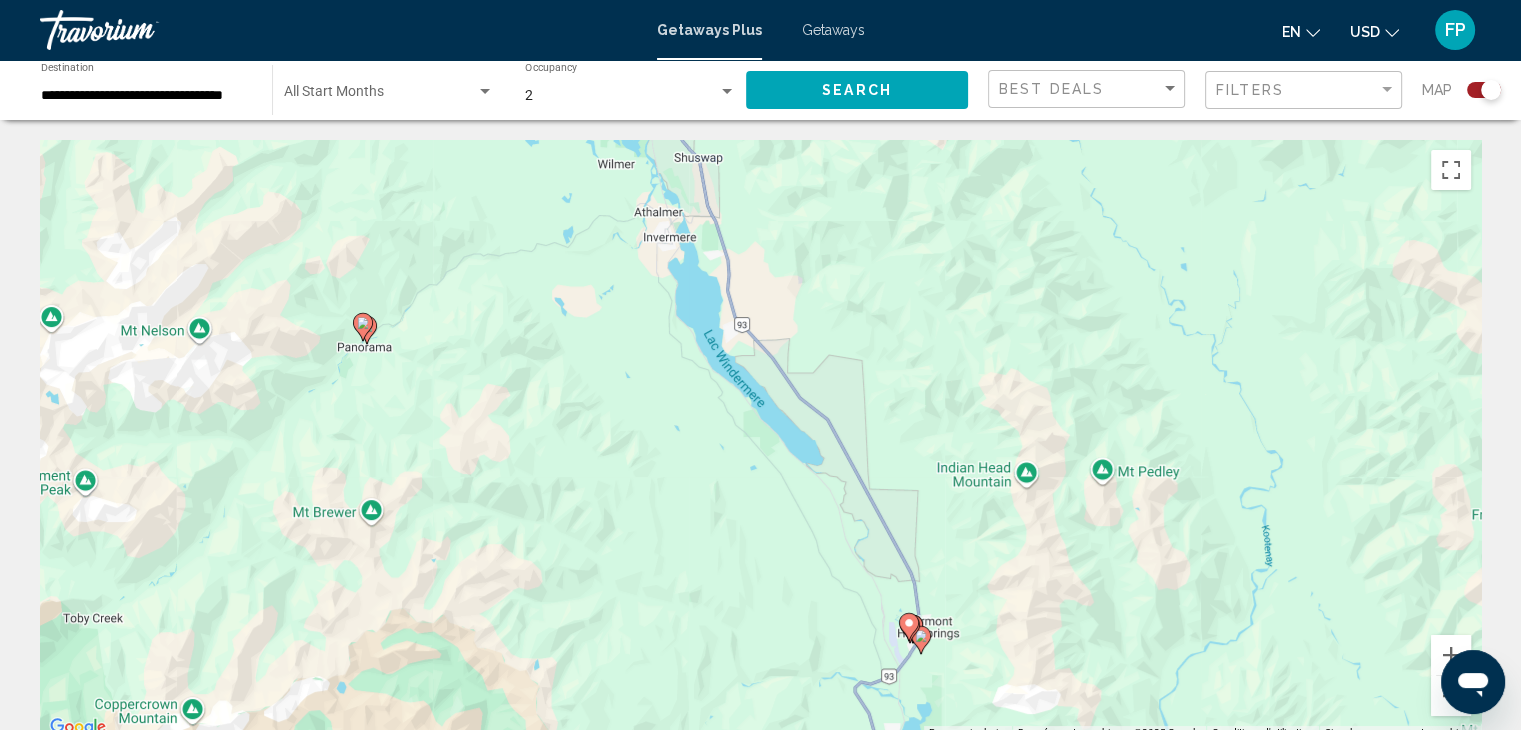 click on "Pour activer le glissement avec le clavier, appuyez sur Alt+Entrée. Une fois ce mode activé, utilisez les touches fléchées pour déplacer le repère. Pour valider le déplacement, appuyez sur Entrée. Pour annuler, appuyez sur Échap." at bounding box center [760, 440] 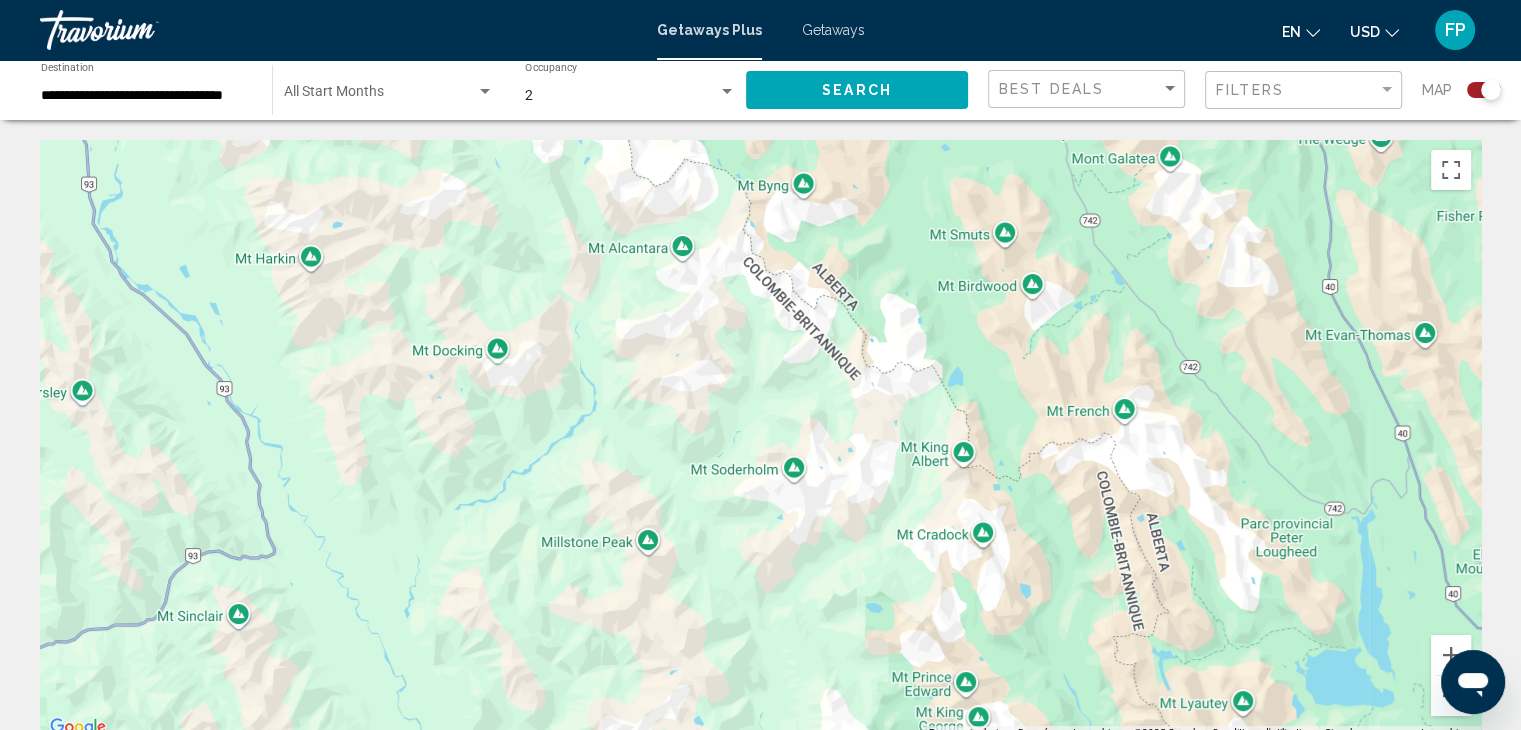 drag, startPoint x: 796, startPoint y: 321, endPoint x: 847, endPoint y: 561, distance: 245.35892 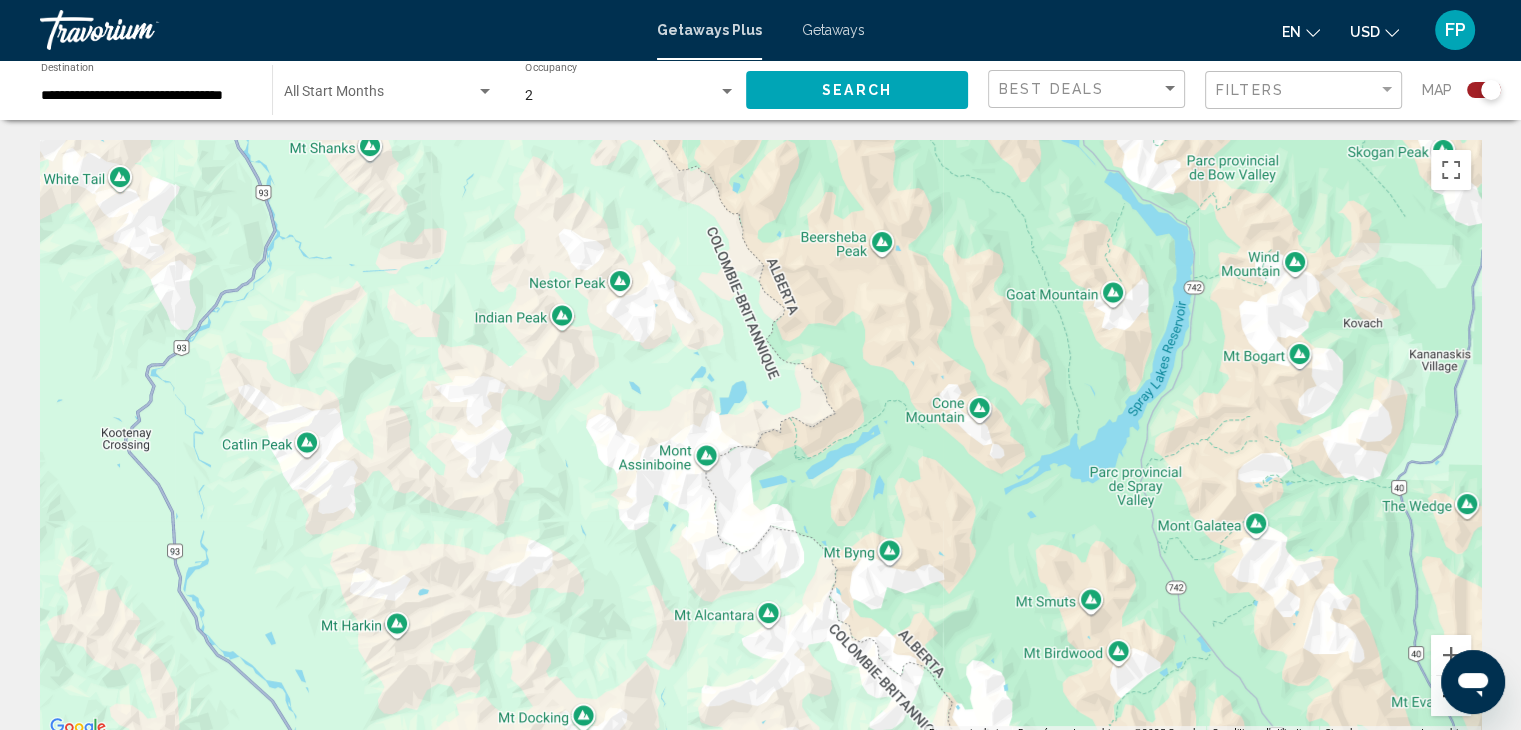 click at bounding box center (1451, 696) 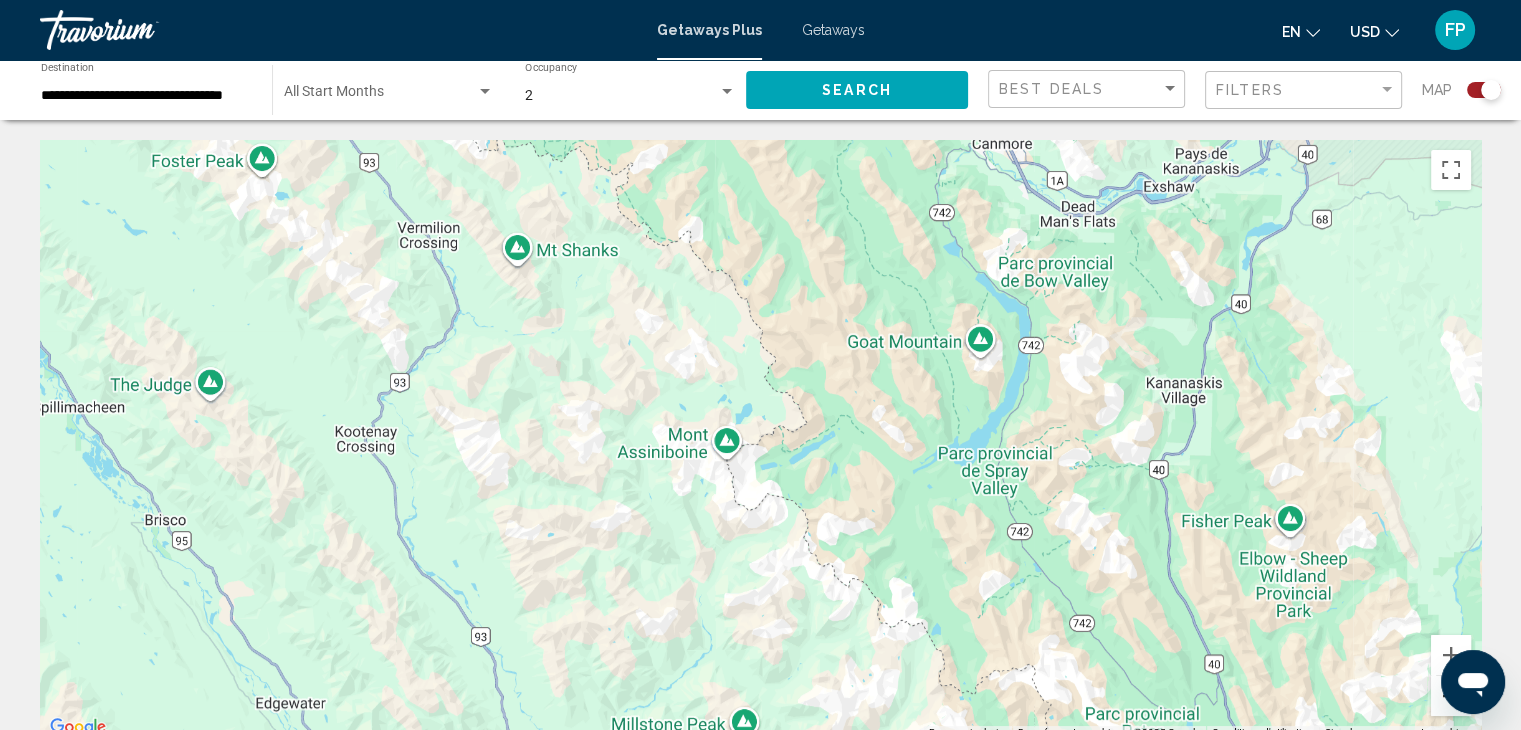 click at bounding box center [1451, 696] 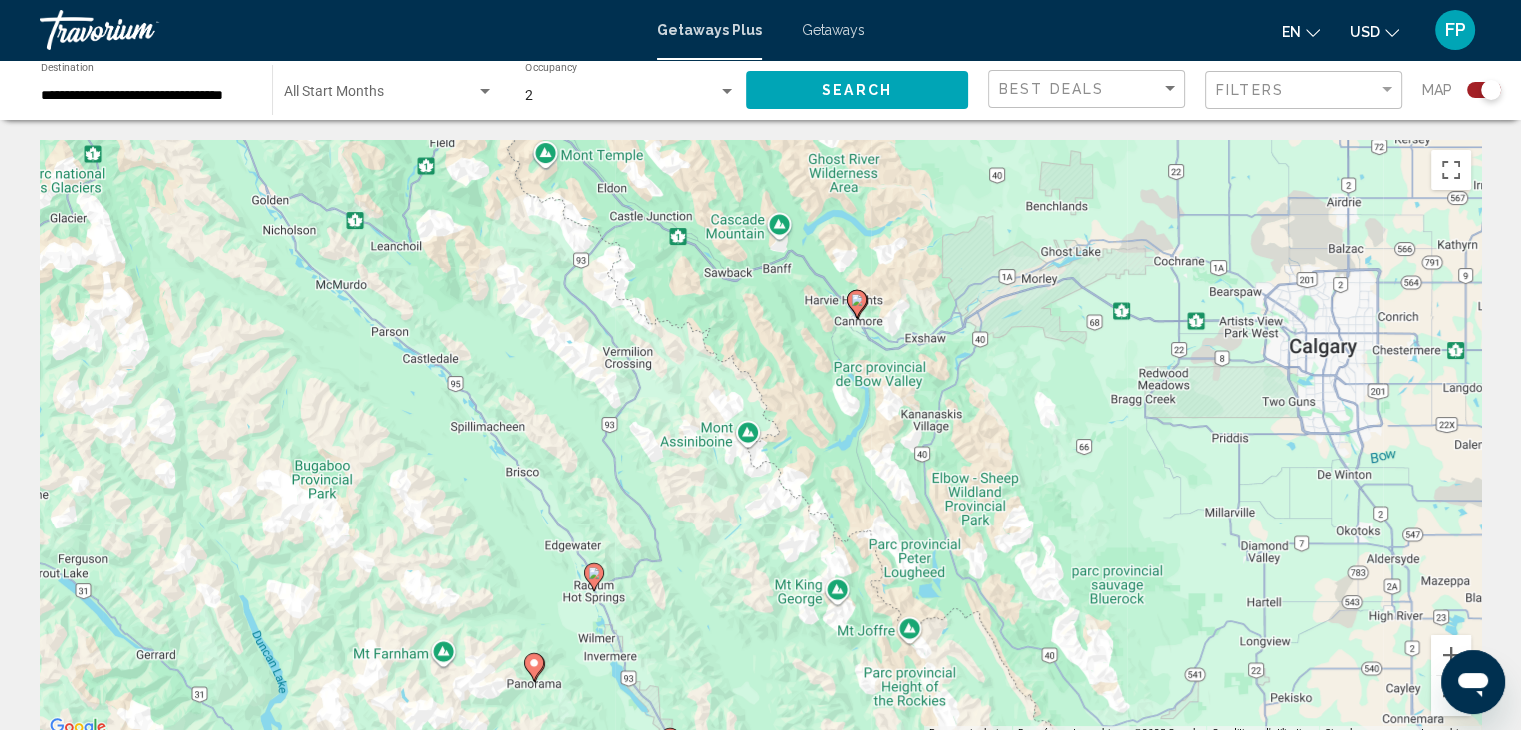 drag, startPoint x: 1226, startPoint y: 407, endPoint x: 992, endPoint y: 459, distance: 239.70816 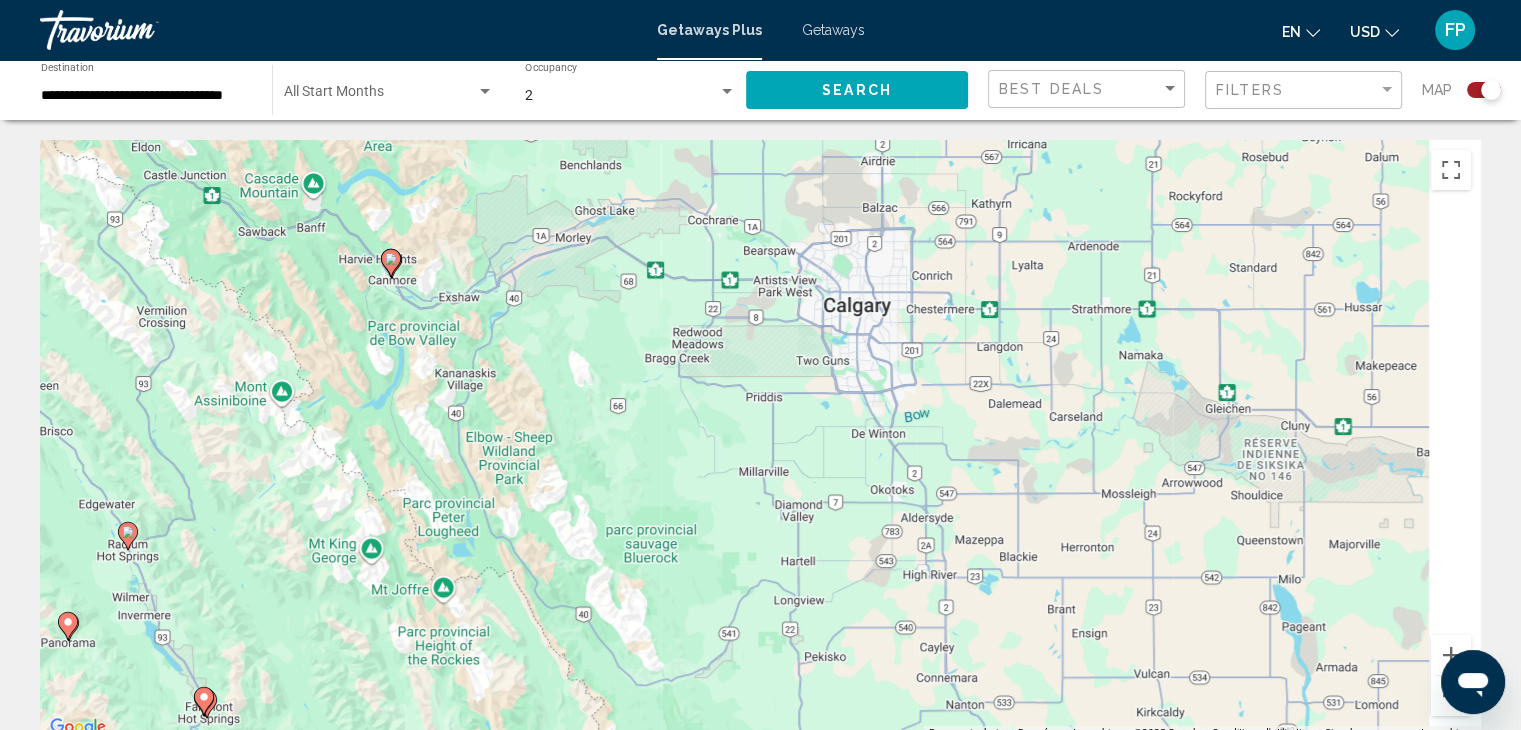 drag, startPoint x: 1092, startPoint y: 517, endPoint x: 952, endPoint y: 386, distance: 191.73158 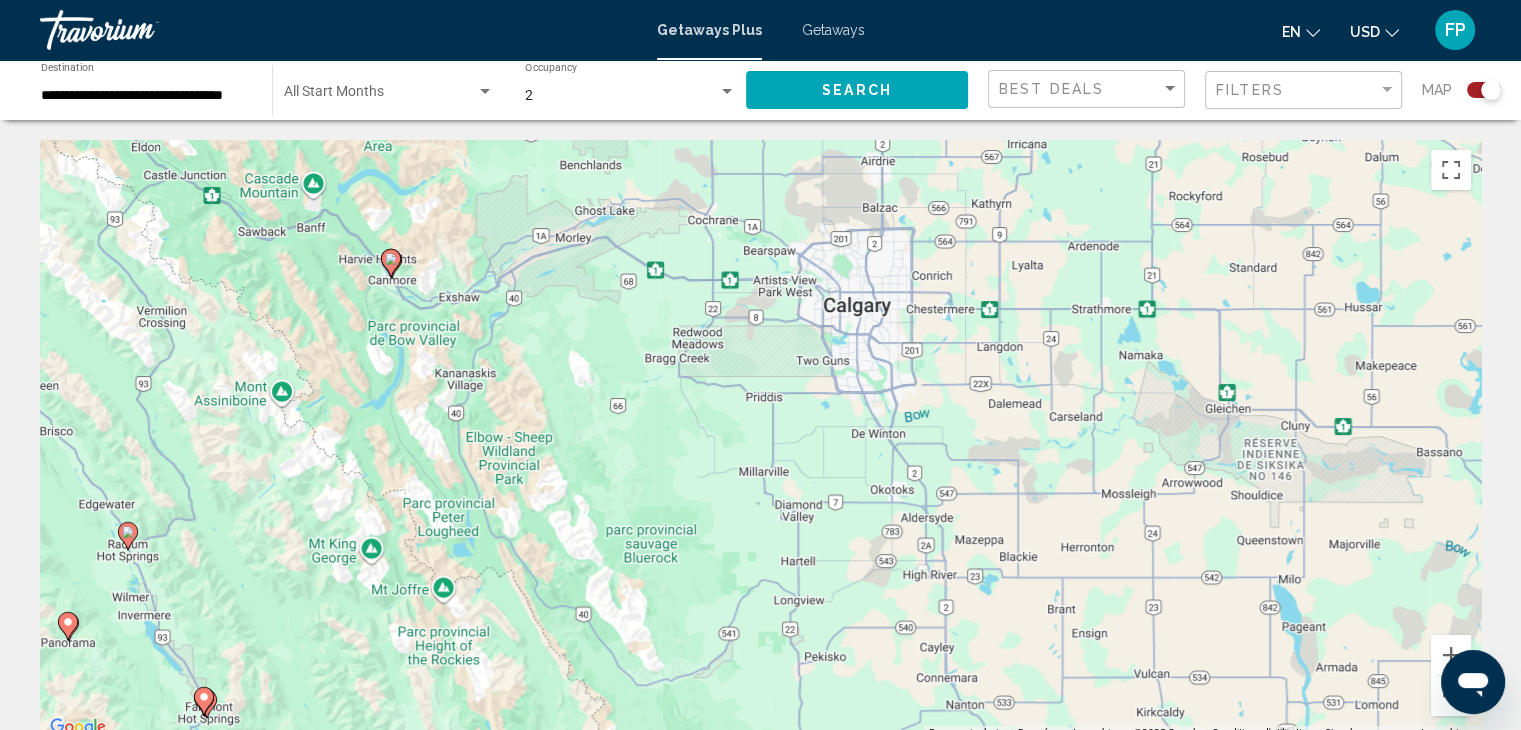 click 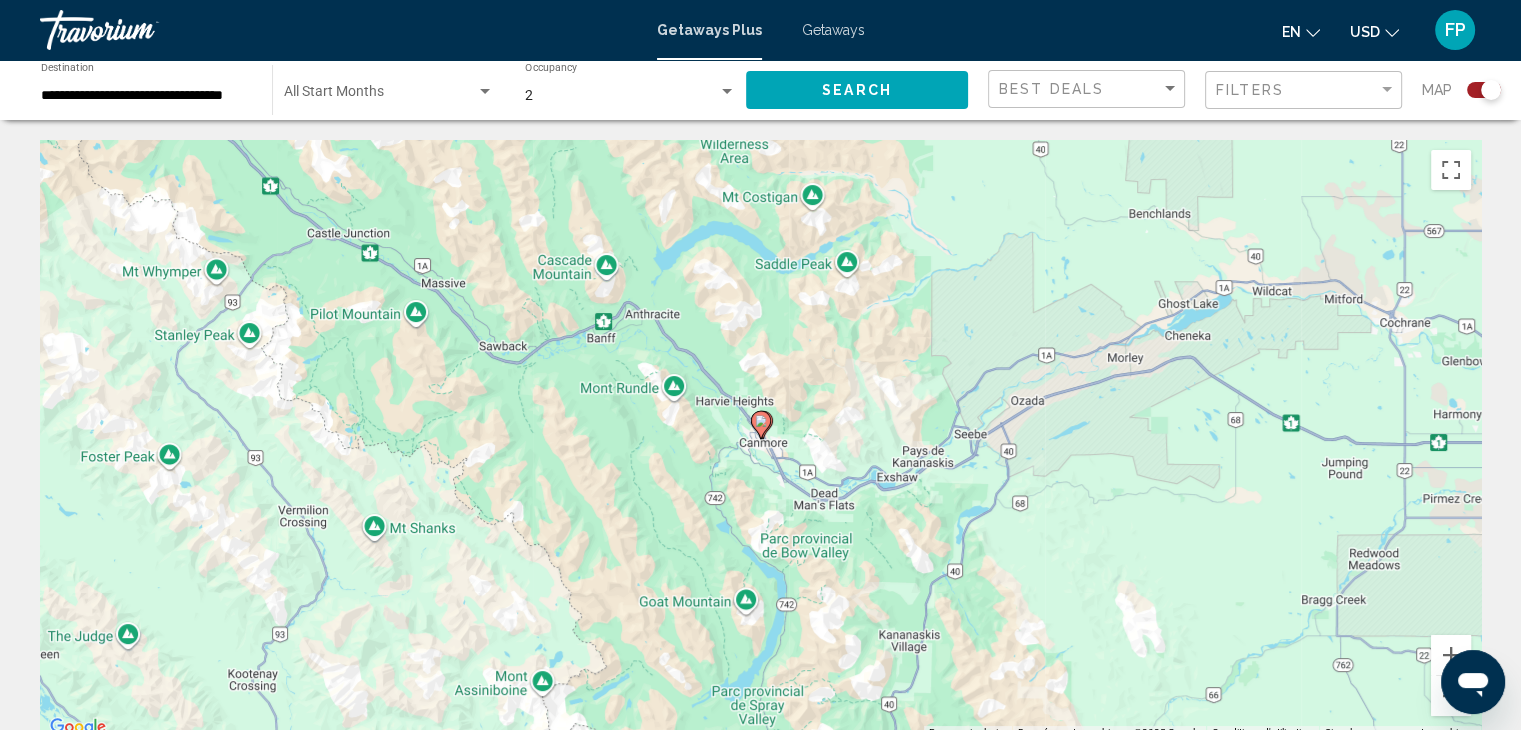 click at bounding box center (761, 425) 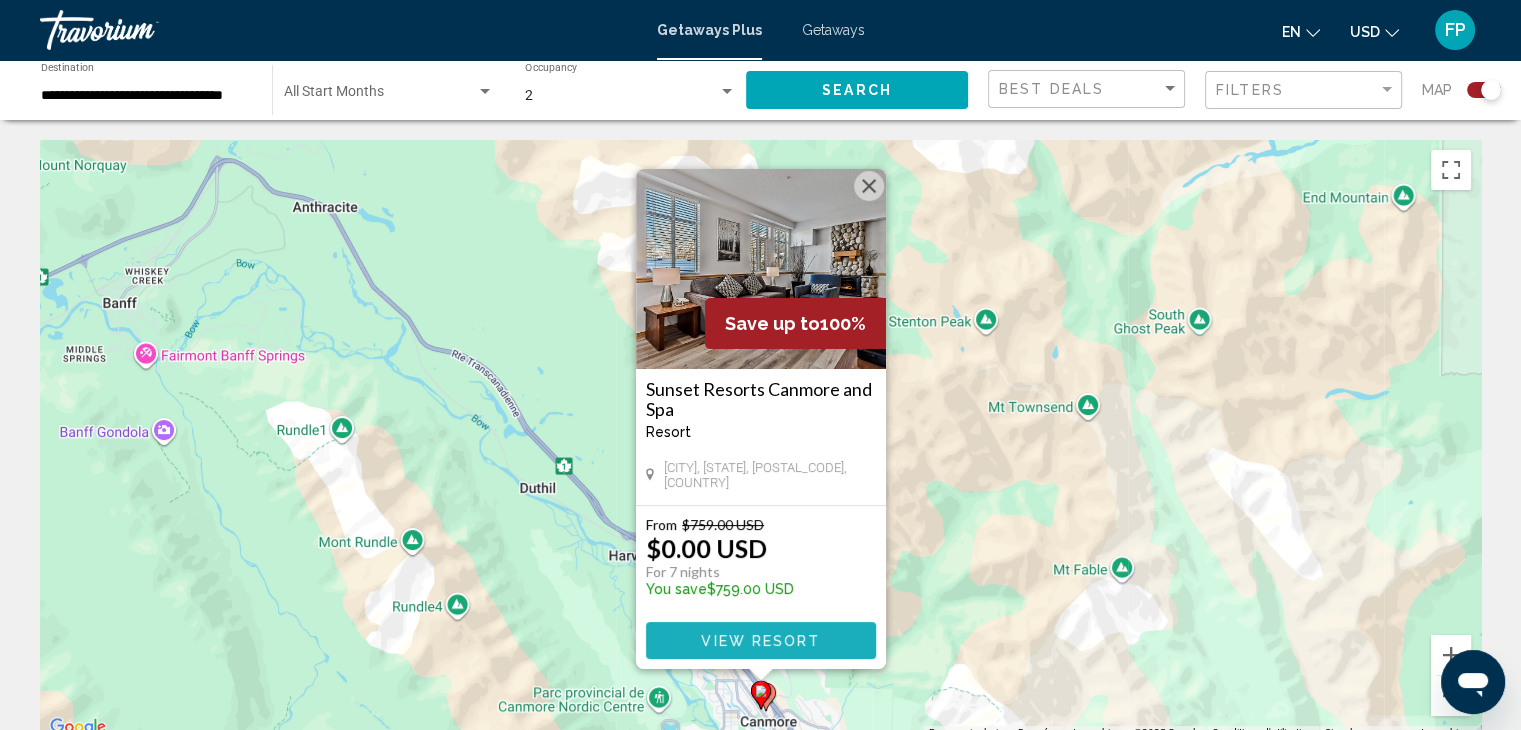 click on "View Resort" at bounding box center (761, 640) 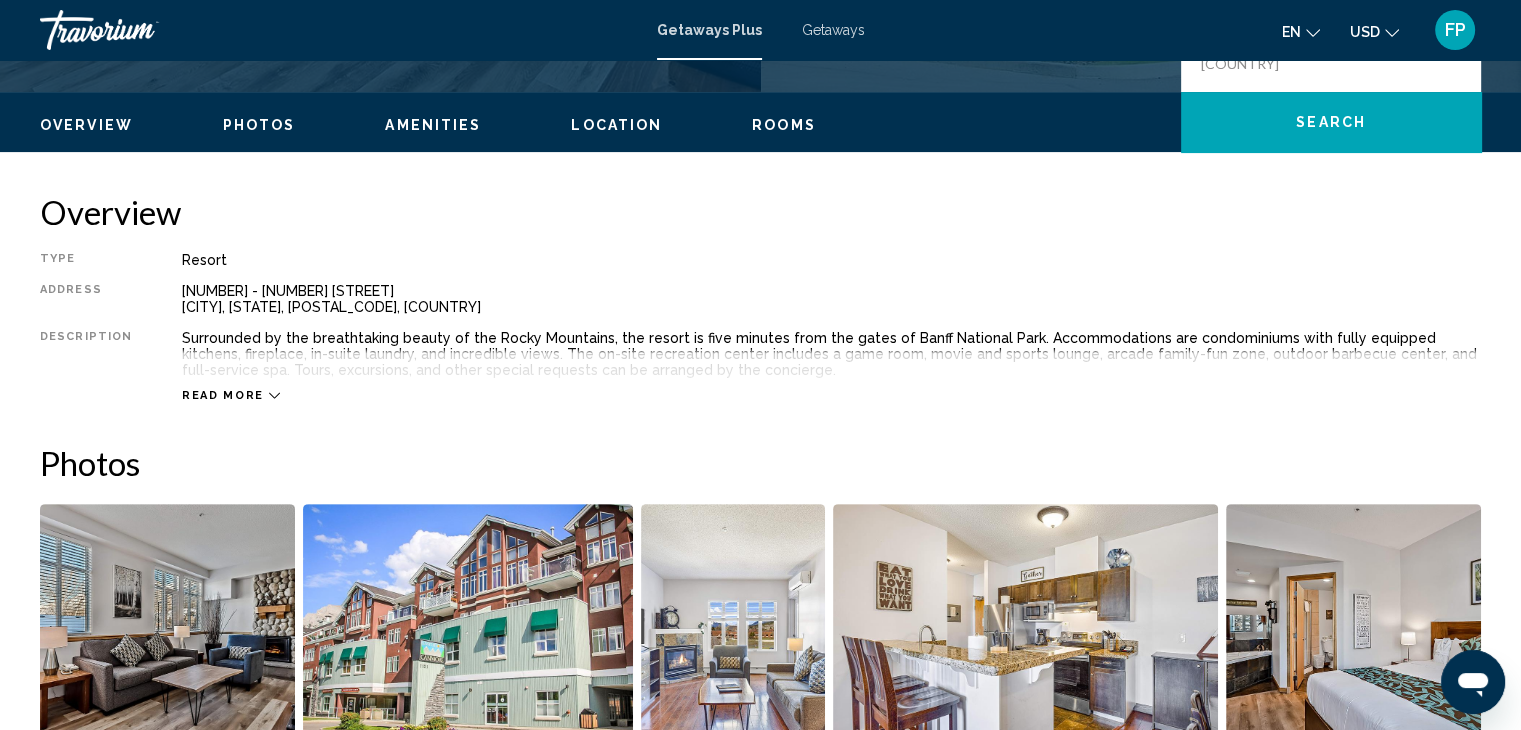 scroll, scrollTop: 568, scrollLeft: 0, axis: vertical 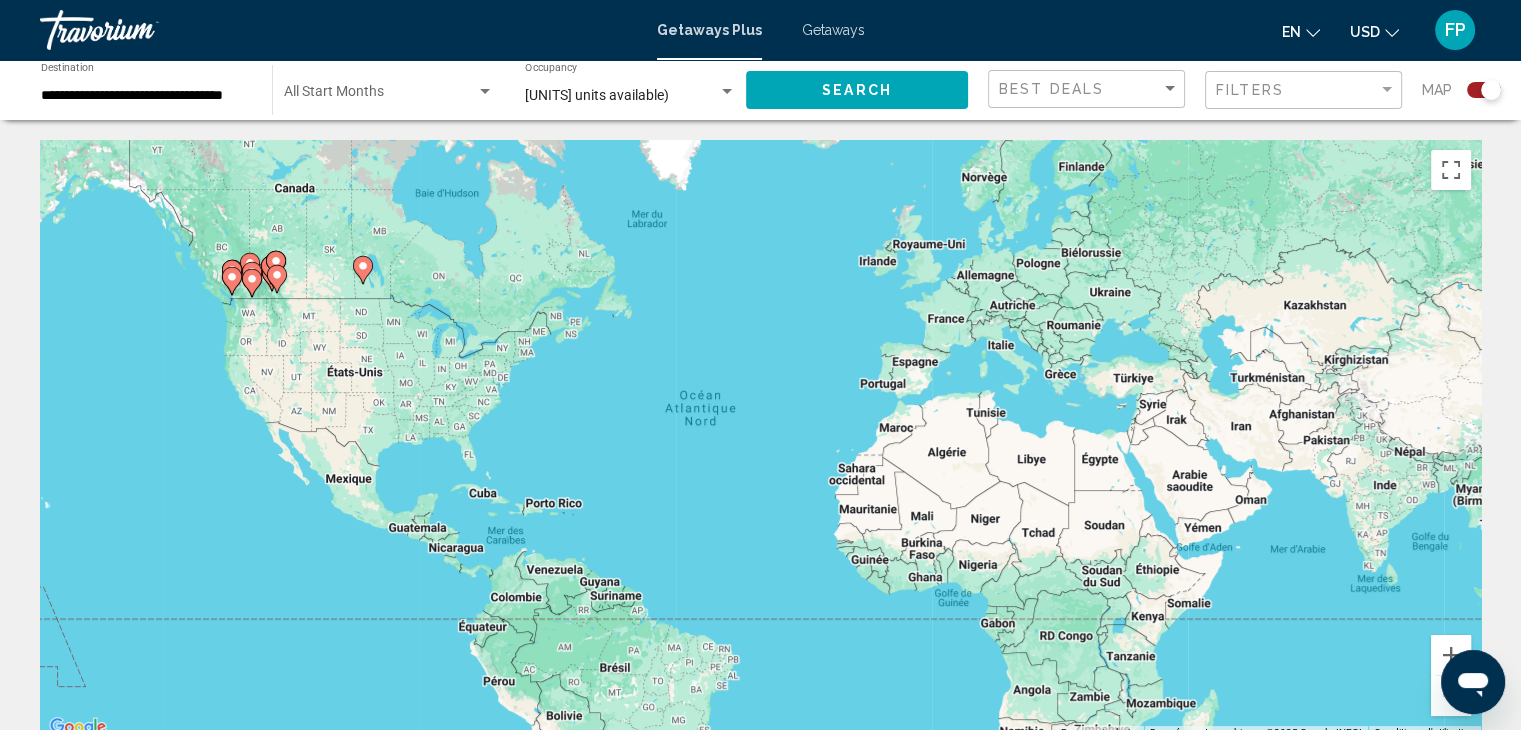 click 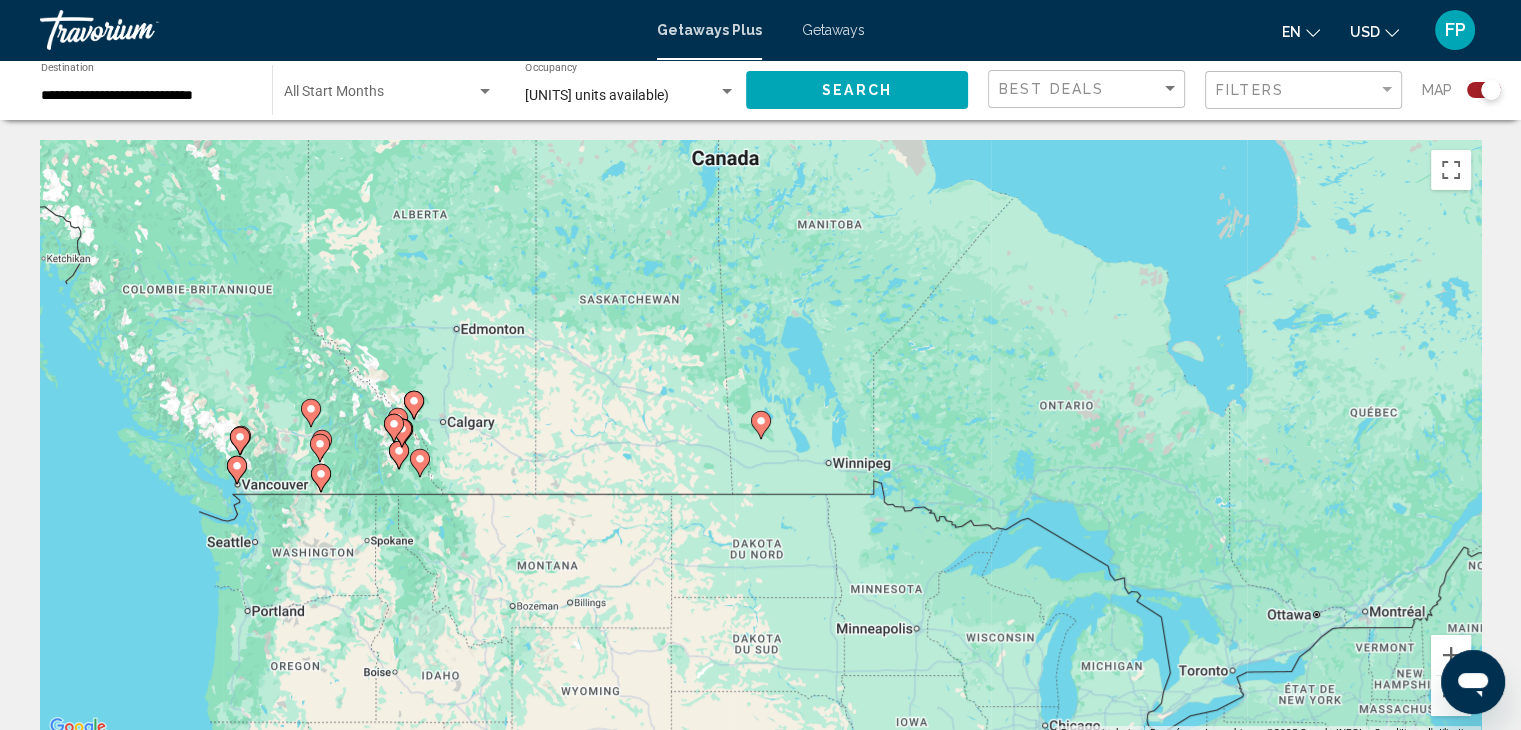 click 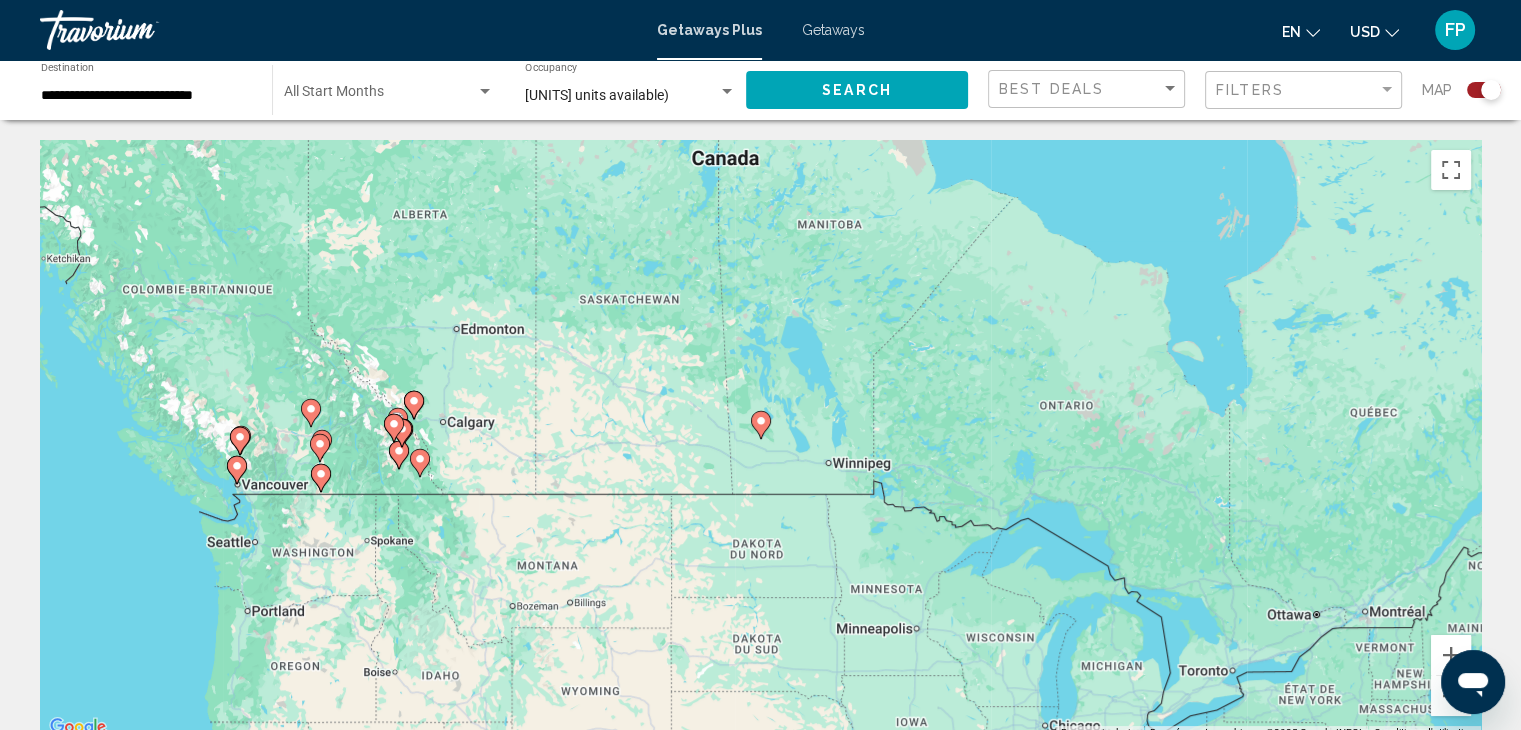 type on "**********" 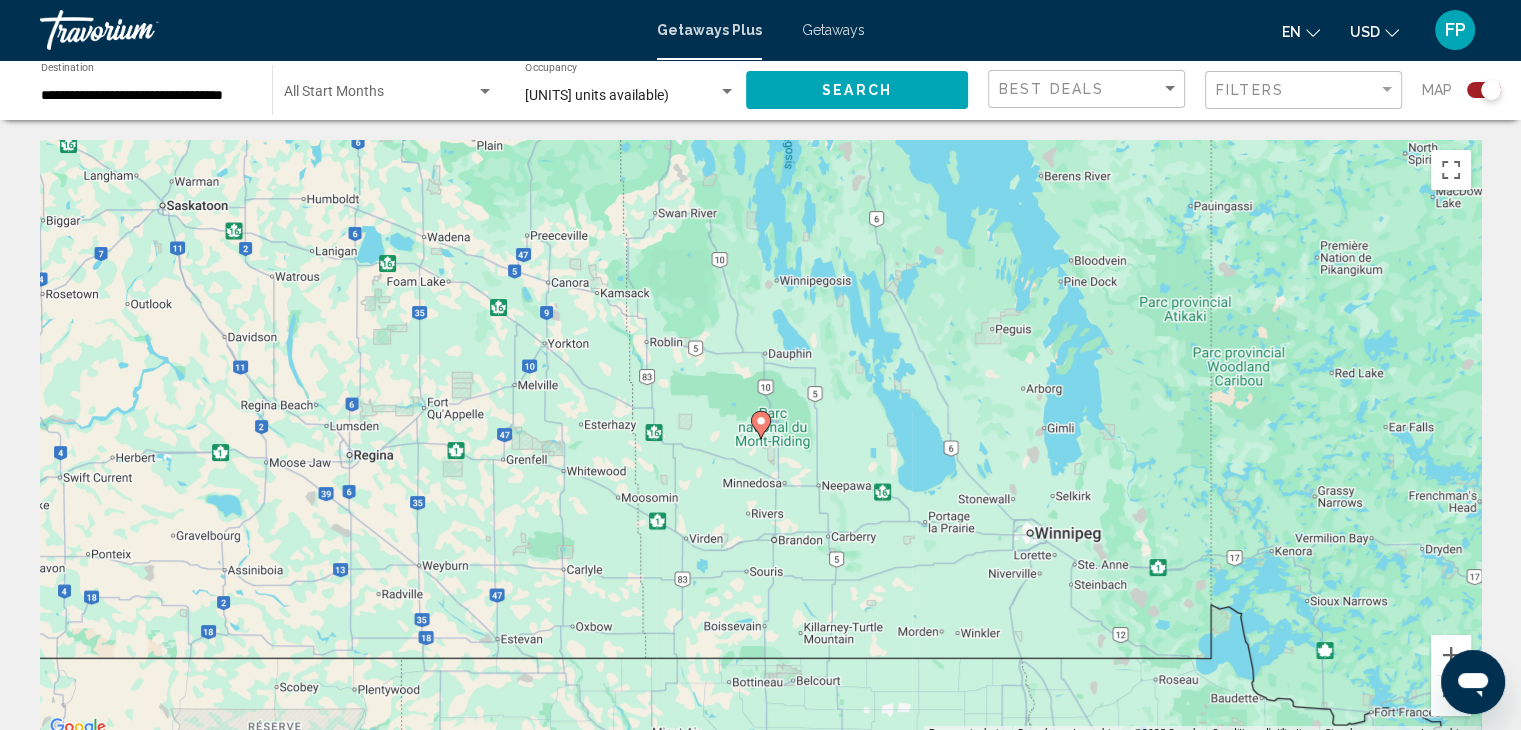 click 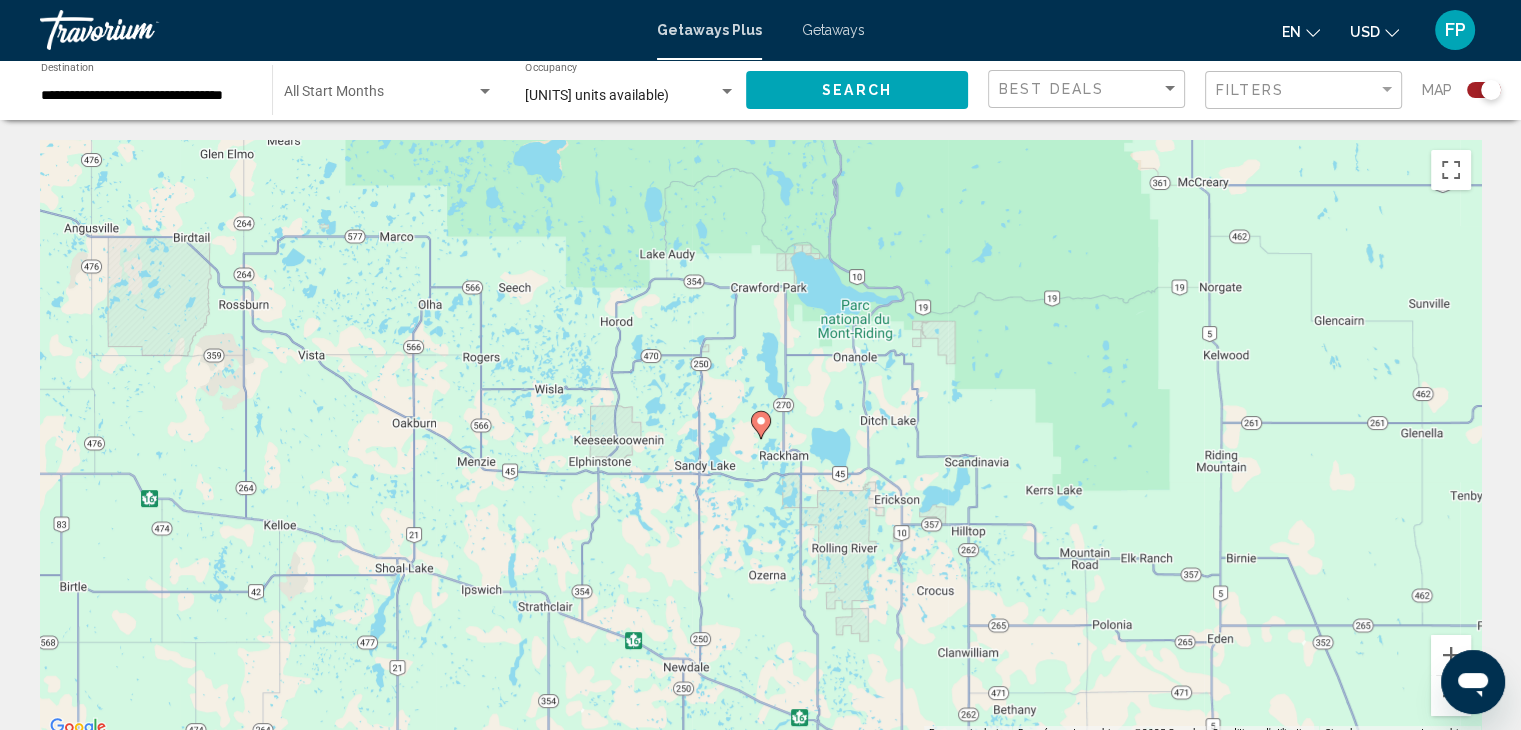 click 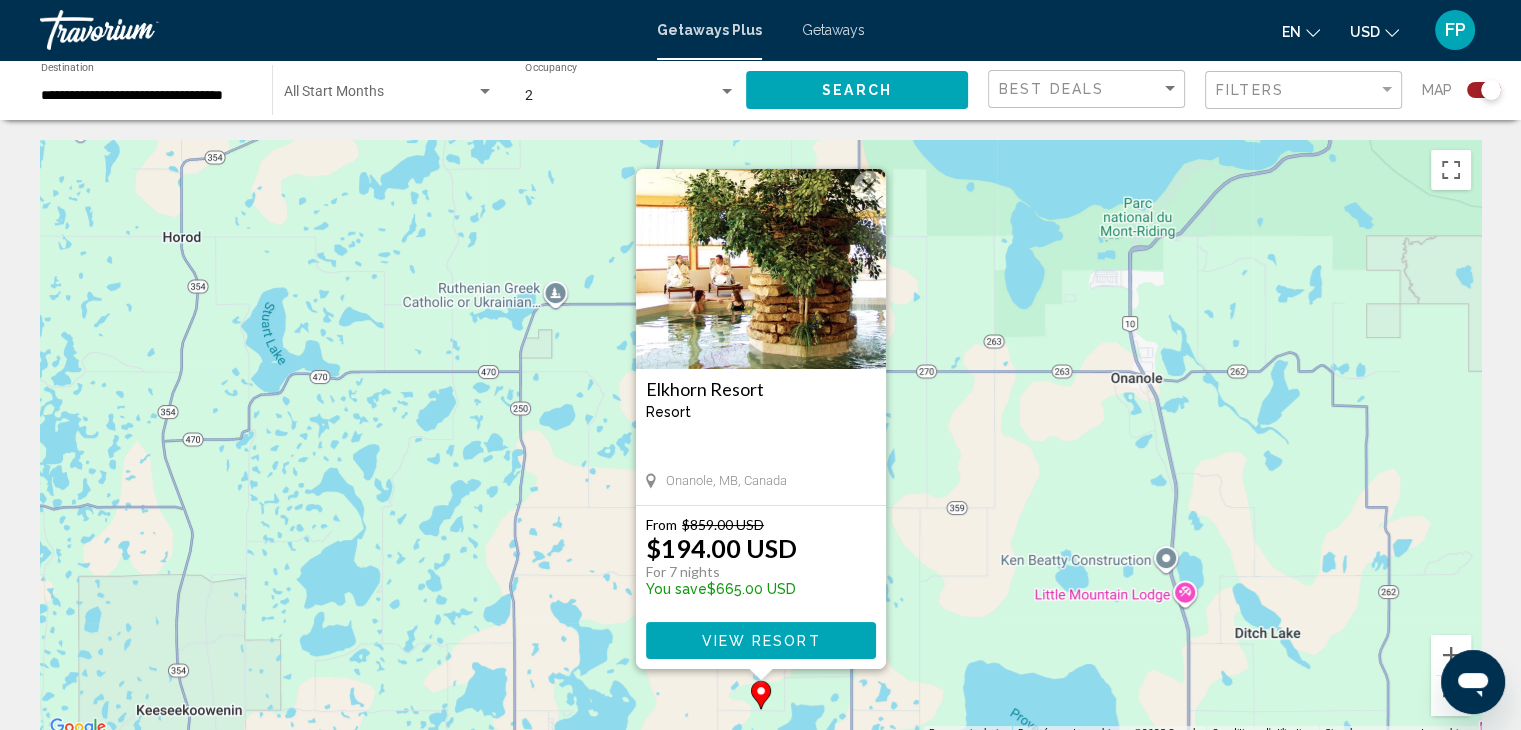 click on "Pour activer le glissement avec le clavier, appuyez sur Alt+Entrée. Une fois ce mode activé, utilisez les touches fléchées pour déplacer le repère. Pour valider le déplacement, appuyez sur Entrée. Pour annuler, appuyez sur Échap.  Elkhorn Resort  Resort  -  This is an adults only resort
Onanole, [STATE], [COUNTRY] From $[PRICE] USD $[PRICE] USD For 7 nights You save  $[PRICE] USD  View Resort" at bounding box center (760, 440) 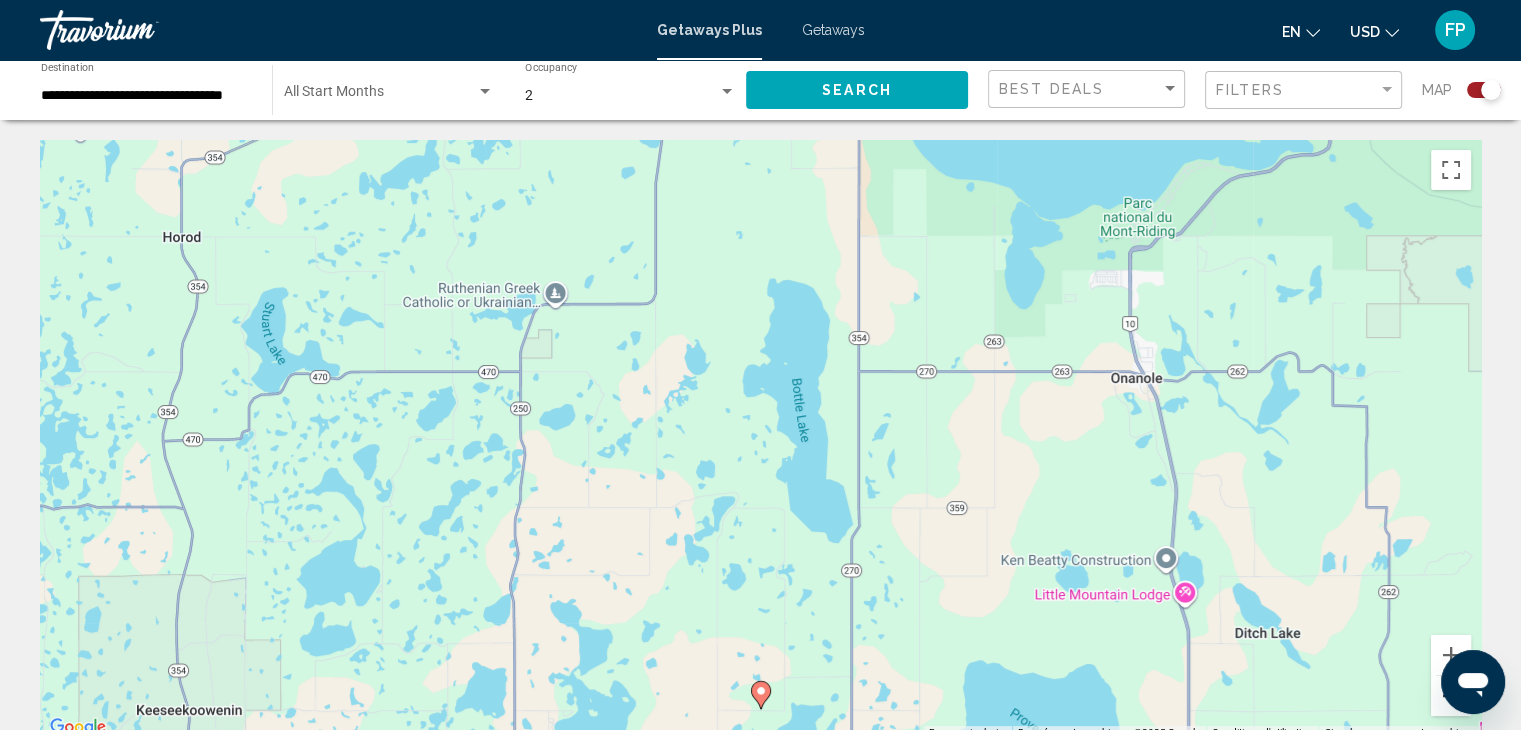 click at bounding box center [1451, 696] 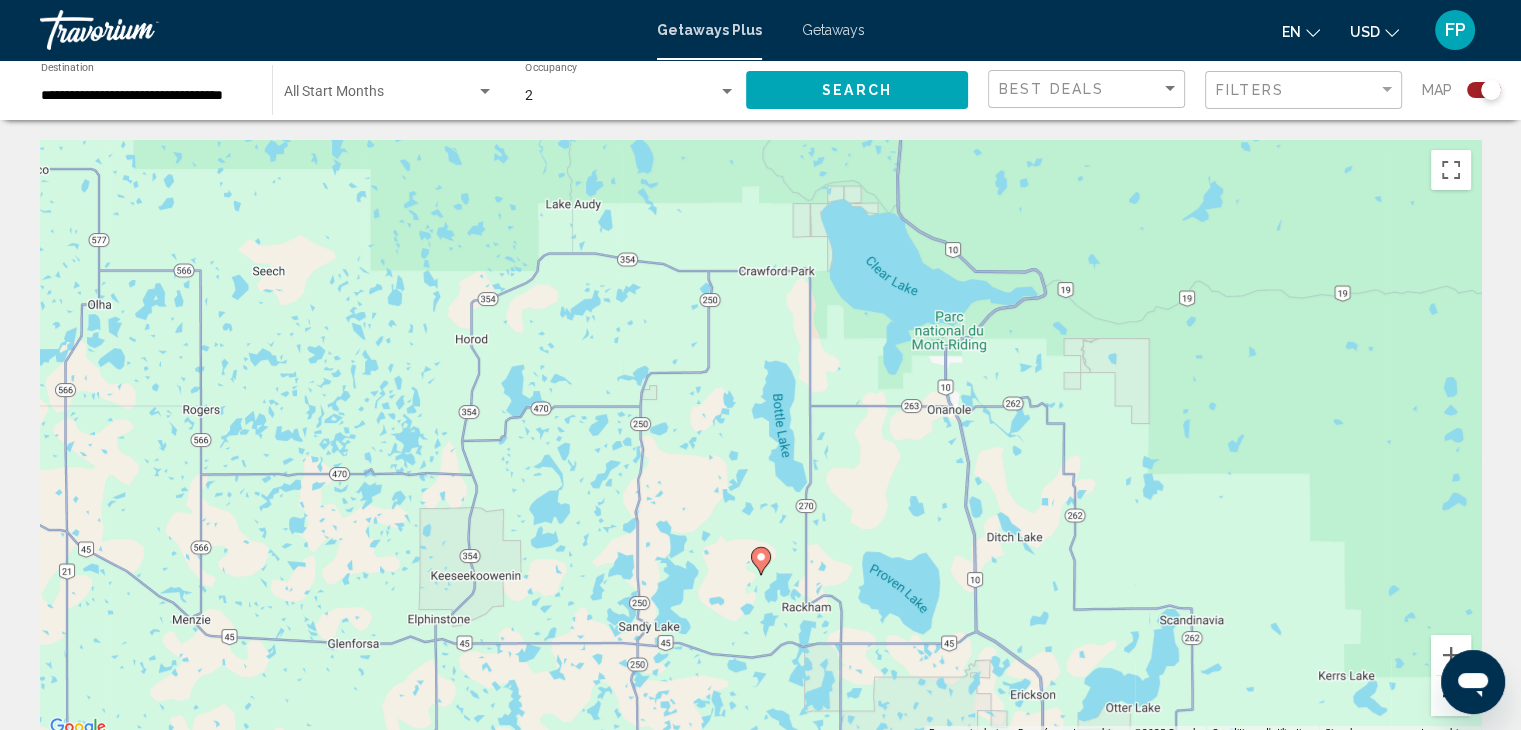 click at bounding box center (1451, 696) 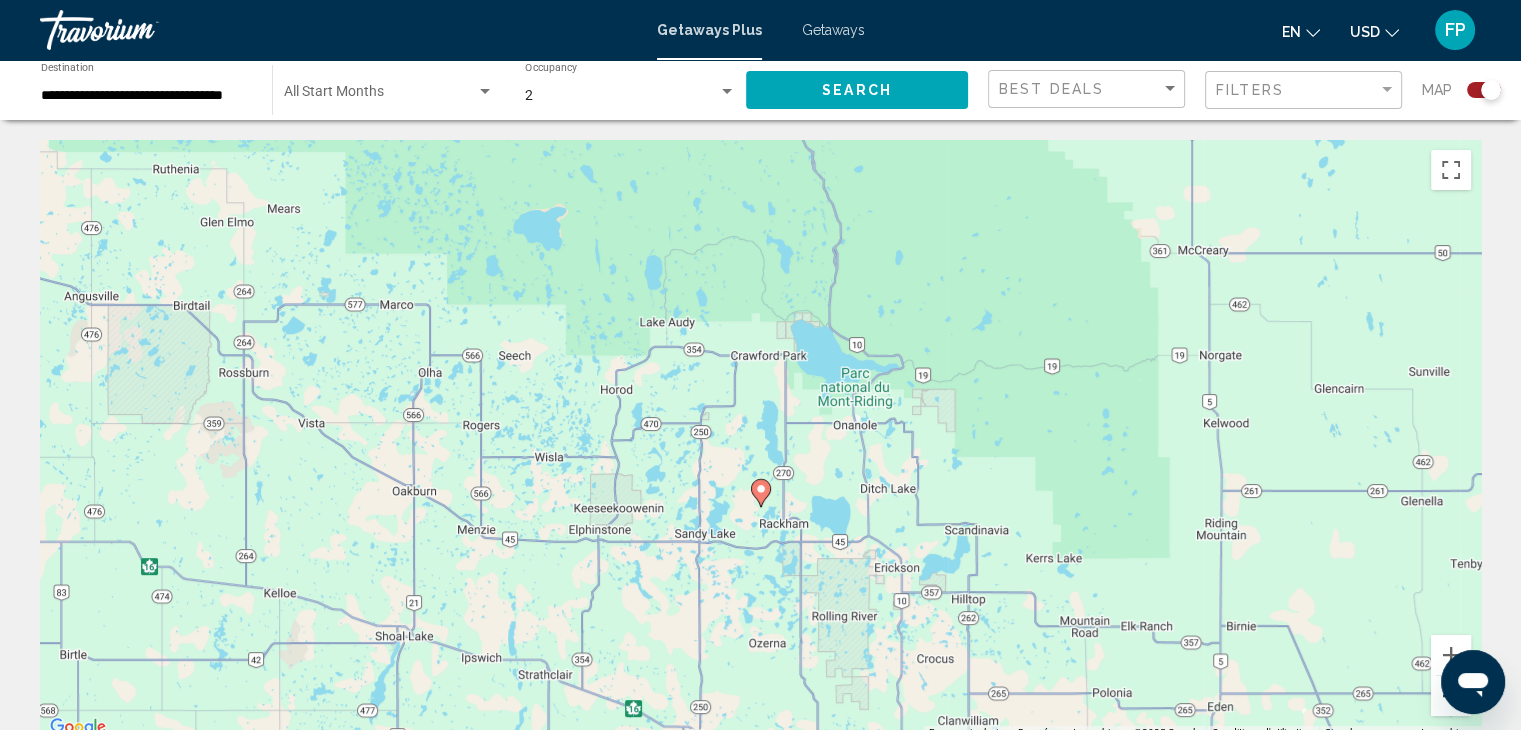 click at bounding box center [1451, 696] 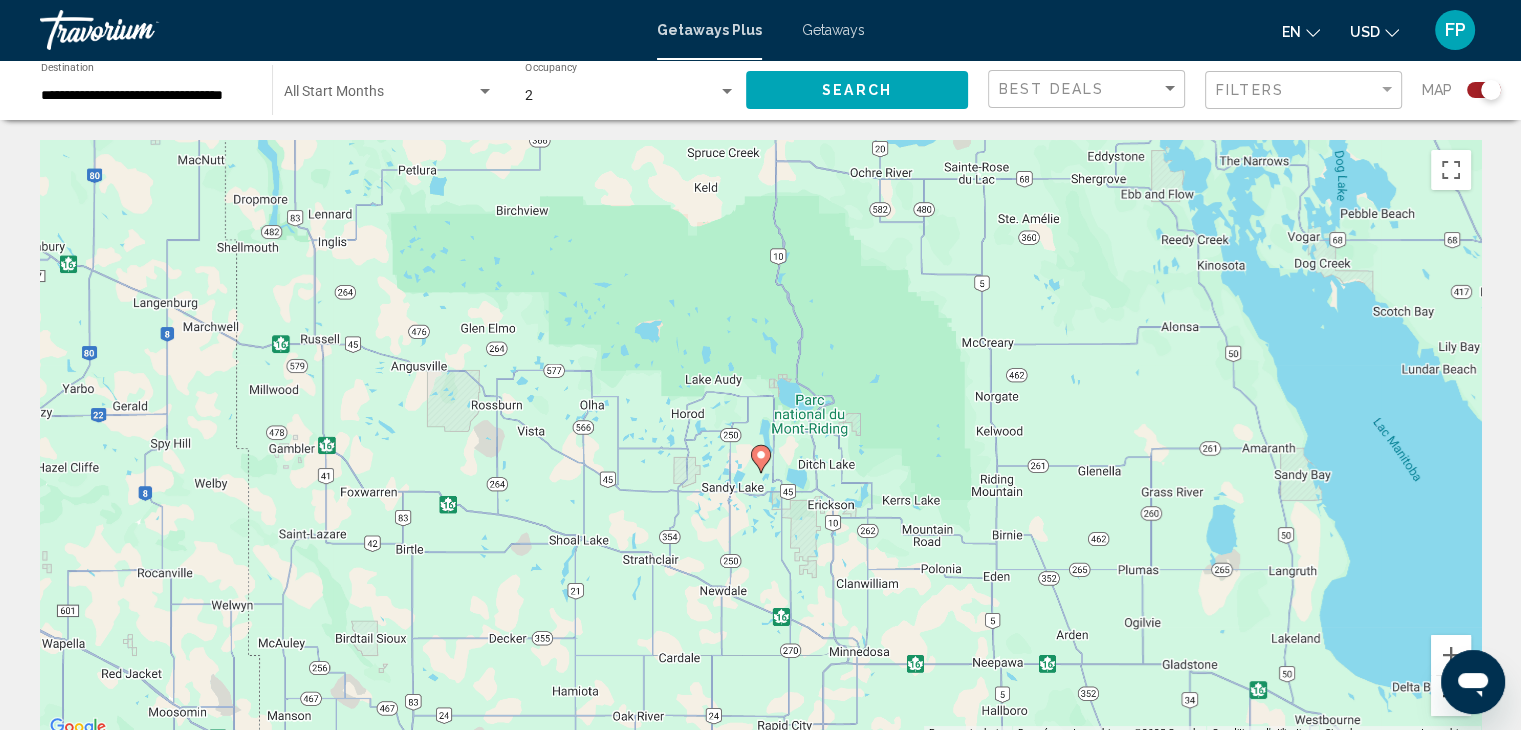 click at bounding box center (1451, 696) 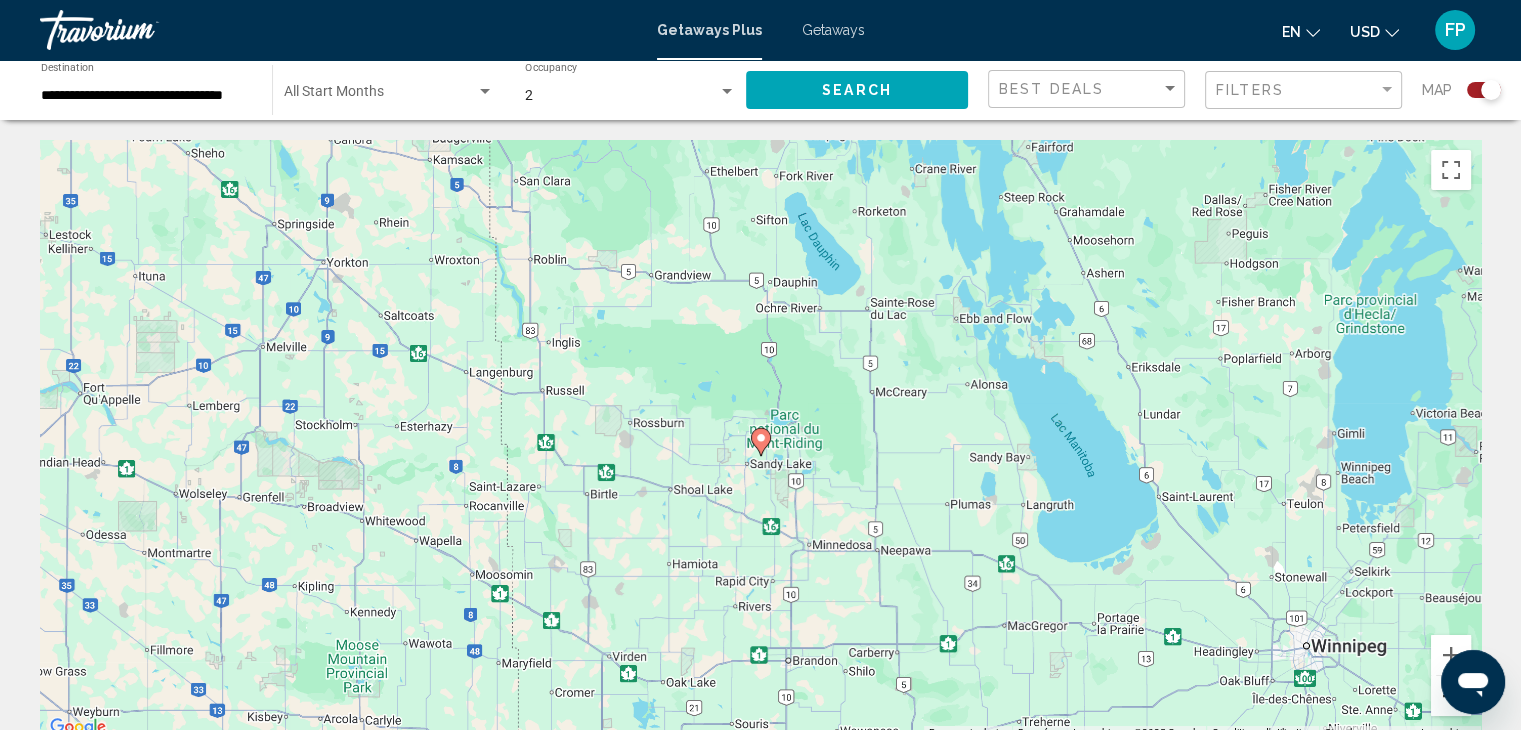 click at bounding box center (1451, 696) 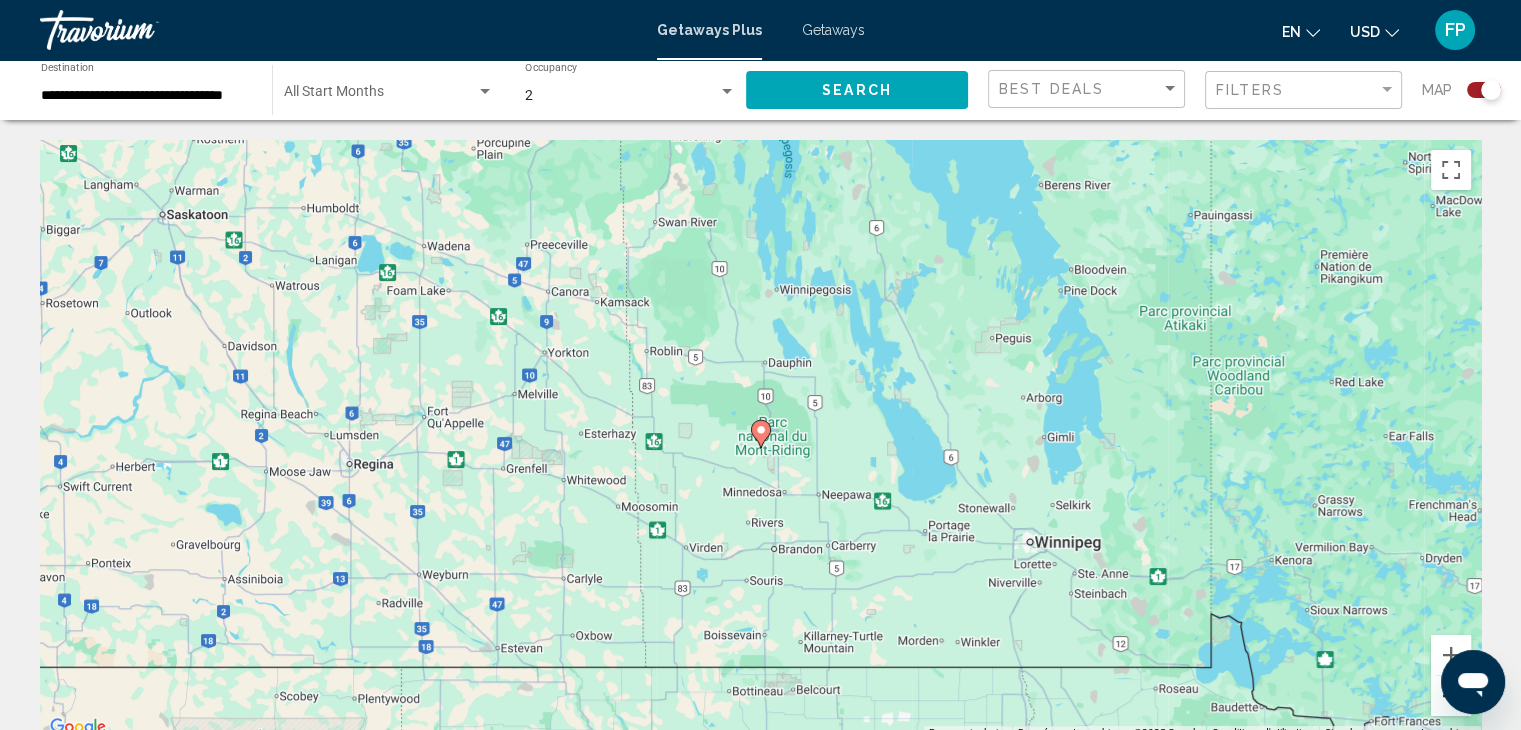 click at bounding box center (1451, 696) 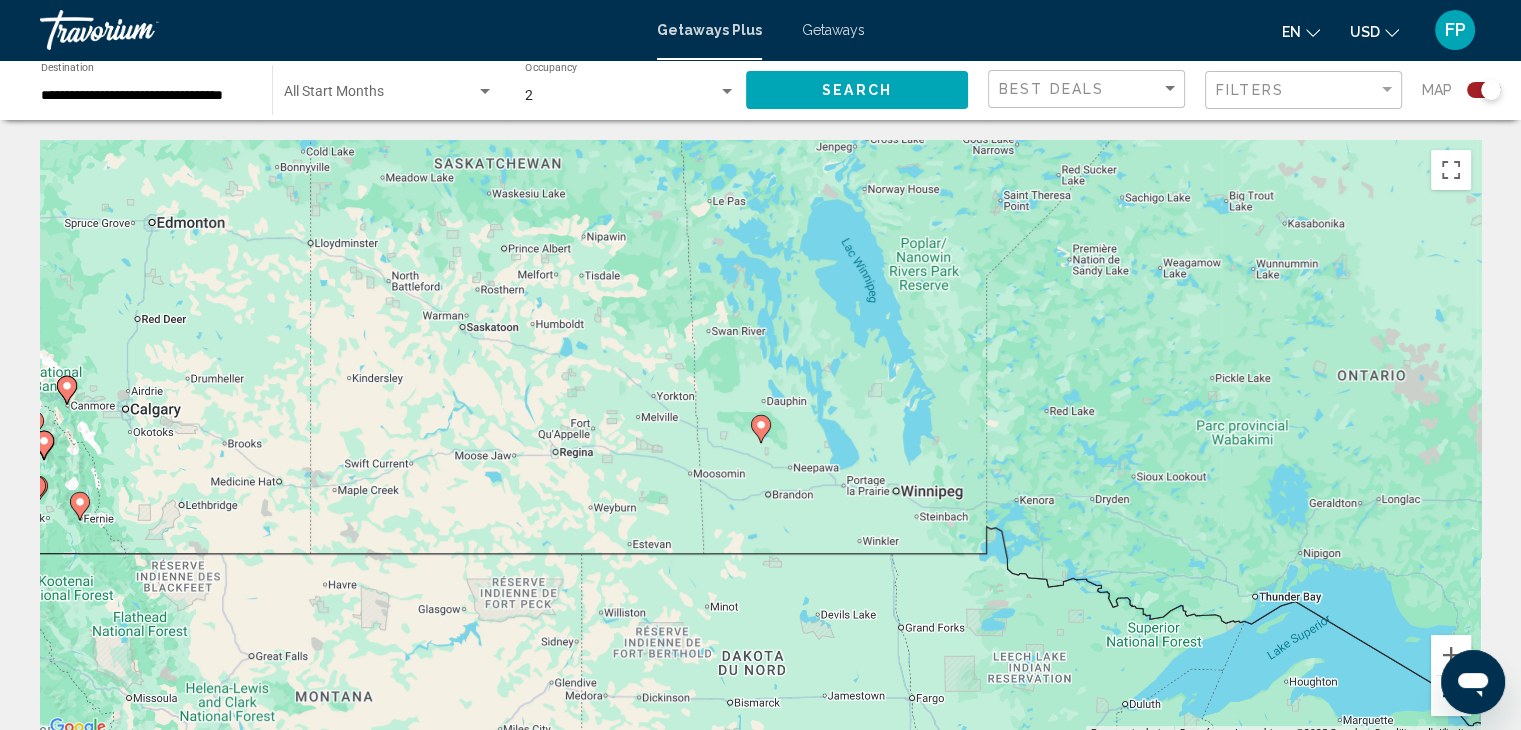click at bounding box center (1451, 696) 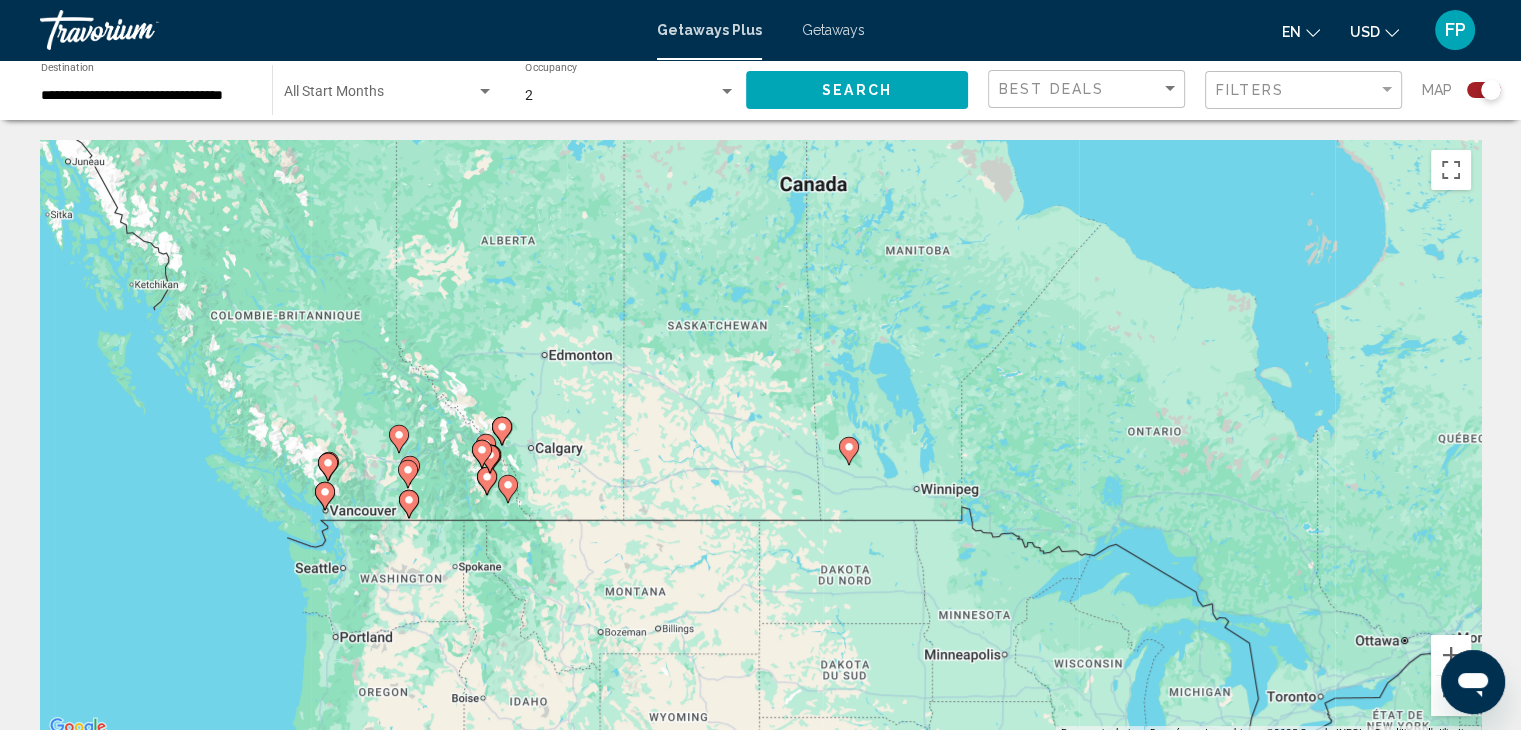 drag, startPoint x: 896, startPoint y: 723, endPoint x: 991, endPoint y: 744, distance: 97.29337 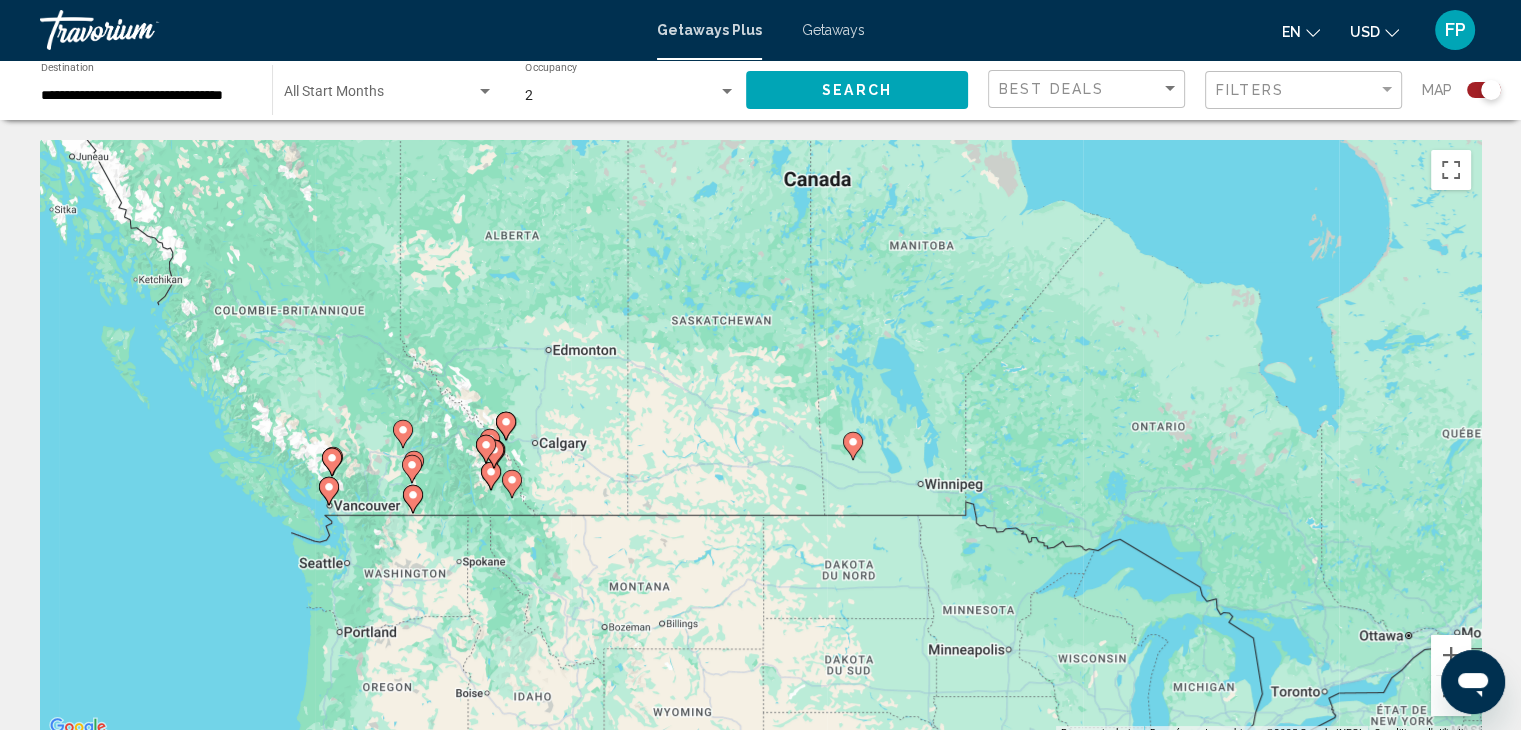click 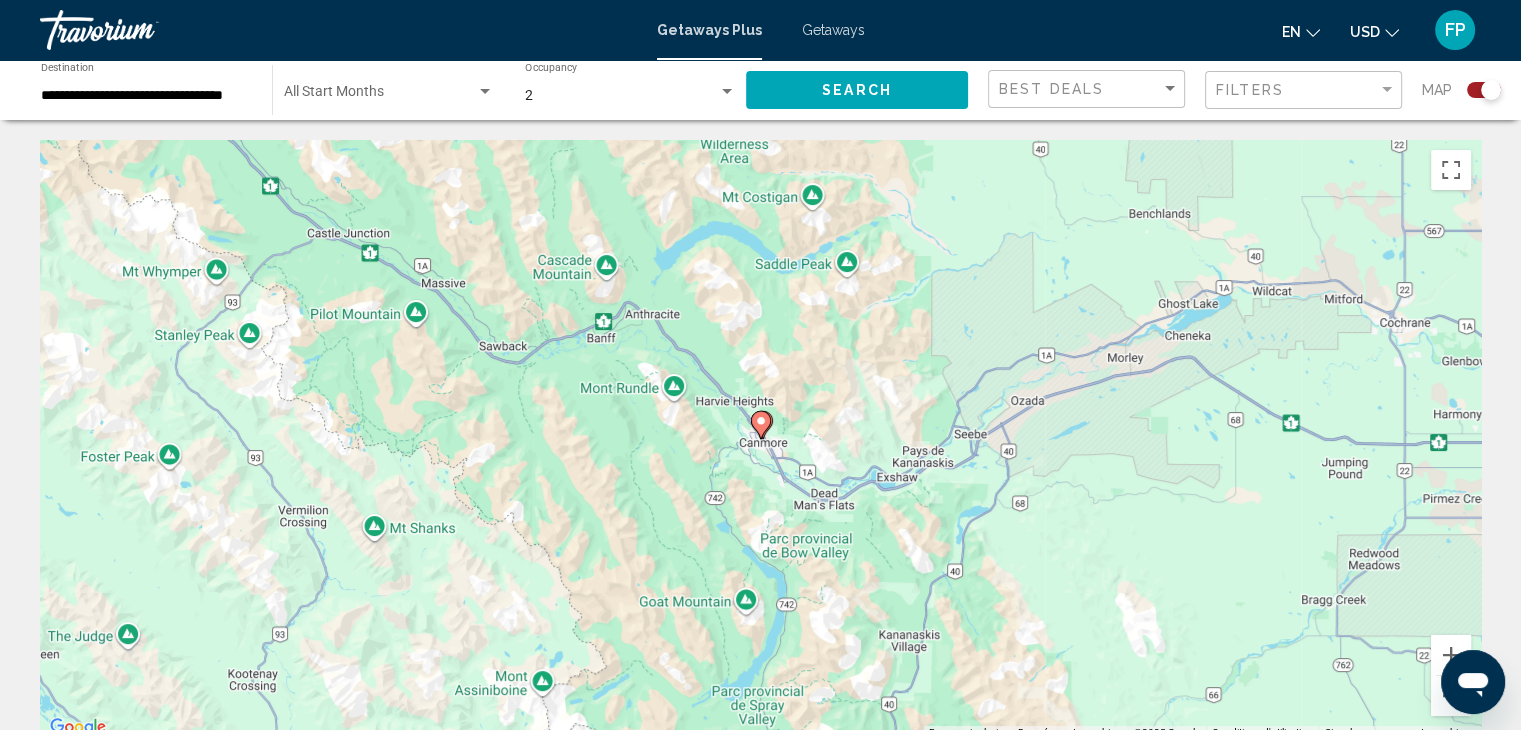 click at bounding box center [761, 425] 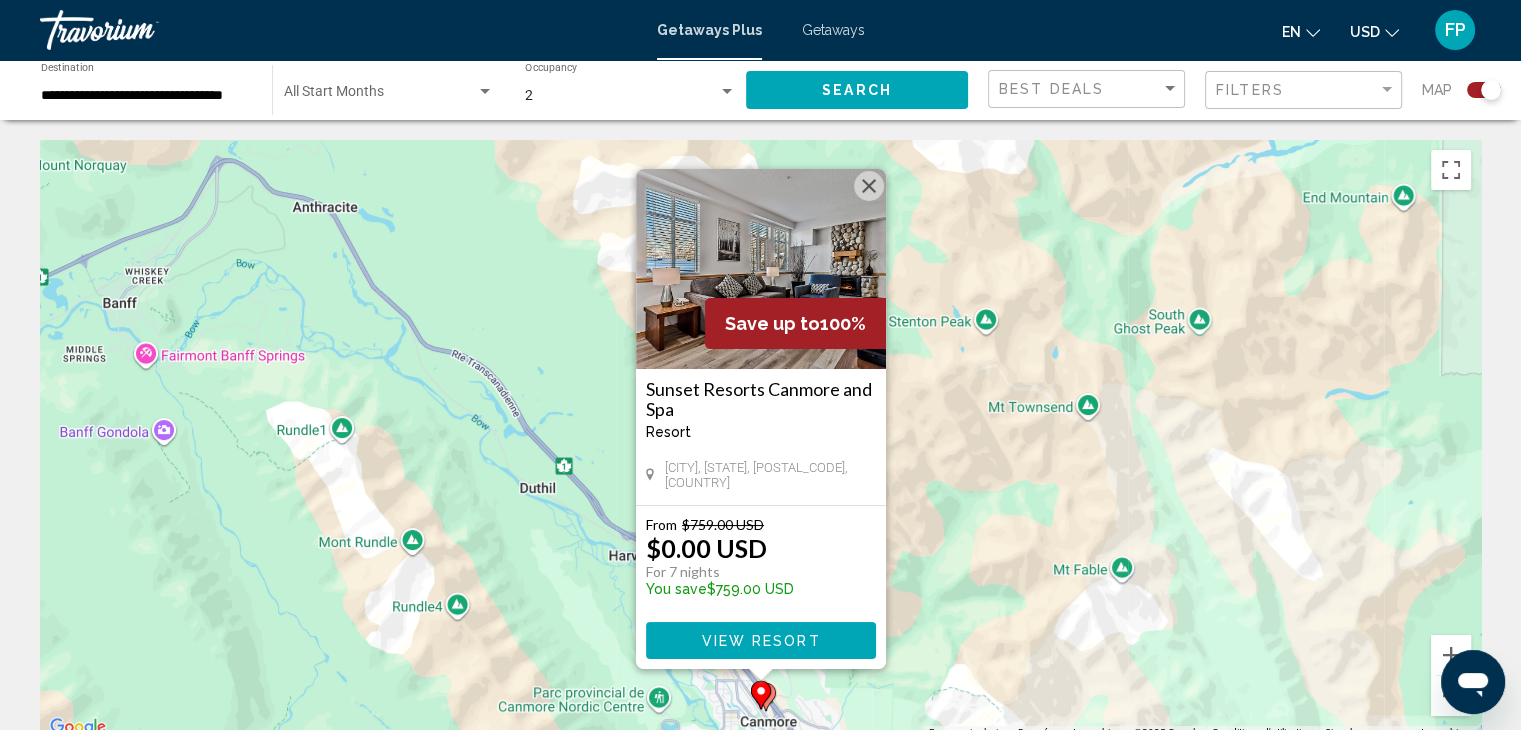 click 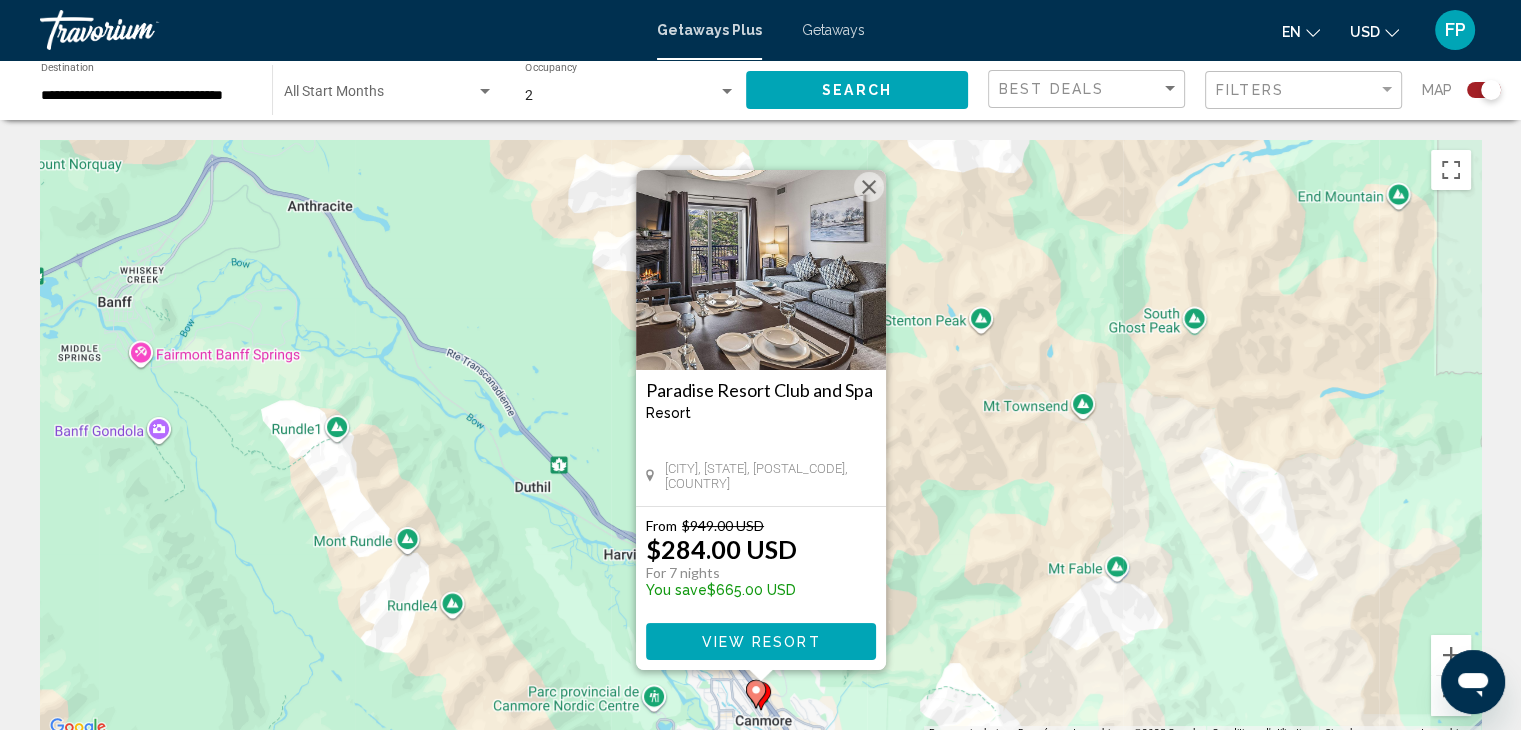 click on "View Resort" at bounding box center [760, 642] 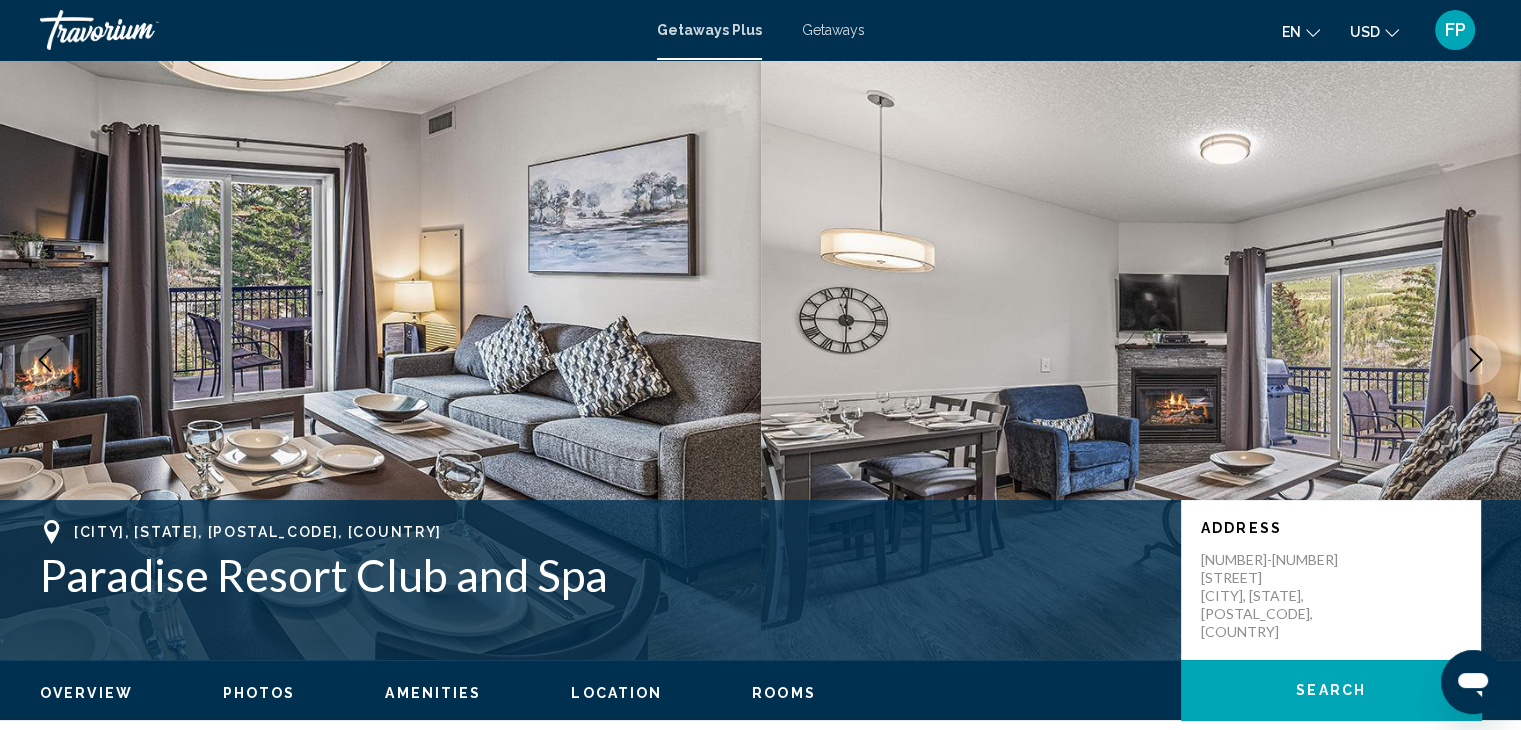 click 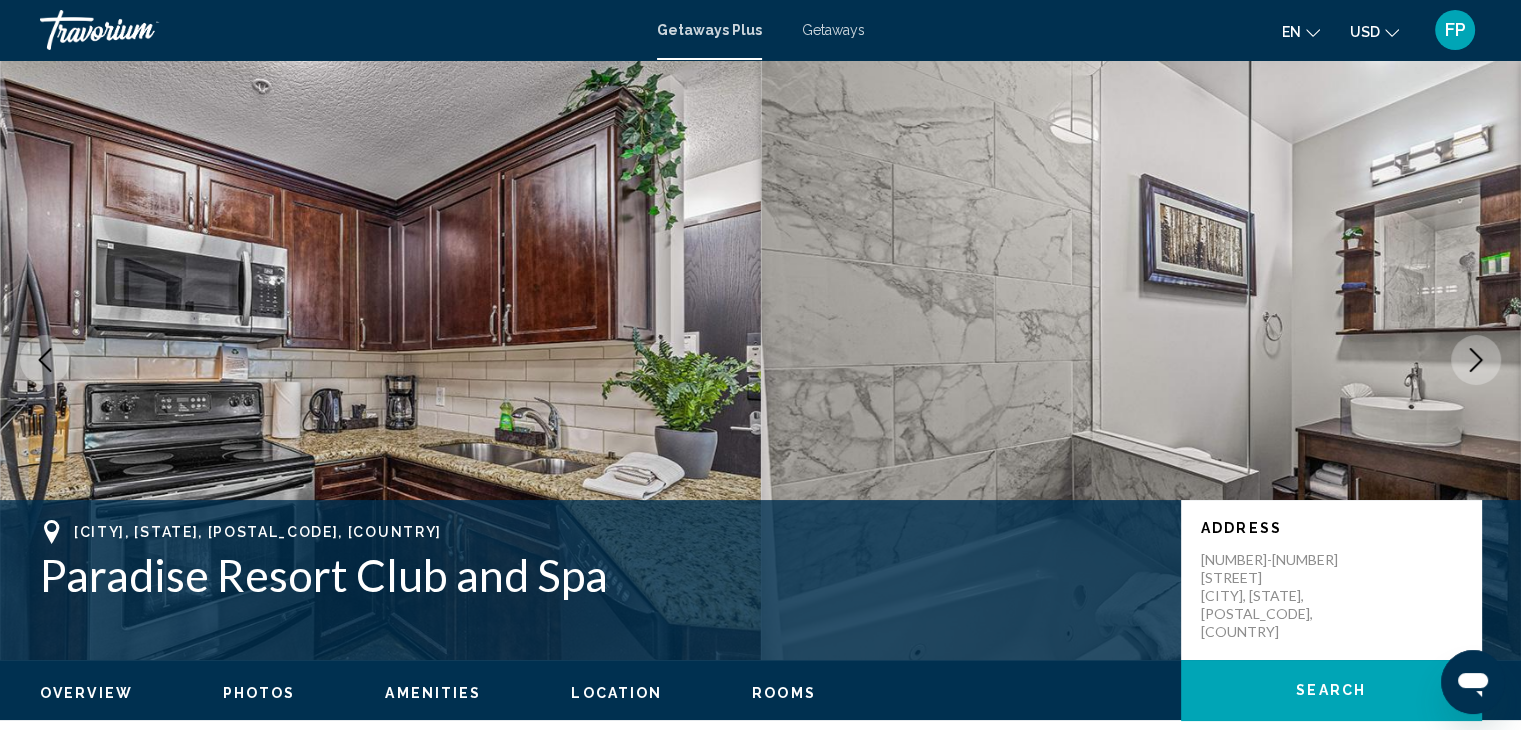 click 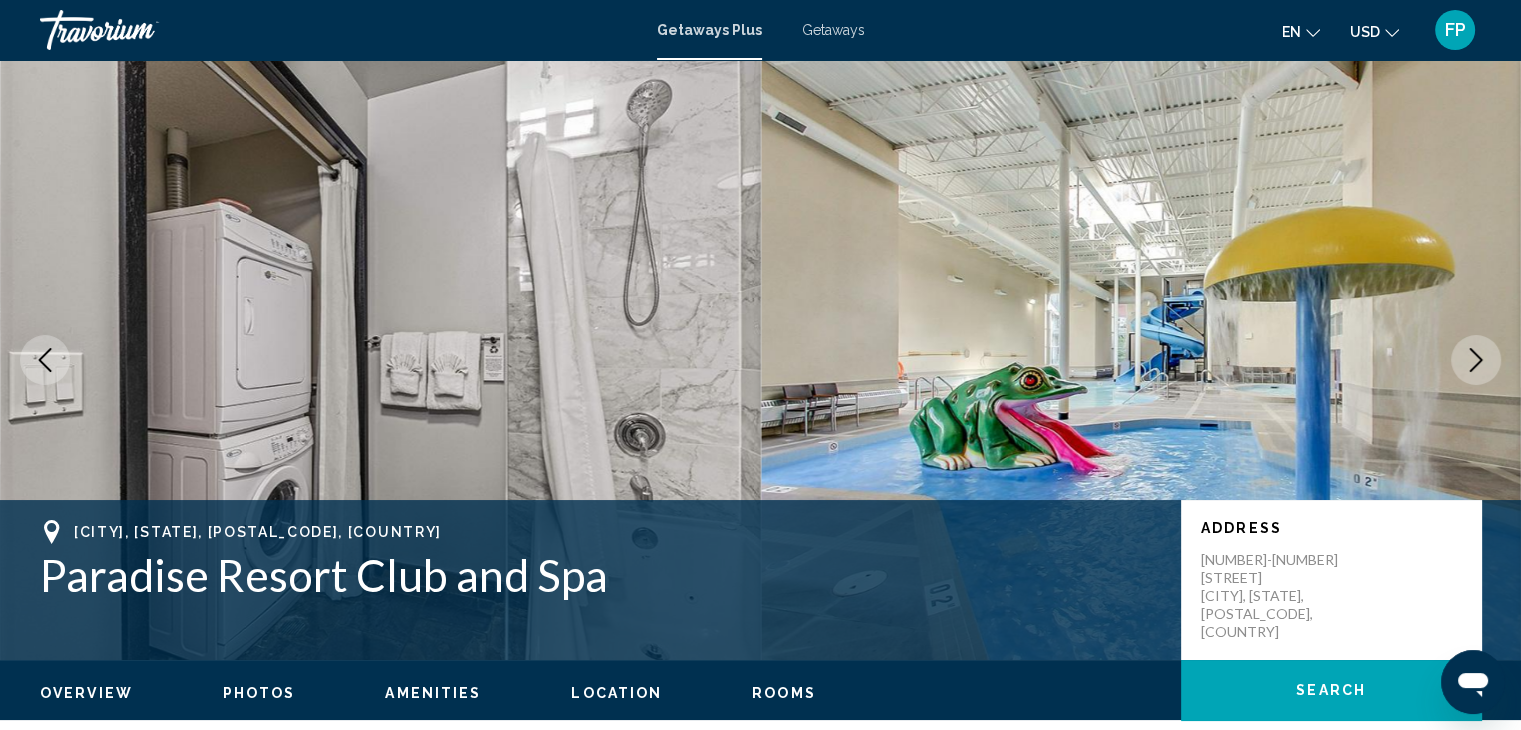 click 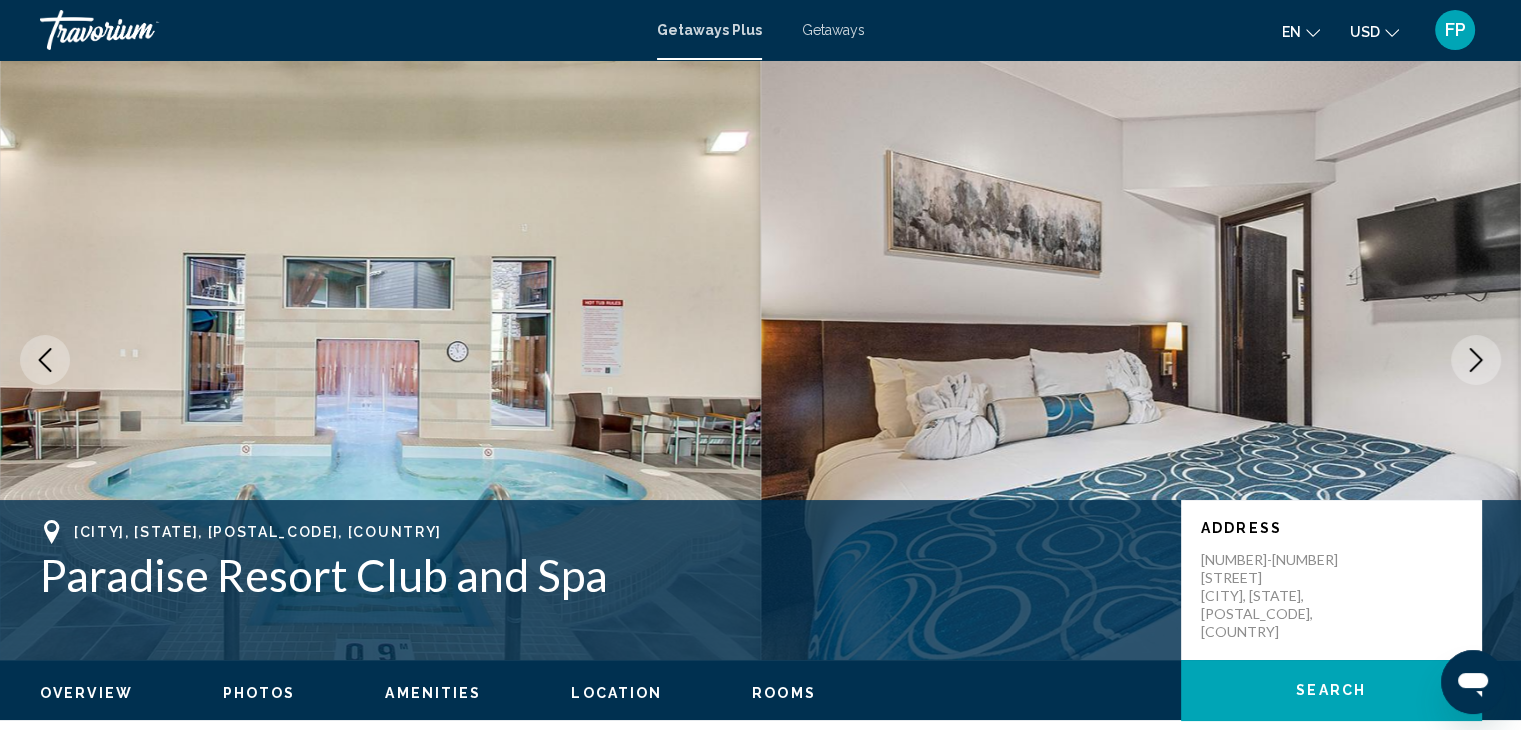 click 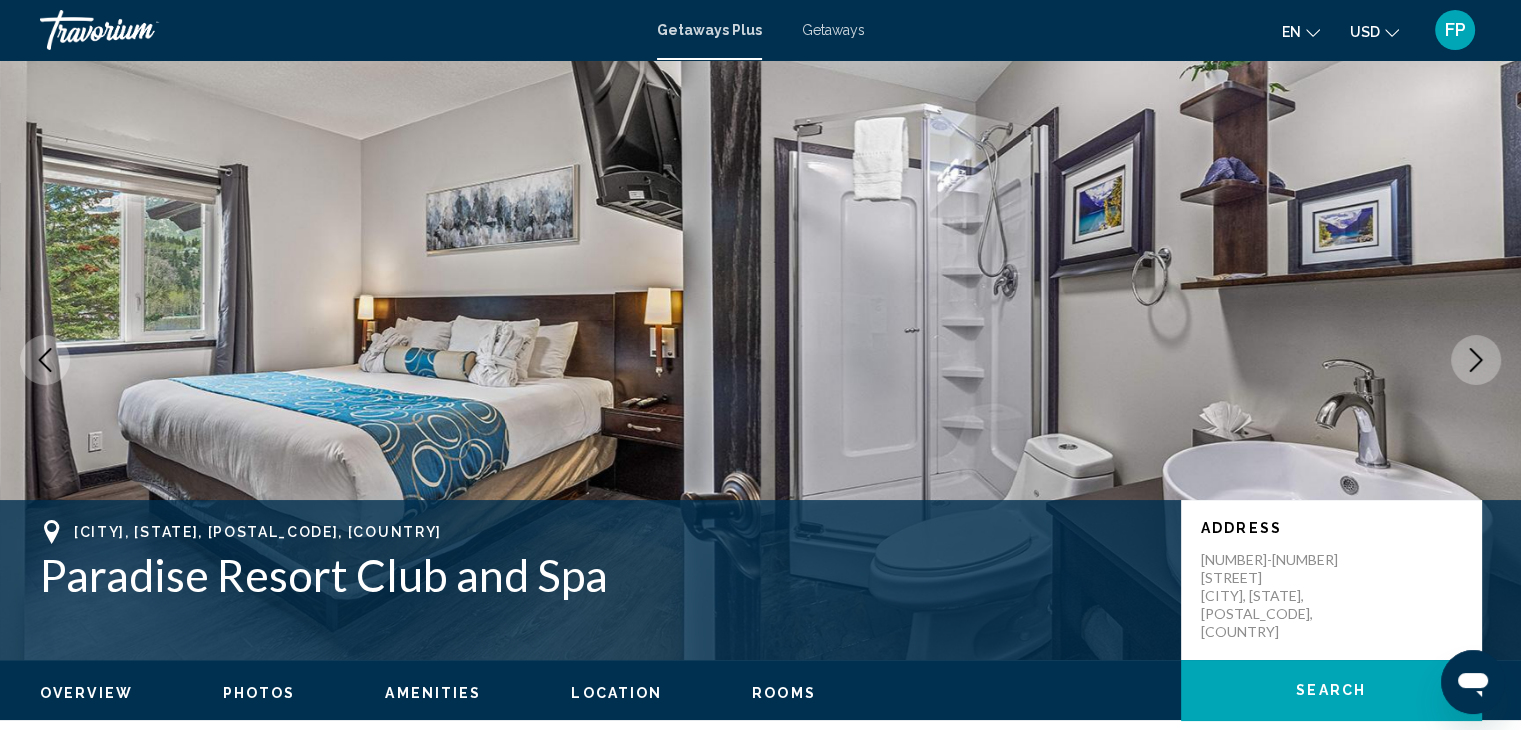 click 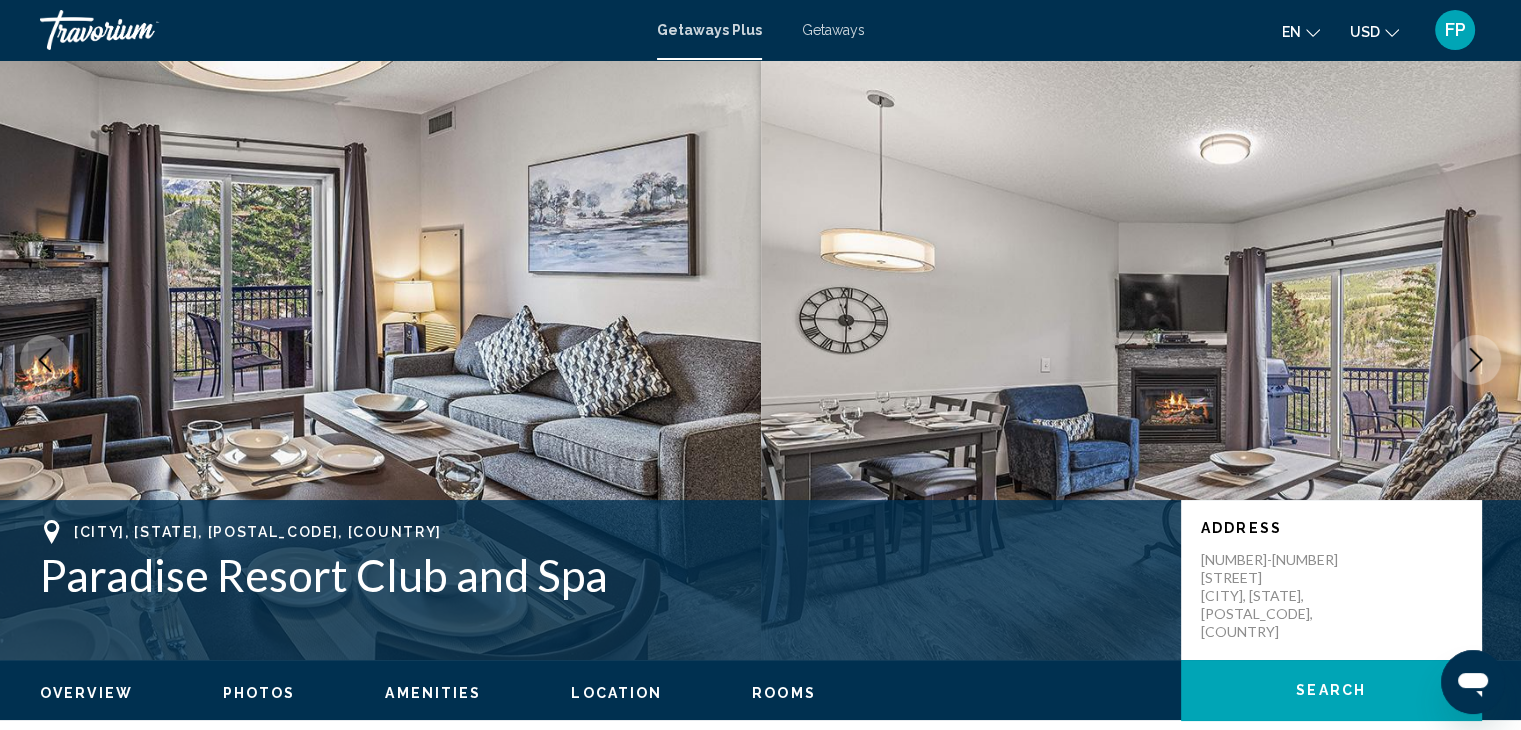 click 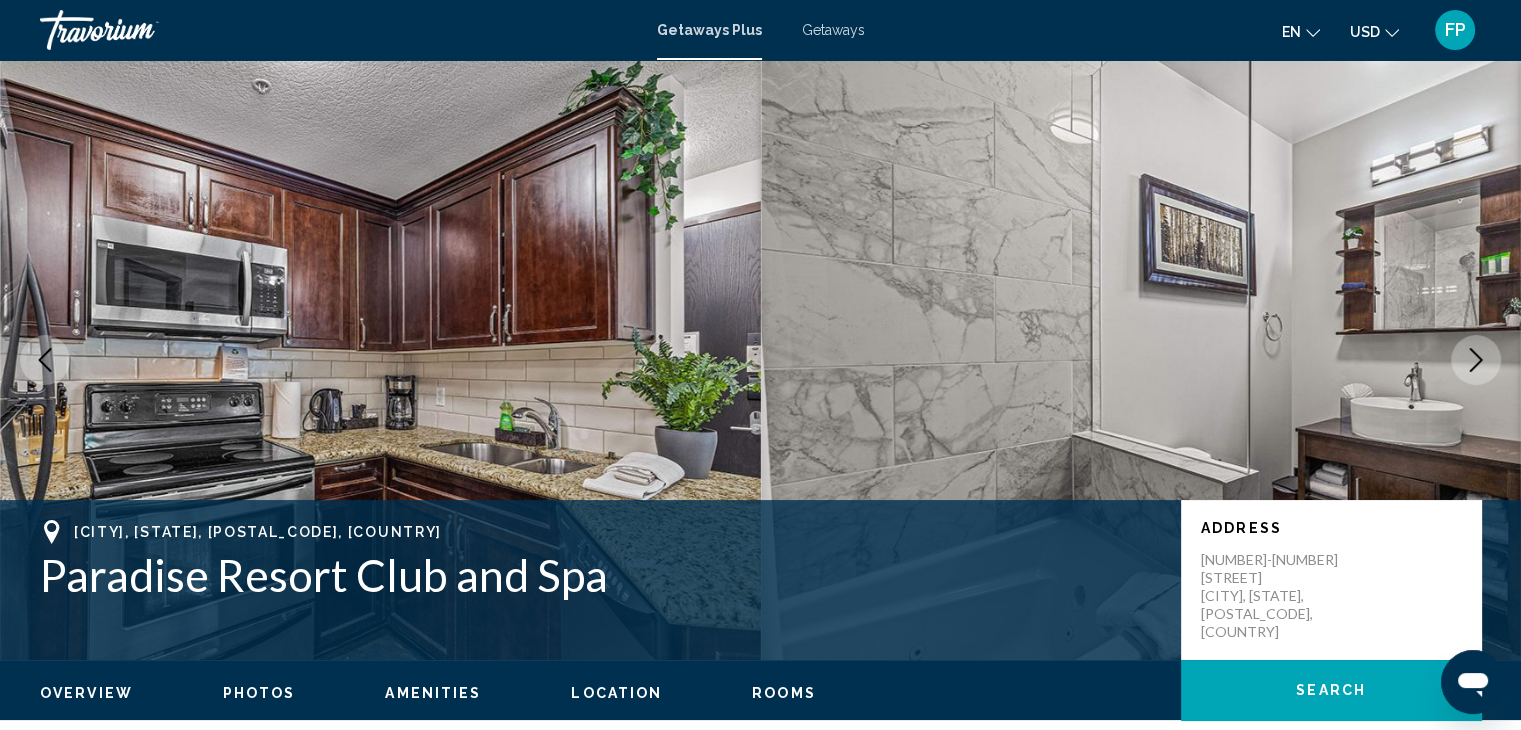 click 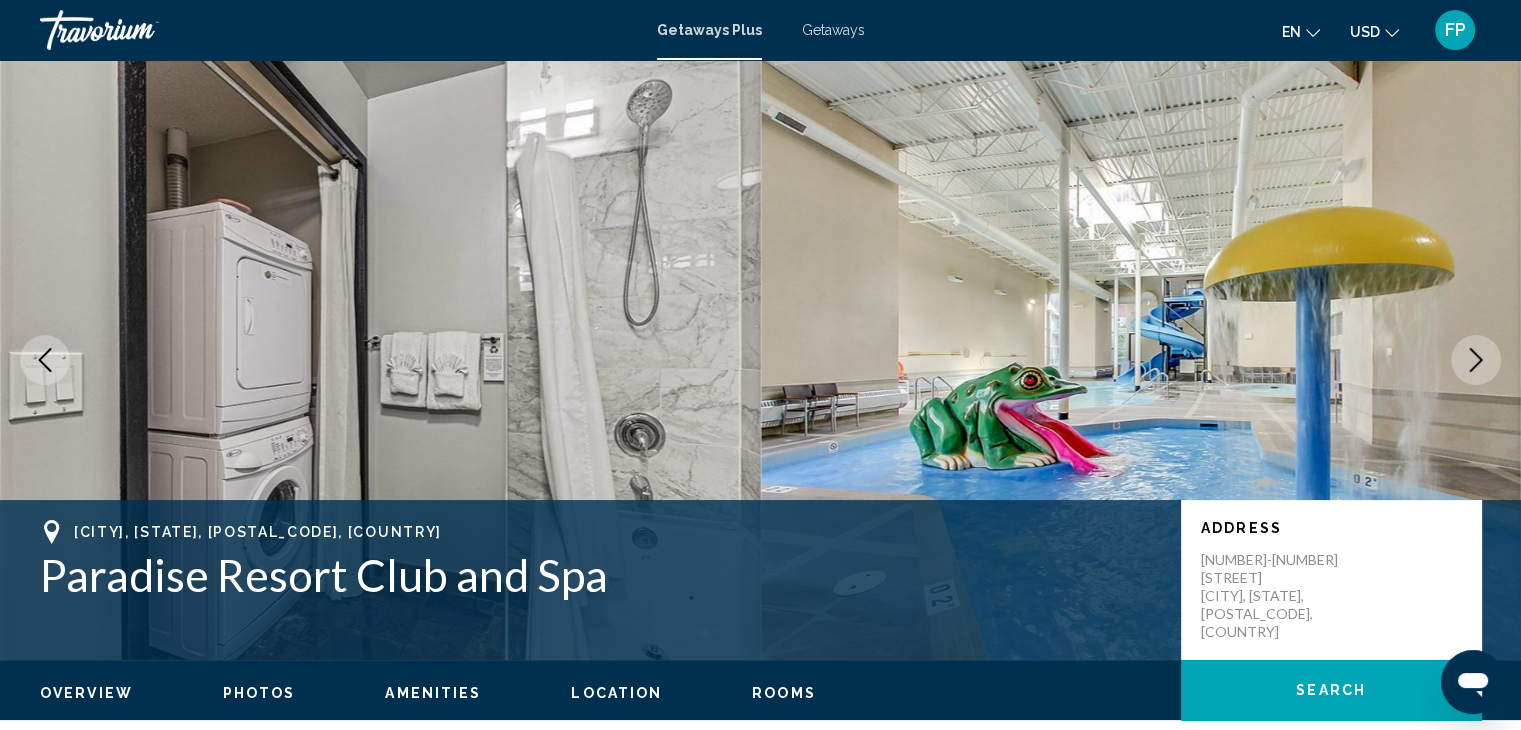 click 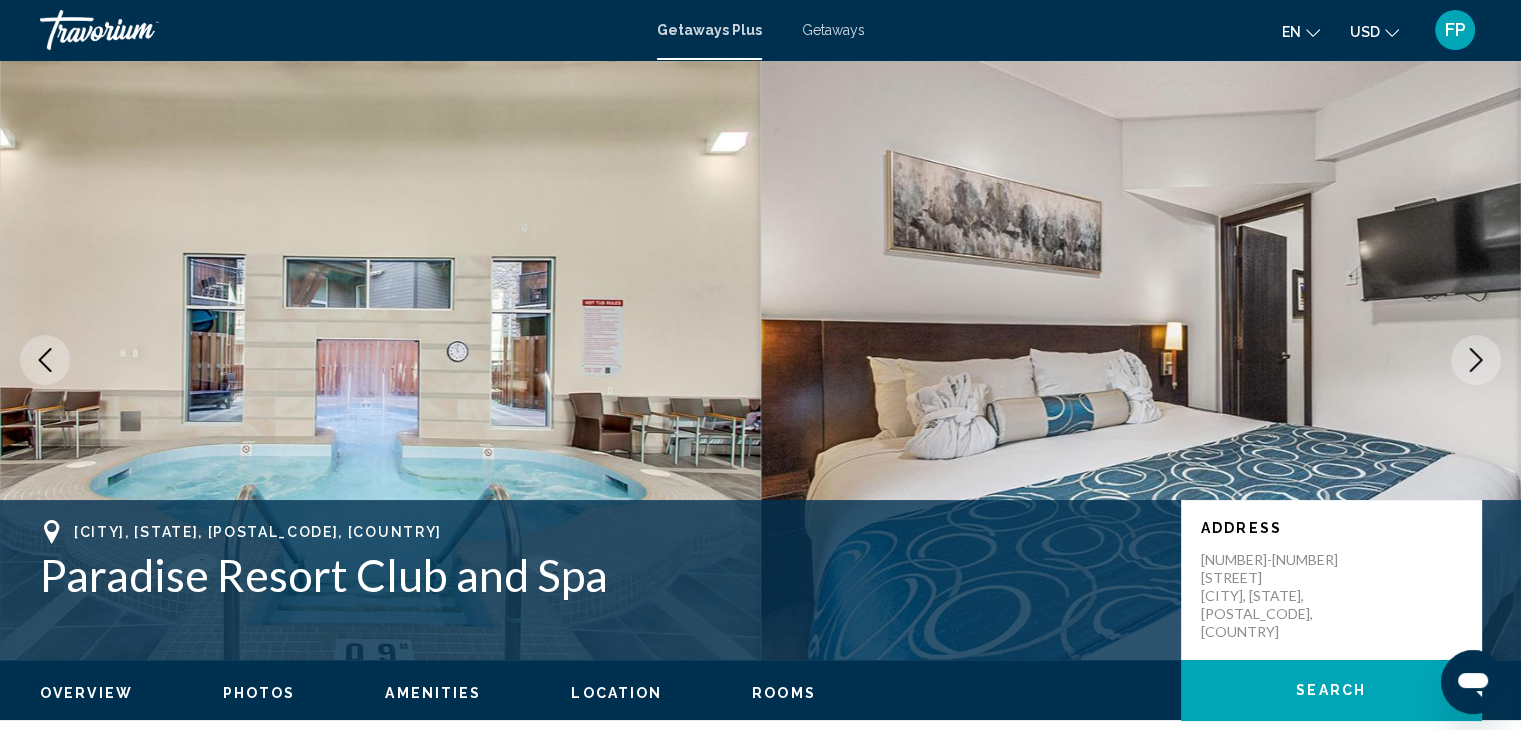 click 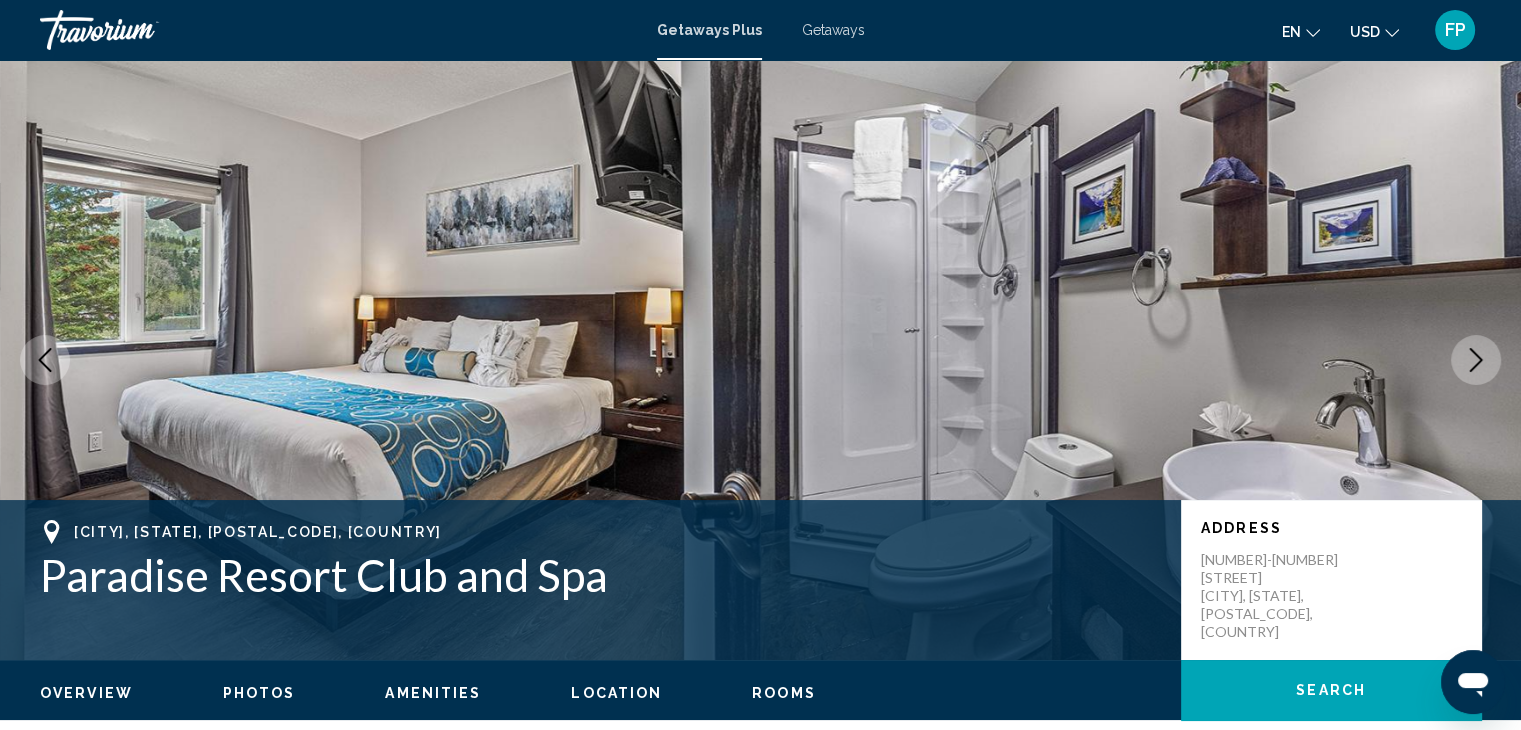 click 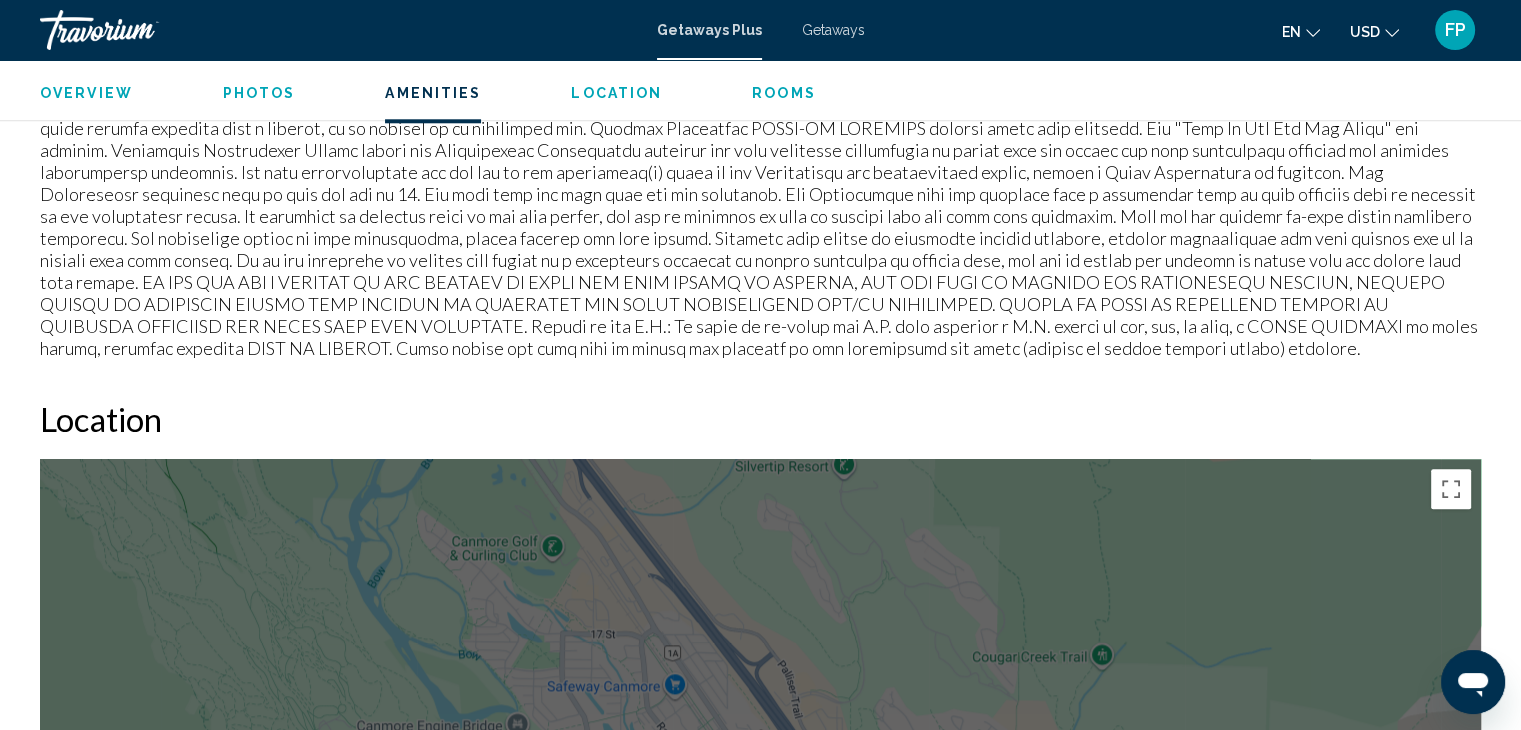 scroll, scrollTop: 2112, scrollLeft: 0, axis: vertical 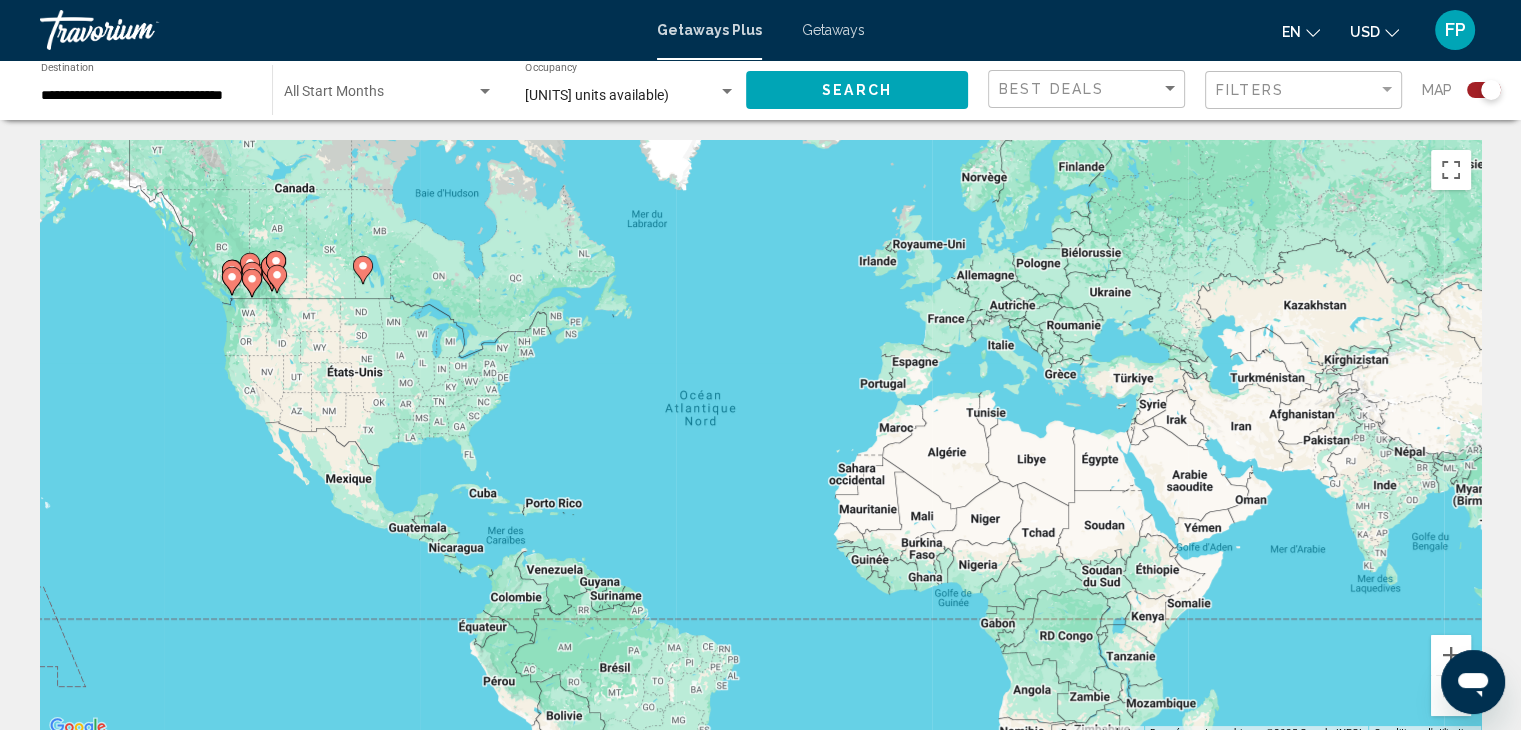click on "**********" 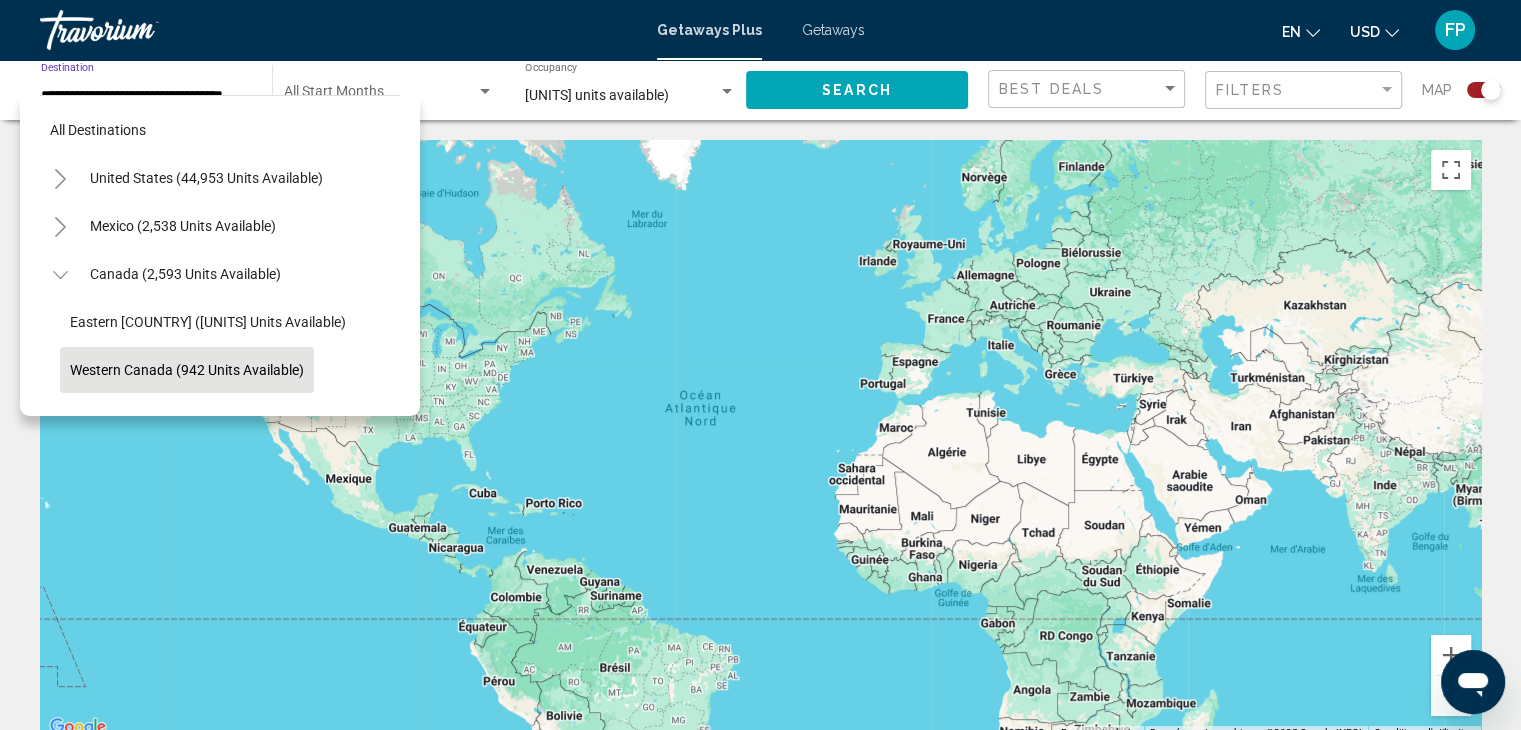 scroll, scrollTop: 126, scrollLeft: 0, axis: vertical 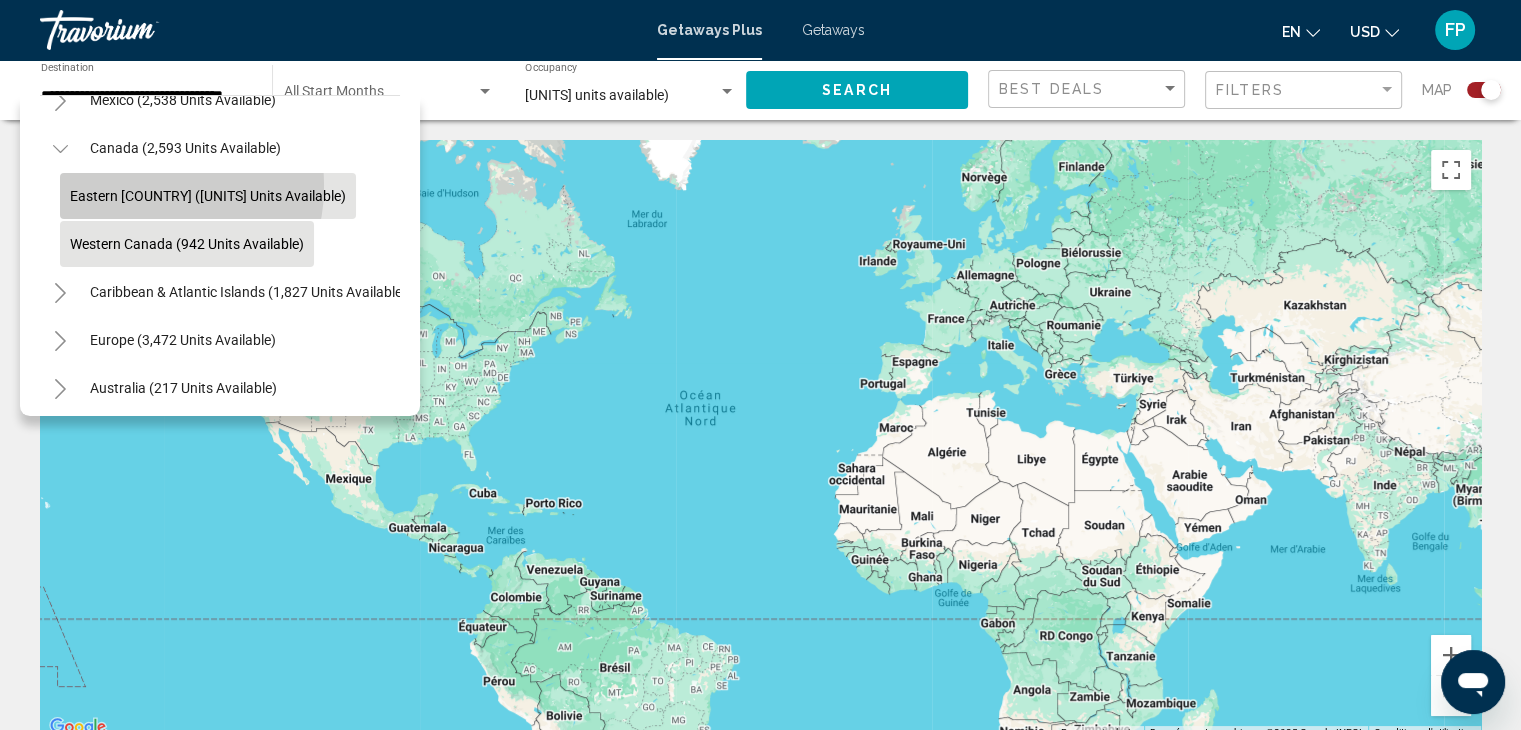 click on "Eastern [COUNTRY] ([UNITS] units available)" 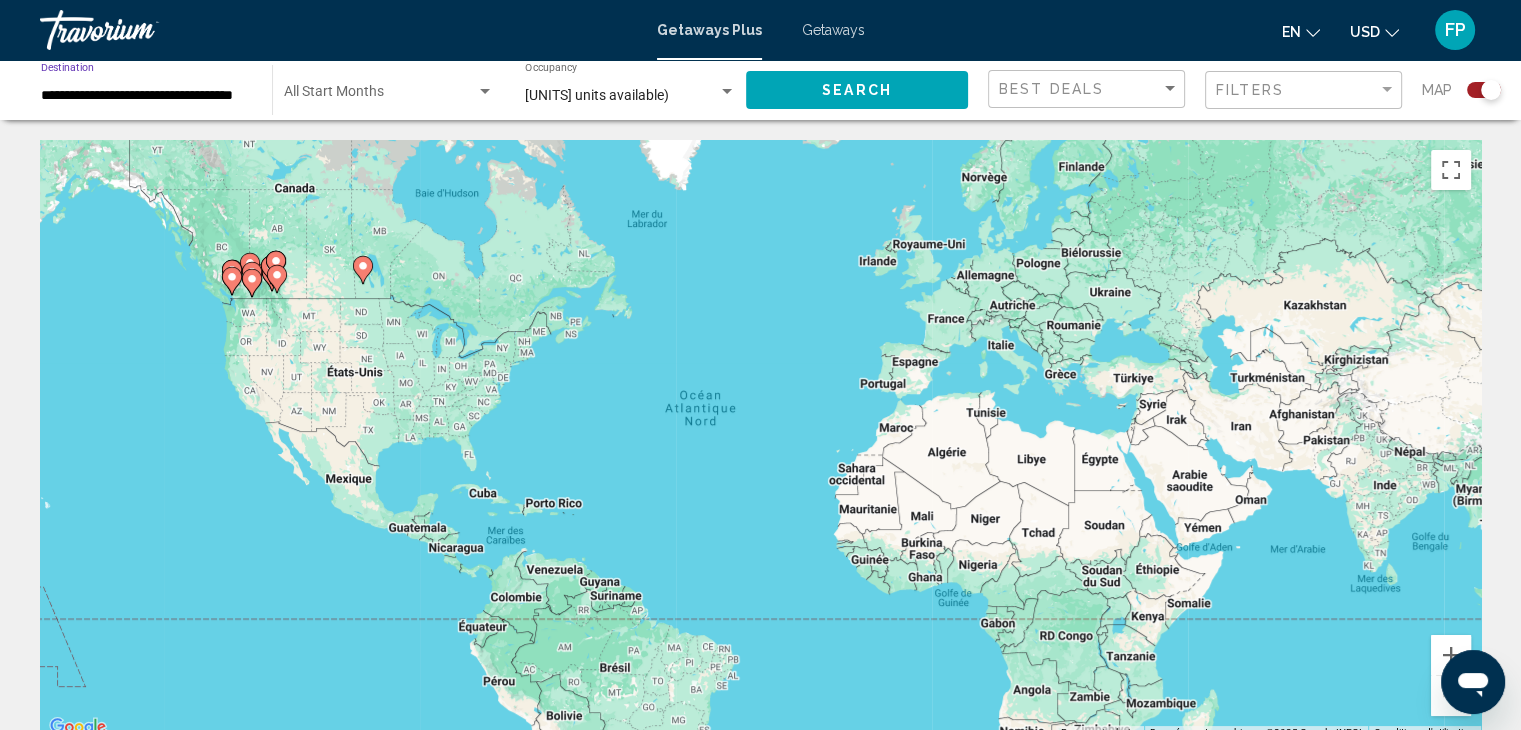 click on "Search" 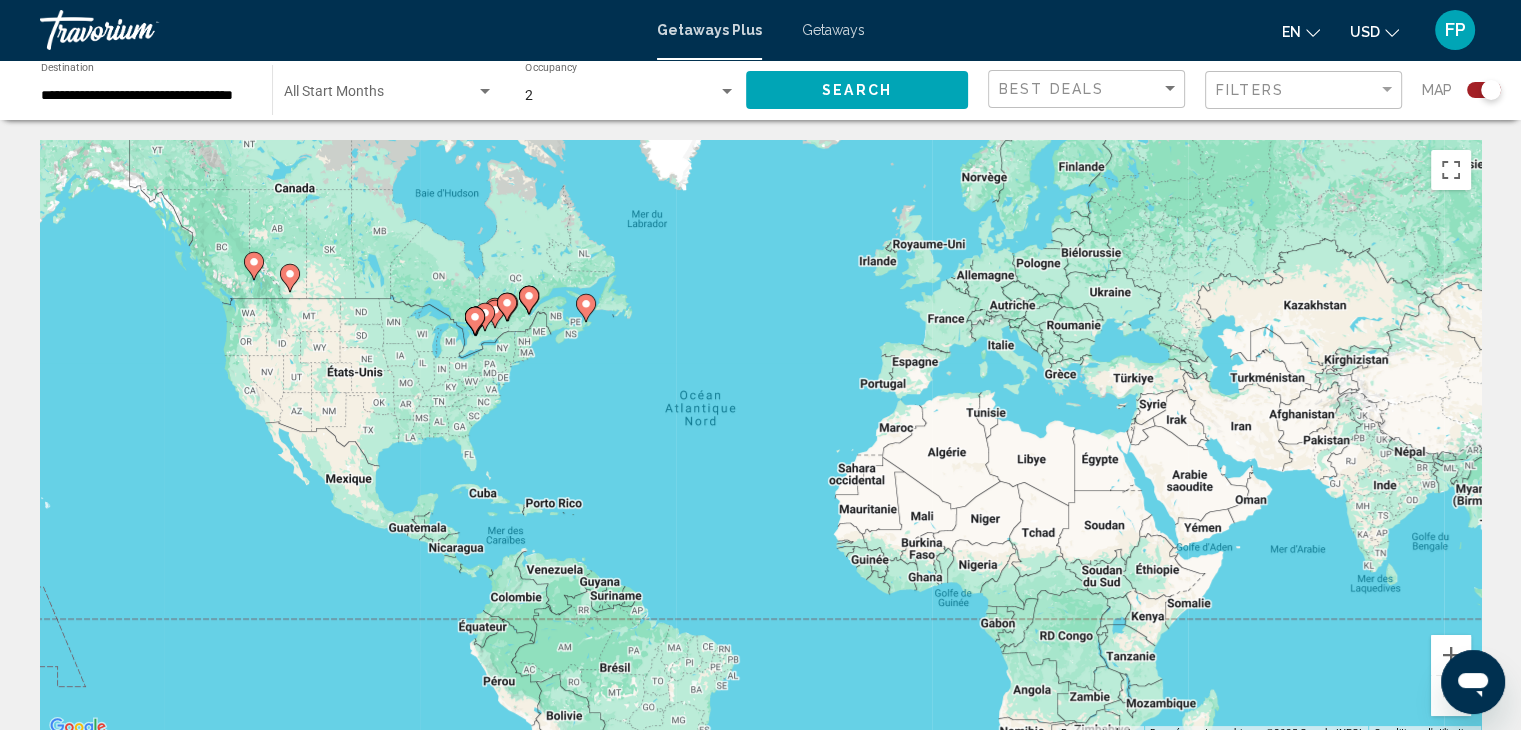 click on "Pour activer le glissement avec le clavier, appuyez sur Alt+Entrée. Une fois ce mode activé, utilisez les touches fléchées pour déplacer le repère. Pour valider le déplacement, appuyez sur Entrée. Pour annuler, appuyez sur Échap." at bounding box center [760, 440] 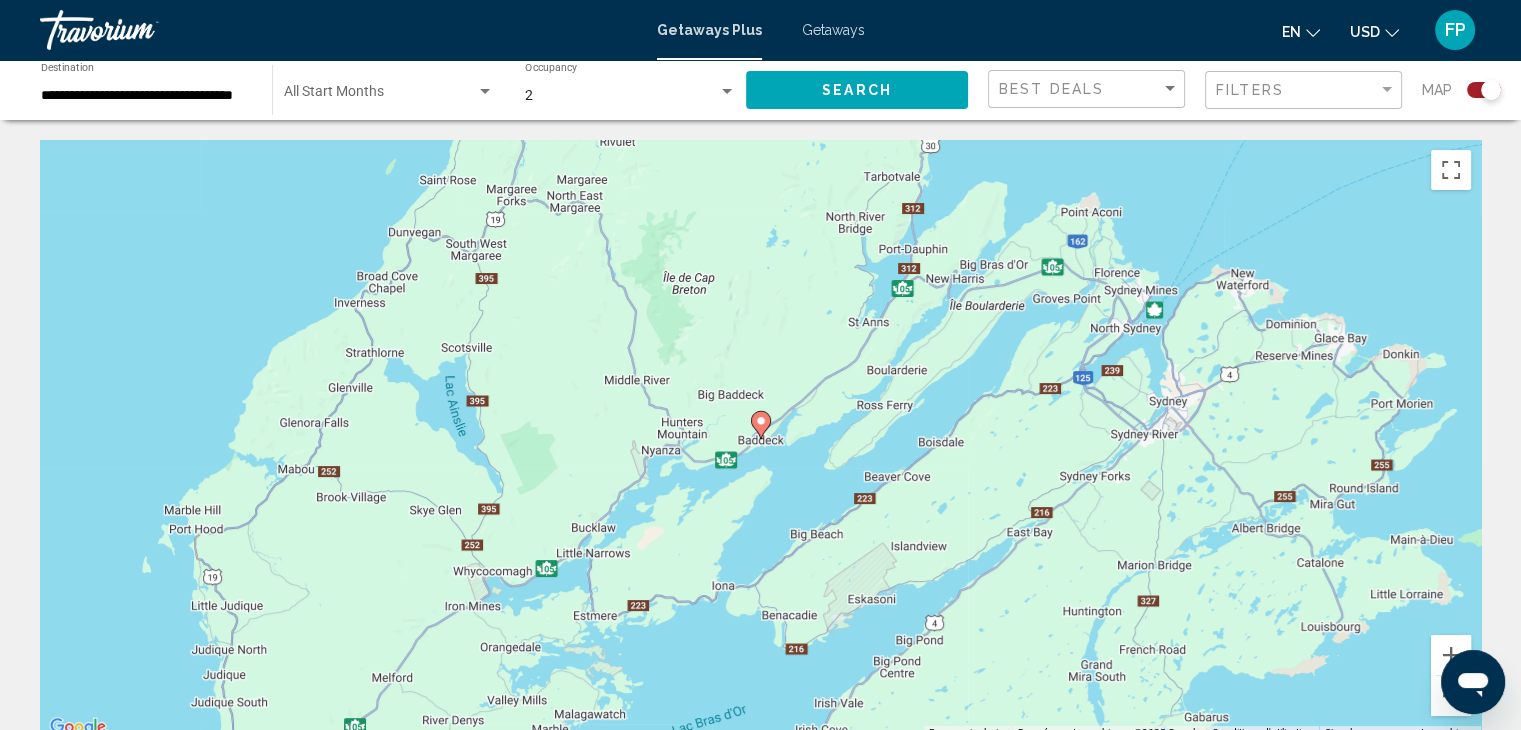 click on "Pour naviguer, appuyez sur les touches fléchées. Pour activer le glissement avec le clavier, appuyez sur Alt+Entrée. Une fois ce mode activé, utilisez les touches fléchées pour déplacer le repère. Pour valider le déplacement, appuyez sur Entrée. Pour annuler, appuyez sur Échap." at bounding box center (760, 440) 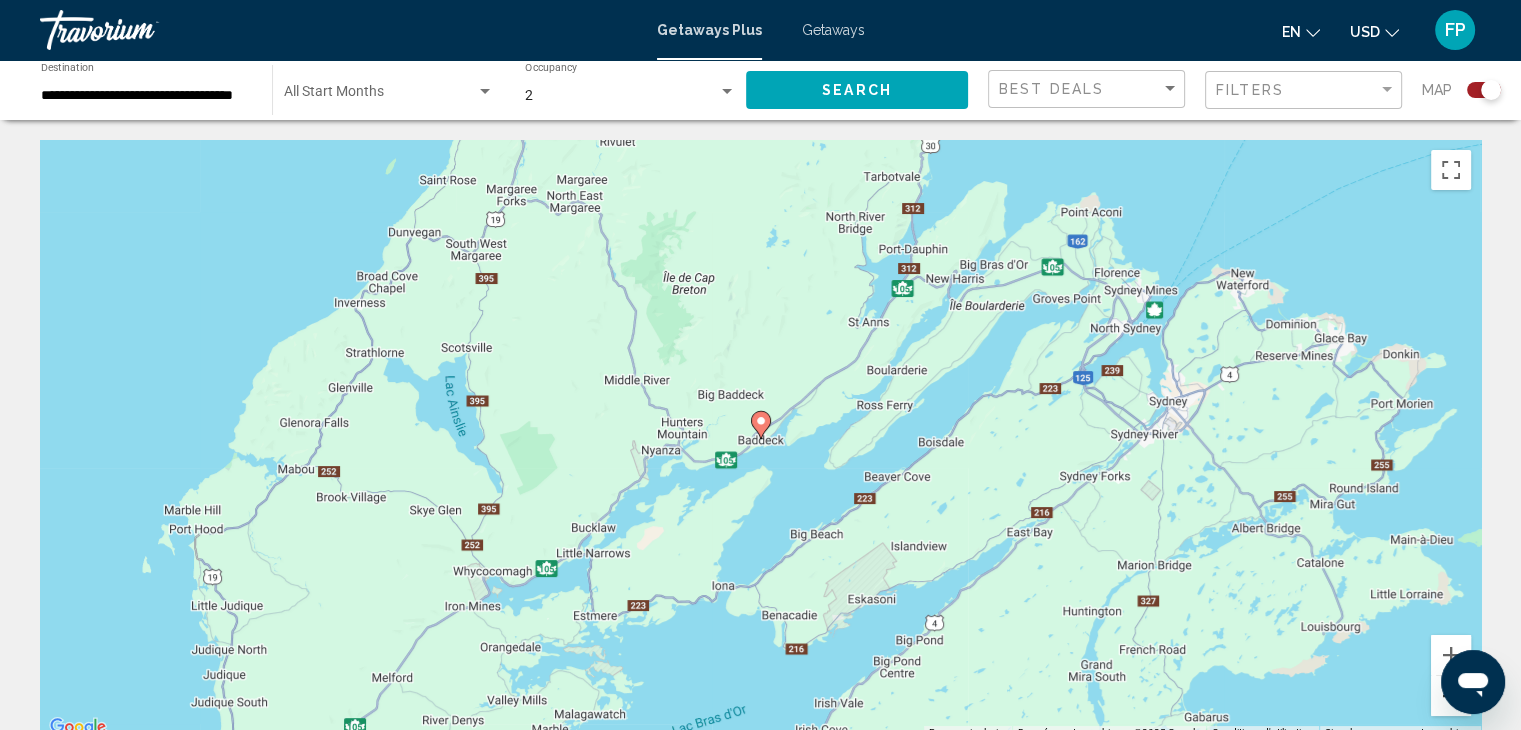 click at bounding box center (1451, 696) 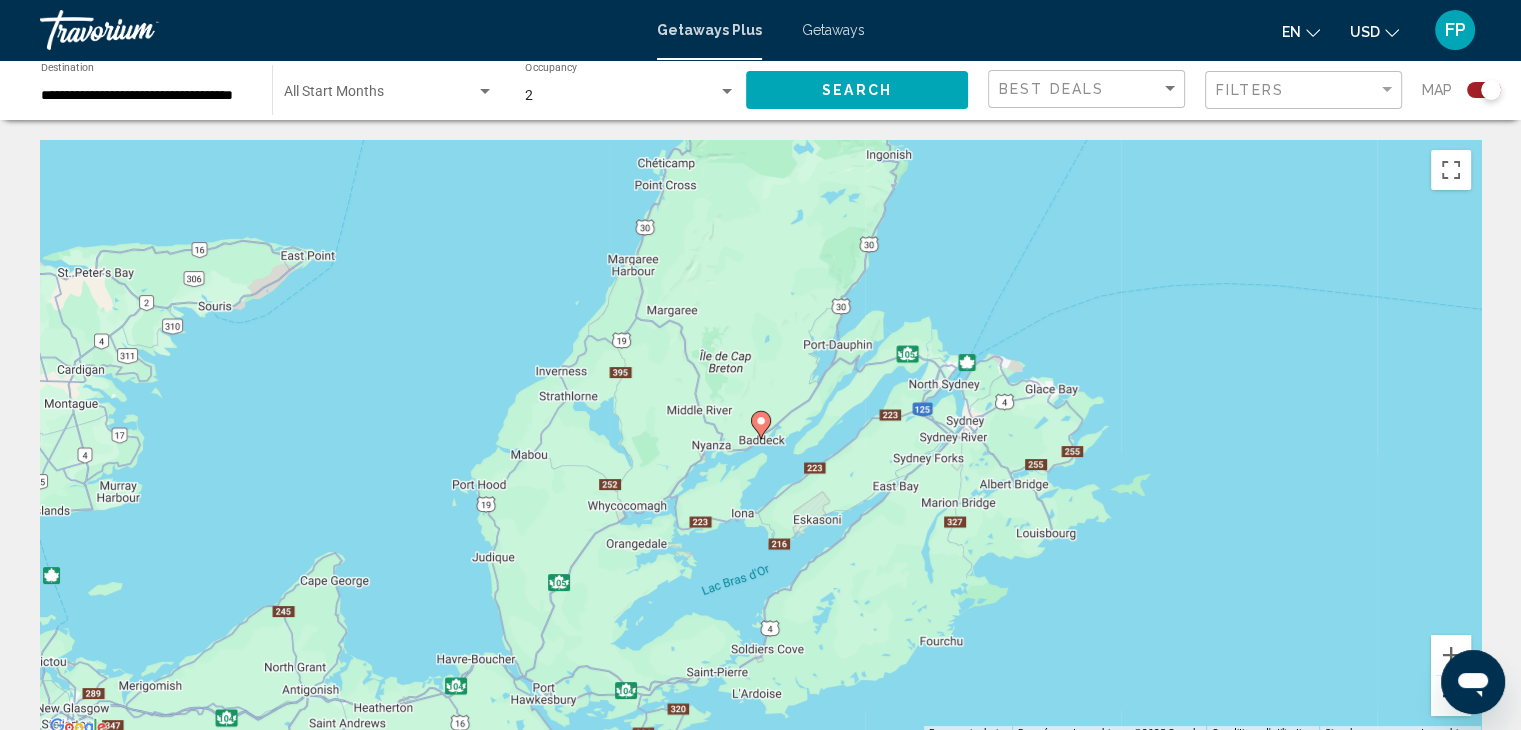click at bounding box center (1451, 696) 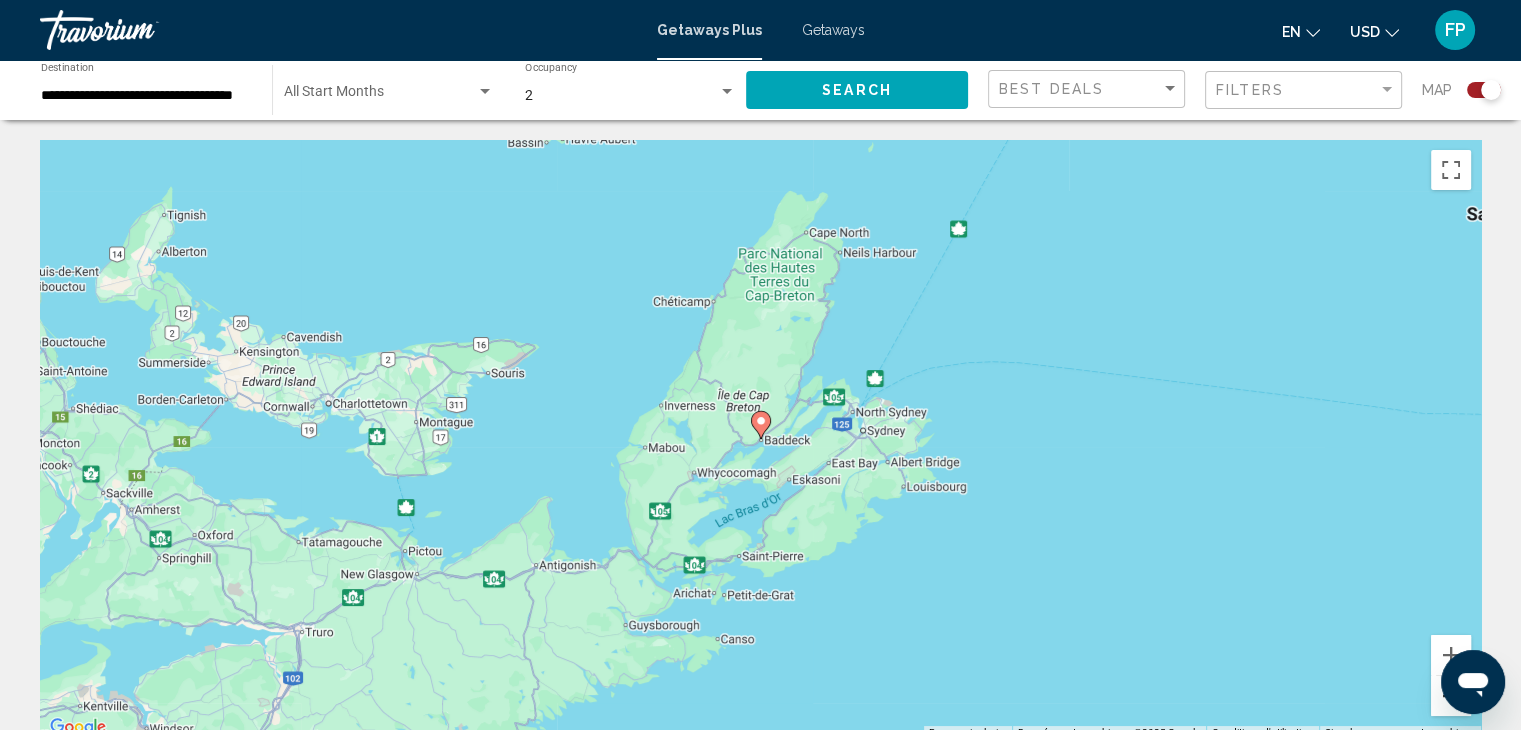 click at bounding box center (1451, 696) 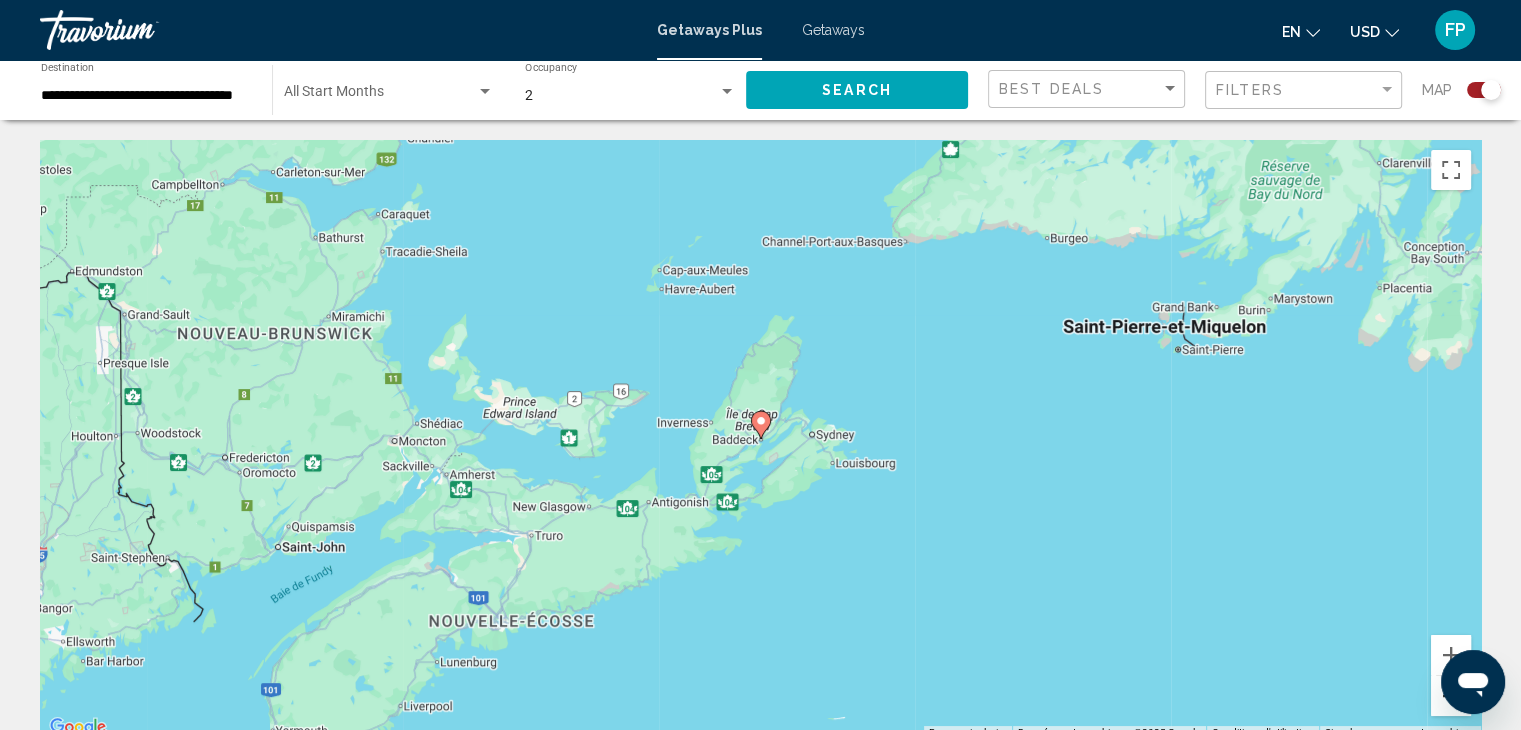 click at bounding box center (1451, 696) 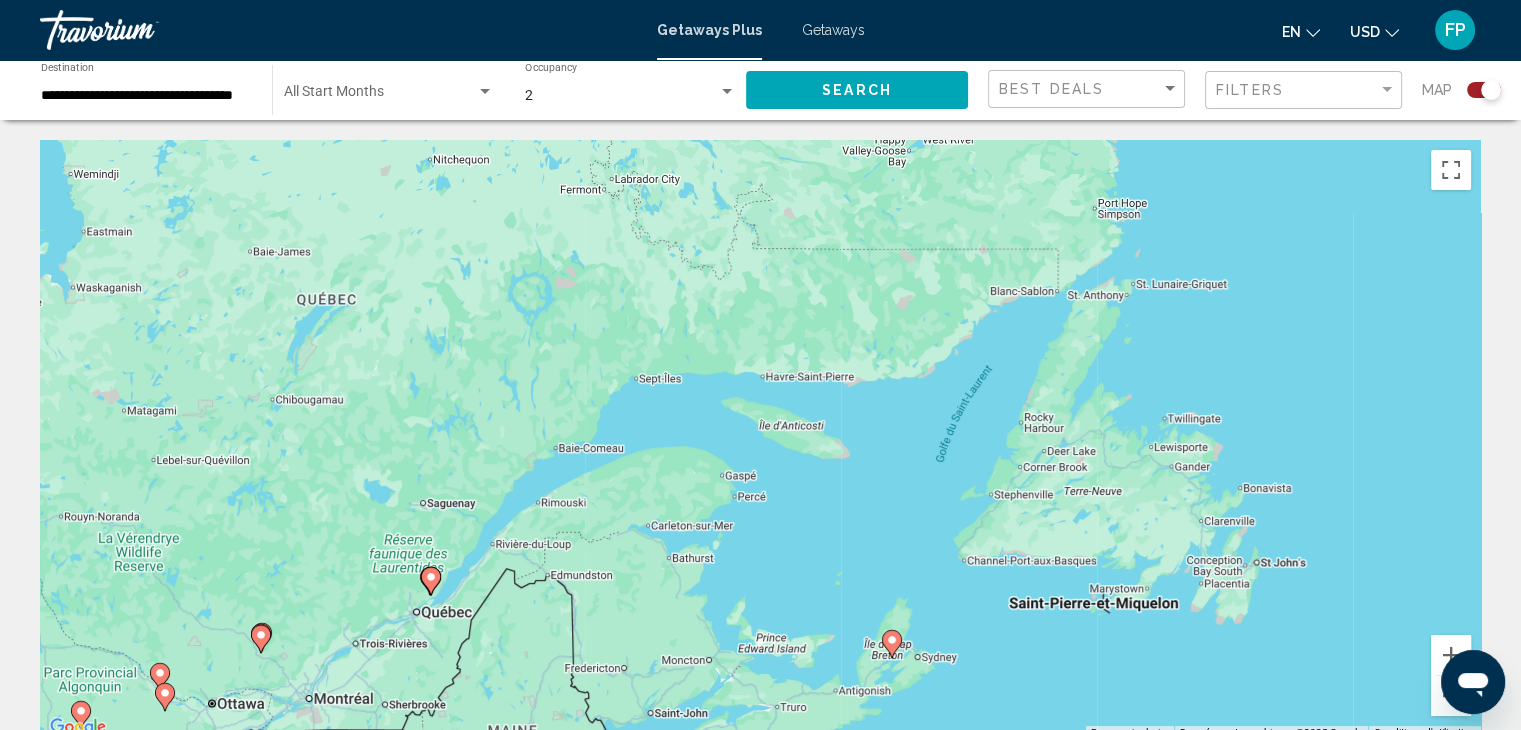 drag, startPoint x: 874, startPoint y: 340, endPoint x: 1009, endPoint y: 564, distance: 261.53586 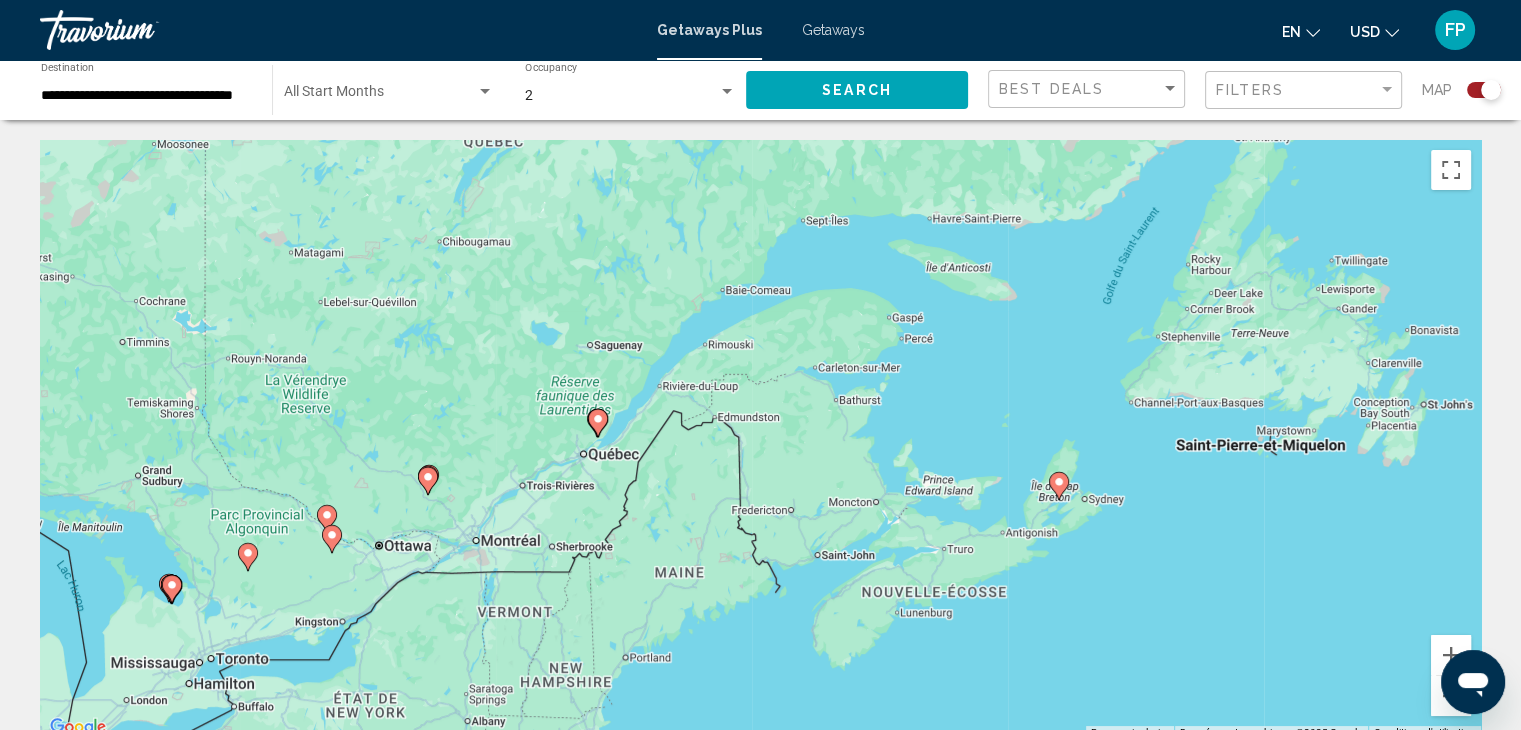 drag, startPoint x: 826, startPoint y: 553, endPoint x: 996, endPoint y: 389, distance: 236.21178 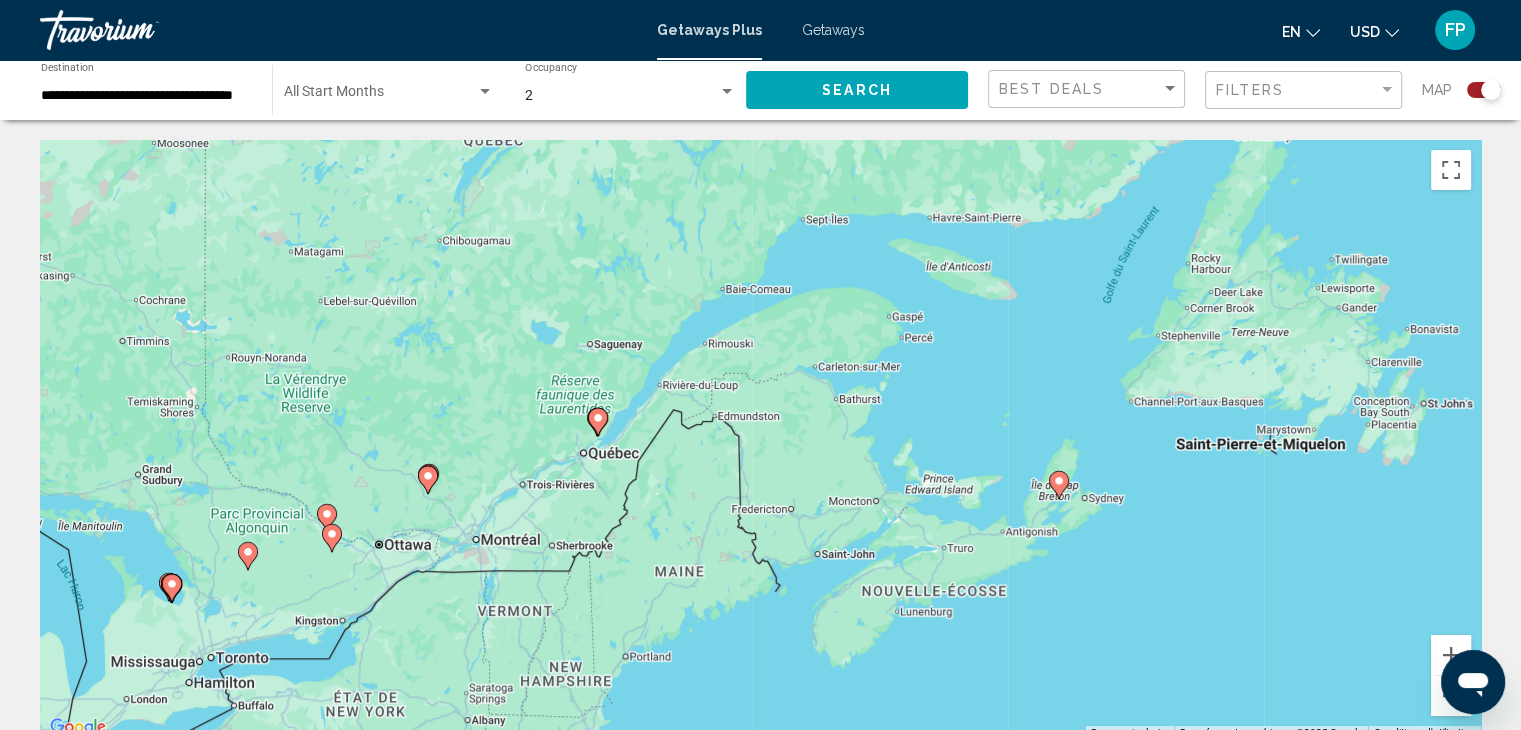 click 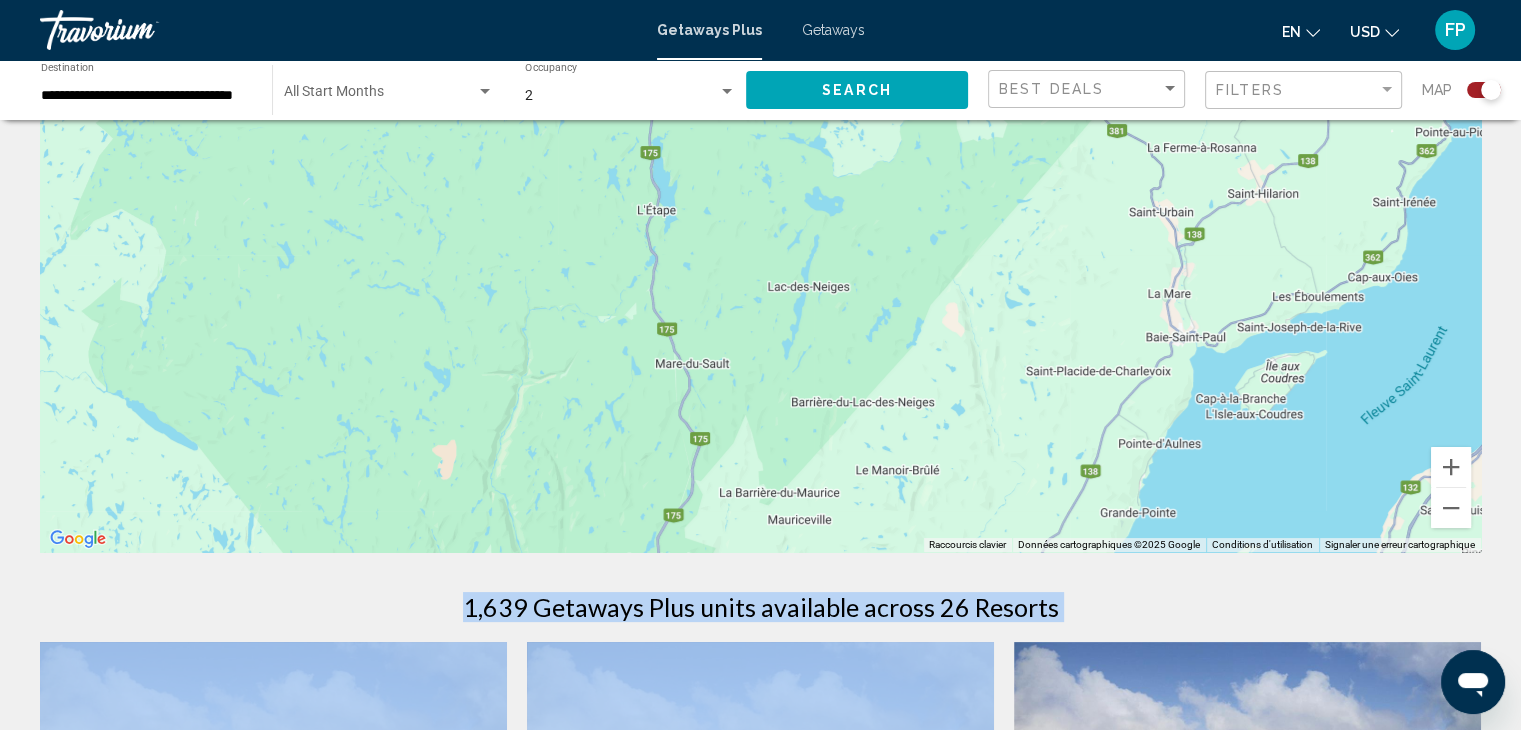 scroll, scrollTop: 238, scrollLeft: 0, axis: vertical 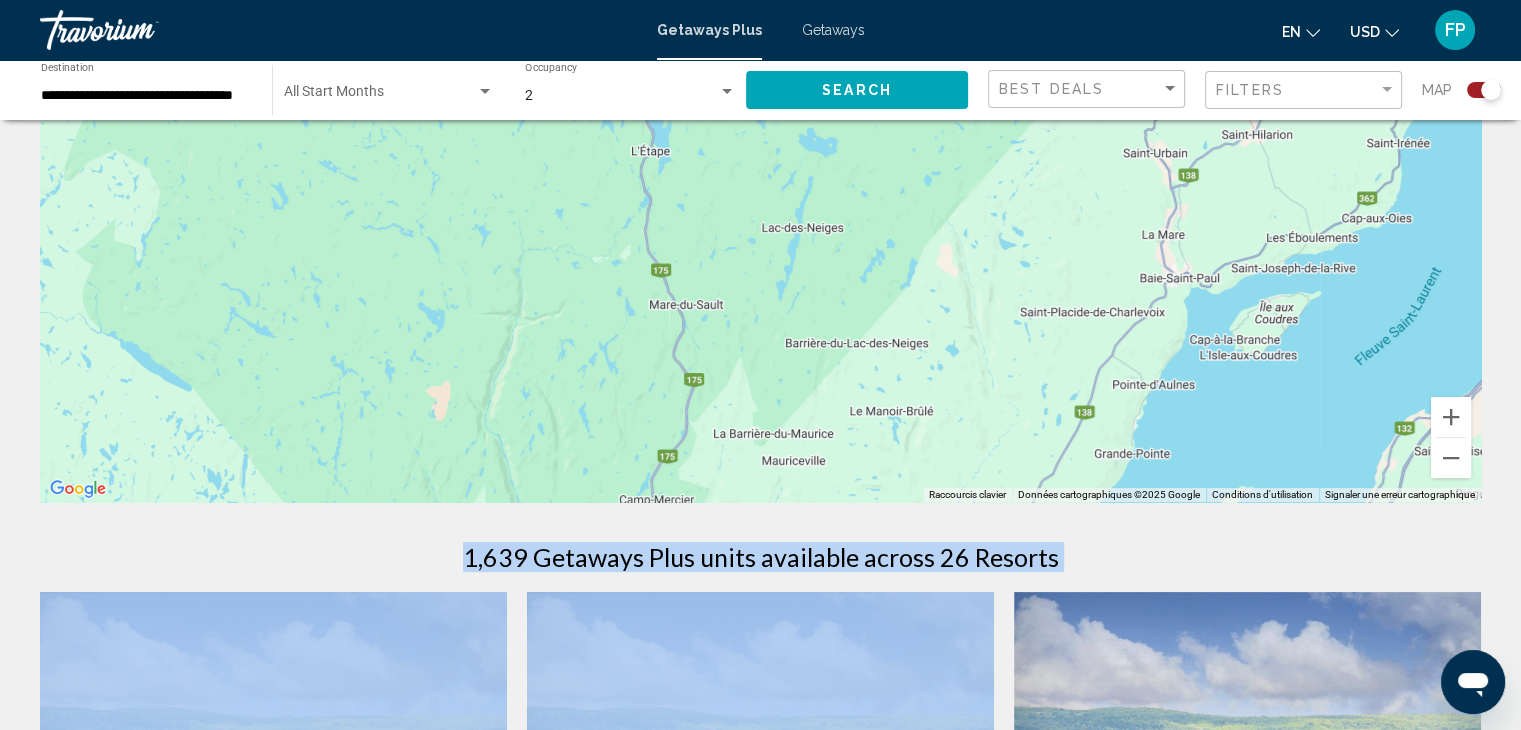 drag, startPoint x: 757, startPoint y: 401, endPoint x: 895, endPoint y: 655, distance: 289.06747 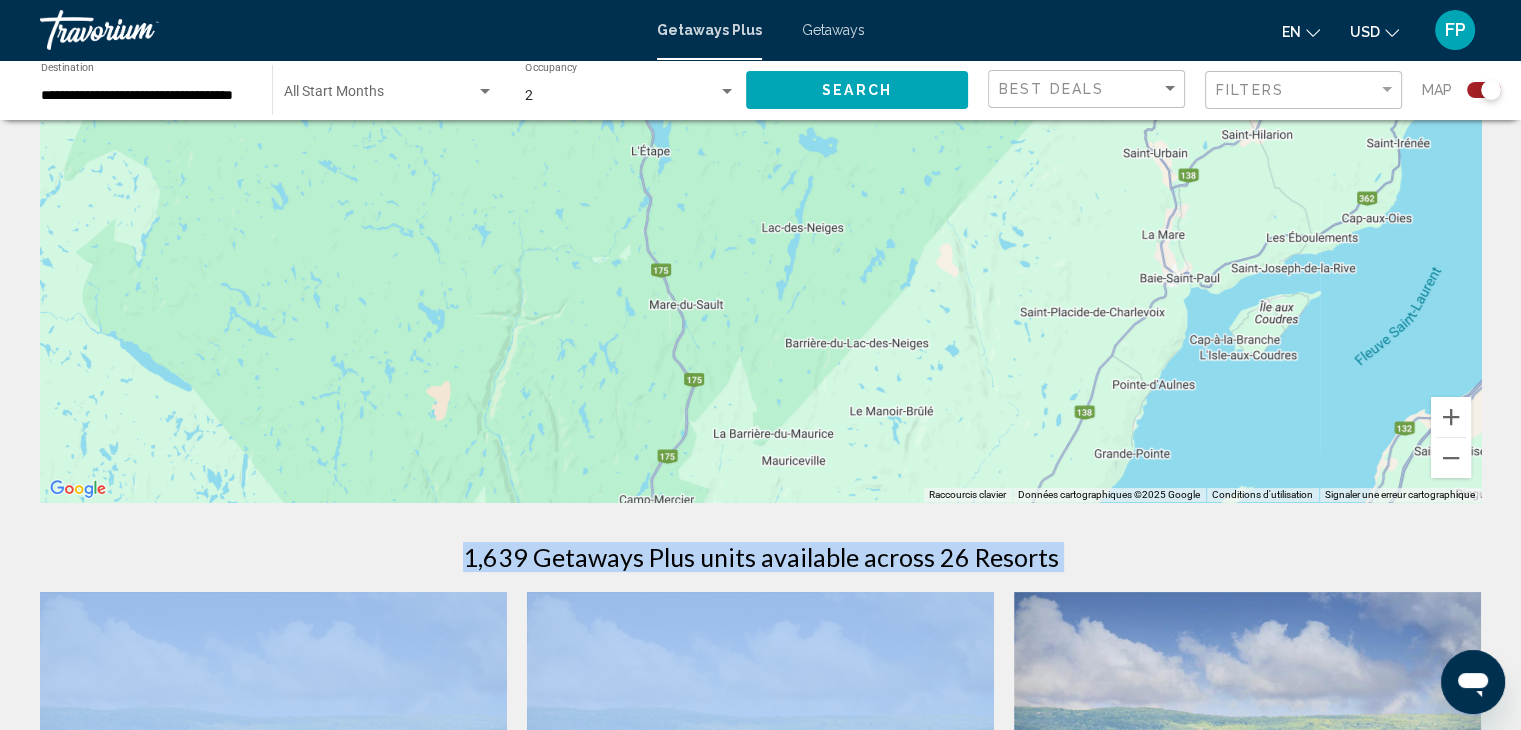 click on "← Déplacement vers la gauche → Déplacement vers la droite ↑ Déplacement vers le haut ↓ Déplacement vers le bas + Zoom avant - Zoom arrière Accueil Déplacement de 75 % vers la gauche Fin Déplacement de 75 % vers la droite Page précédente Déplacement de 75 % vers le haut Page suivante Déplacement de 75 % vers le bas Pour activer le glissement avec le clavier, appuyez sur Alt+Entrée. Une fois ce mode activé, utilisez les touches fléchées pour déplacer le repère. Pour valider le déplacement, appuyez sur Entrée. Pour annuler, appuyez sur Échap. Raccourcis clavier Données cartographiques Données cartographiques ©2025 Google Données cartographiques ©2025 Google 5 km  Cliquez pour basculer entre les unités métriques et impériales Conditions d'utilisation Signaler une erreur cartographique [UNITS] Getaways Plus units available across 26 Resorts Save up to  100%   Vitality Assurance Vacations  Resort  -  This is an adults only resort
From $[PRICE] USD  temp" at bounding box center (760, 1674) 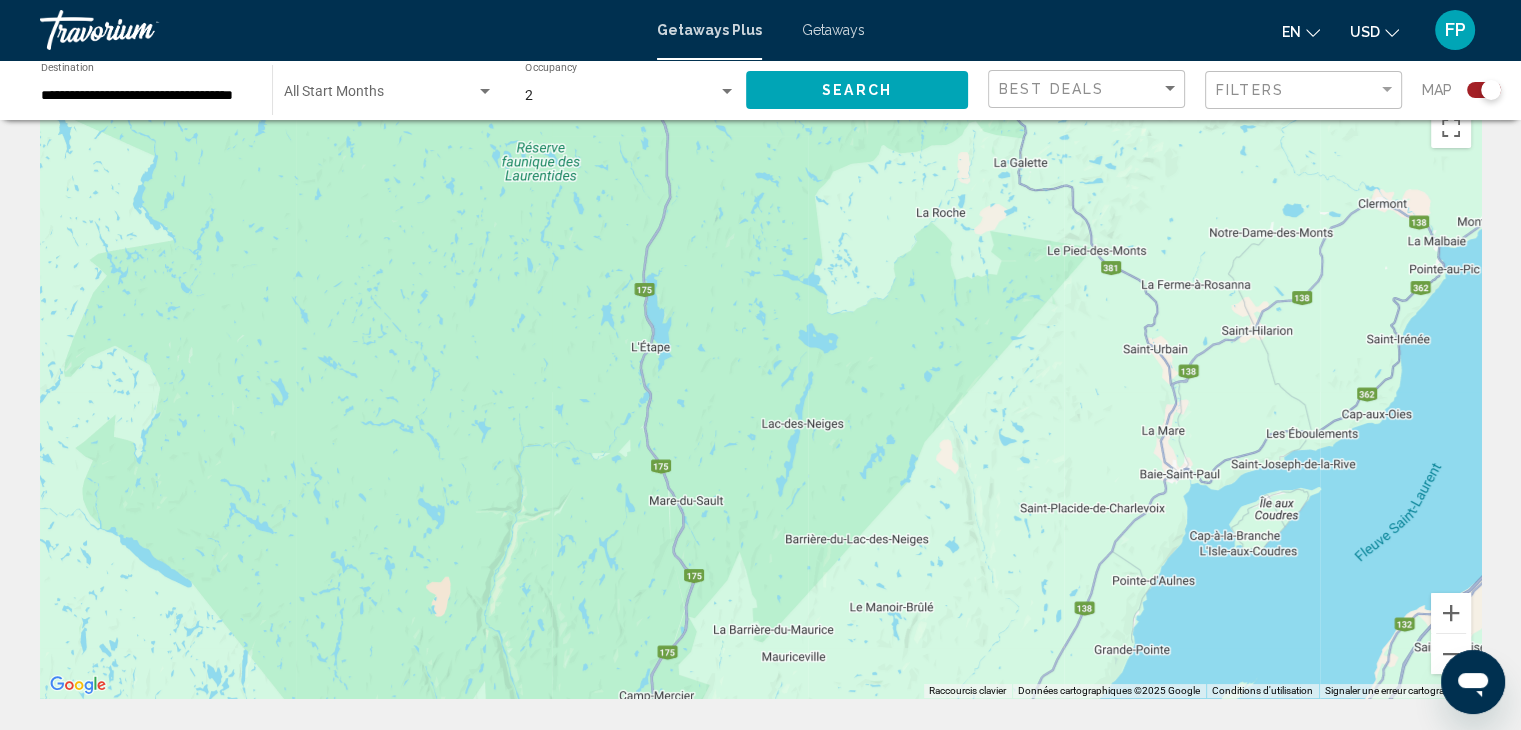 scroll, scrollTop: 0, scrollLeft: 0, axis: both 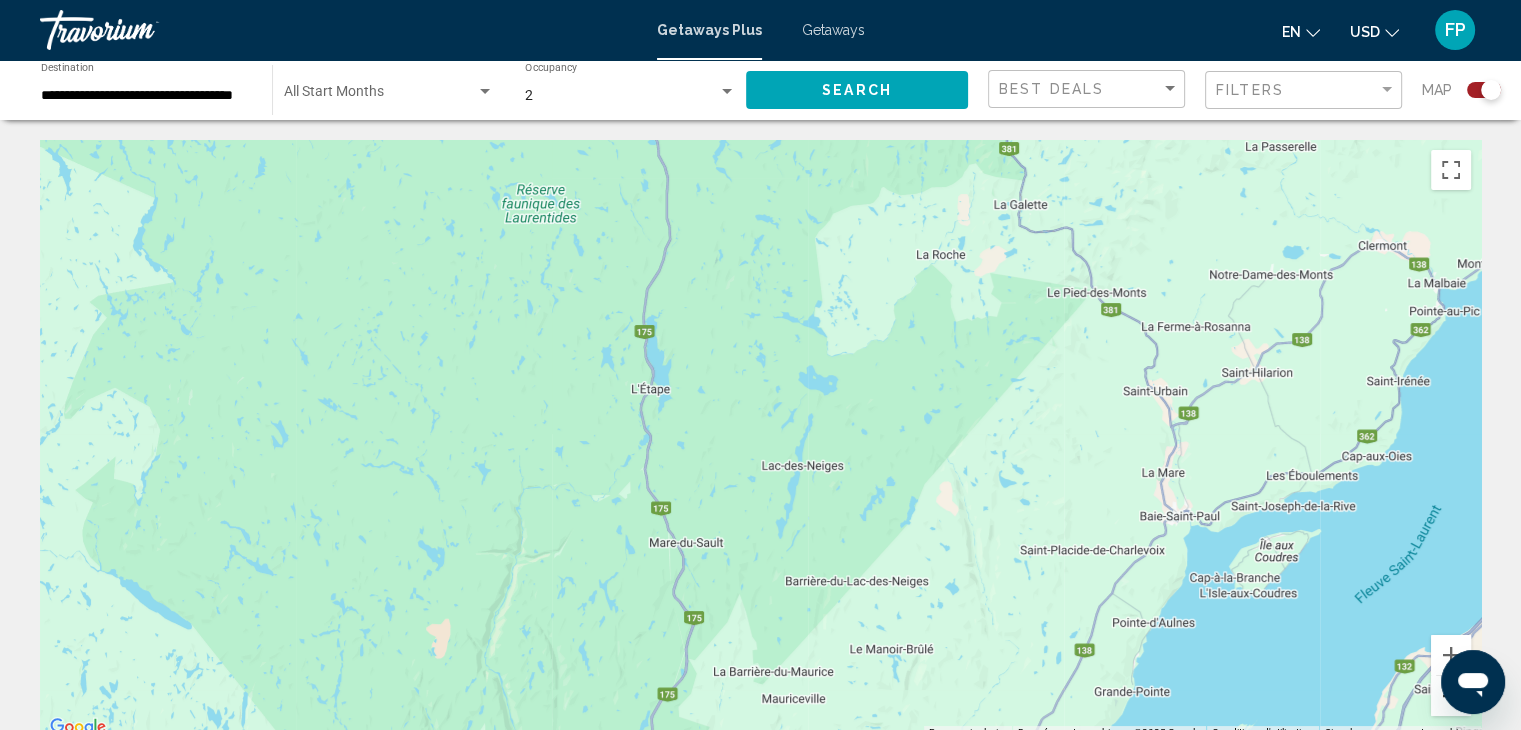 click at bounding box center [1451, 696] 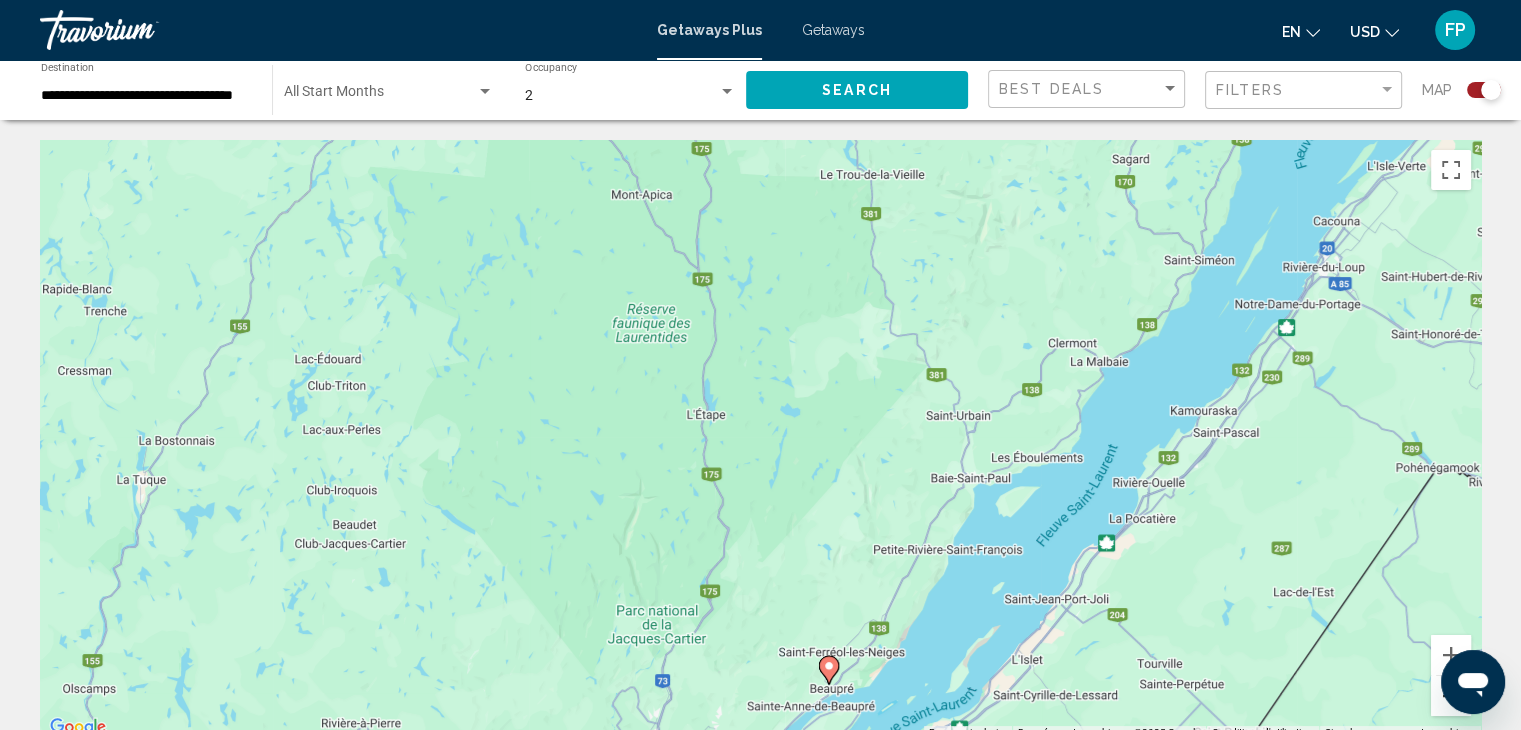 click at bounding box center [1451, 696] 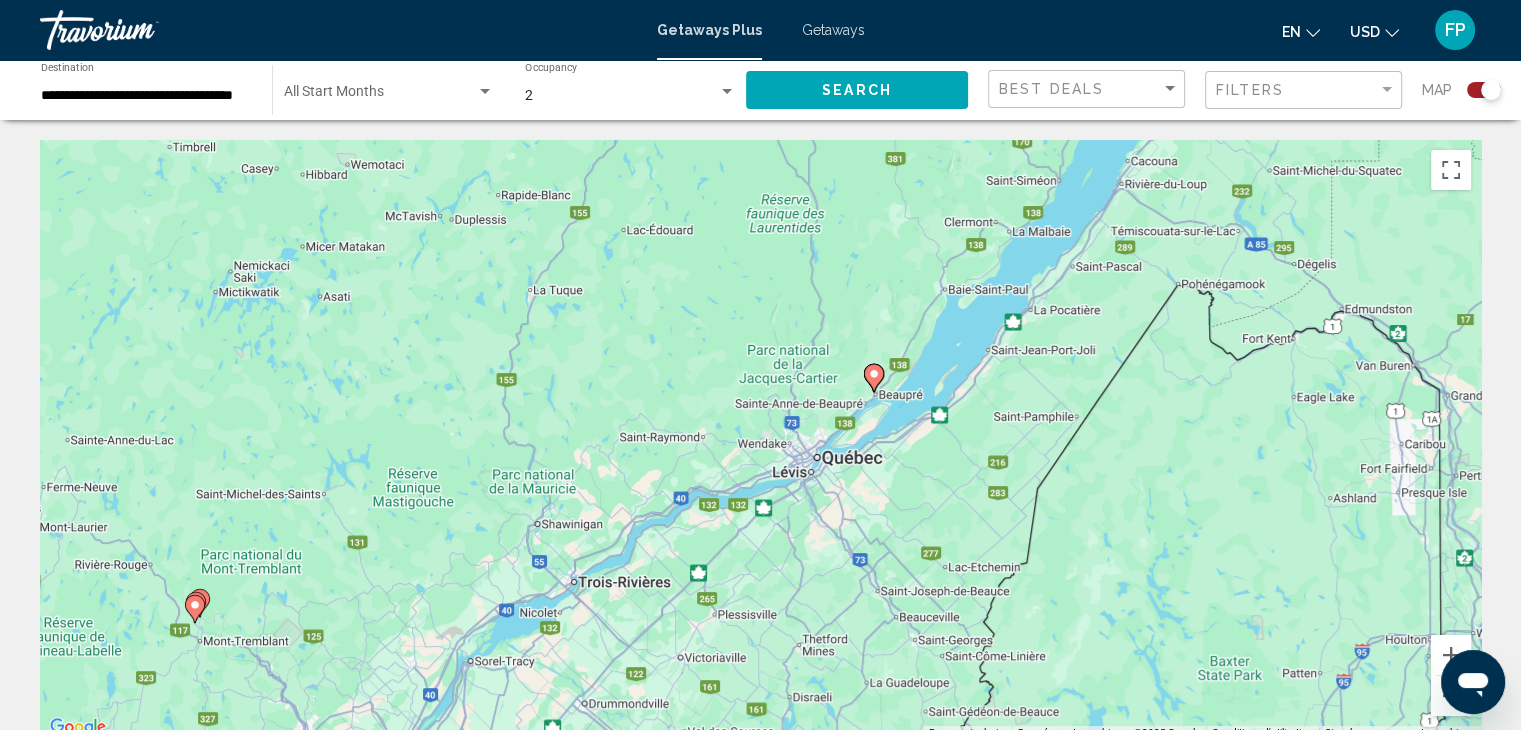 drag, startPoint x: 720, startPoint y: 537, endPoint x: 807, endPoint y: 361, distance: 196.32881 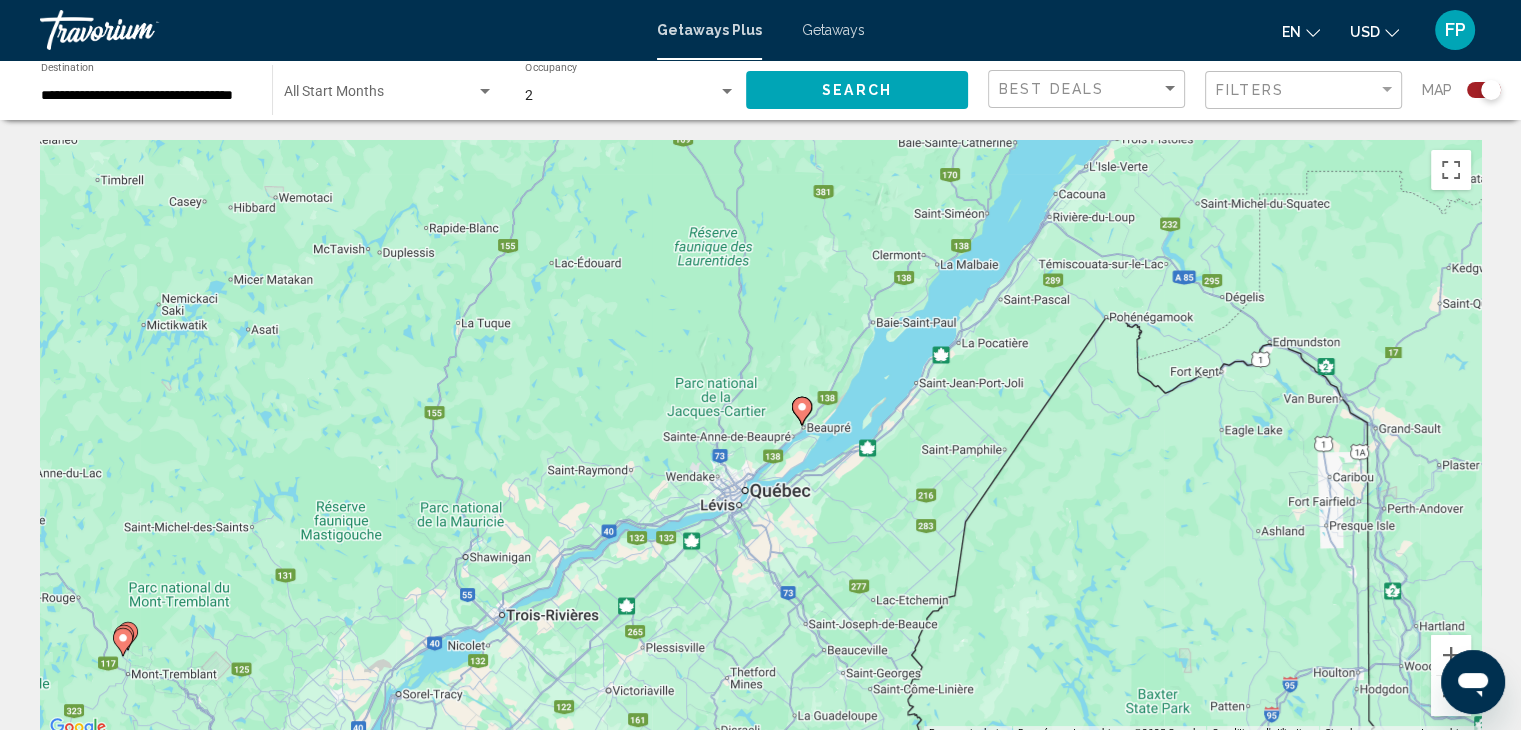 drag, startPoint x: 1352, startPoint y: 362, endPoint x: 959, endPoint y: 543, distance: 432.6777 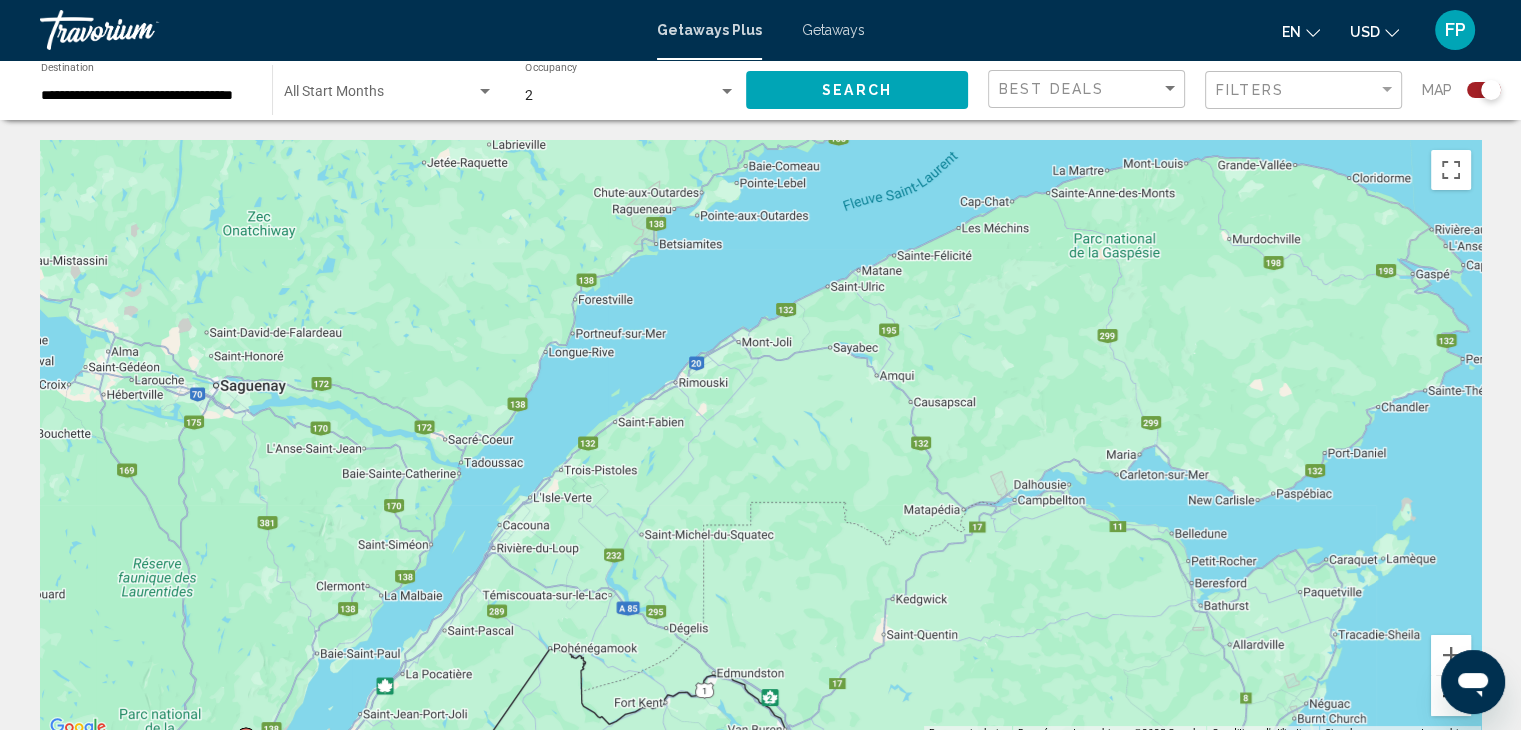 click at bounding box center (1451, 696) 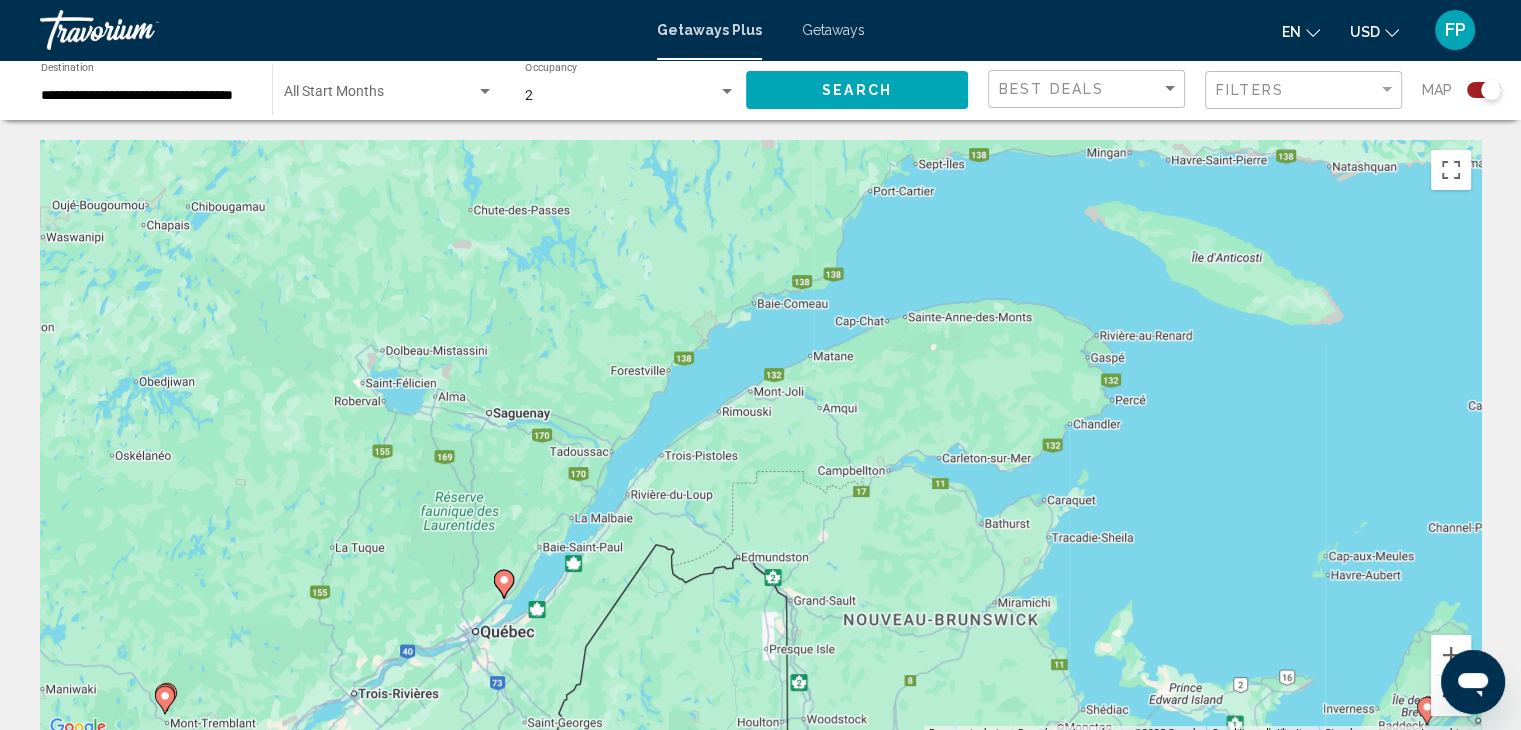 click at bounding box center (1451, 696) 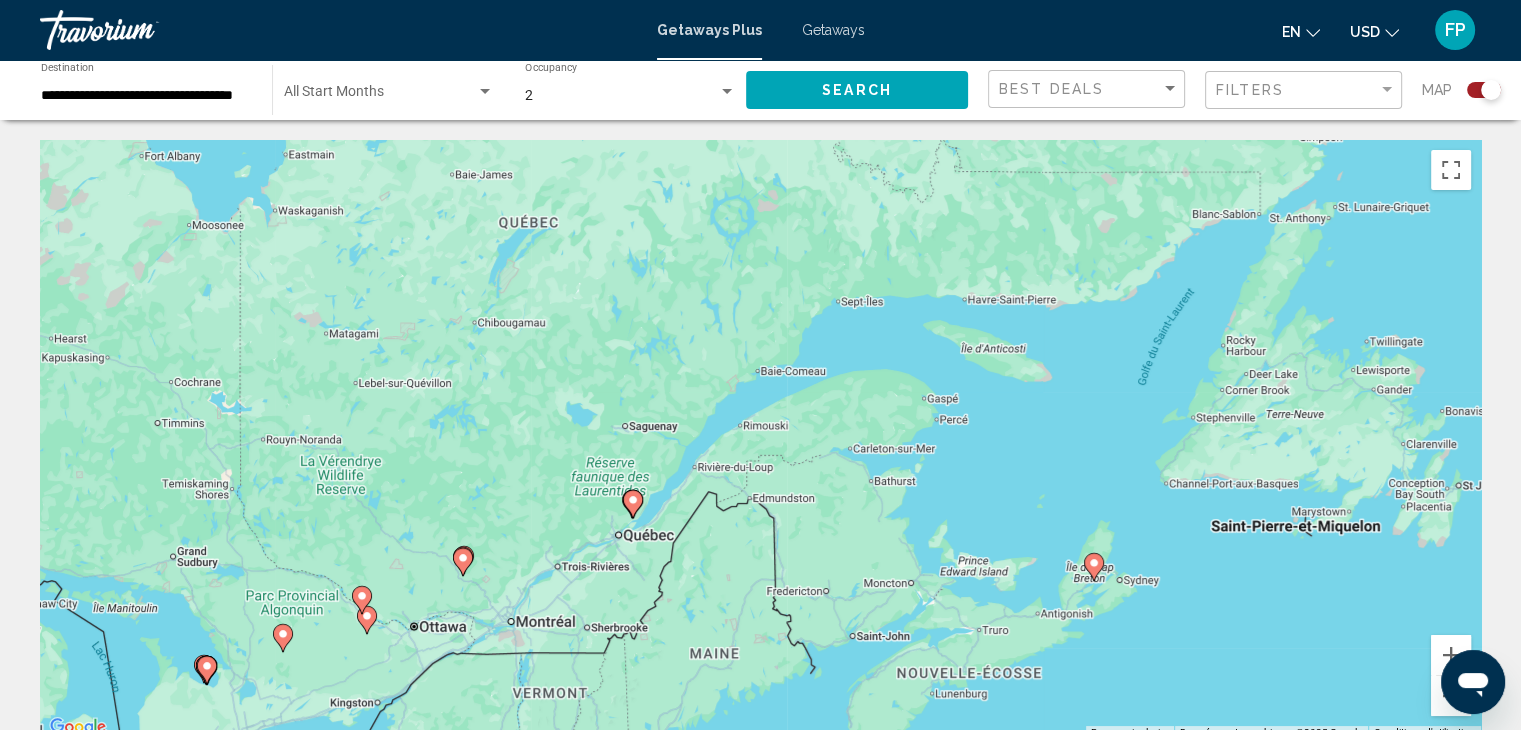click 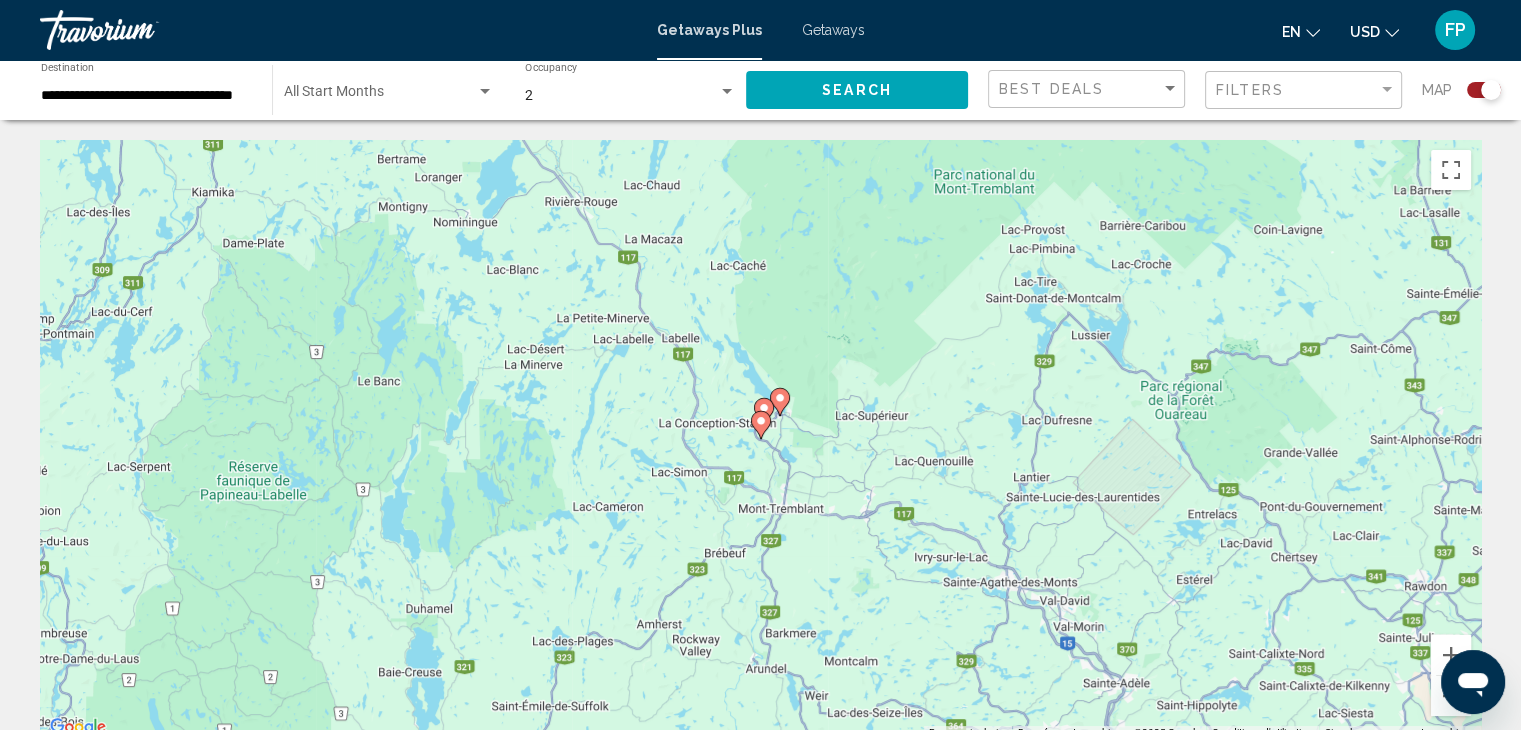 click 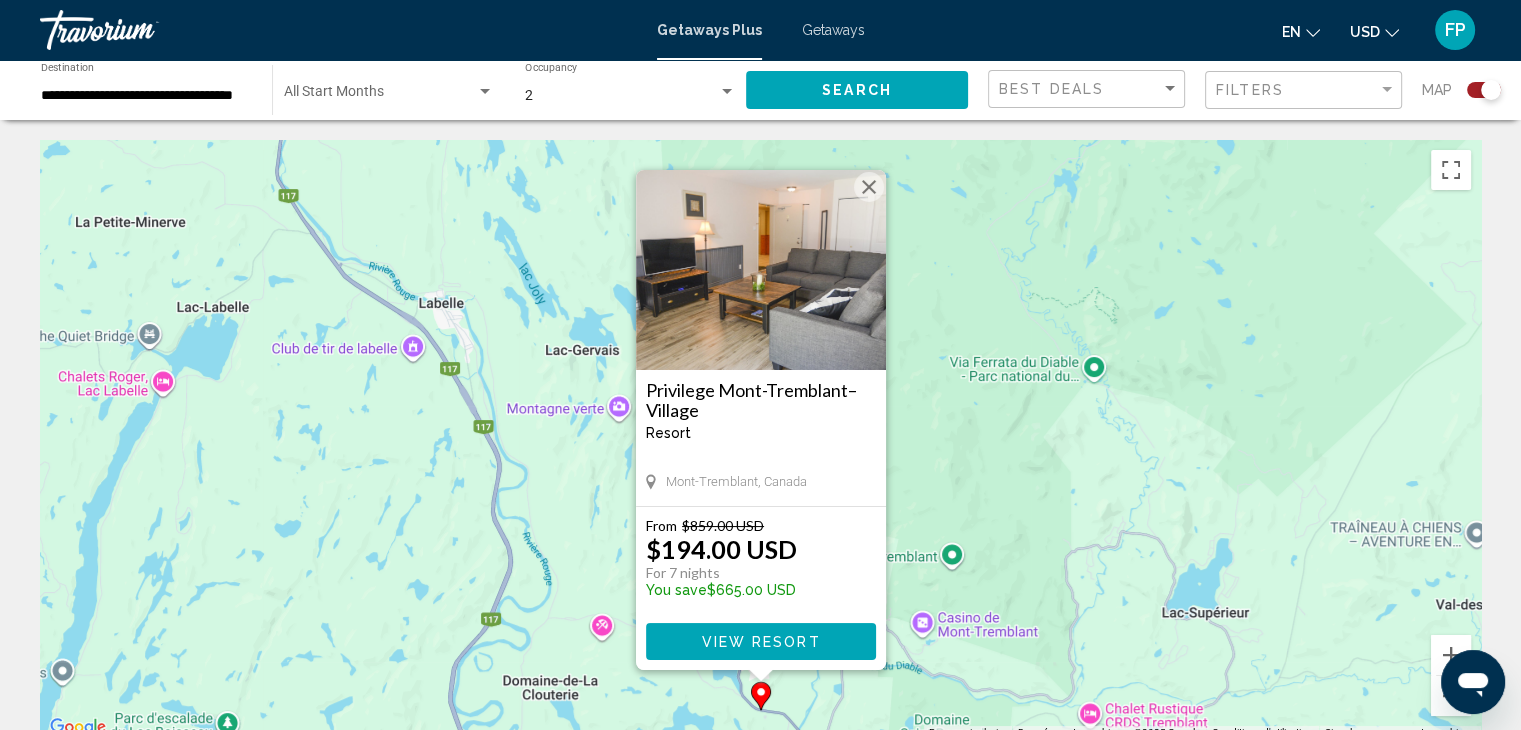 click on "Pour activer le glissement avec le clavier, appuyez sur Alt+Entrée. Une fois ce mode activé, utilisez les touches fléchées pour déplacer le repère. Pour valider le déplacement, appuyez sur Entrée. Pour annuler, appuyez sur Échap.  Privilege Mont-Tremblant–Village  Resort  -  This is an adults only resort
Mont-Tremblant, [COUNTRY] From $[PRICE] USD $[PRICE] USD For 7 nights You save  $[PRICE] USD  View Resort" at bounding box center (760, 440) 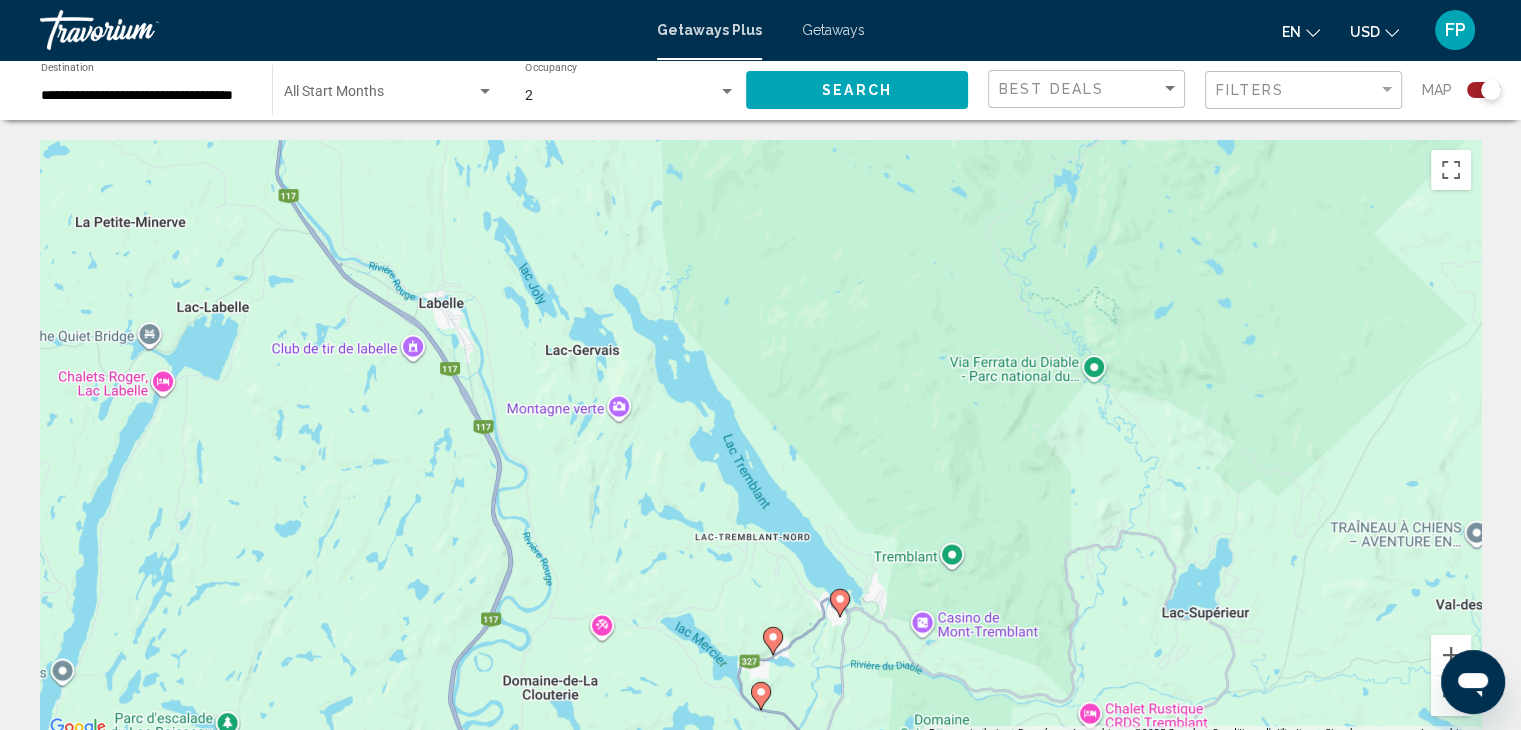 click 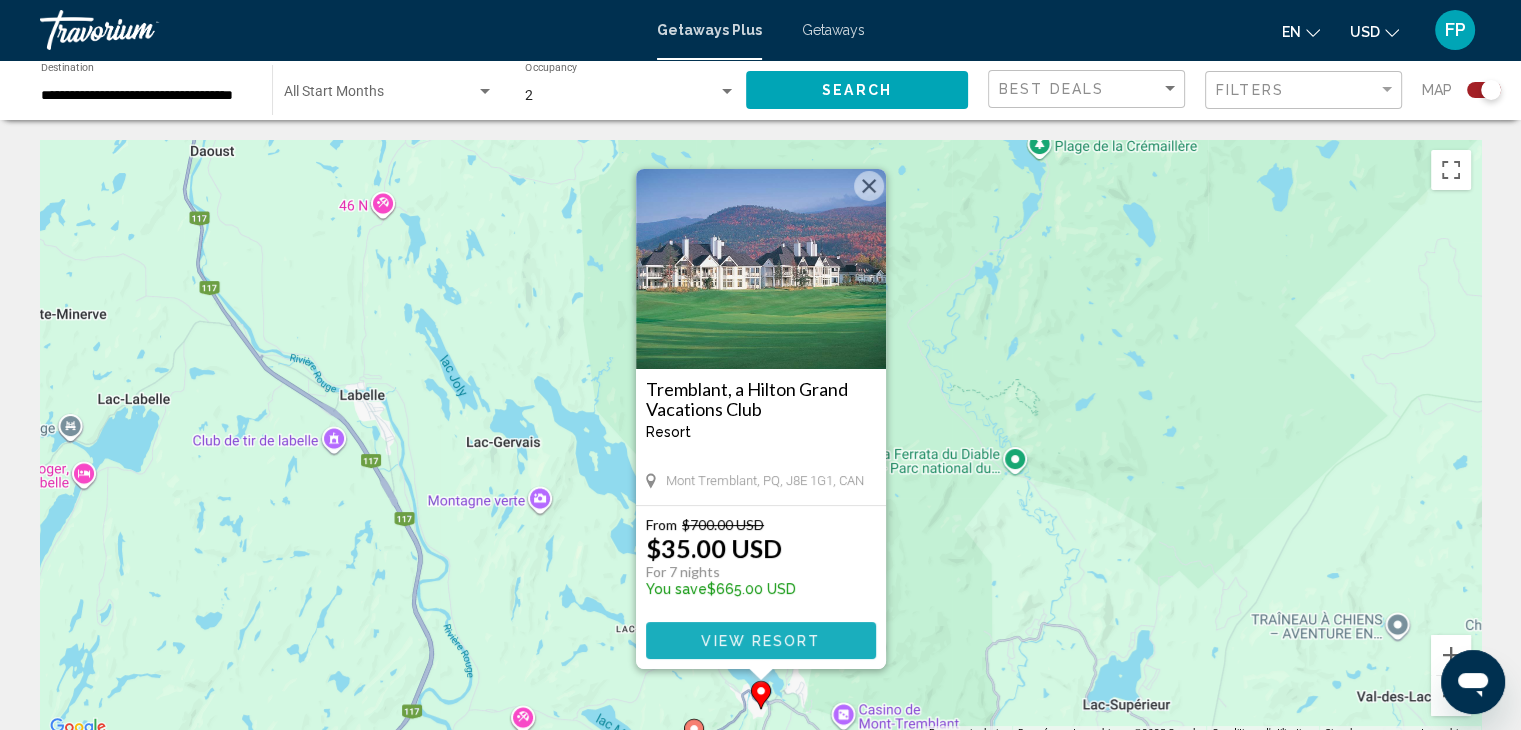 click on "View Resort" at bounding box center [760, 641] 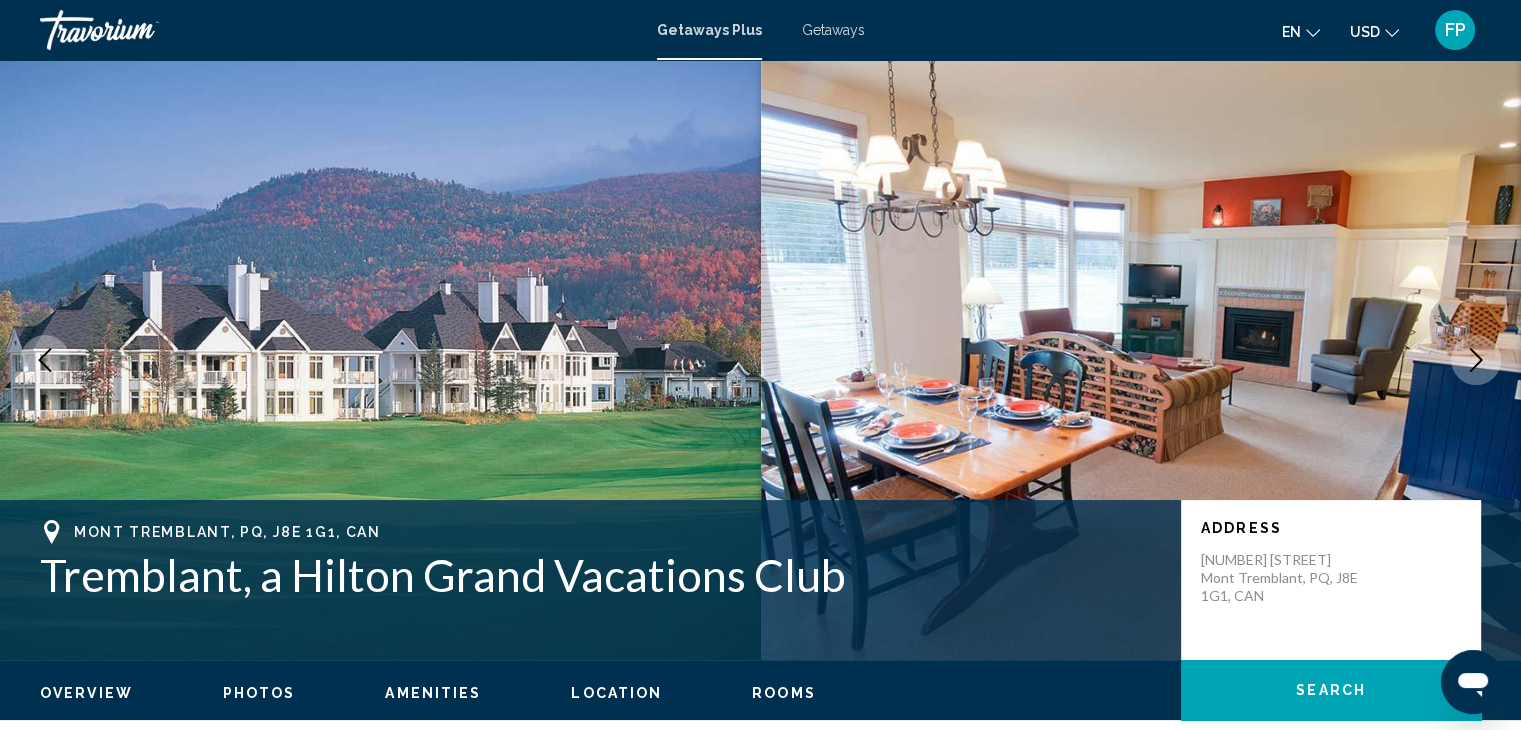 click 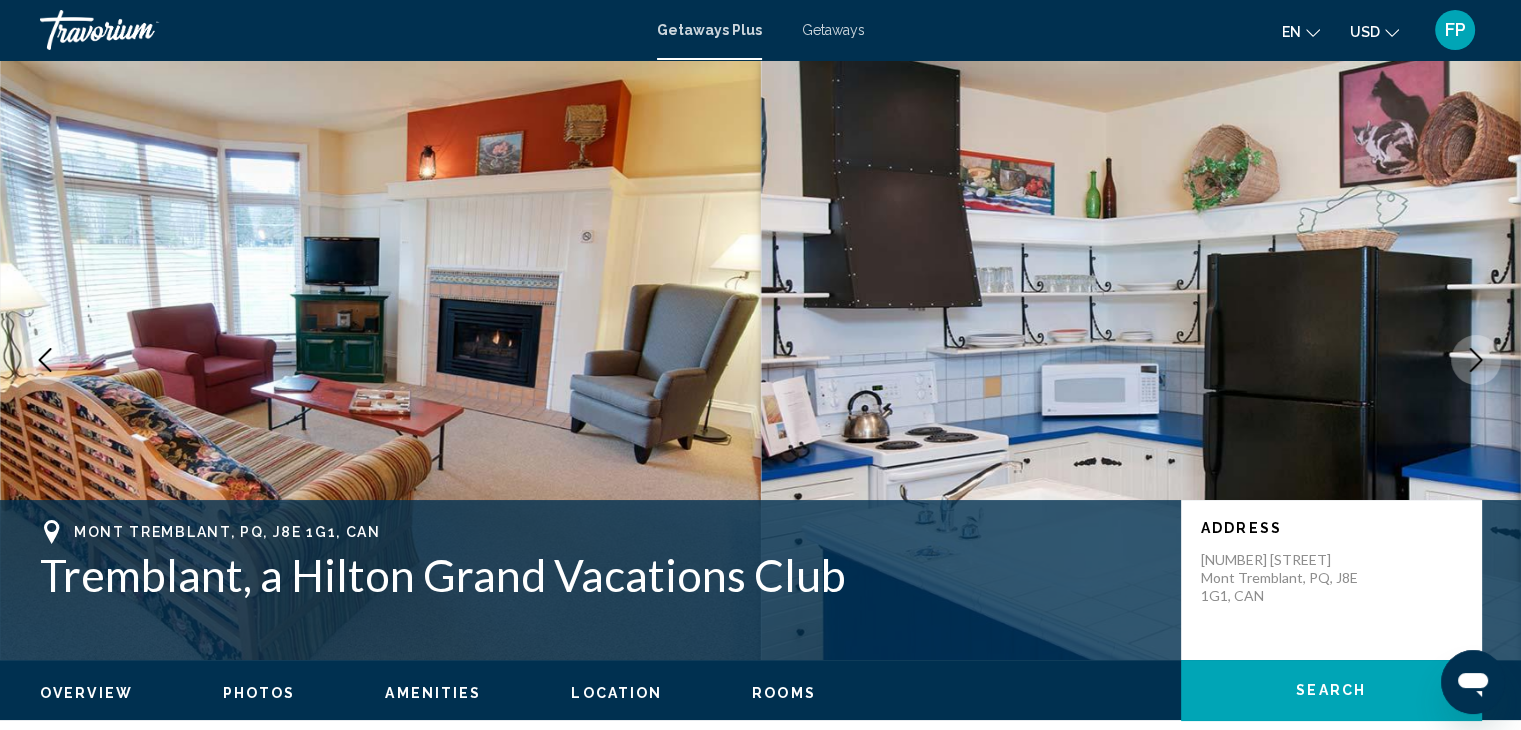 click 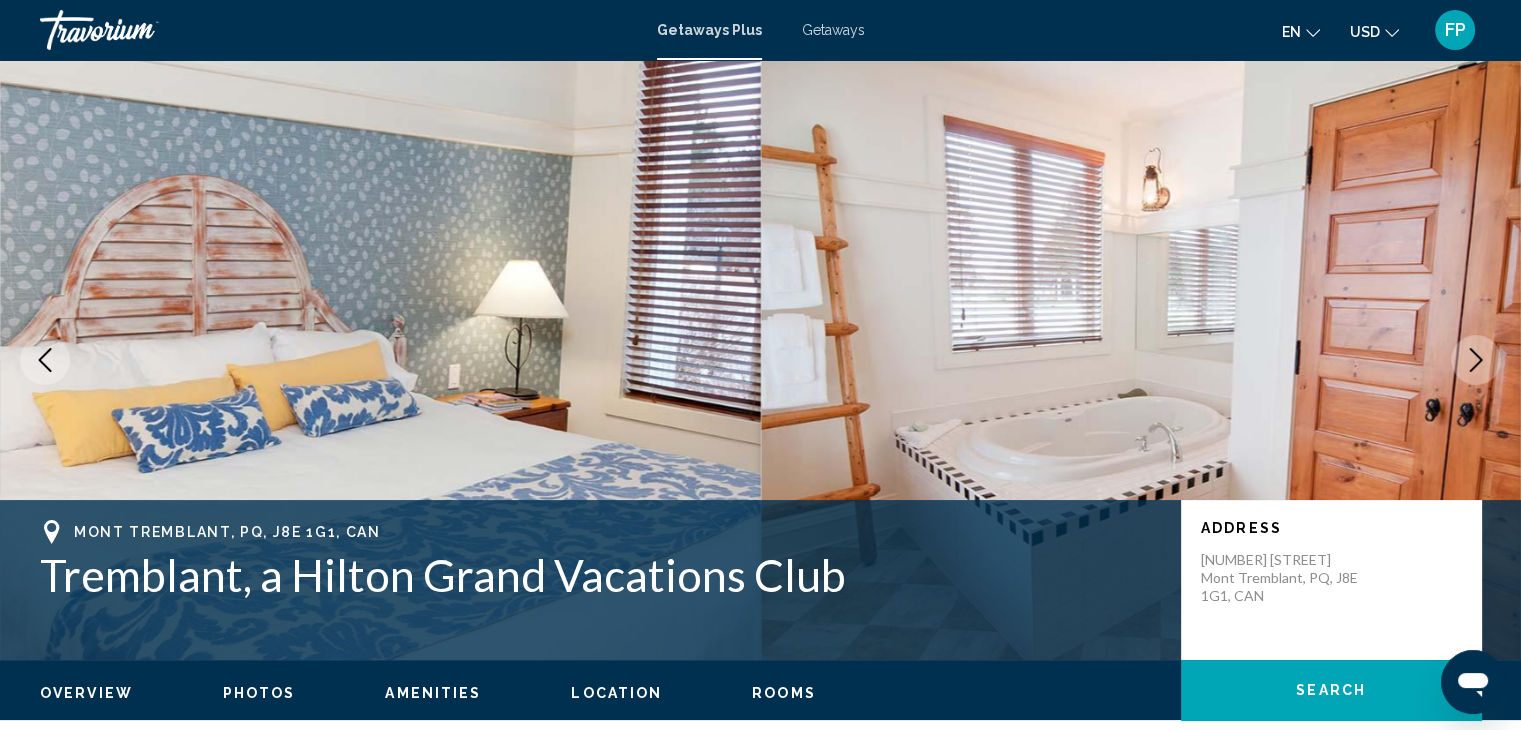 click 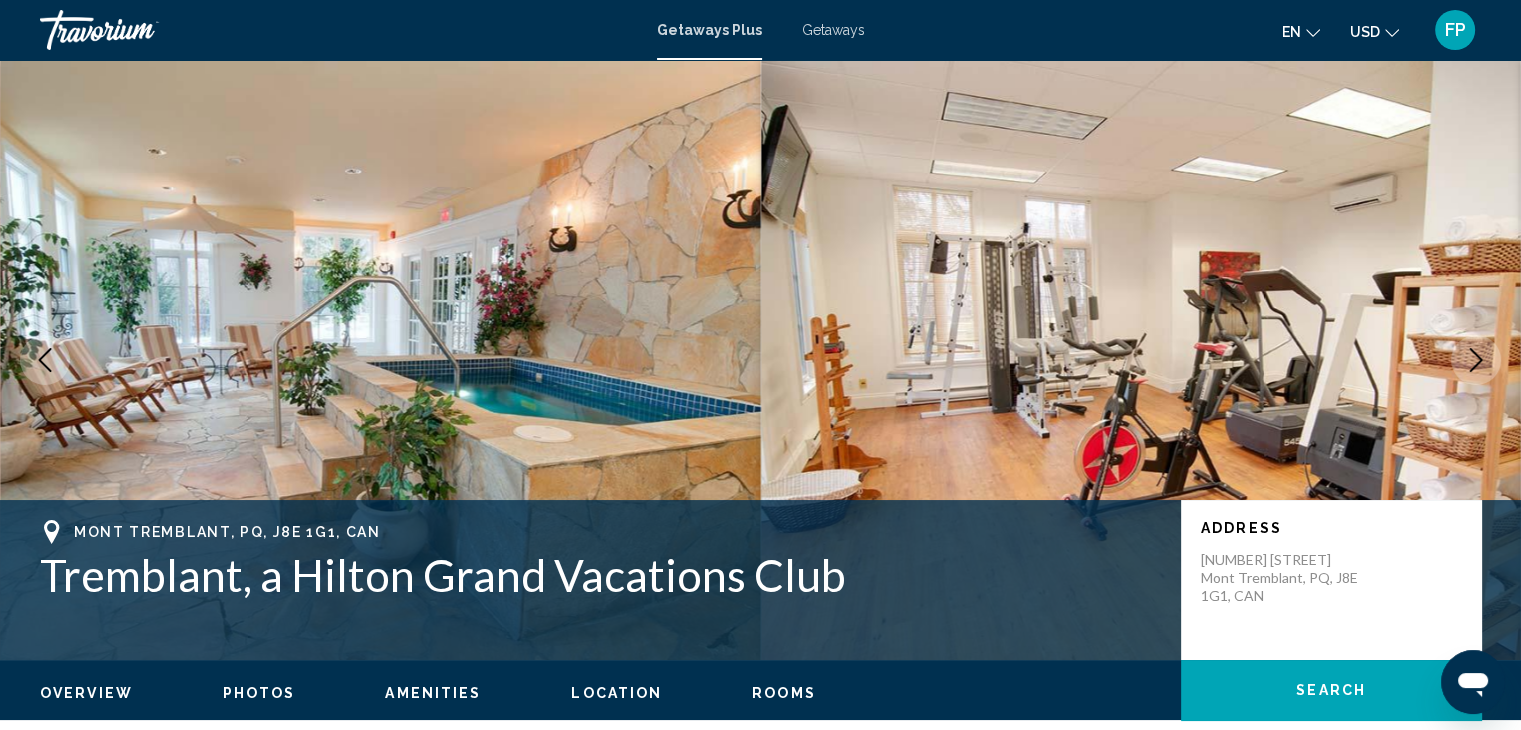 click 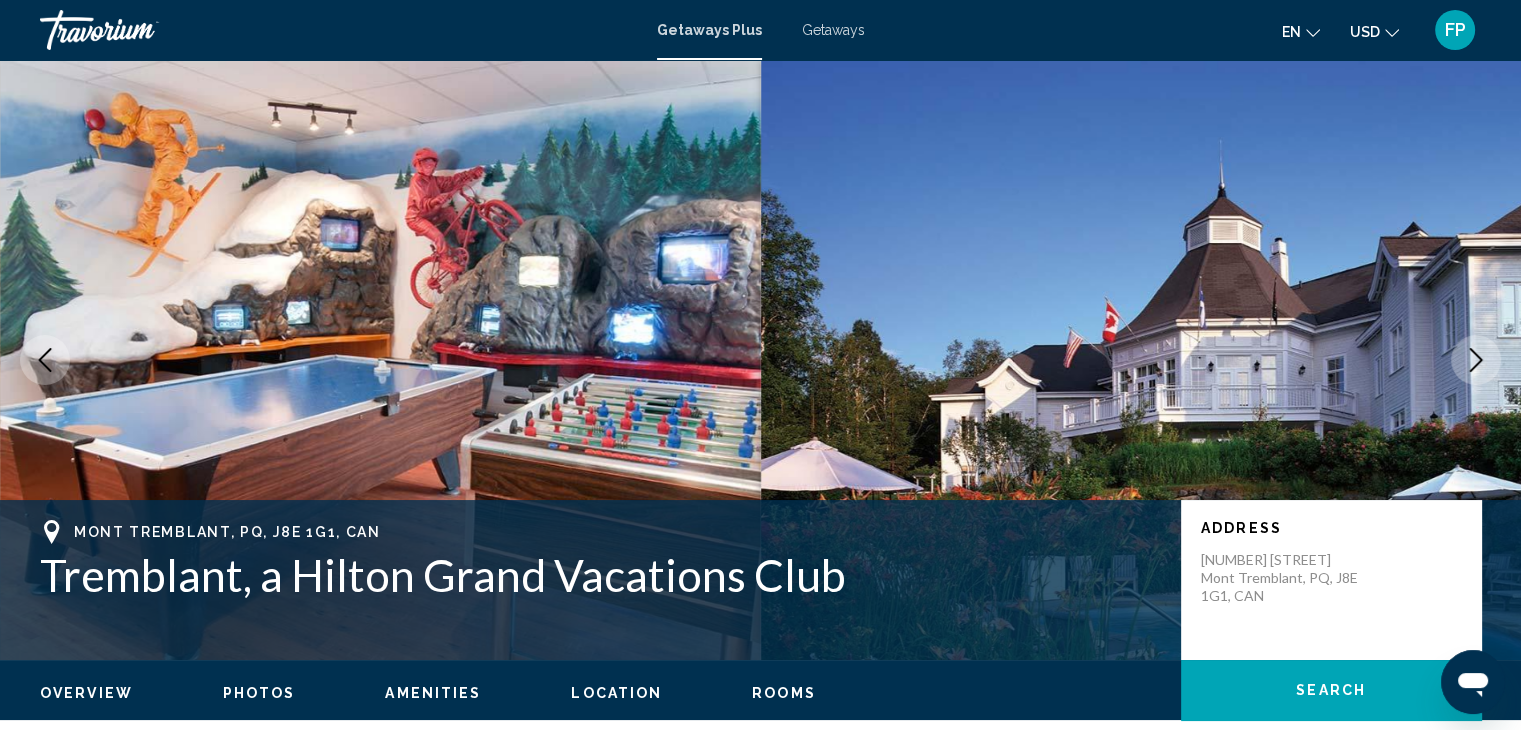 click 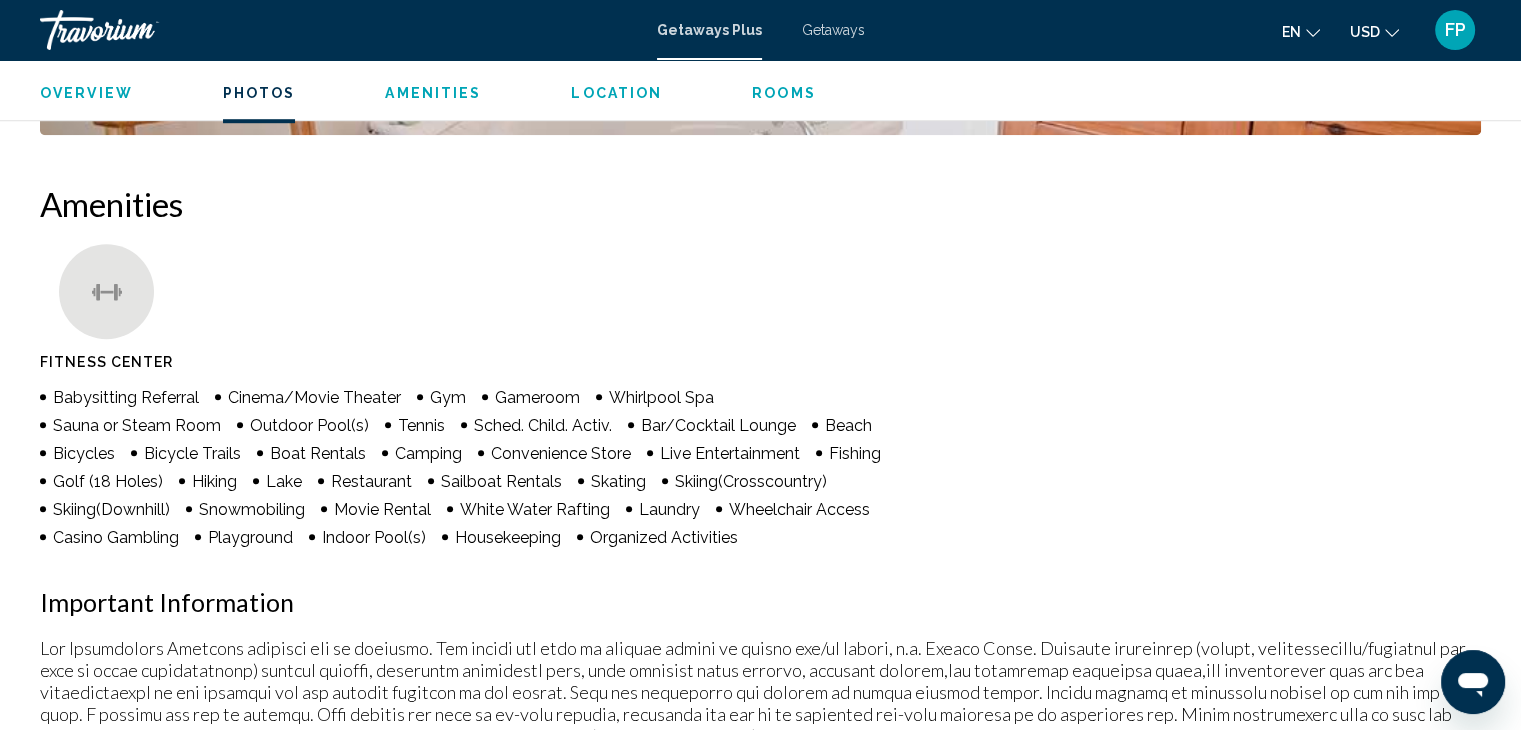scroll, scrollTop: 1463, scrollLeft: 0, axis: vertical 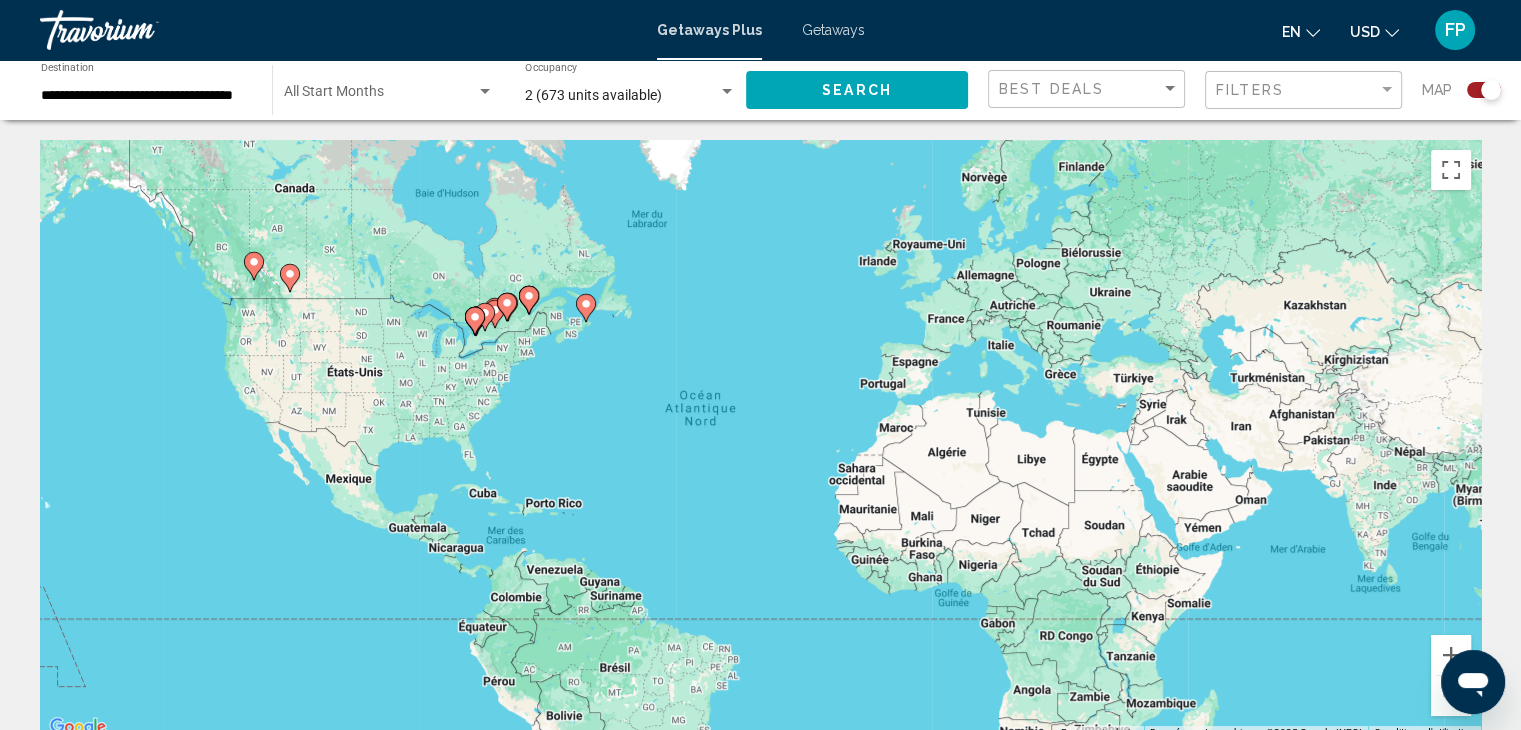 click 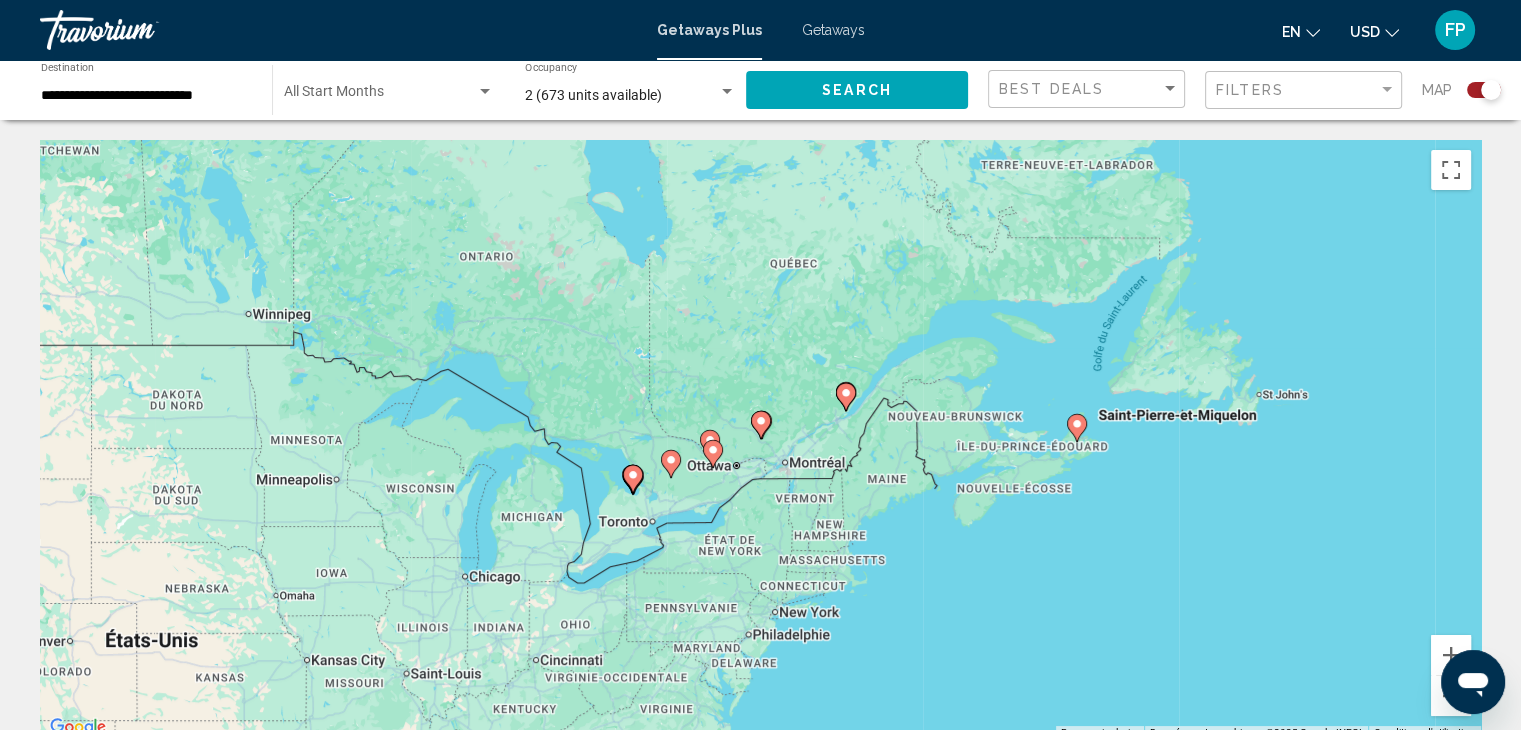 click on "Pour activer le glissement avec le clavier, appuyez sur Alt+Entrée. Une fois ce mode activé, utilisez les touches fléchées pour déplacer le repère. Pour valider le déplacement, appuyez sur Entrée. Pour annuler, appuyez sur Échap." at bounding box center (760, 440) 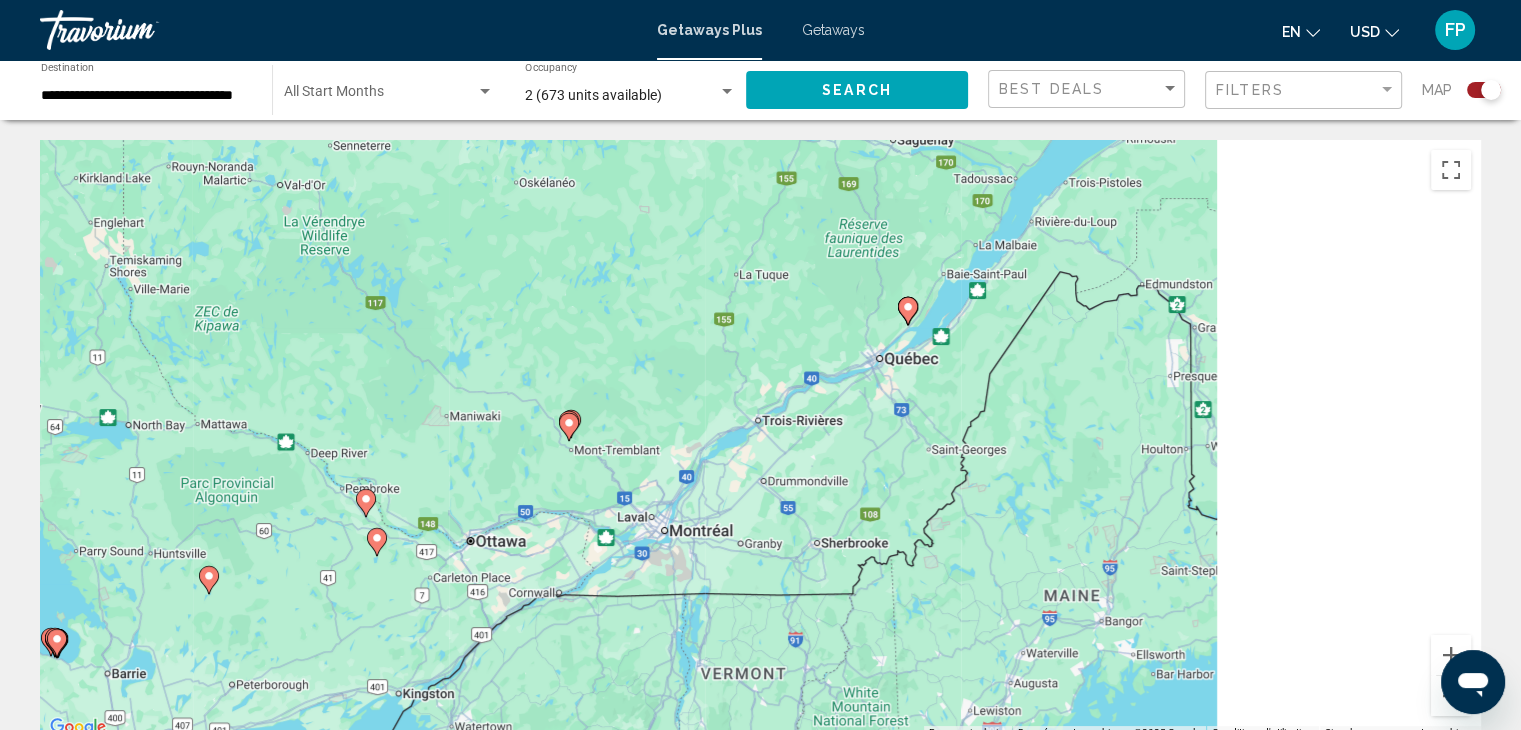 drag, startPoint x: 790, startPoint y: 527, endPoint x: 322, endPoint y: 710, distance: 502.5067 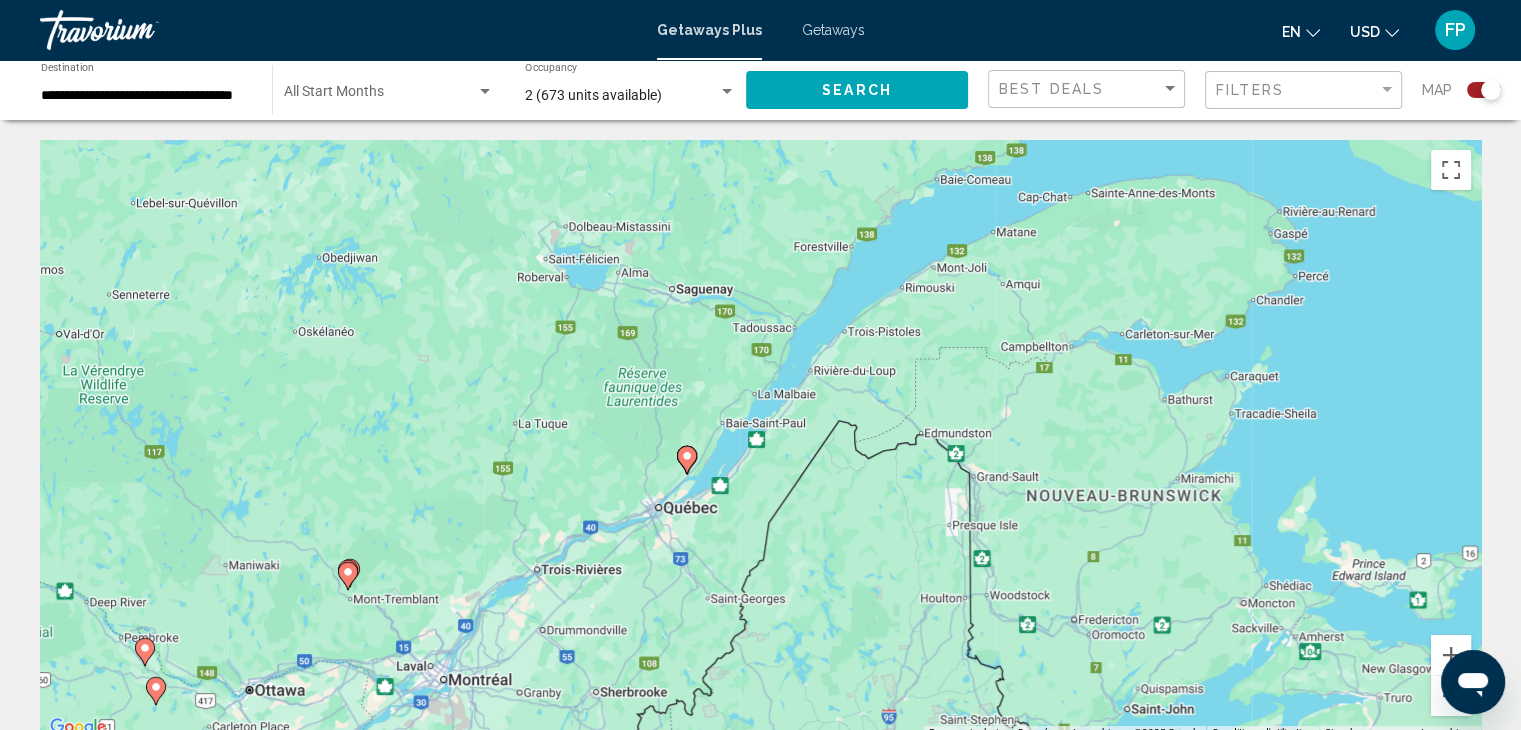 drag, startPoint x: 1021, startPoint y: 529, endPoint x: 878, endPoint y: 599, distance: 159.2137 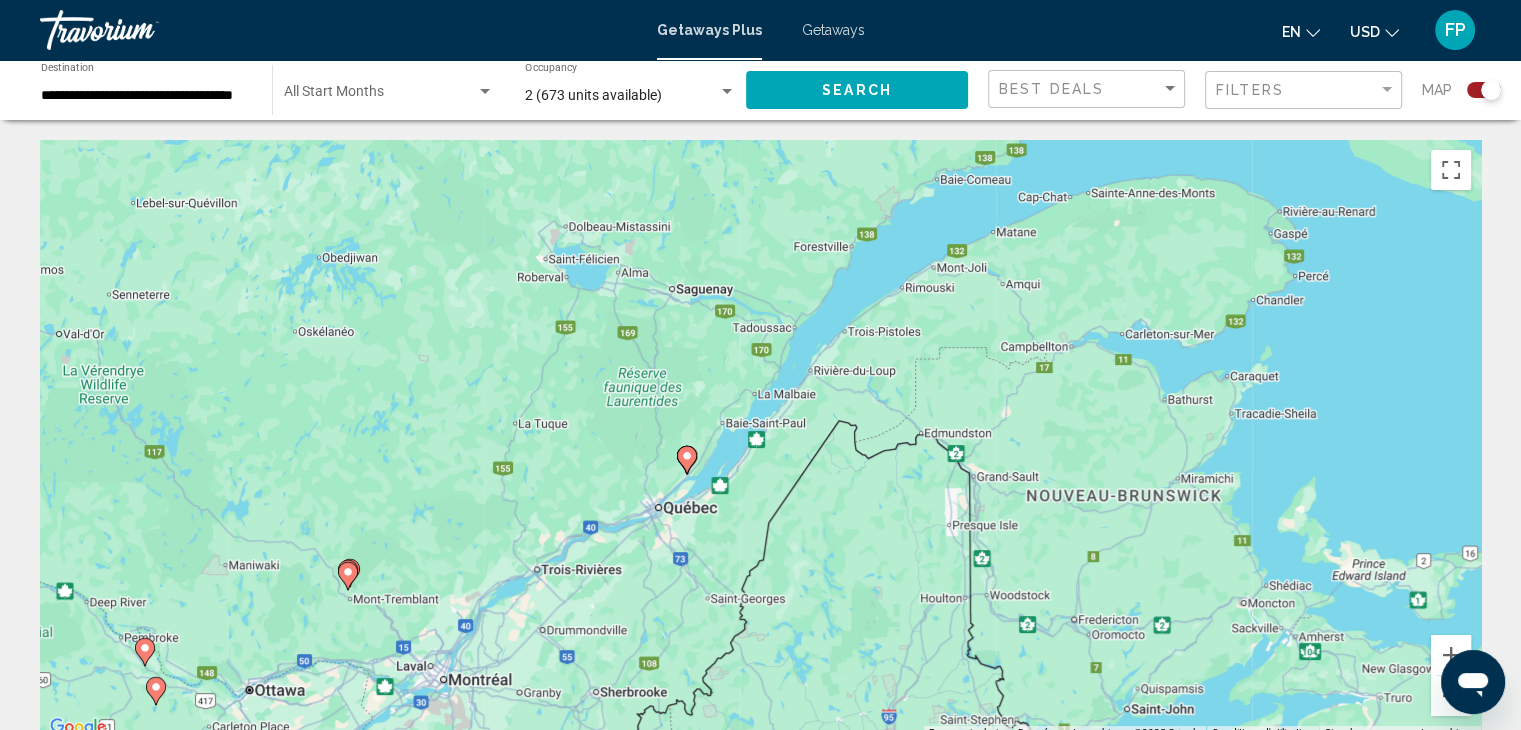 click on "Pour activer le glissement avec le clavier, appuyez sur Alt+Entrée. Une fois ce mode activé, utilisez les touches fléchées pour déplacer le repère. Pour valider le déplacement, appuyez sur Entrée. Pour annuler, appuyez sur Échap." at bounding box center (760, 440) 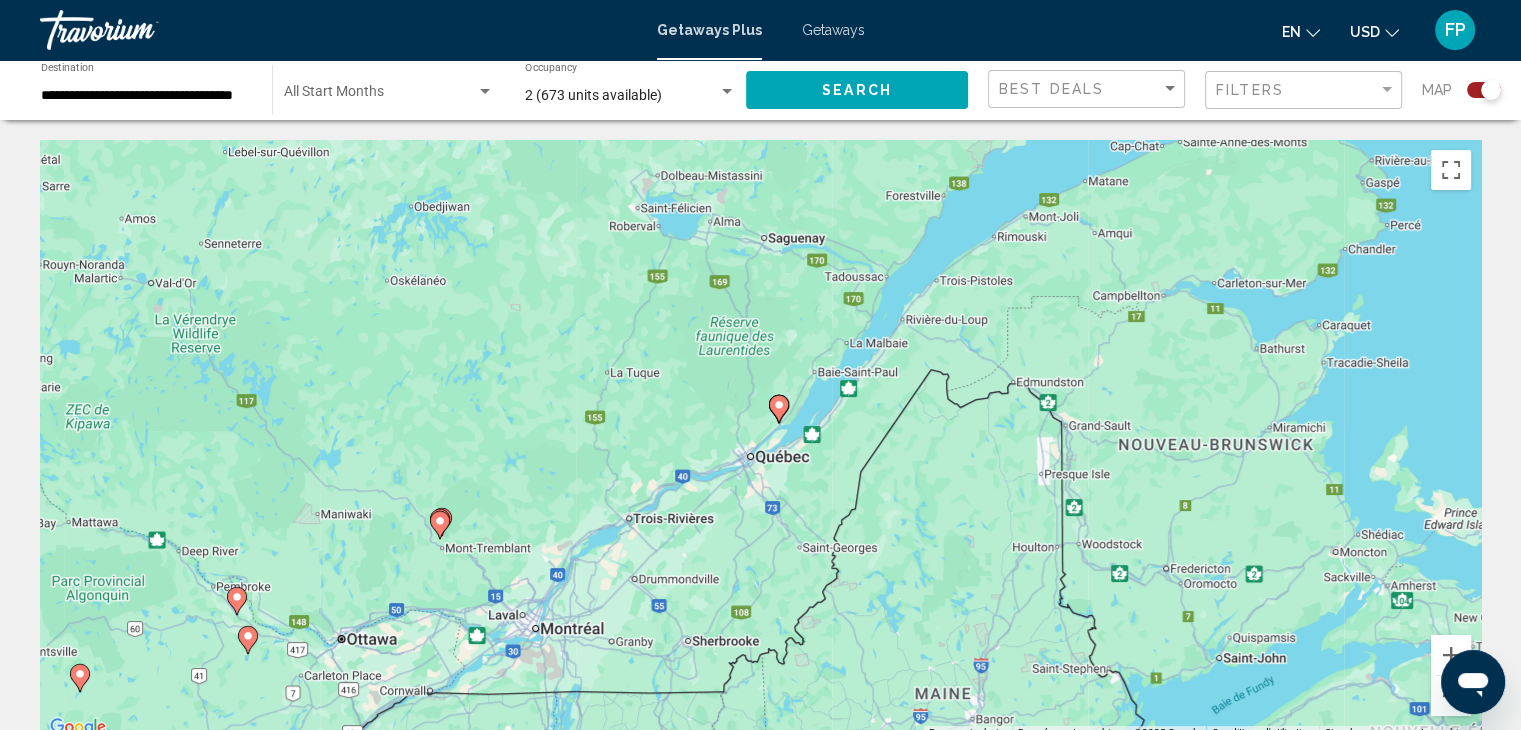 drag, startPoint x: 239, startPoint y: 602, endPoint x: 379, endPoint y: 525, distance: 159.77797 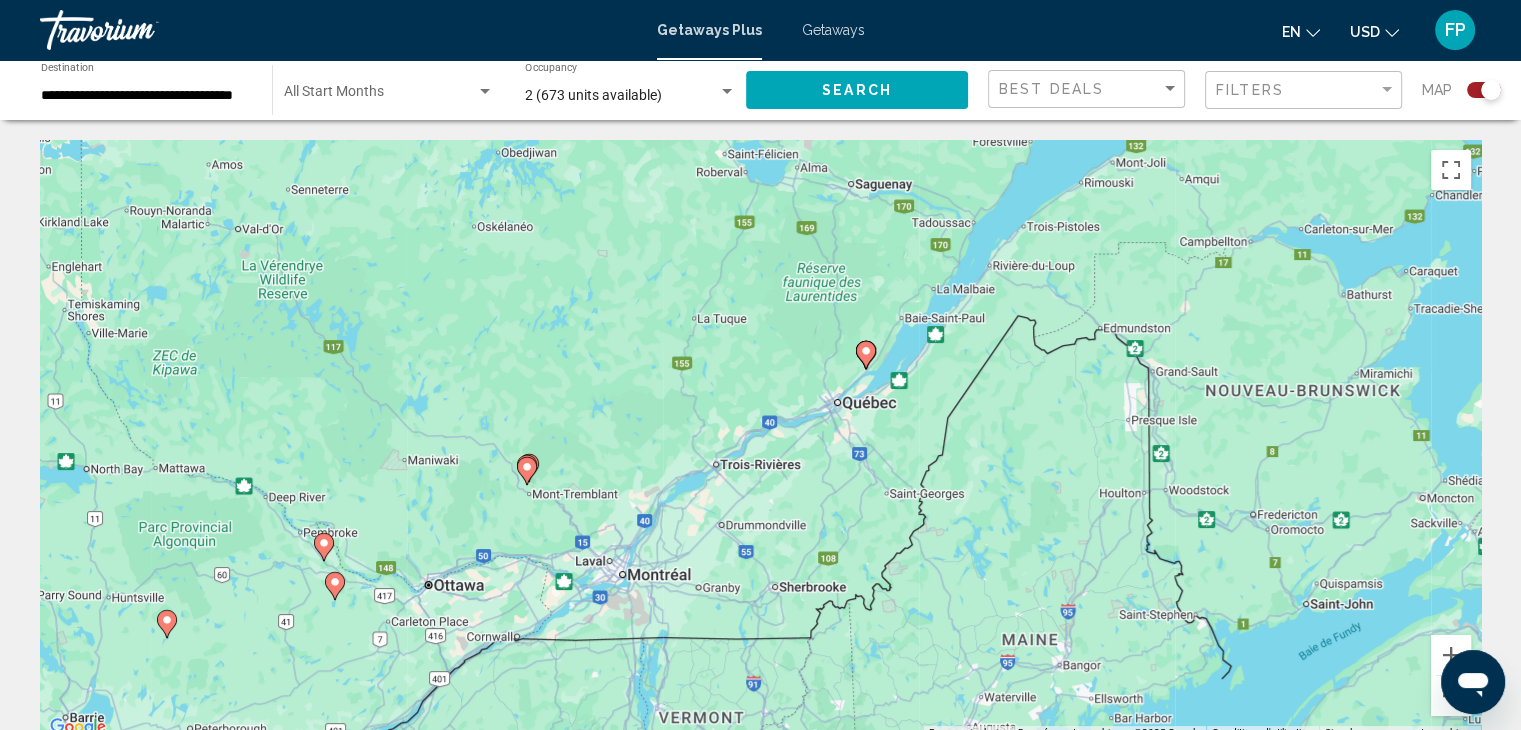 drag, startPoint x: 335, startPoint y: 541, endPoint x: 592, endPoint y: 402, distance: 292.18146 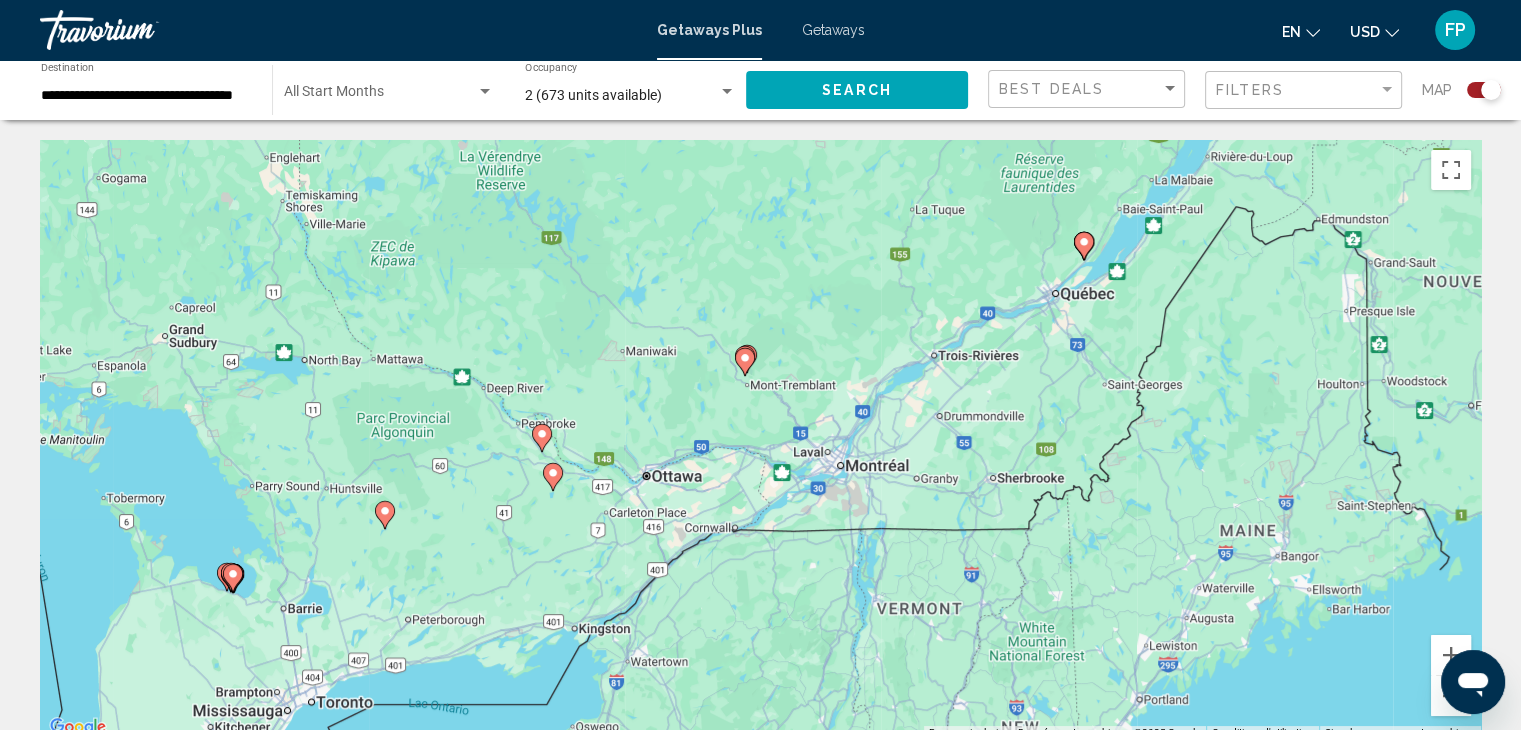 click 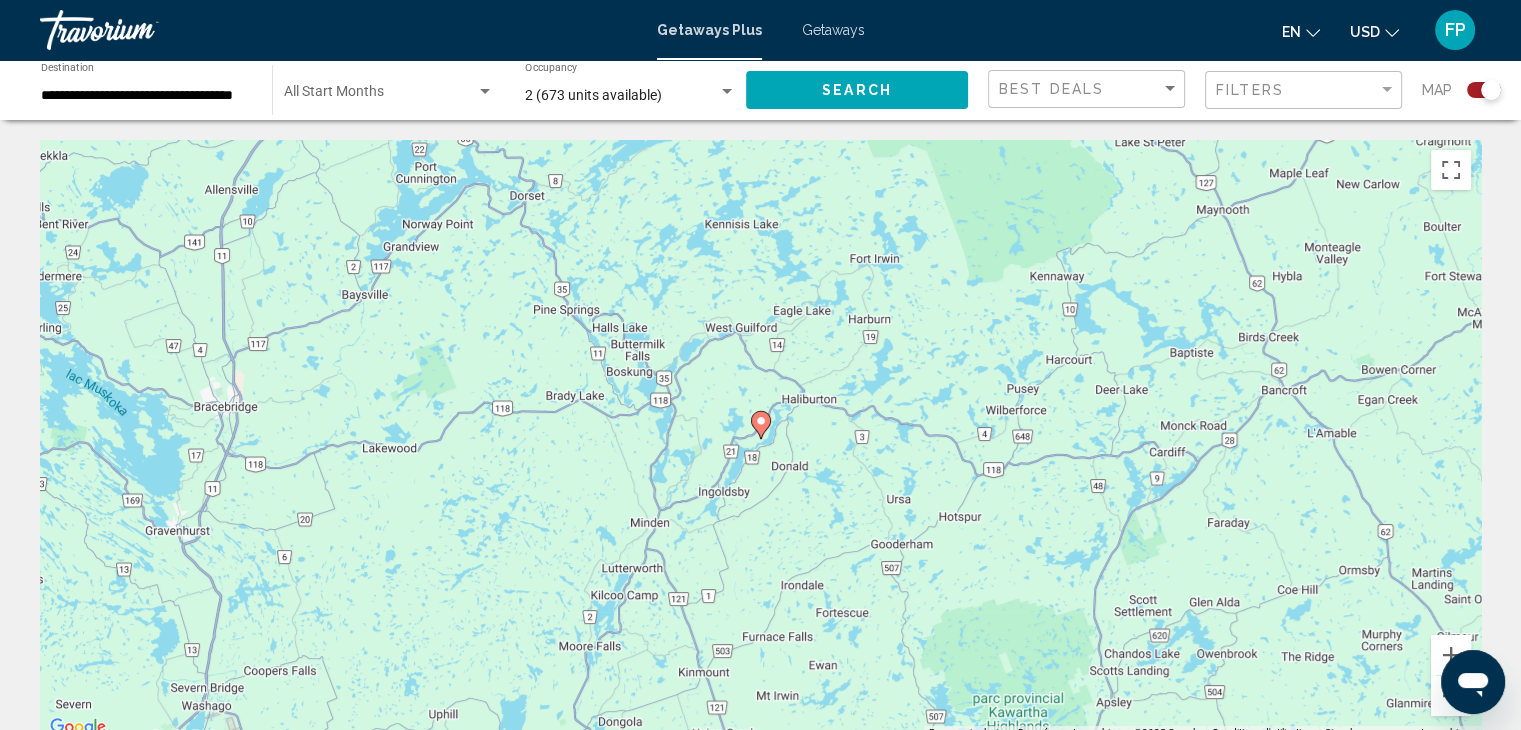 click at bounding box center [761, 425] 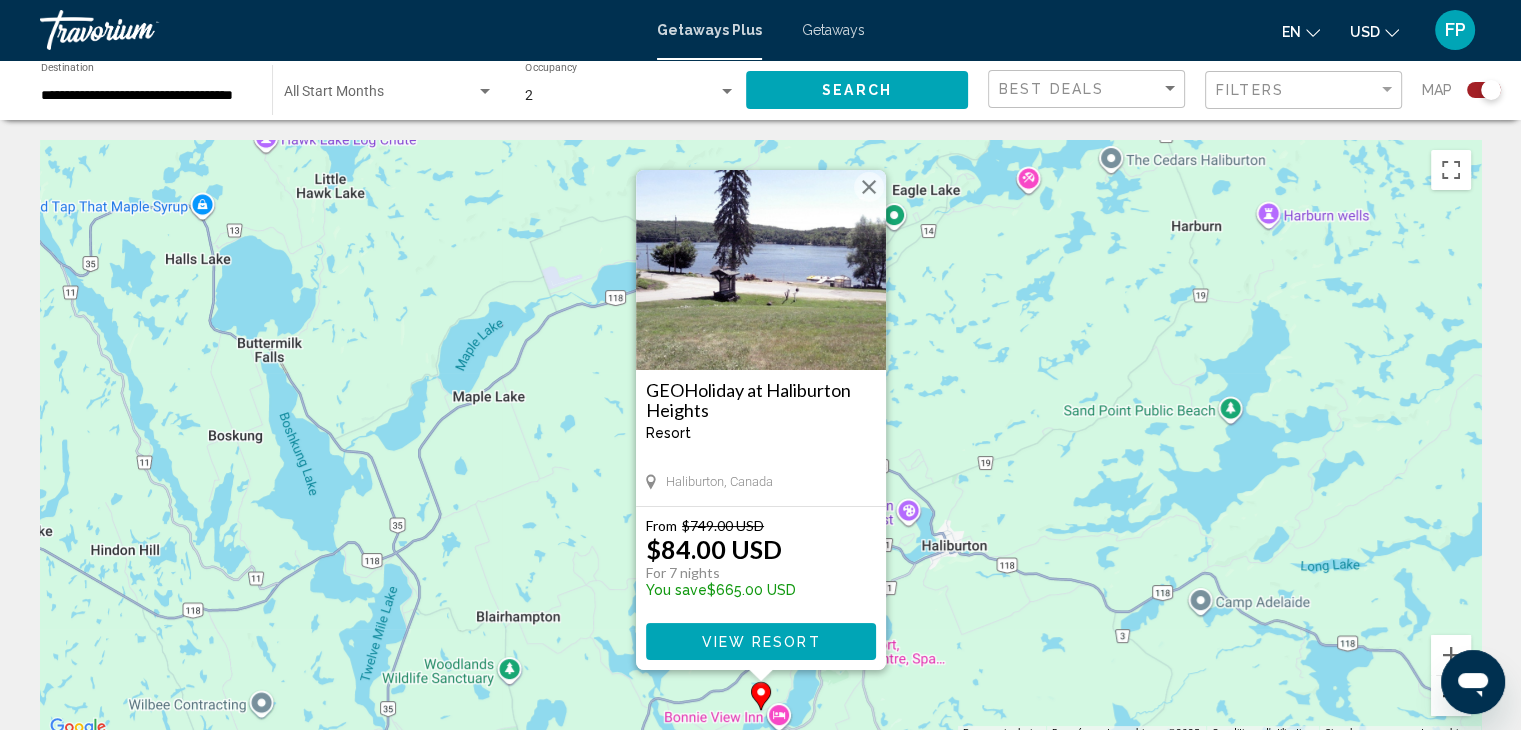 click at bounding box center [1451, 696] 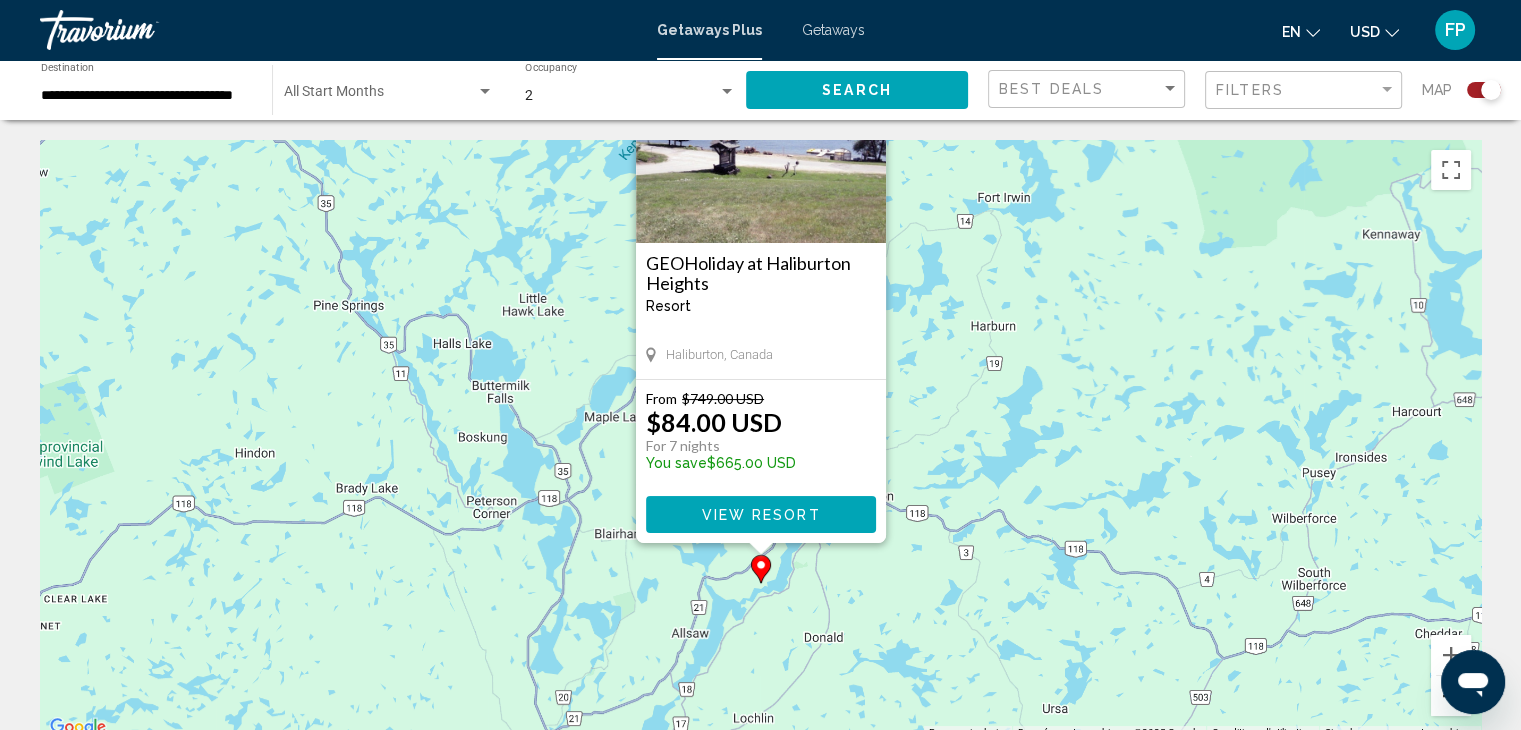 click at bounding box center (1451, 696) 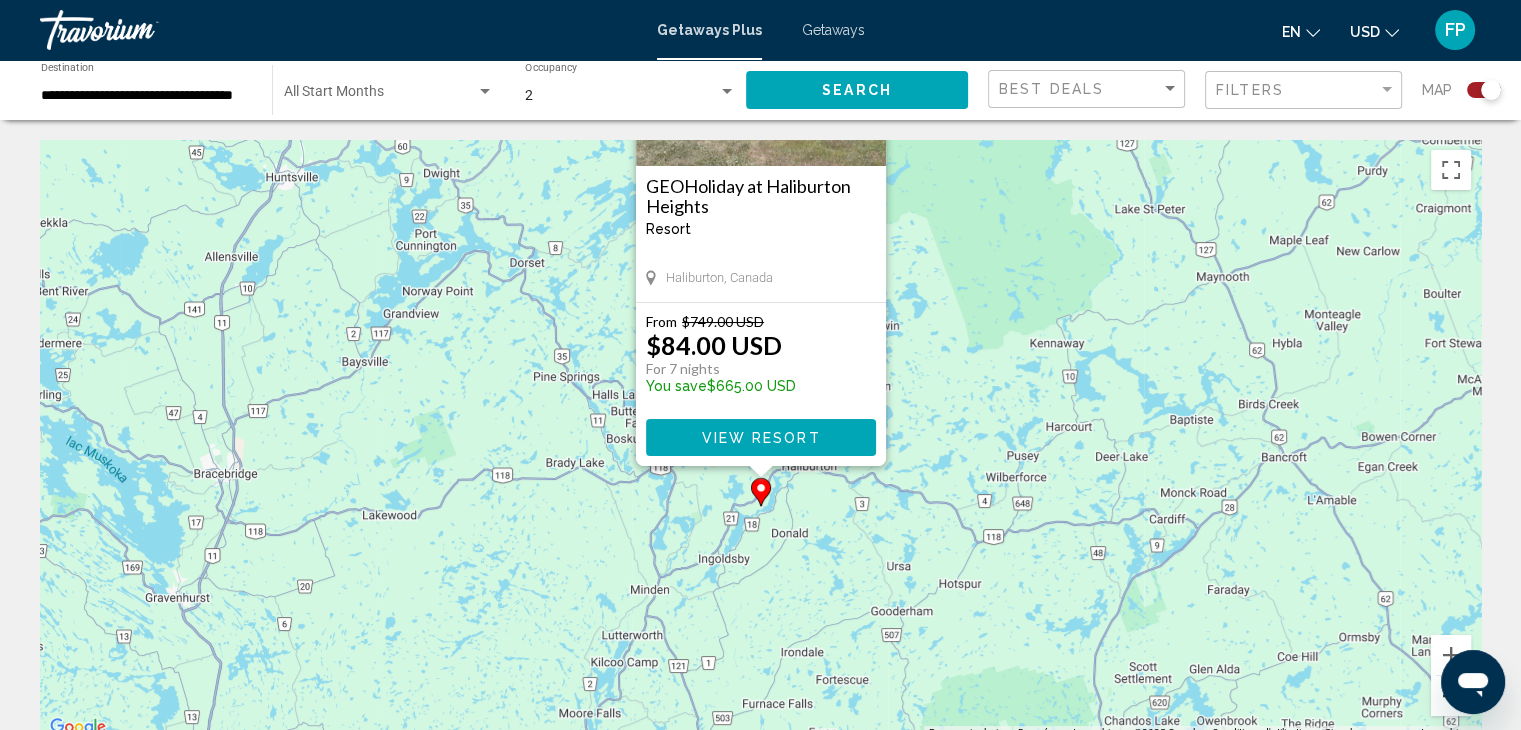 click at bounding box center (1451, 696) 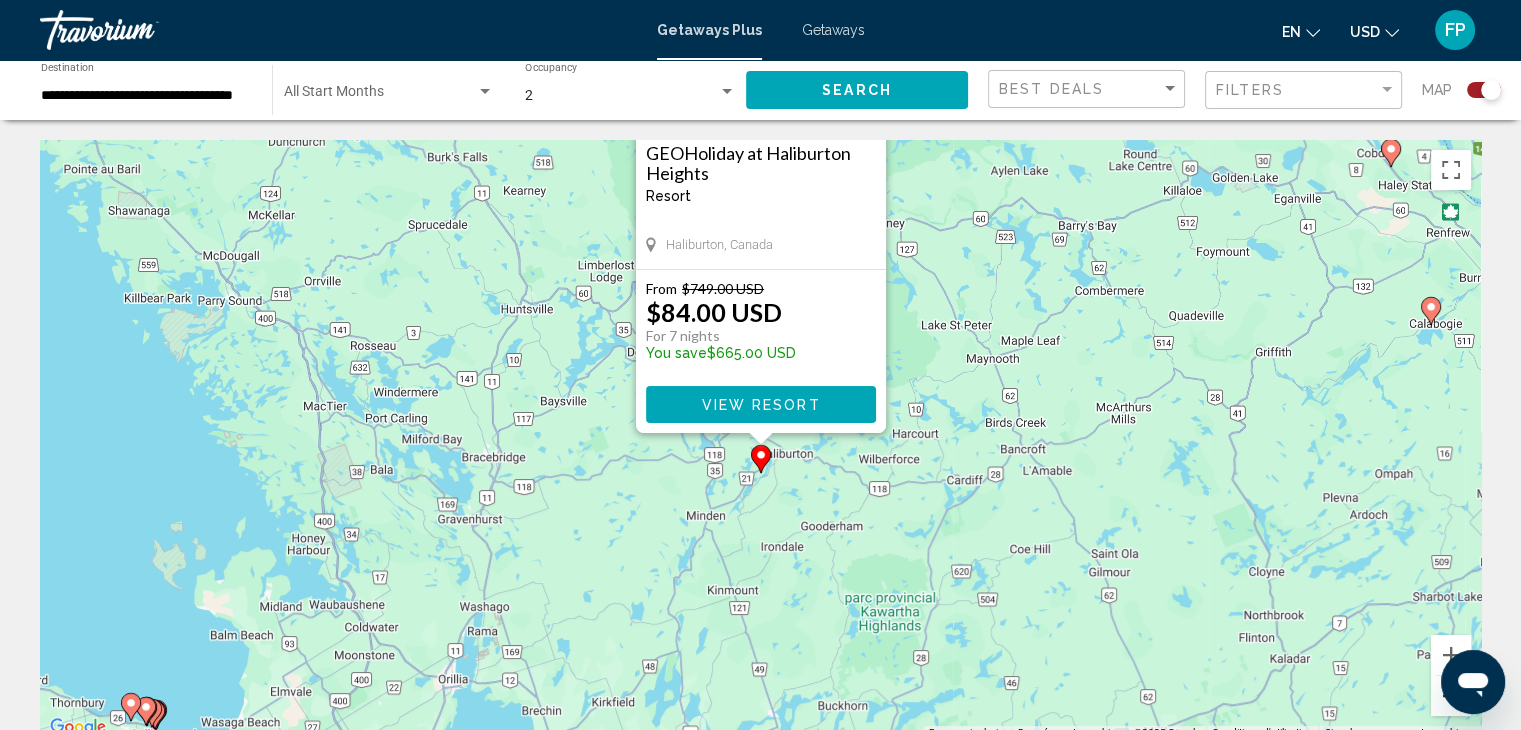 click at bounding box center [1451, 696] 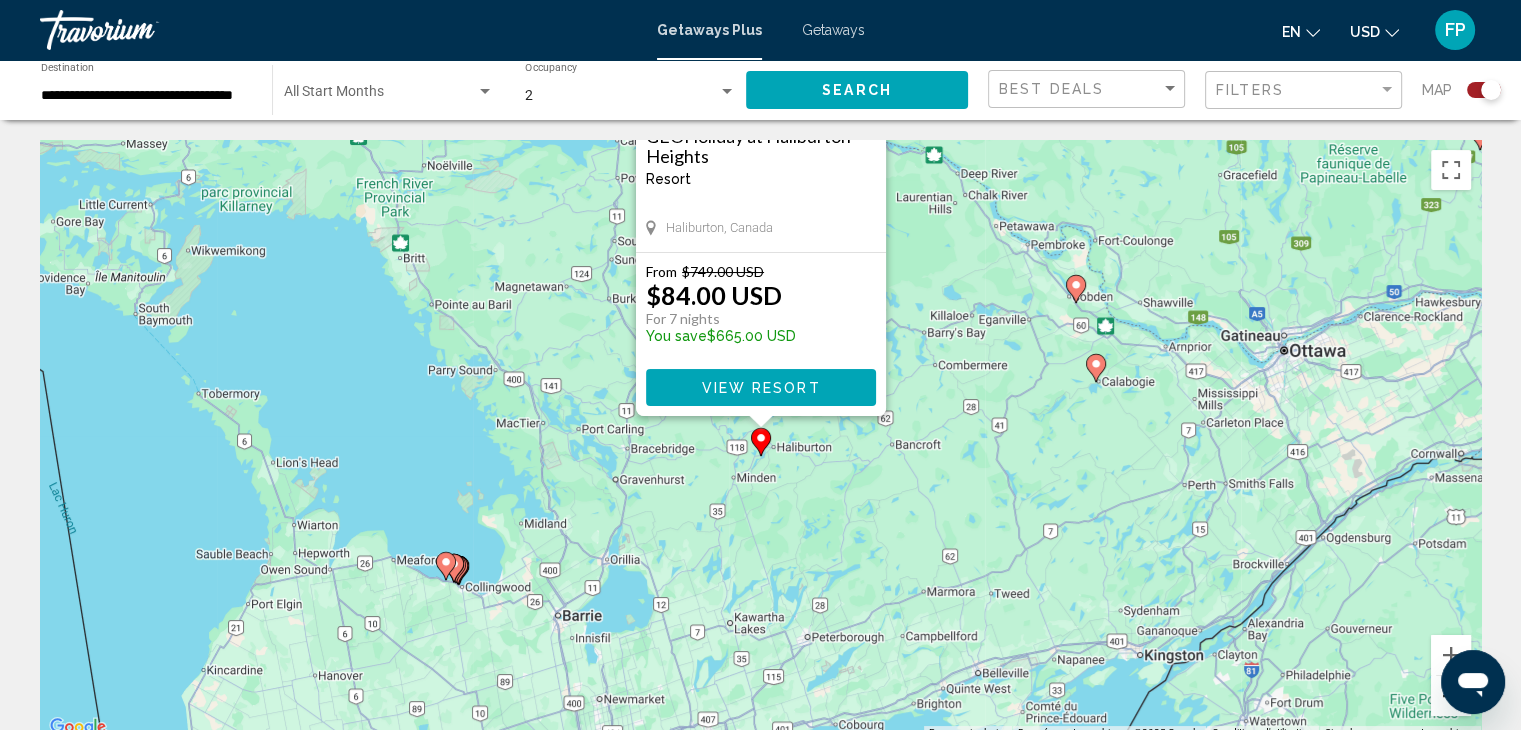 click at bounding box center [1451, 696] 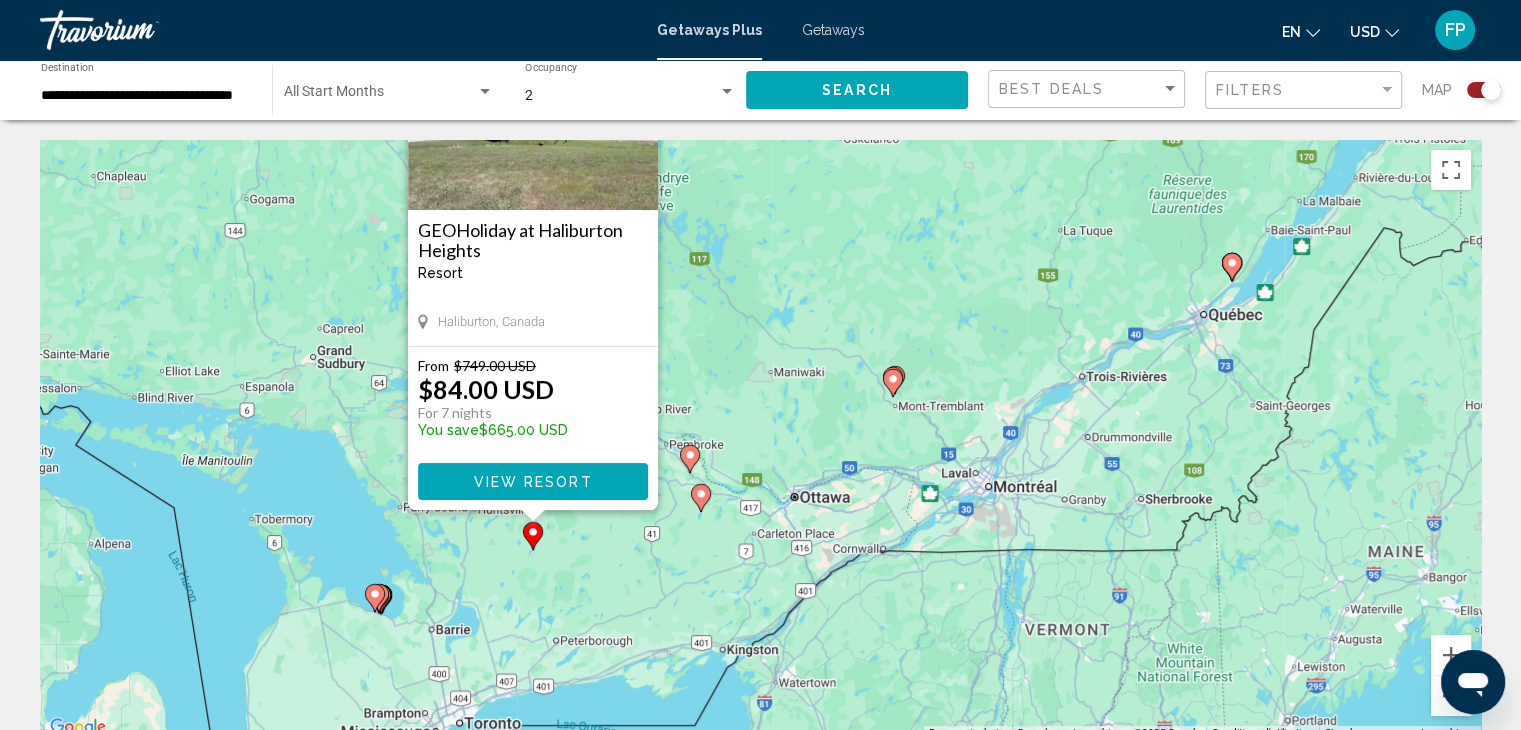 drag, startPoint x: 1287, startPoint y: 457, endPoint x: 1044, endPoint y: 560, distance: 263.928 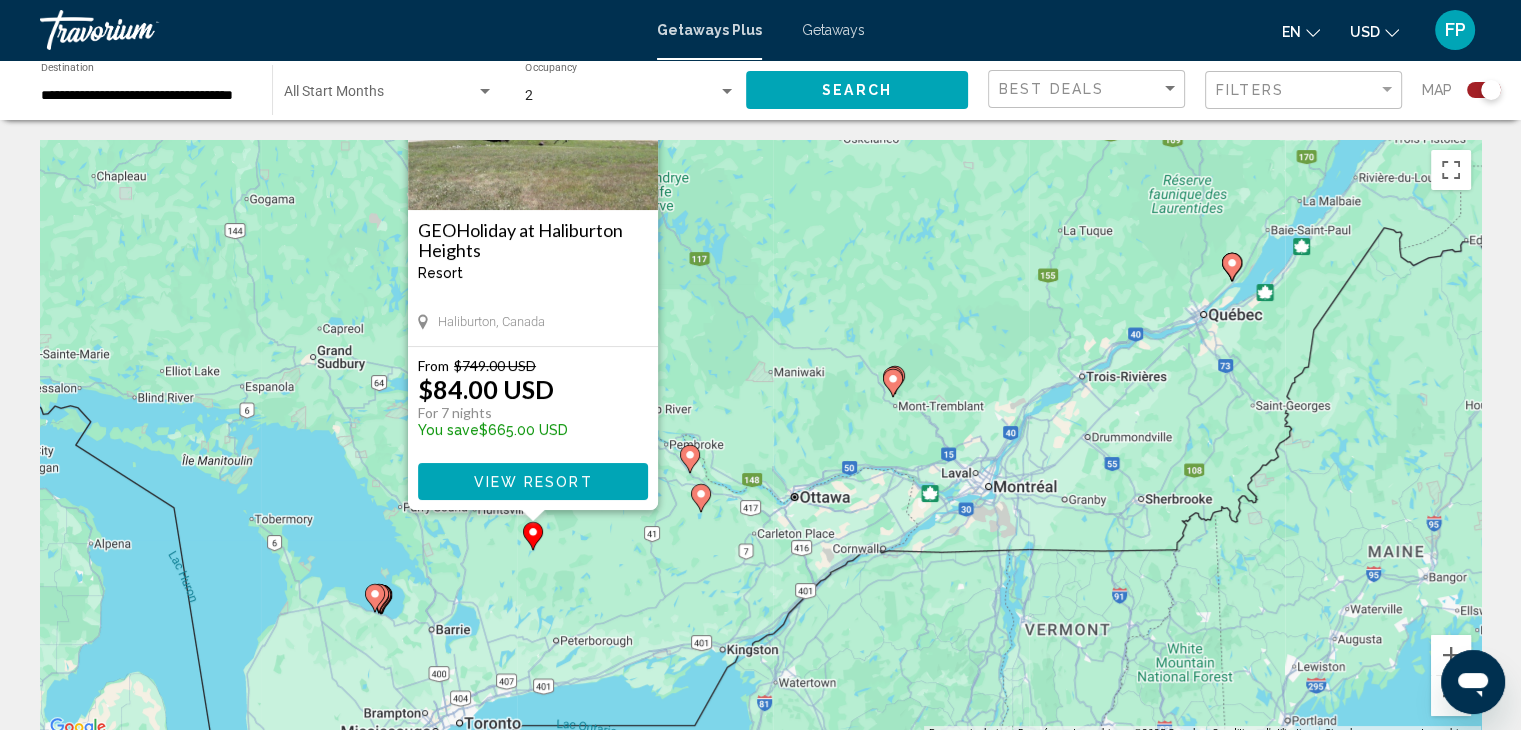 click 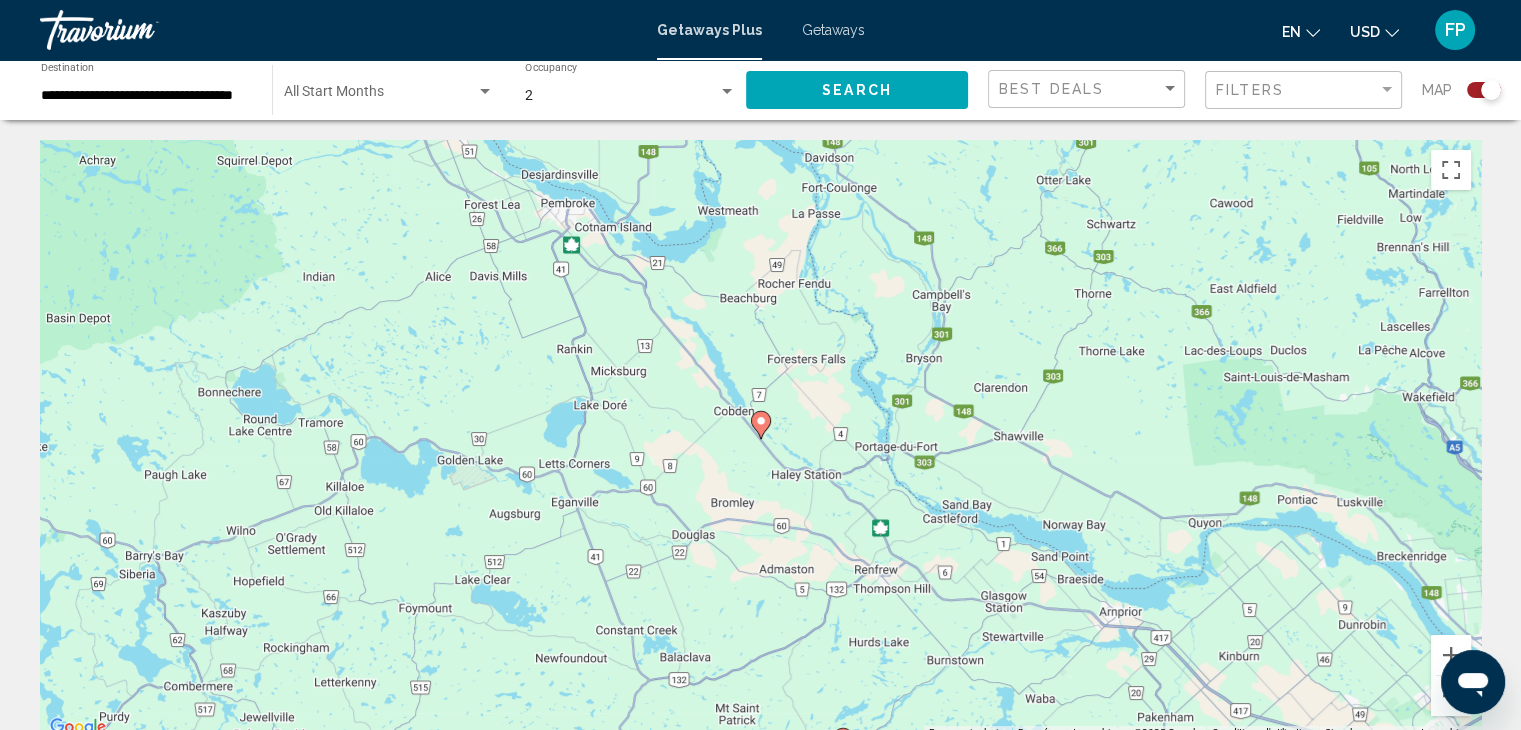 click 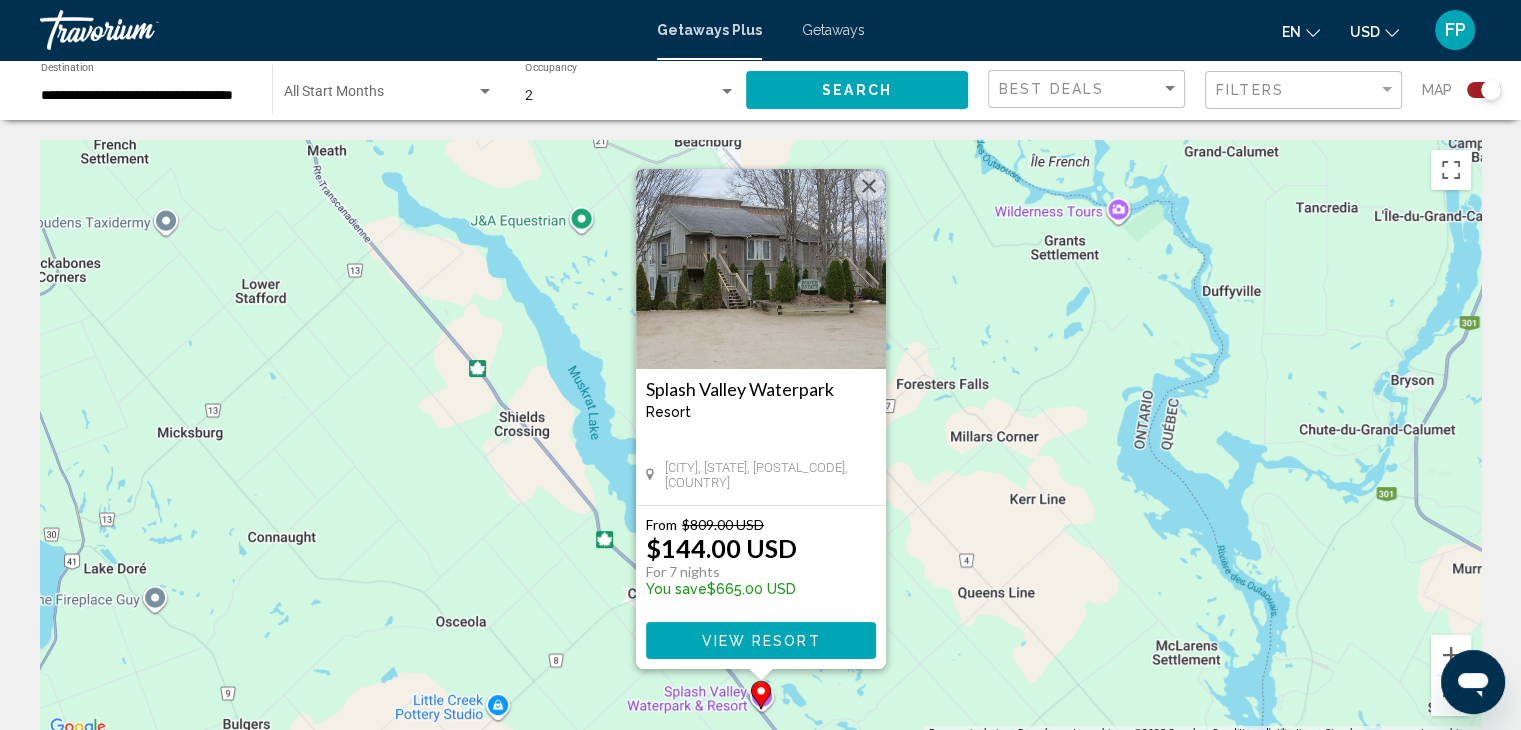 click on "**********" at bounding box center (146, 96) 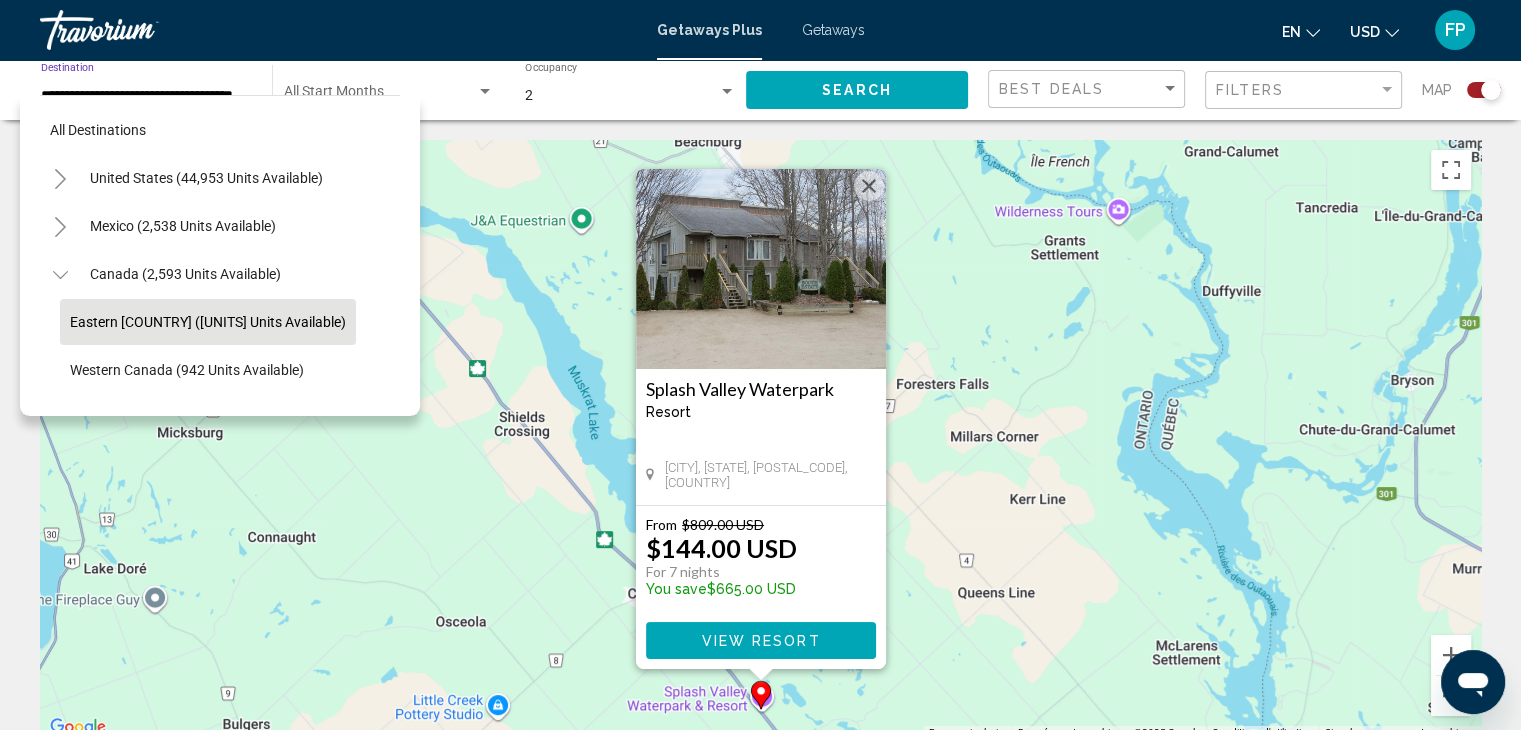 scroll, scrollTop: 78, scrollLeft: 0, axis: vertical 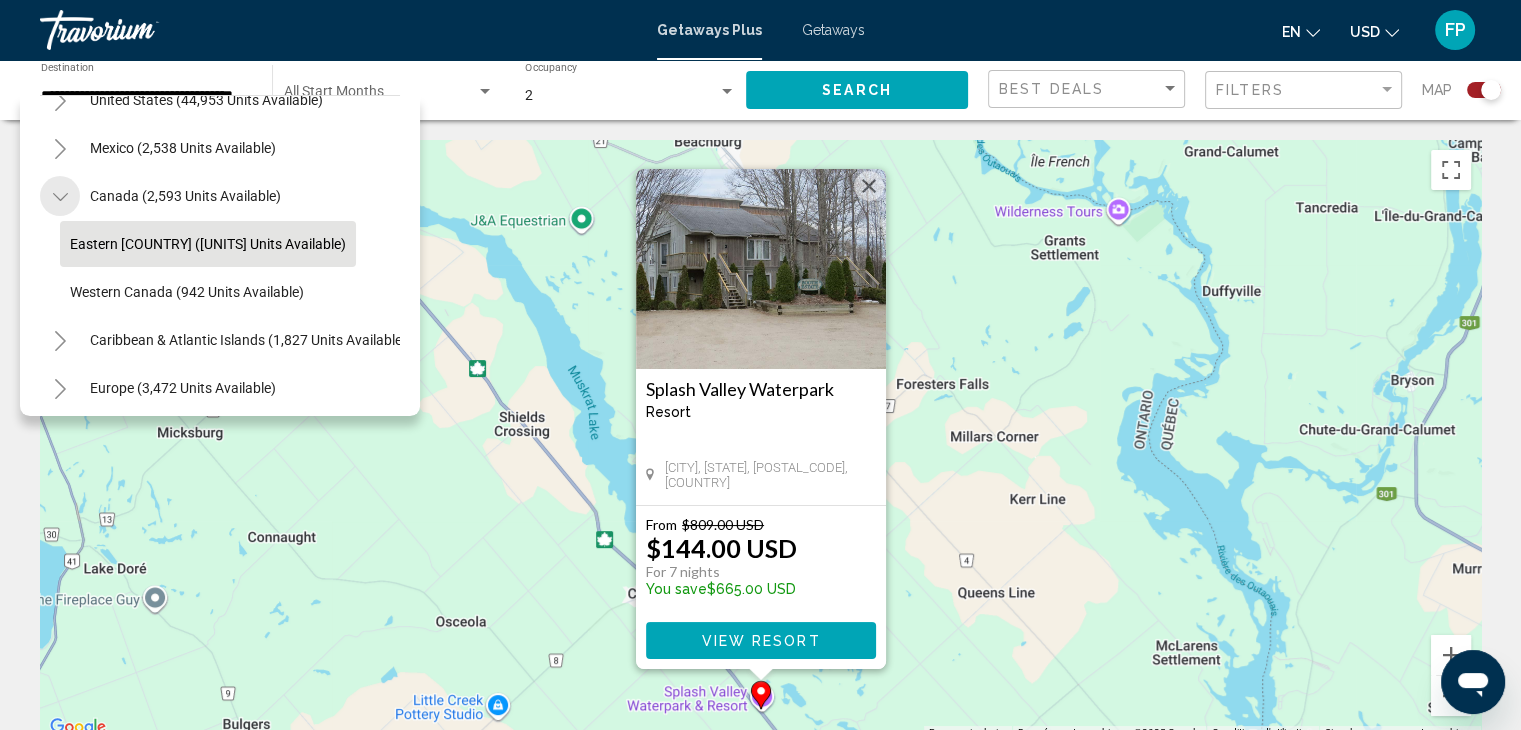 click 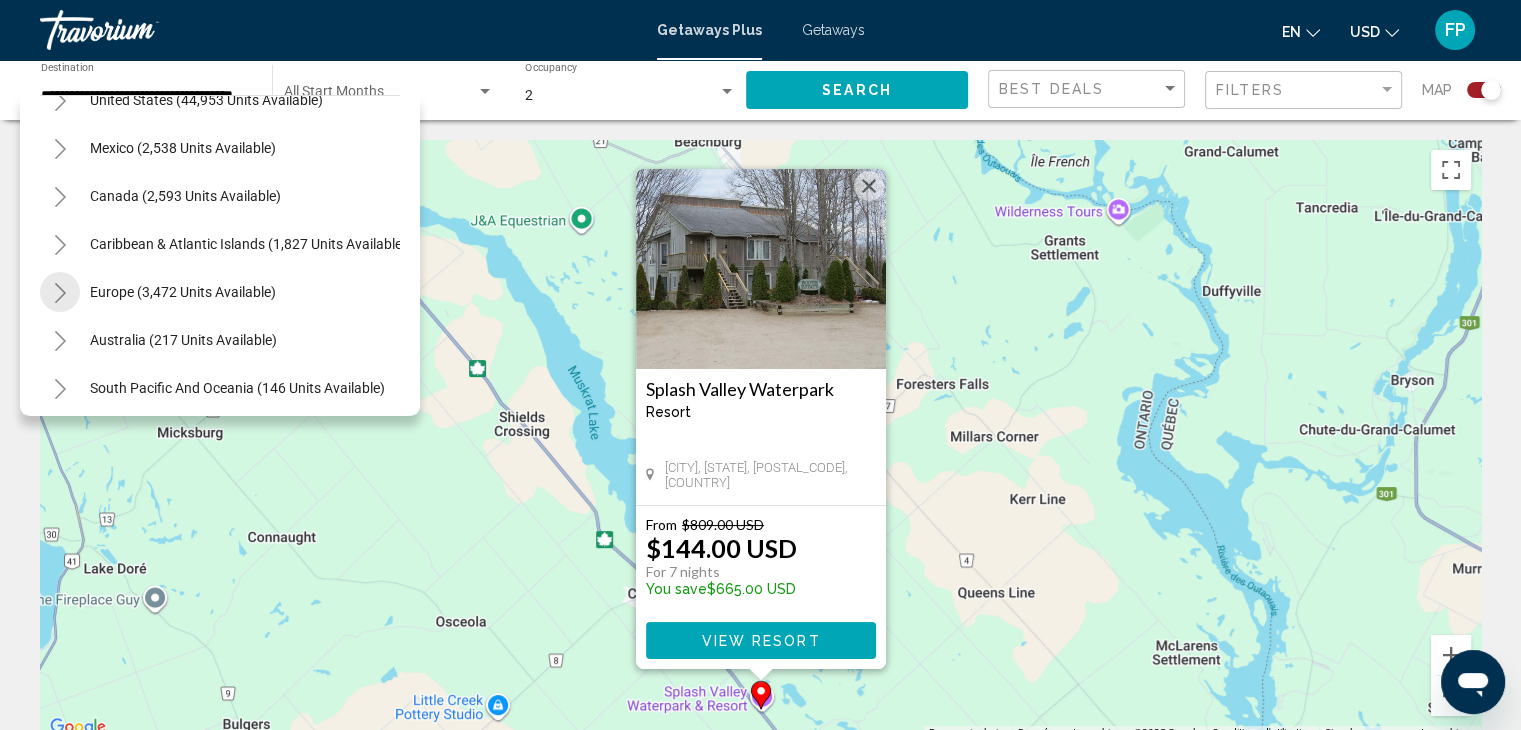 click 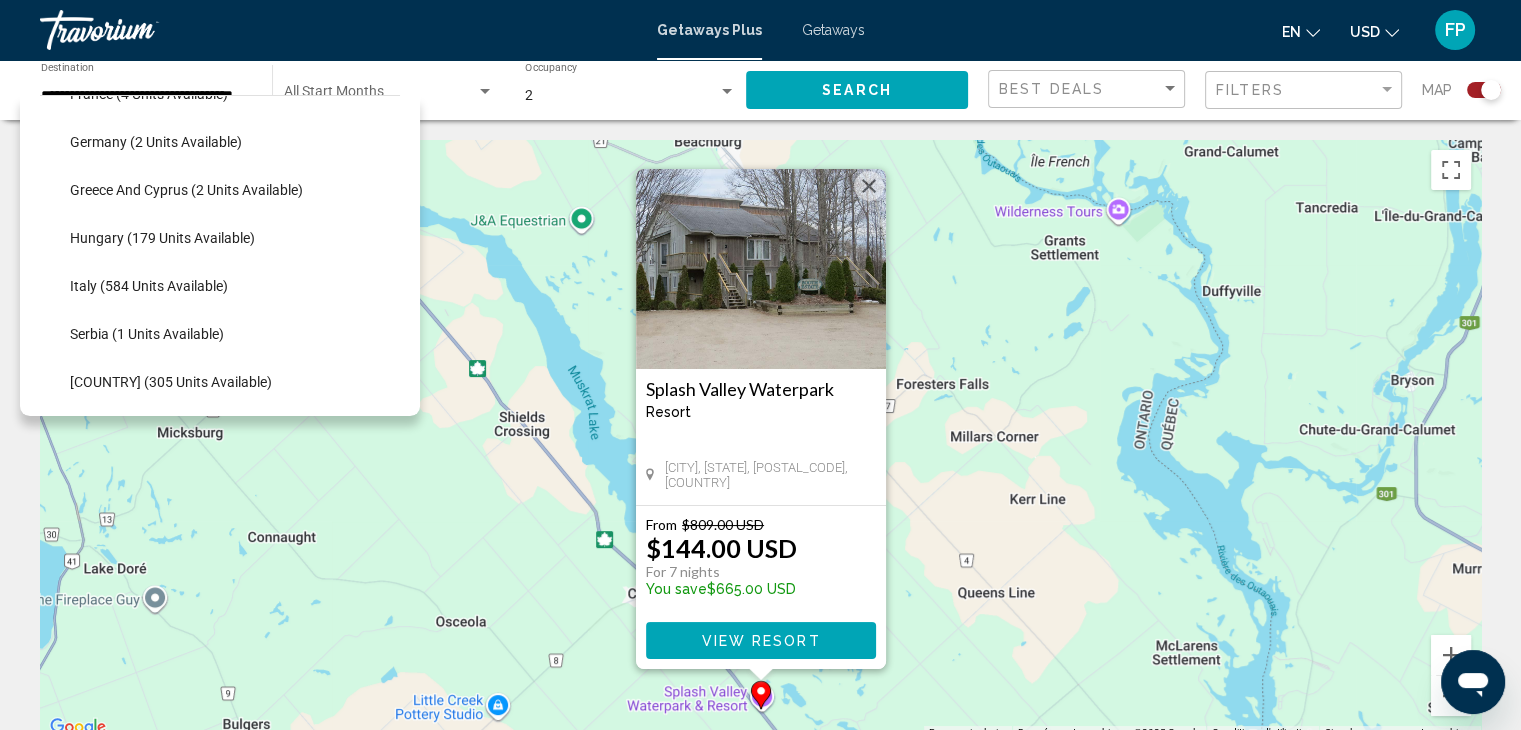 scroll, scrollTop: 565, scrollLeft: 0, axis: vertical 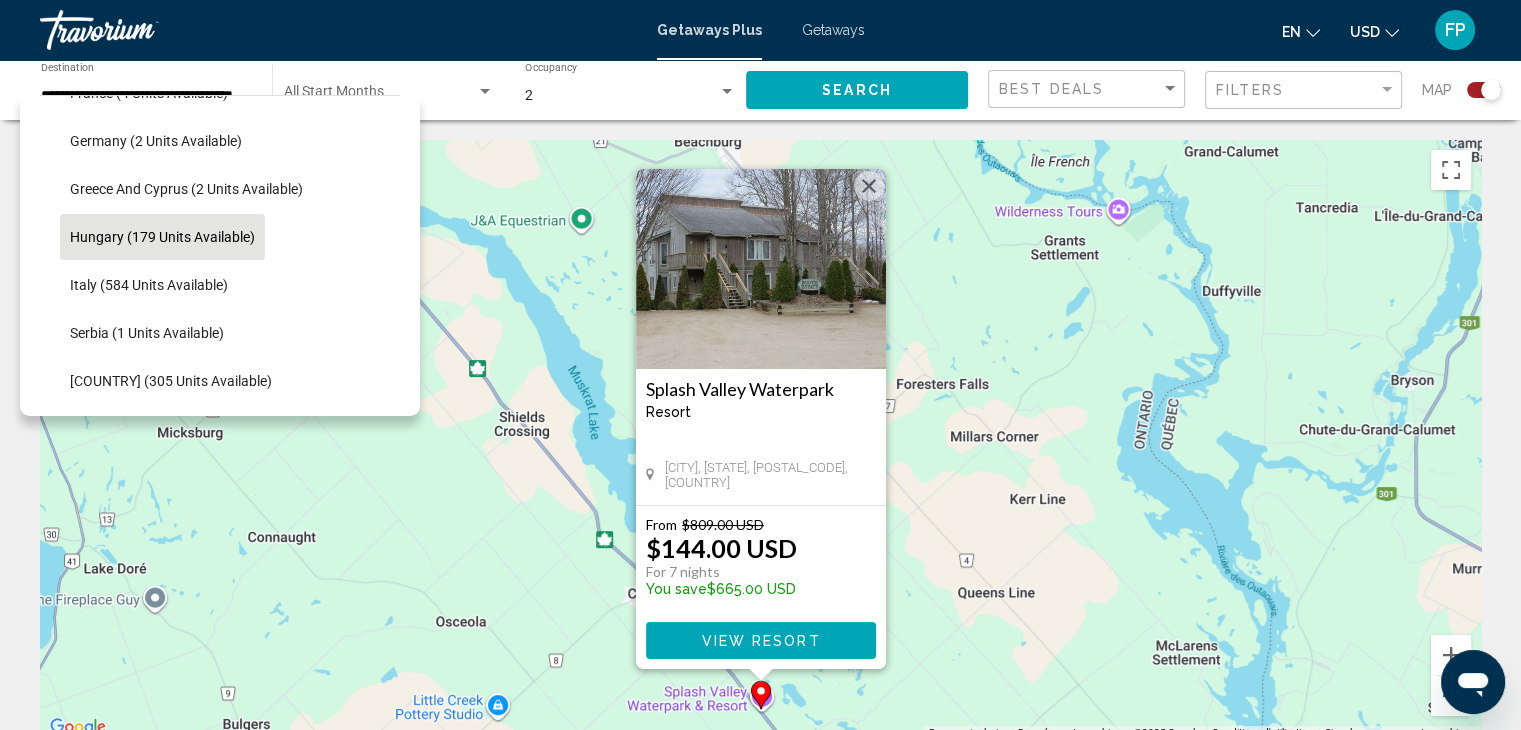 click on "Hungary (179 units available)" 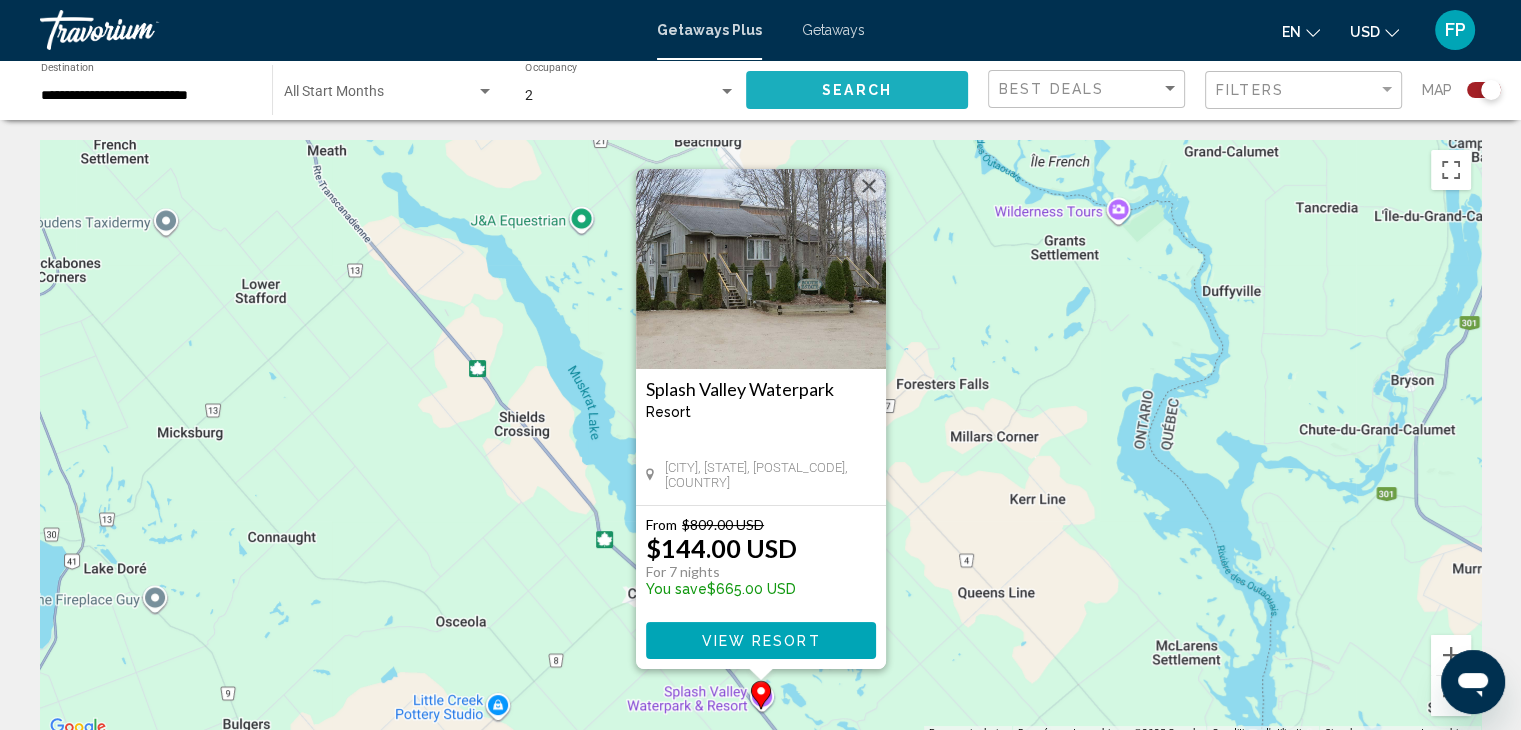 click on "Search" 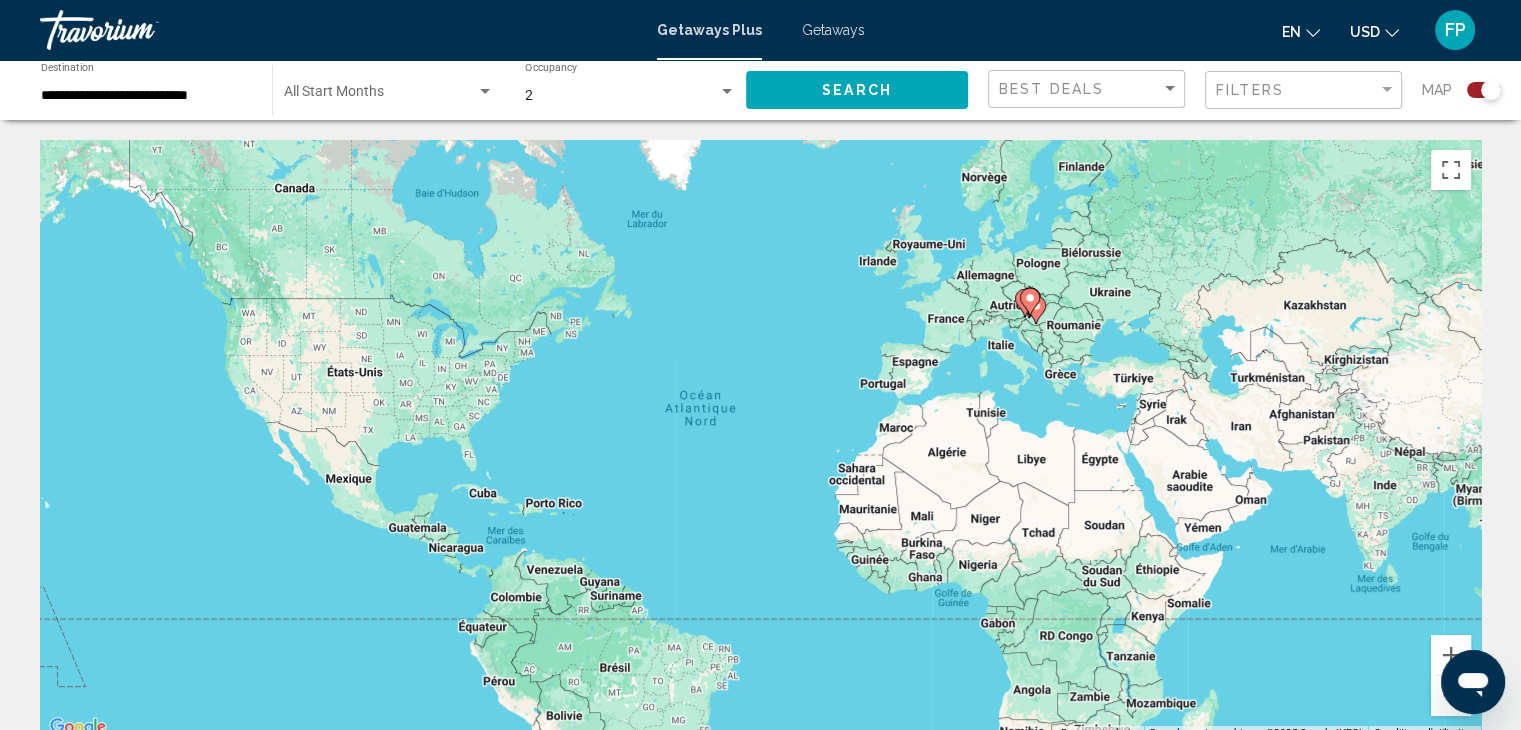 click 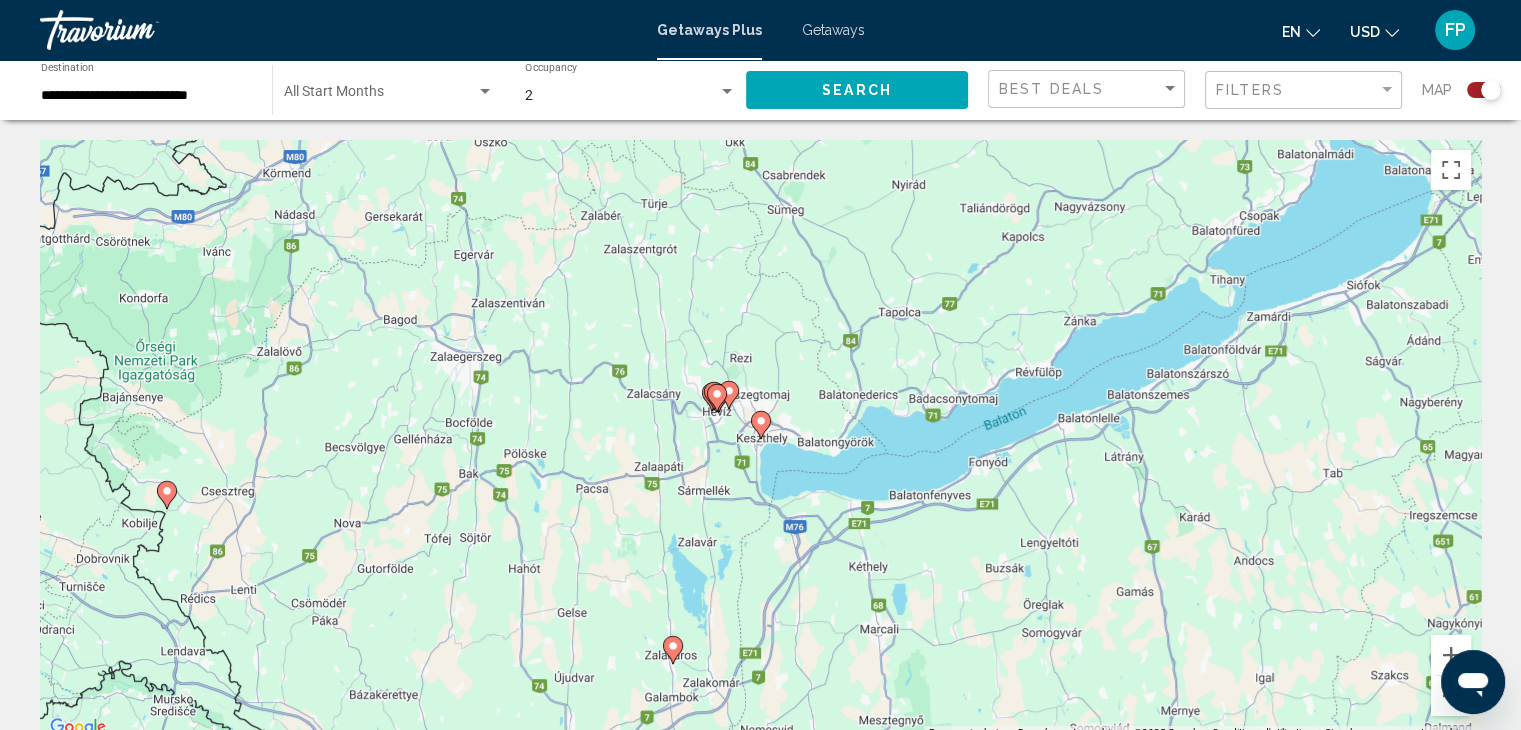 click 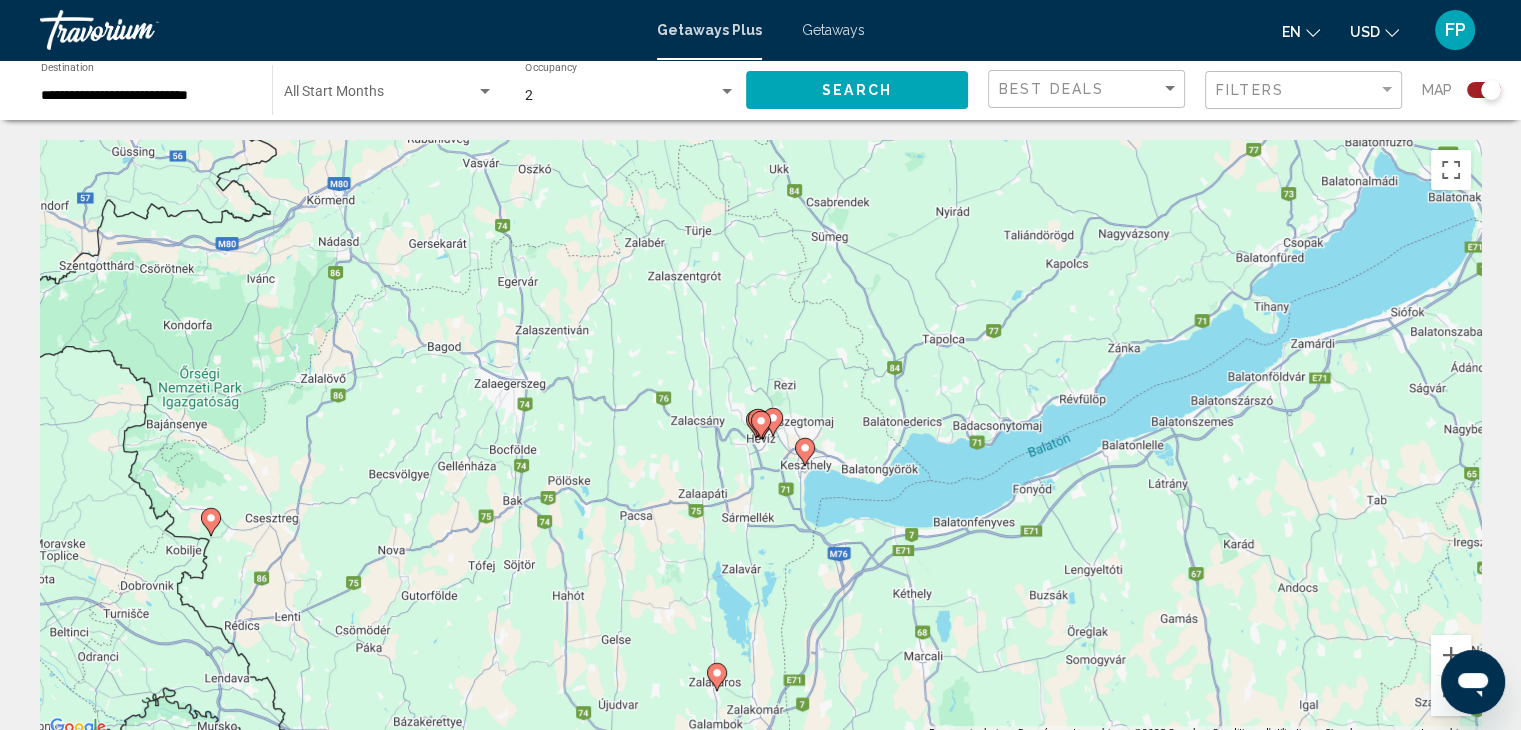 click 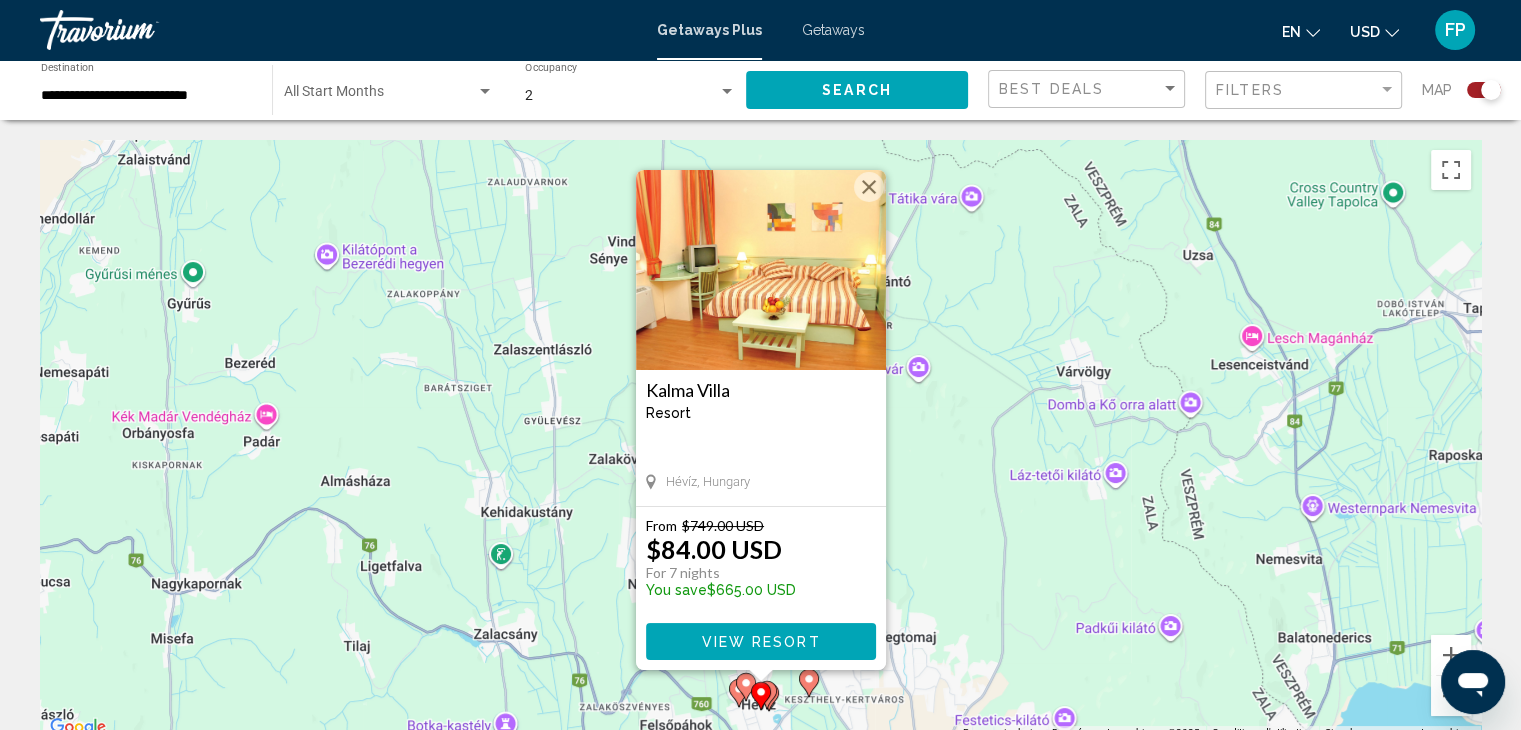 click on "Pour activer le glissement avec le clavier, appuyez sur Alt+Entrée. Une fois ce mode activé, utilisez les touches fléchées pour déplacer le repère. Pour valider le déplacement, appuyez sur Entrée. Pour annuler, appuyez sur Échap.  Kalma Villa  Resort  -  This is an adults only resort
Hévíz, [COUNTRY] From $[PRICE] USD $[PRICE] USD For 7 nights You save  $[PRICE] USD  View Resort" at bounding box center [760, 440] 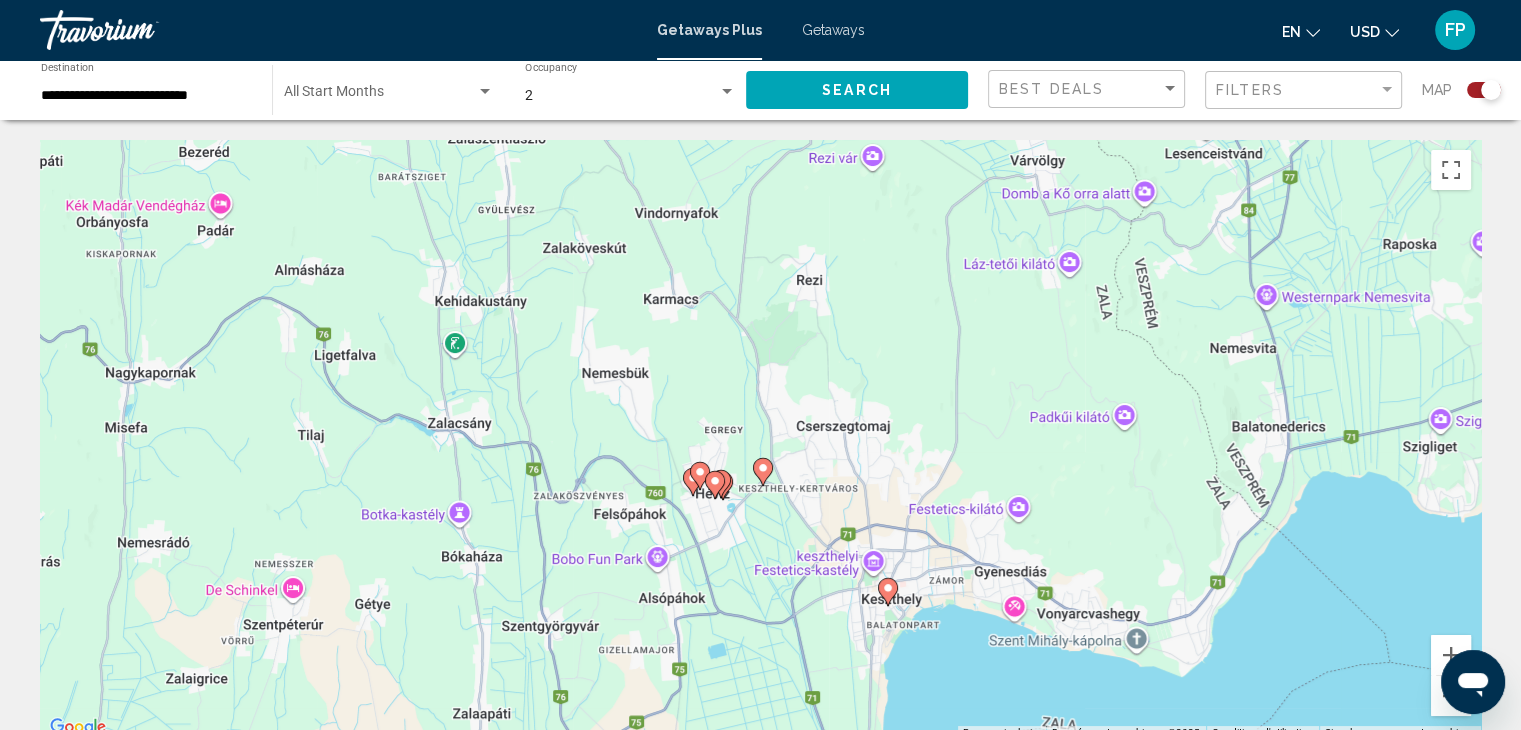 drag, startPoint x: 896, startPoint y: 475, endPoint x: 854, endPoint y: 280, distance: 199.4718 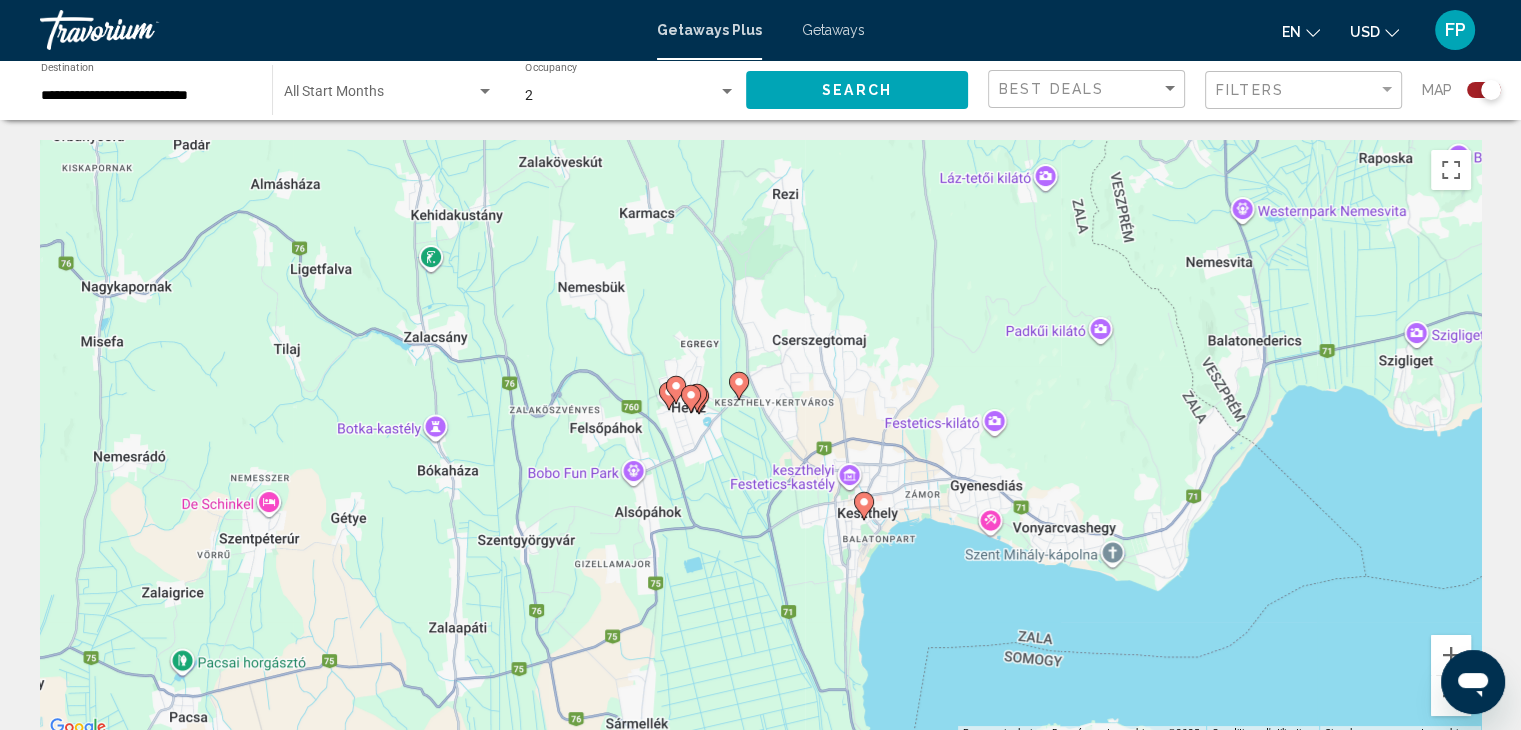 click 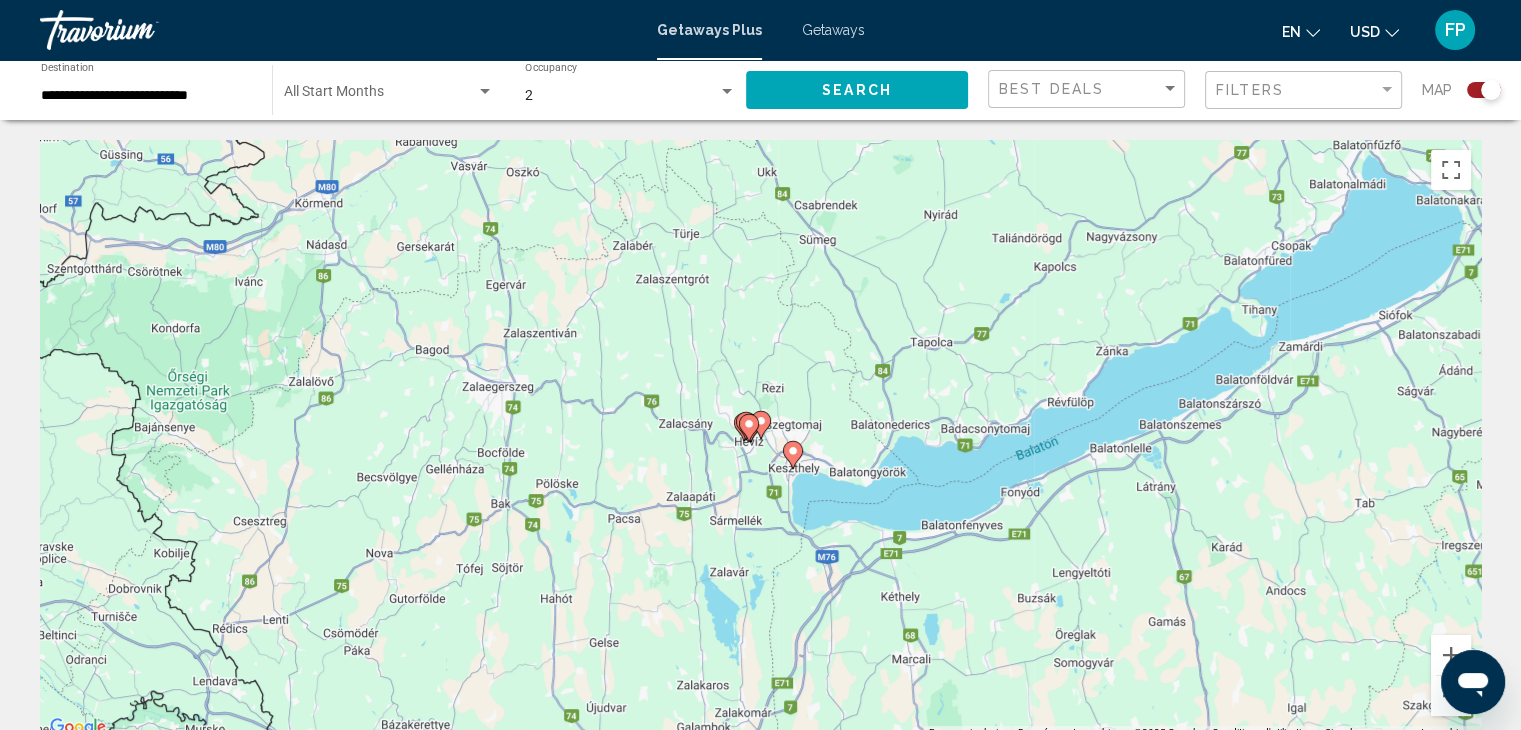 click 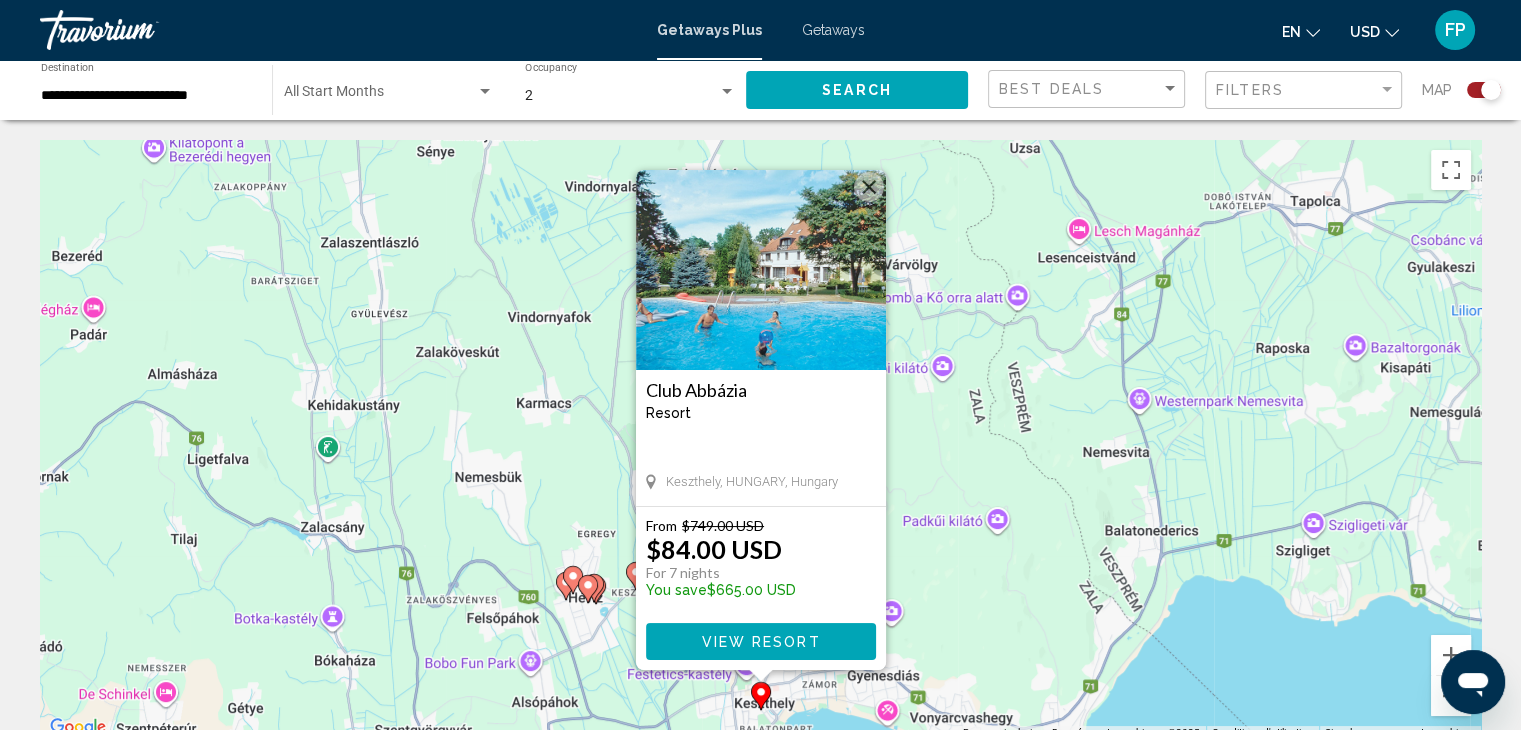 click on "From $[PRICE] USD $[PRICE] USD For 7 nights You save  $[PRICE] USD  View Resort" at bounding box center [761, 588] 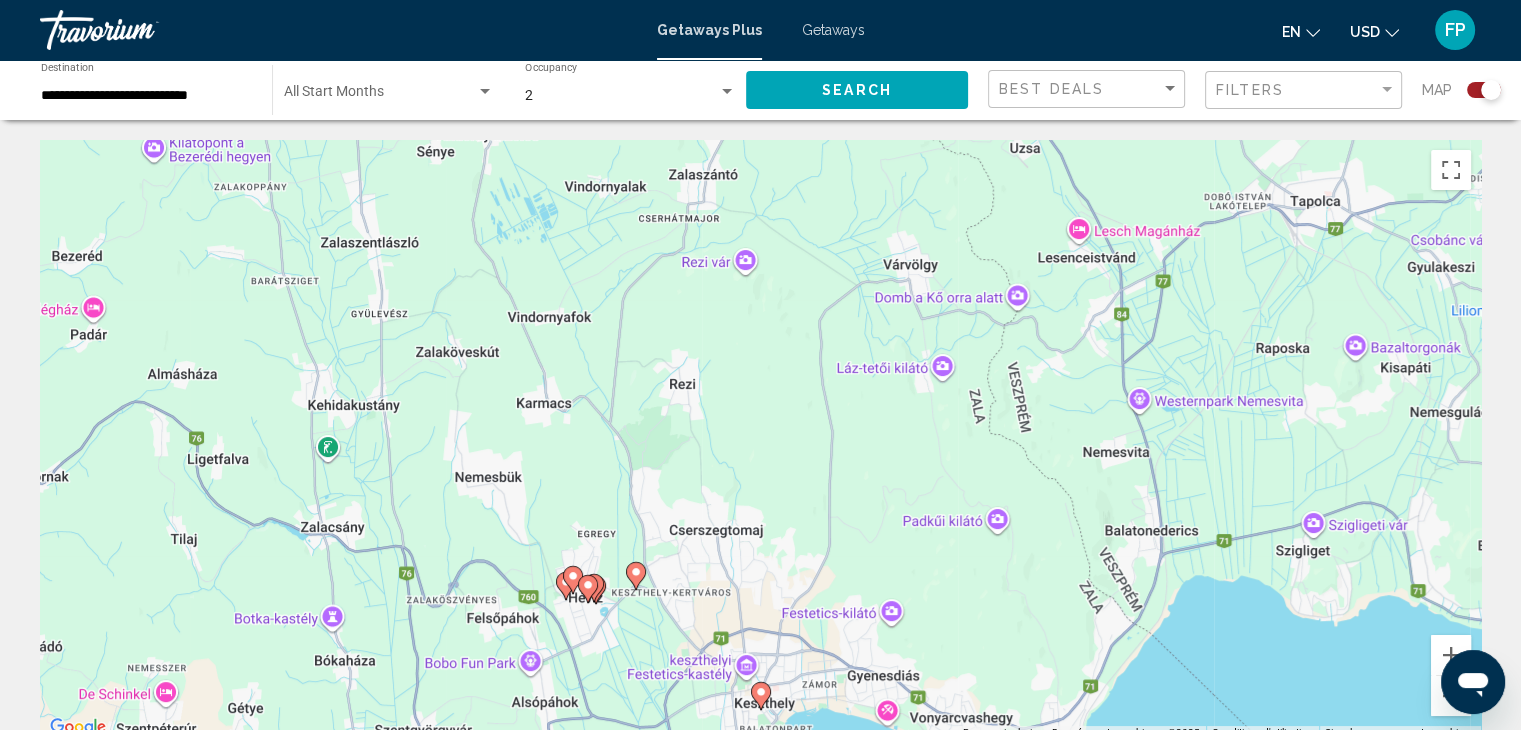 click 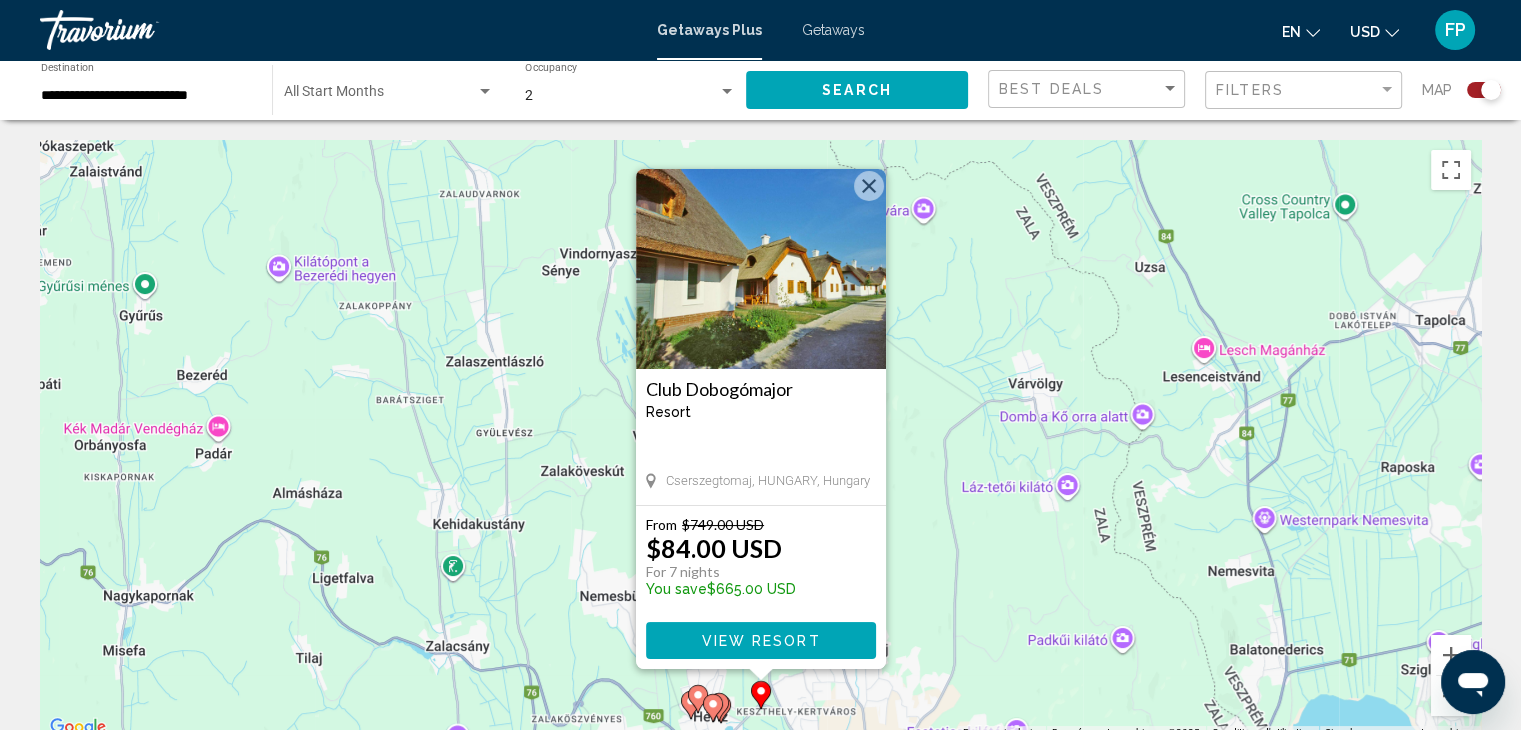 click on "This is an adults only resort
[CITY], [COUNTRY], [COUNTRY] From $[PRICE] USD $[PRICE] USD For 7 nights You save $[PRICE] USD View Resort" at bounding box center [760, 440] 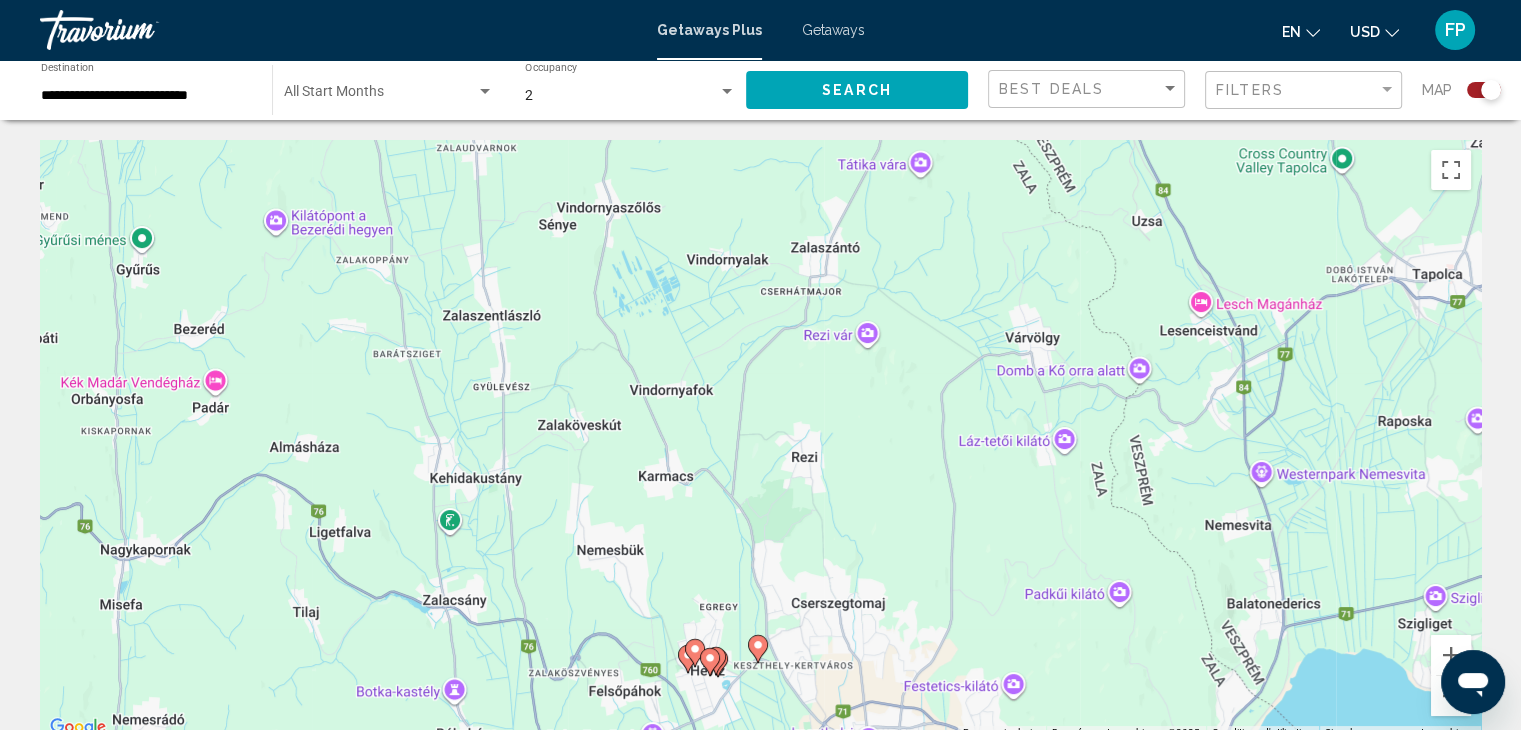 drag, startPoint x: 620, startPoint y: 591, endPoint x: 568, endPoint y: 289, distance: 306.44412 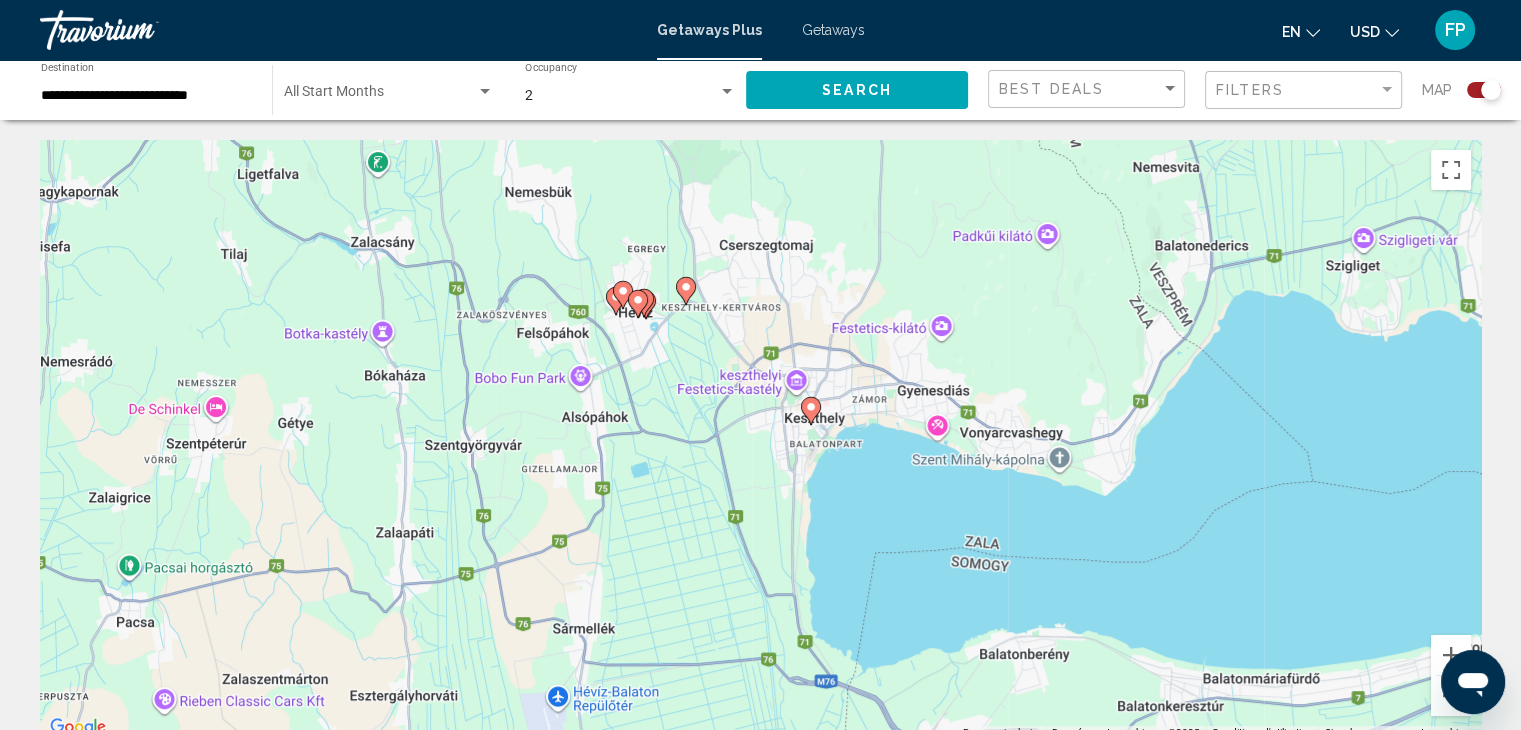 click at bounding box center (623, 295) 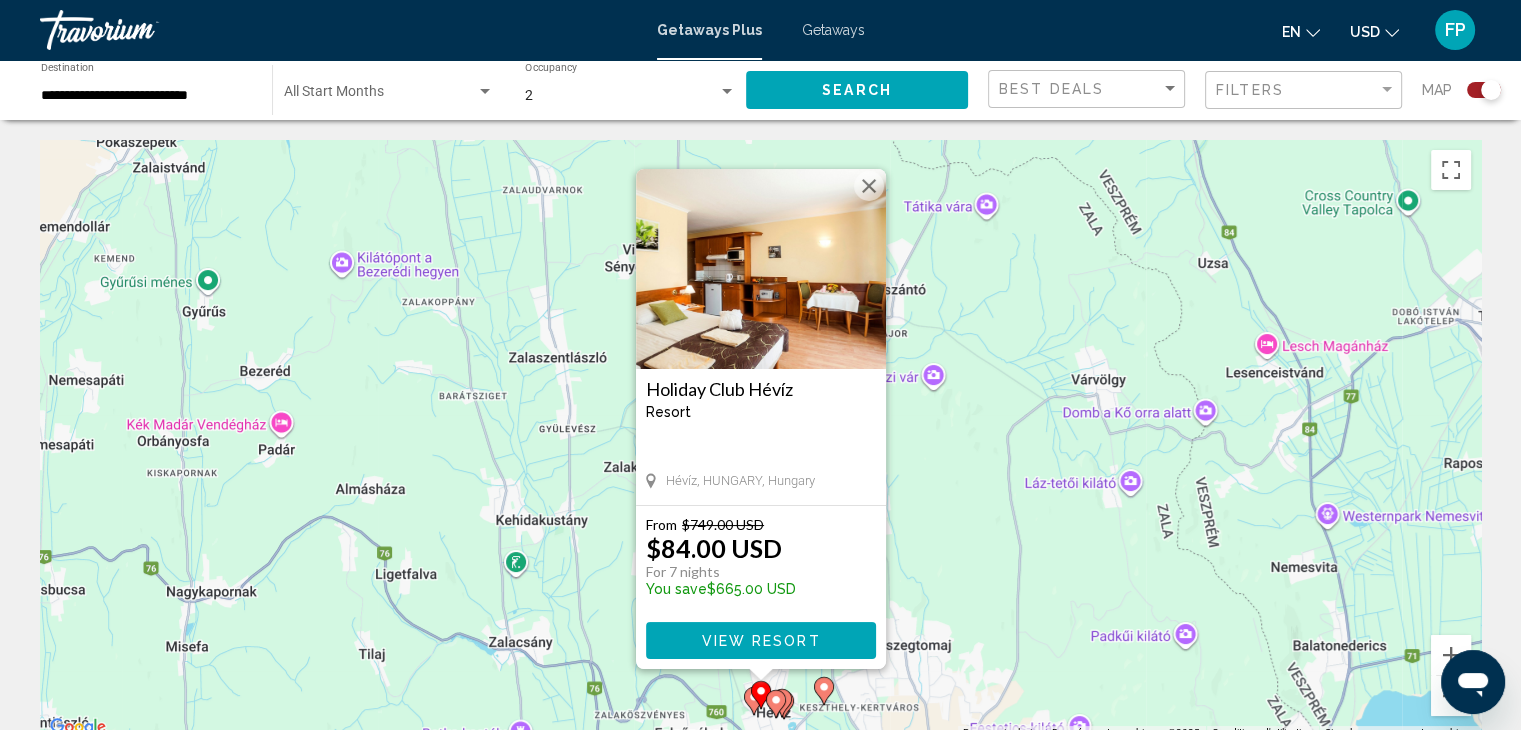 click on "Pour activer le glissement avec le clavier, appuyez sur Alt+Entrée. Une fois ce mode activé, utilisez les touches fléchées pour déplacer le repère. Pour valider le déplacement, appuyez sur Entrée. Pour annuler, appuyez sur Échap.  Holiday Club Hévíz  Resort  -  This is an adults only resort
Hévíz, [COUNTRY], [COUNTRY] From $[PRICE] USD $[PRICE] USD For 7 nights You save  $[PRICE] USD  View Resort" at bounding box center (760, 440) 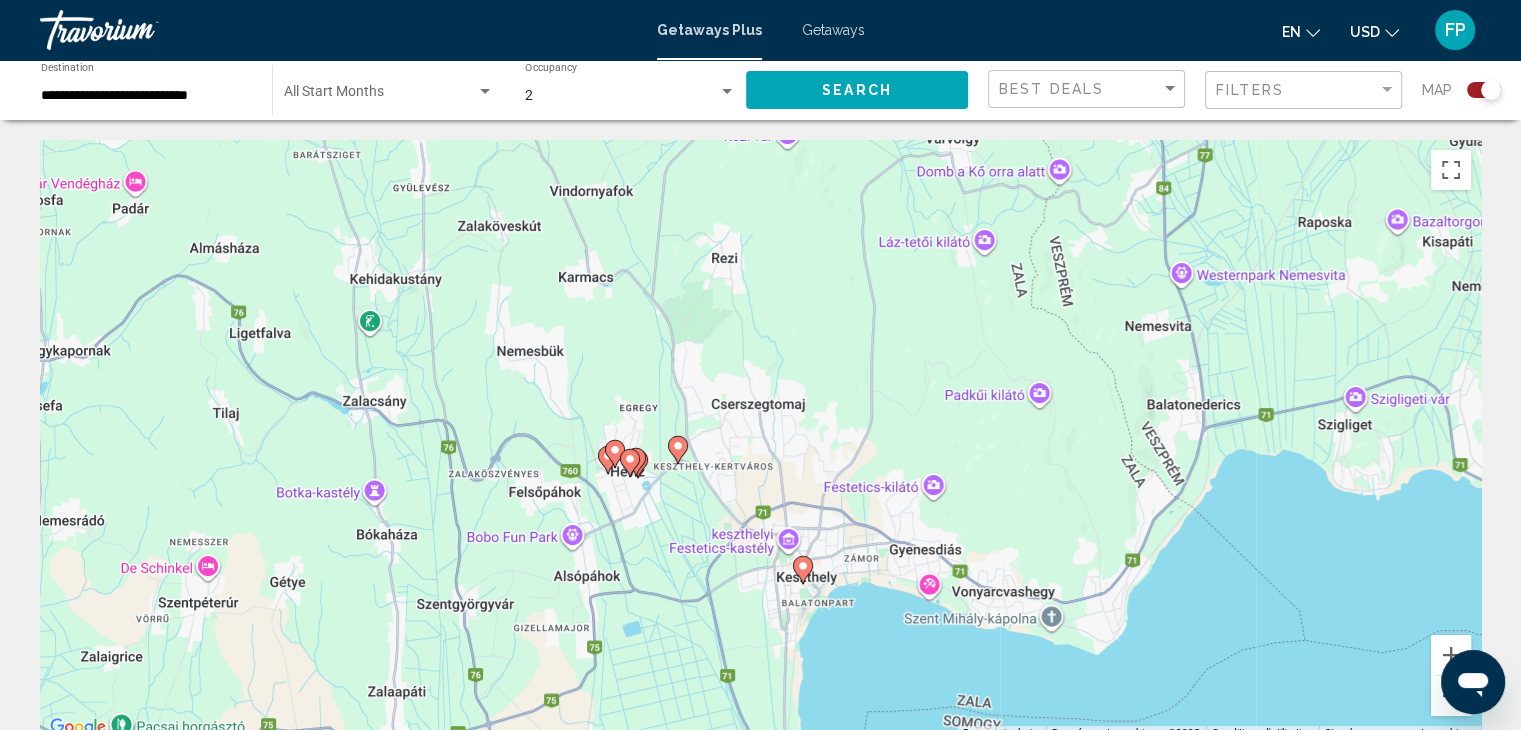 drag, startPoint x: 966, startPoint y: 553, endPoint x: 814, endPoint y: 296, distance: 298.585 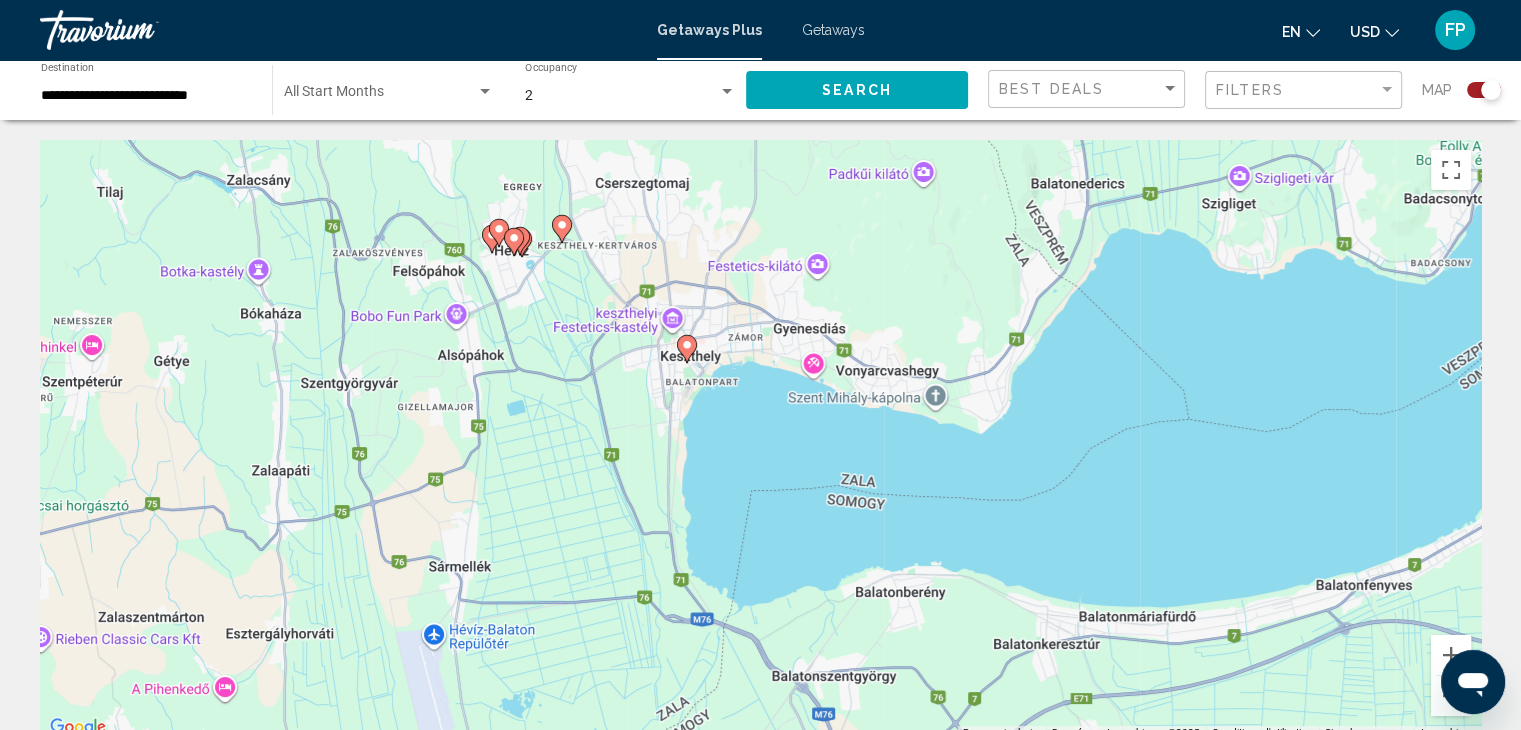 click on "**********" at bounding box center [146, 96] 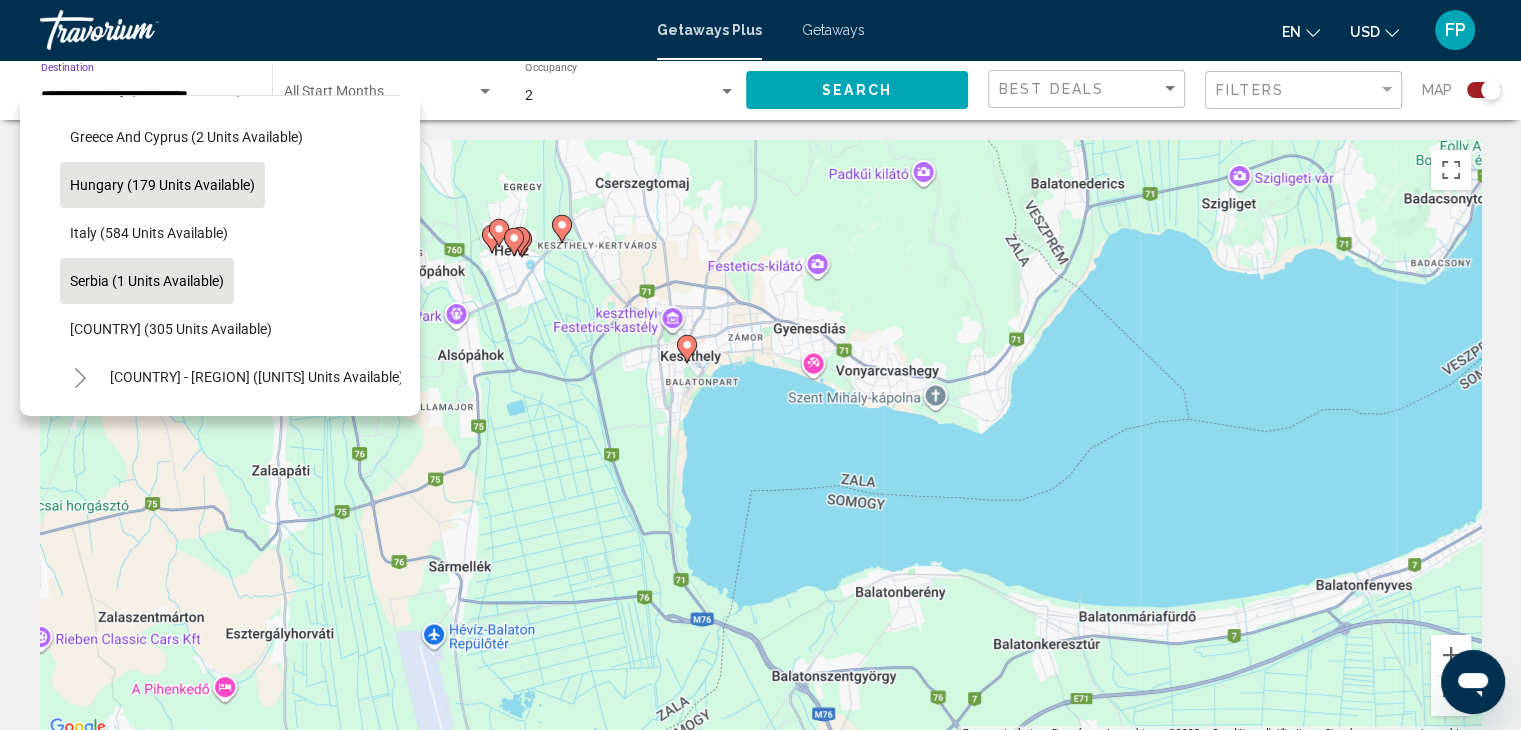 scroll, scrollTop: 629, scrollLeft: 0, axis: vertical 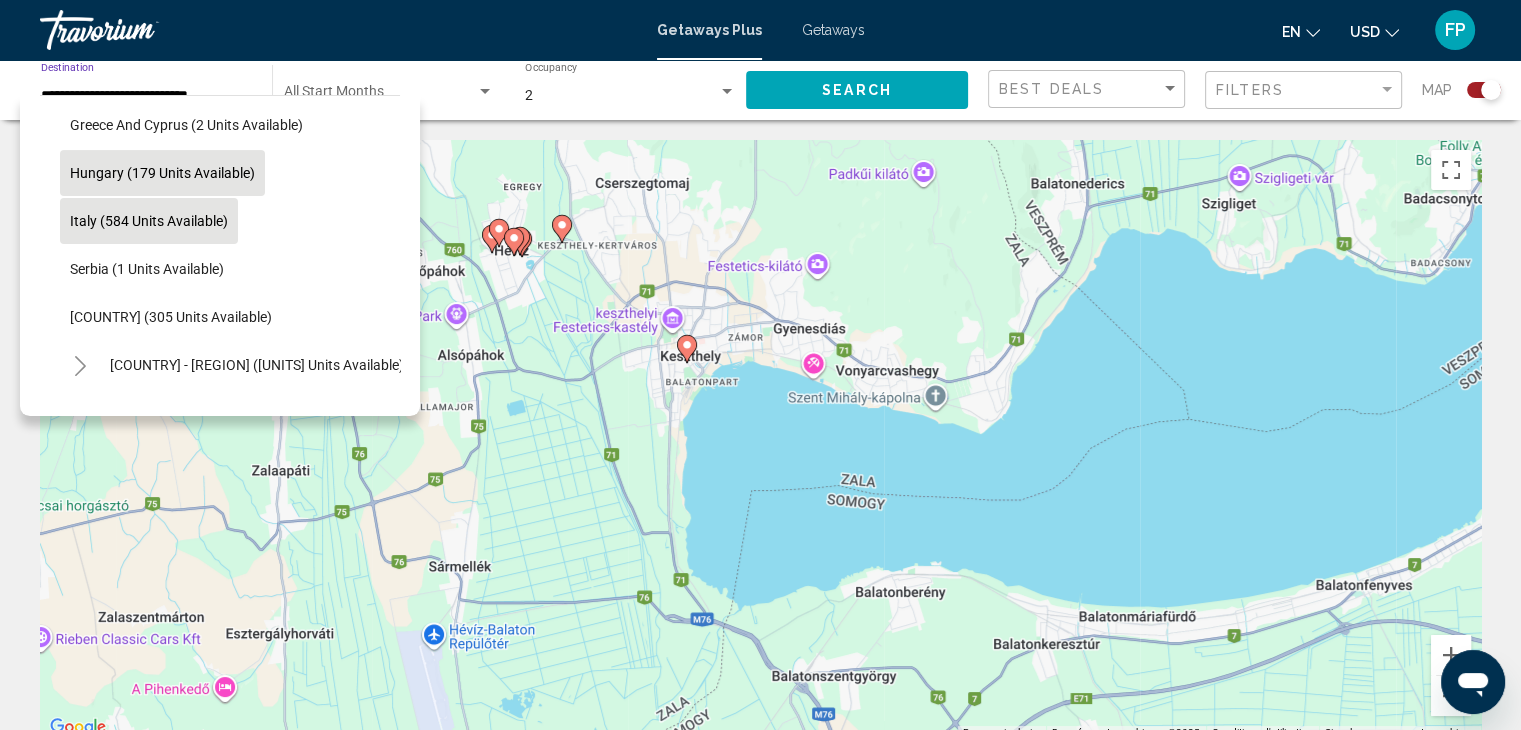 click on "Italy (584 units available)" 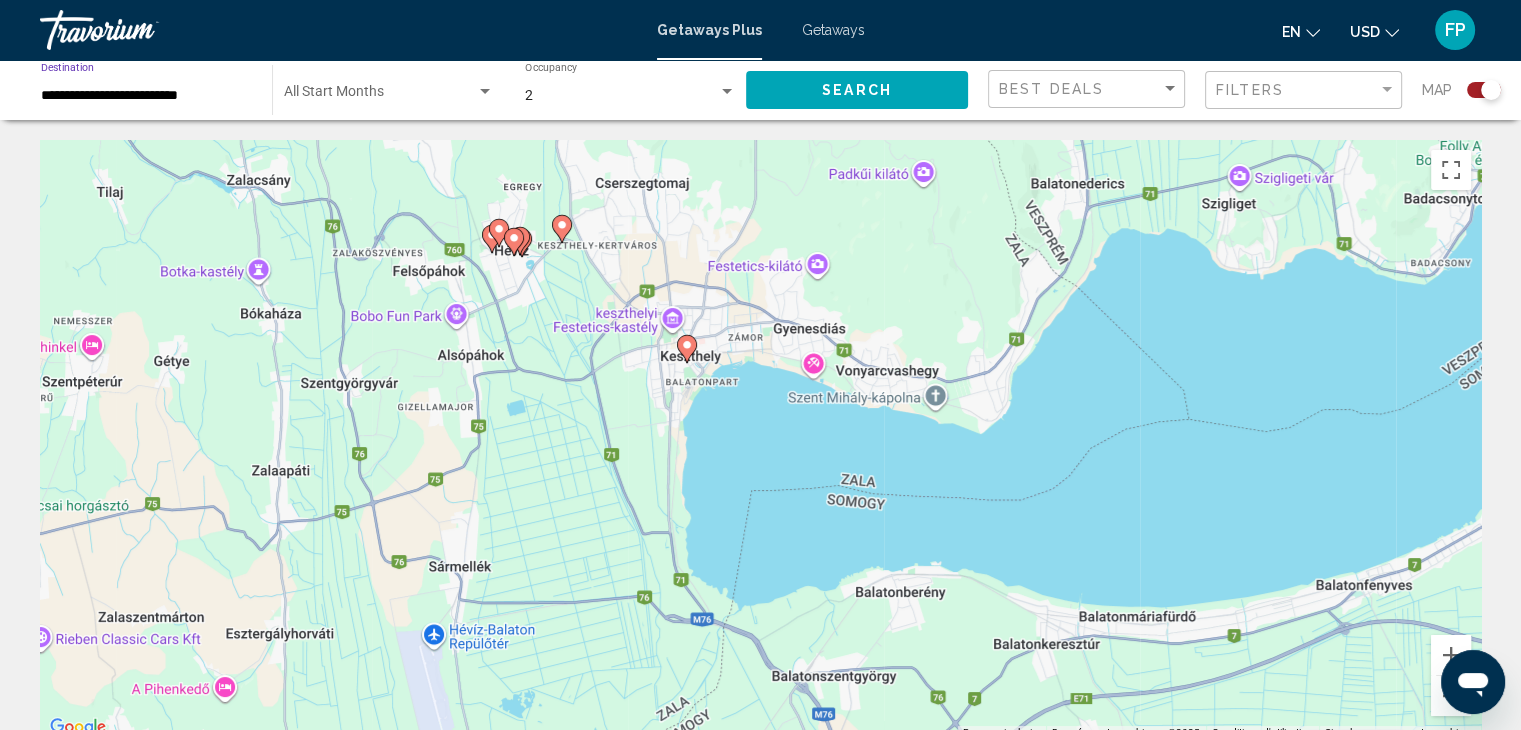 click on "**********" at bounding box center (146, 96) 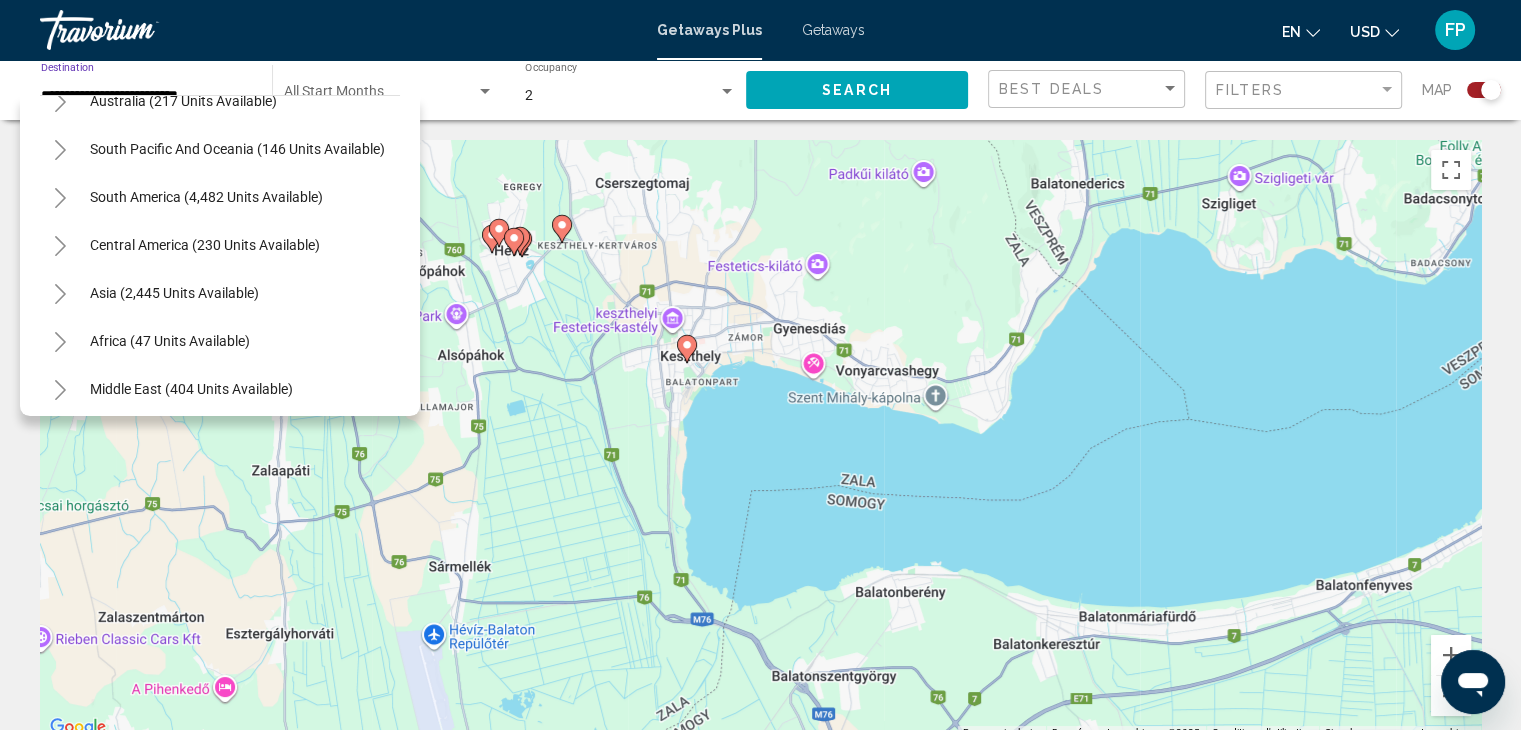 scroll, scrollTop: 1203, scrollLeft: 0, axis: vertical 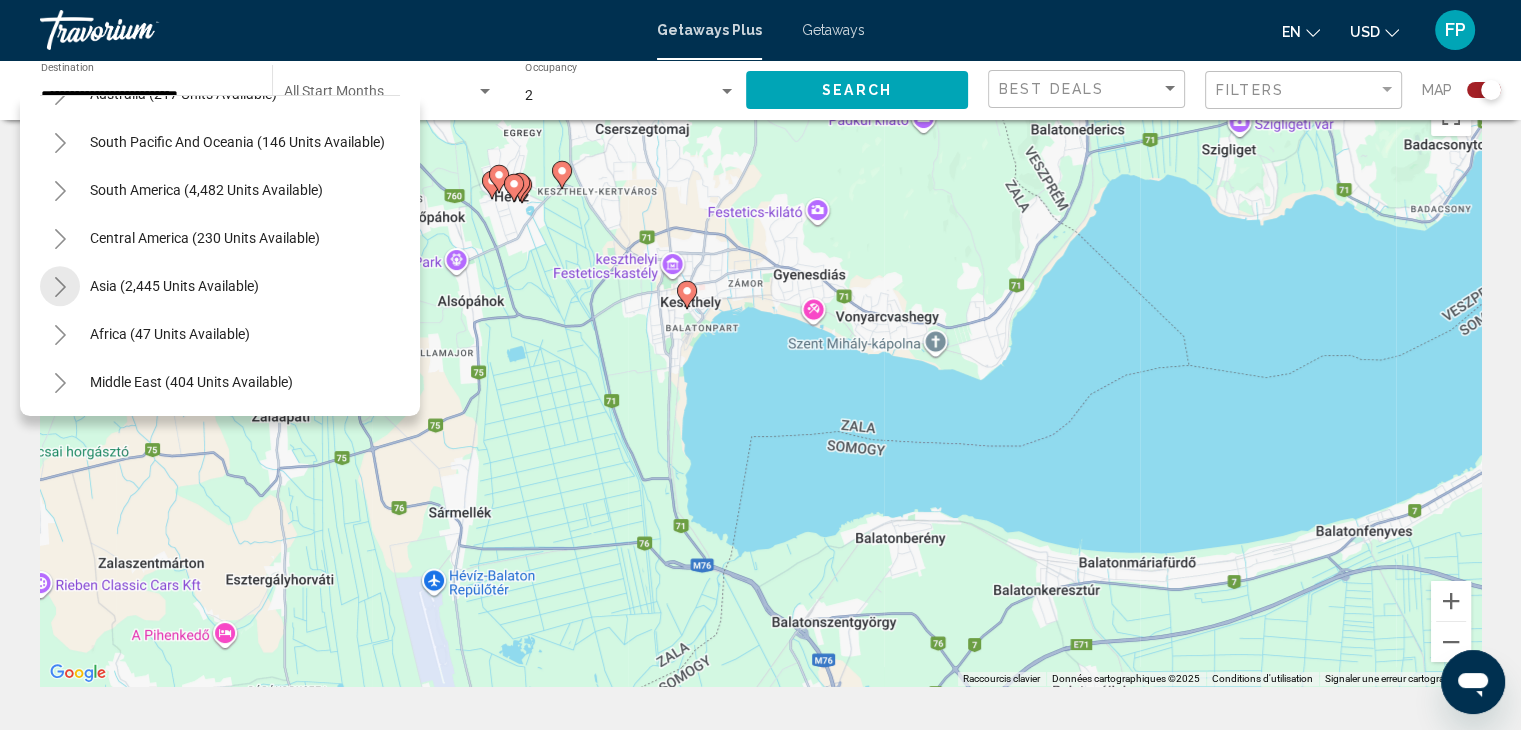 click 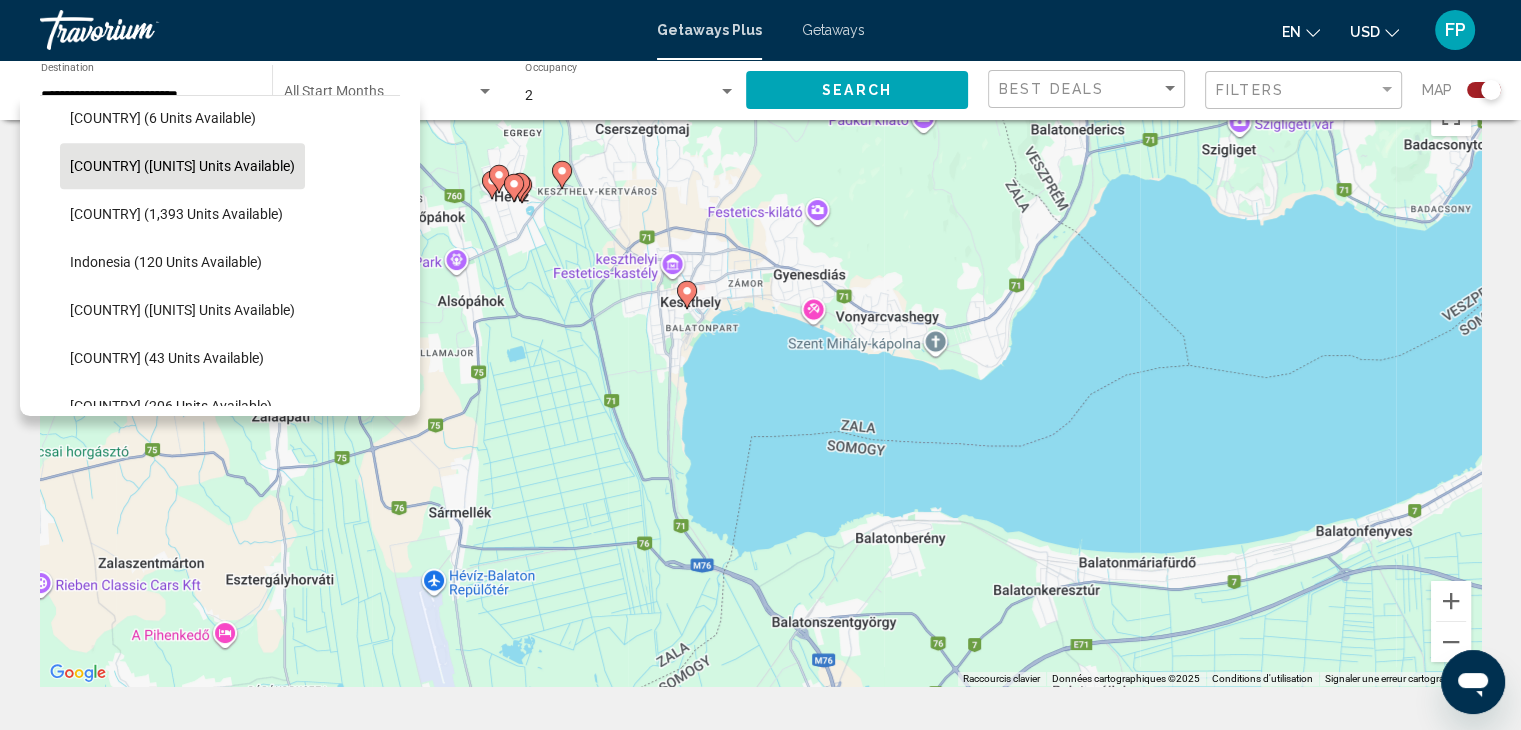 scroll, scrollTop: 1410, scrollLeft: 0, axis: vertical 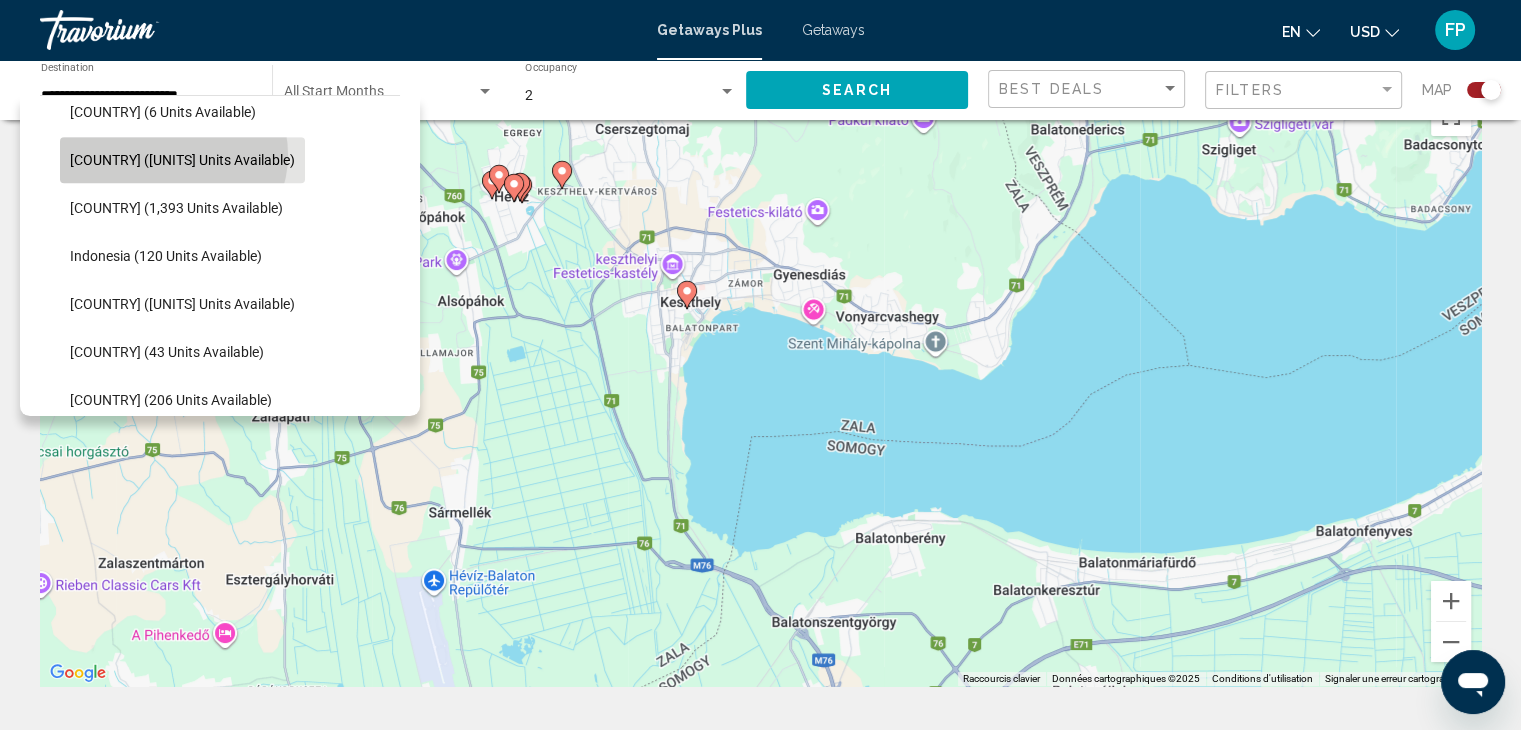 click on "[COUNTRY] ([UNITS] units available)" 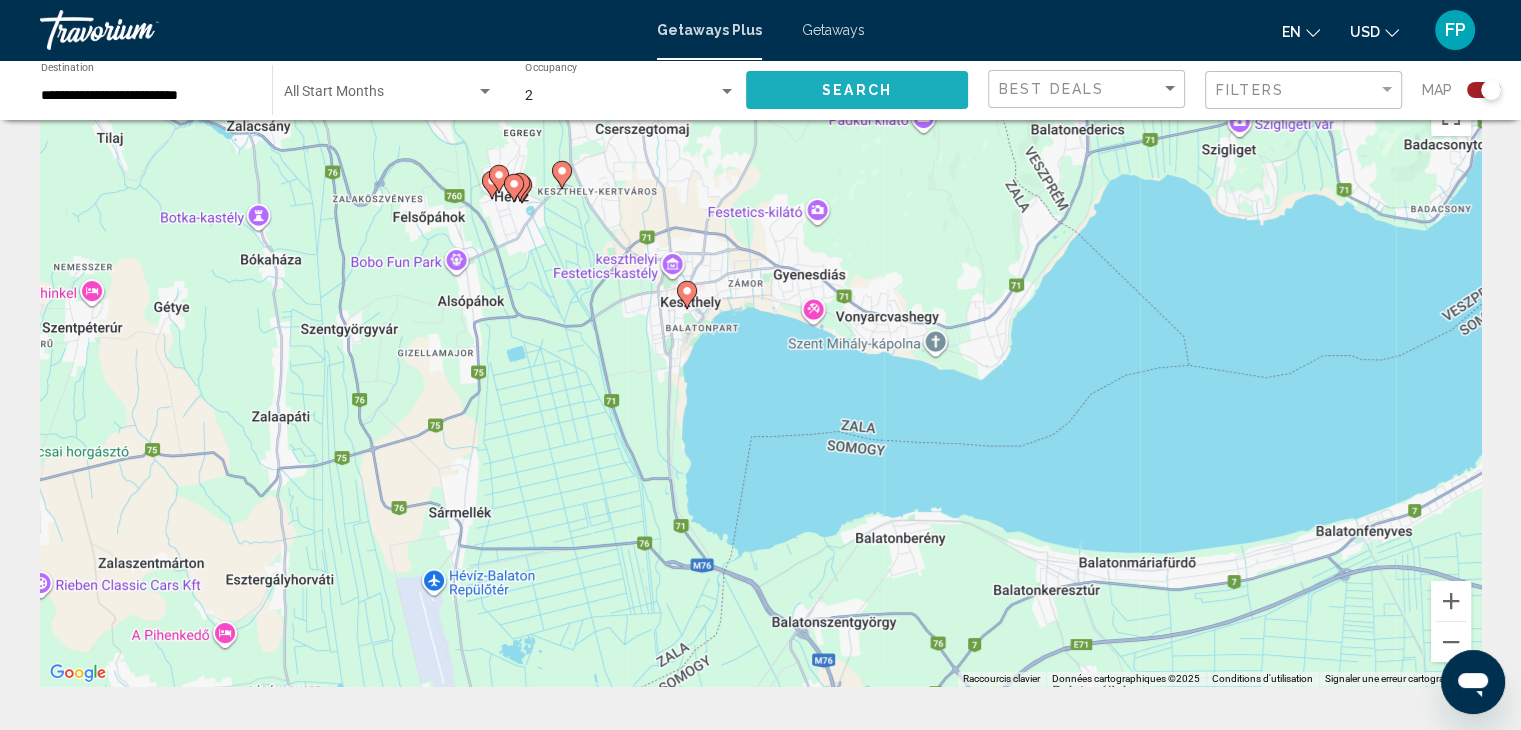 click on "Search" 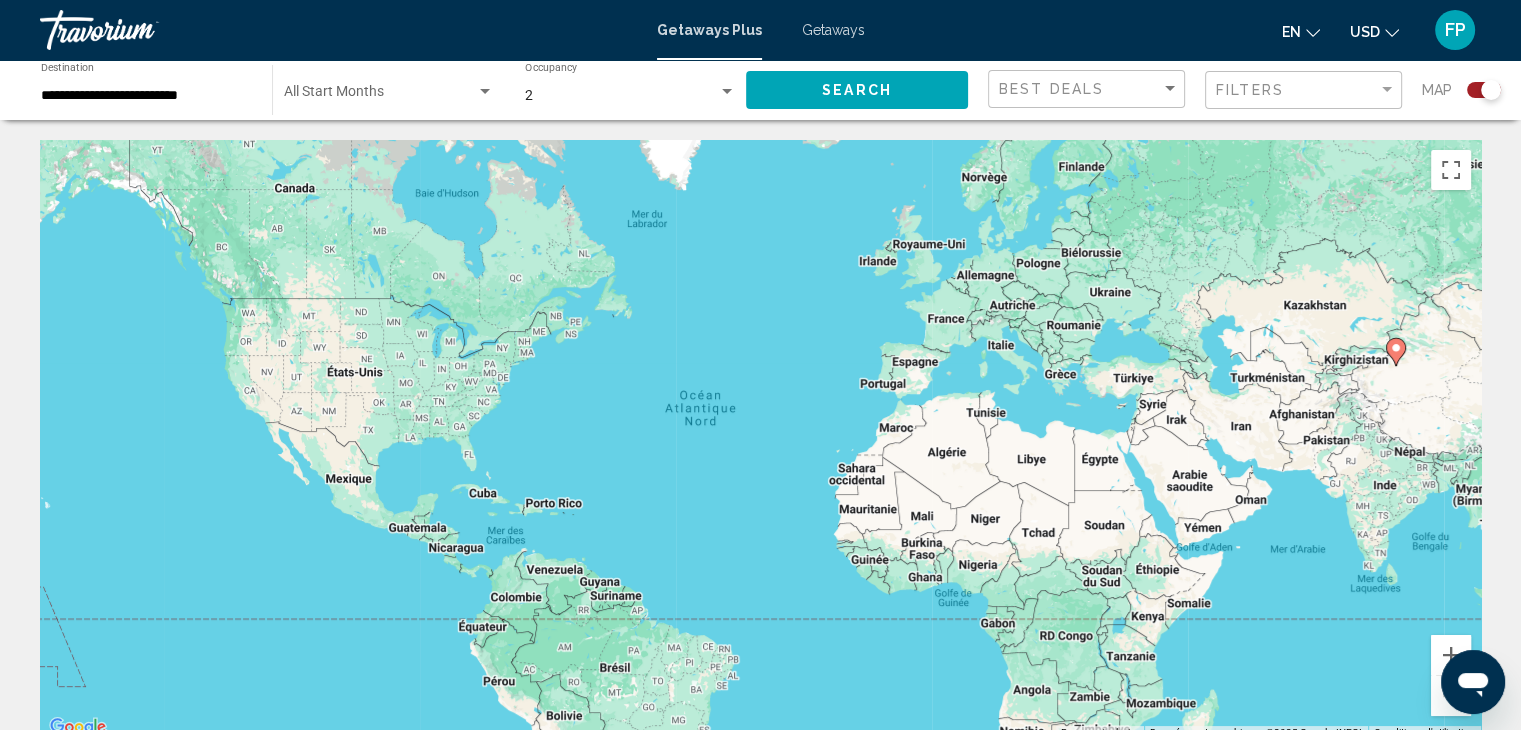 click 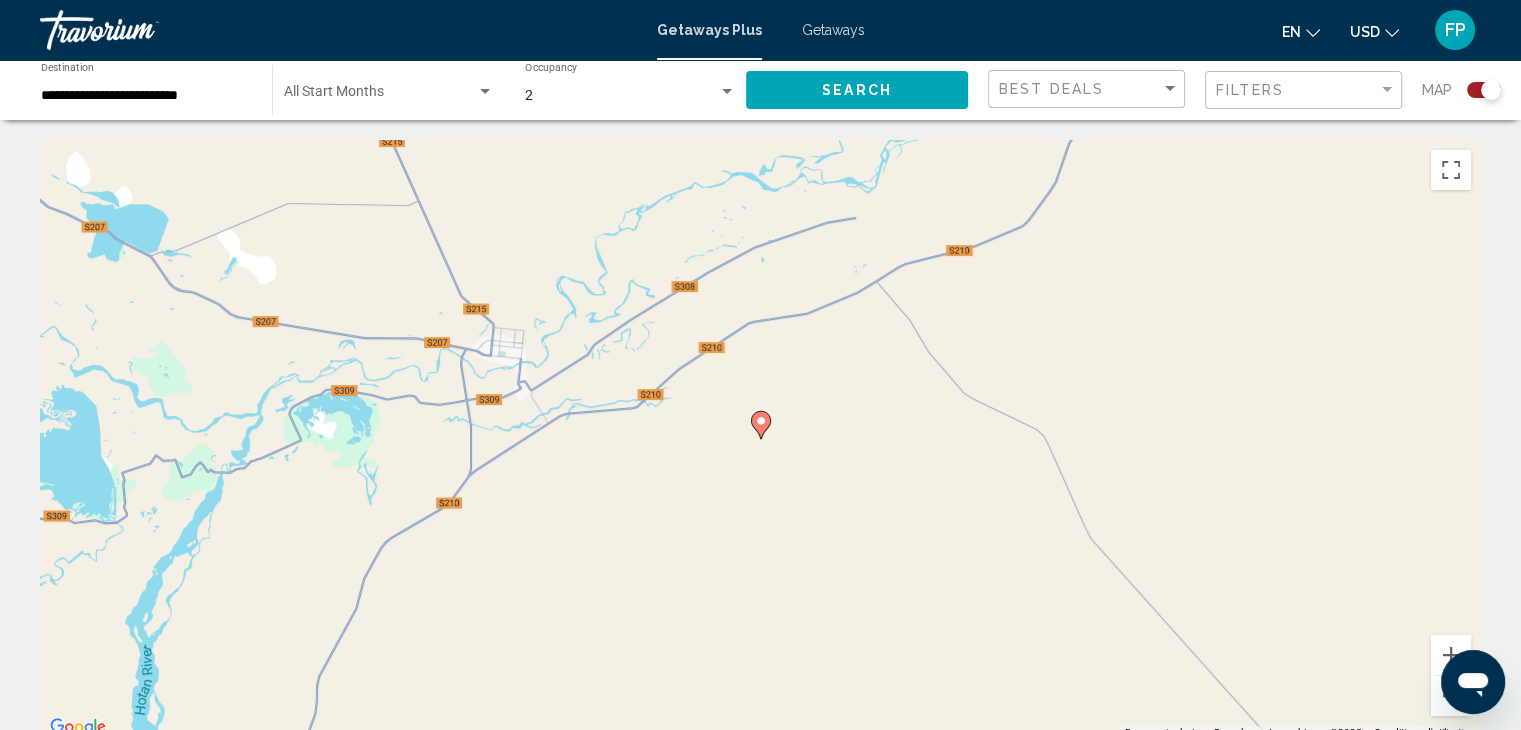 click 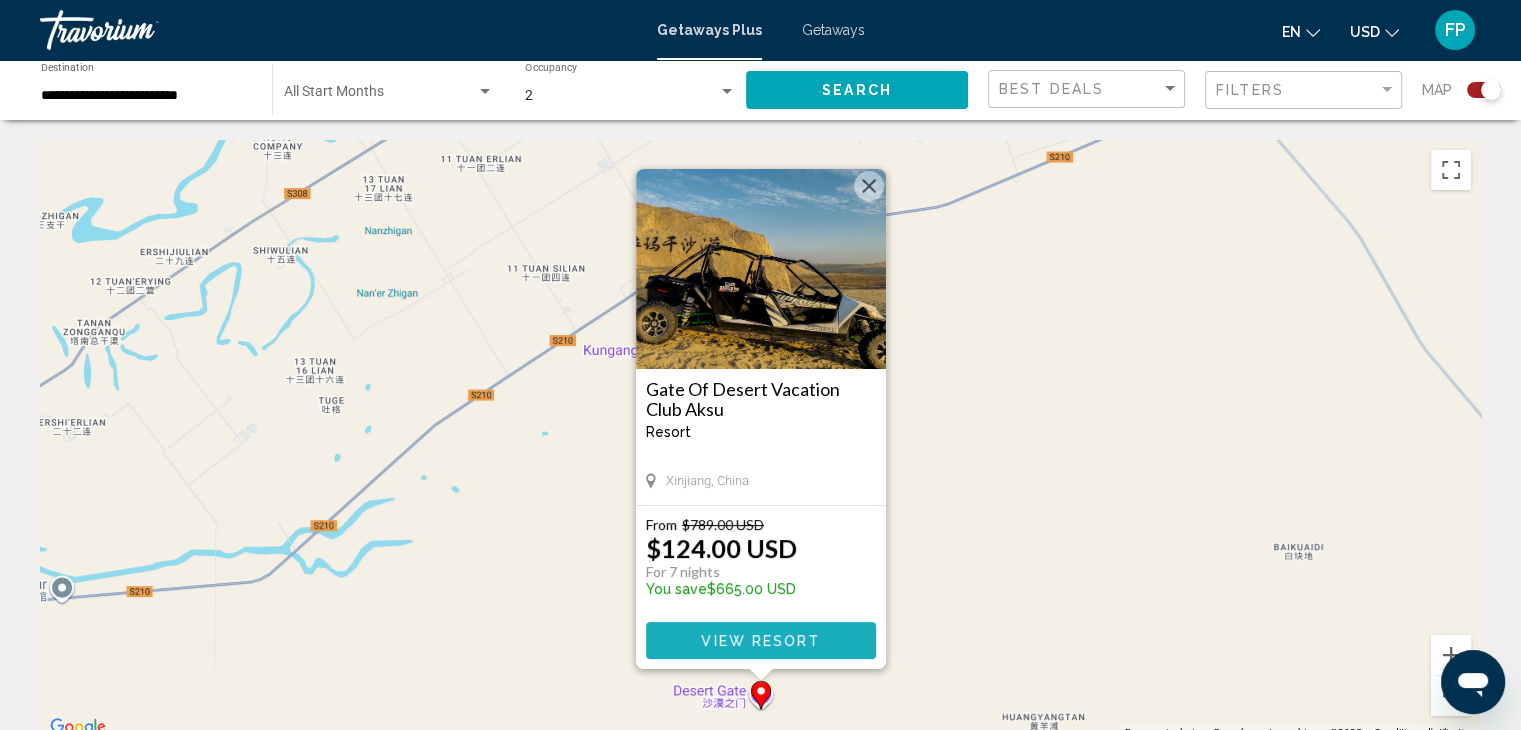 click on "View Resort" at bounding box center (760, 641) 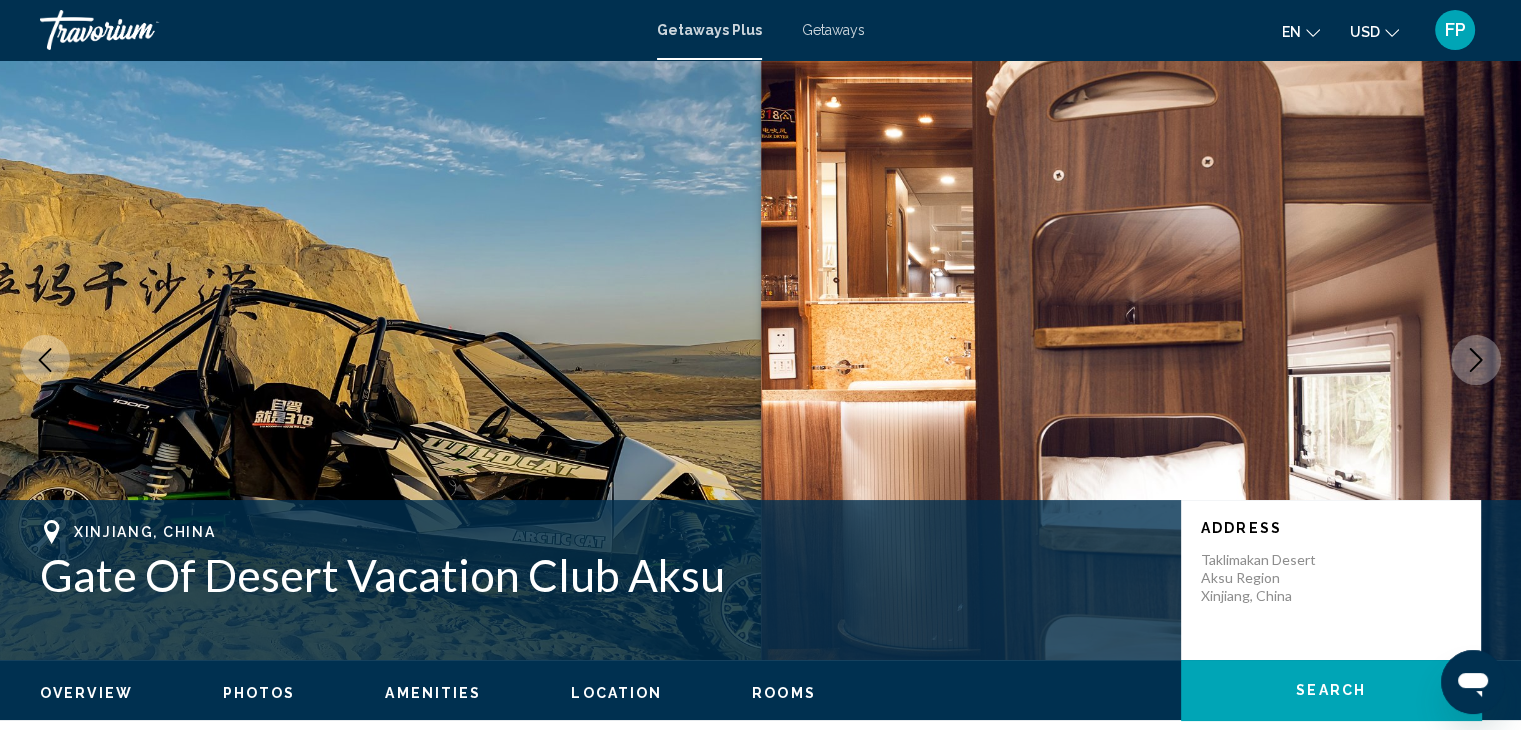 click at bounding box center [1476, 360] 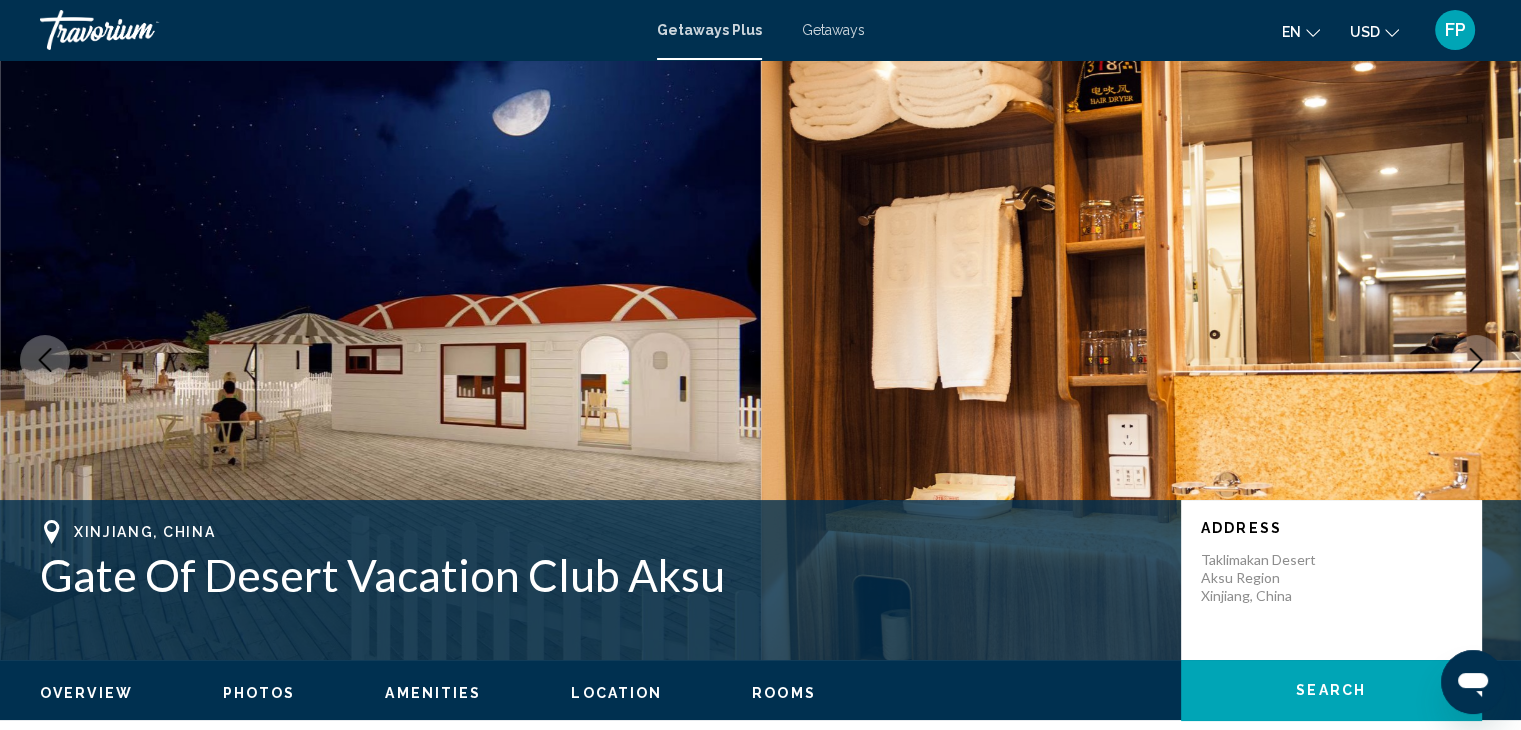 click at bounding box center (1476, 360) 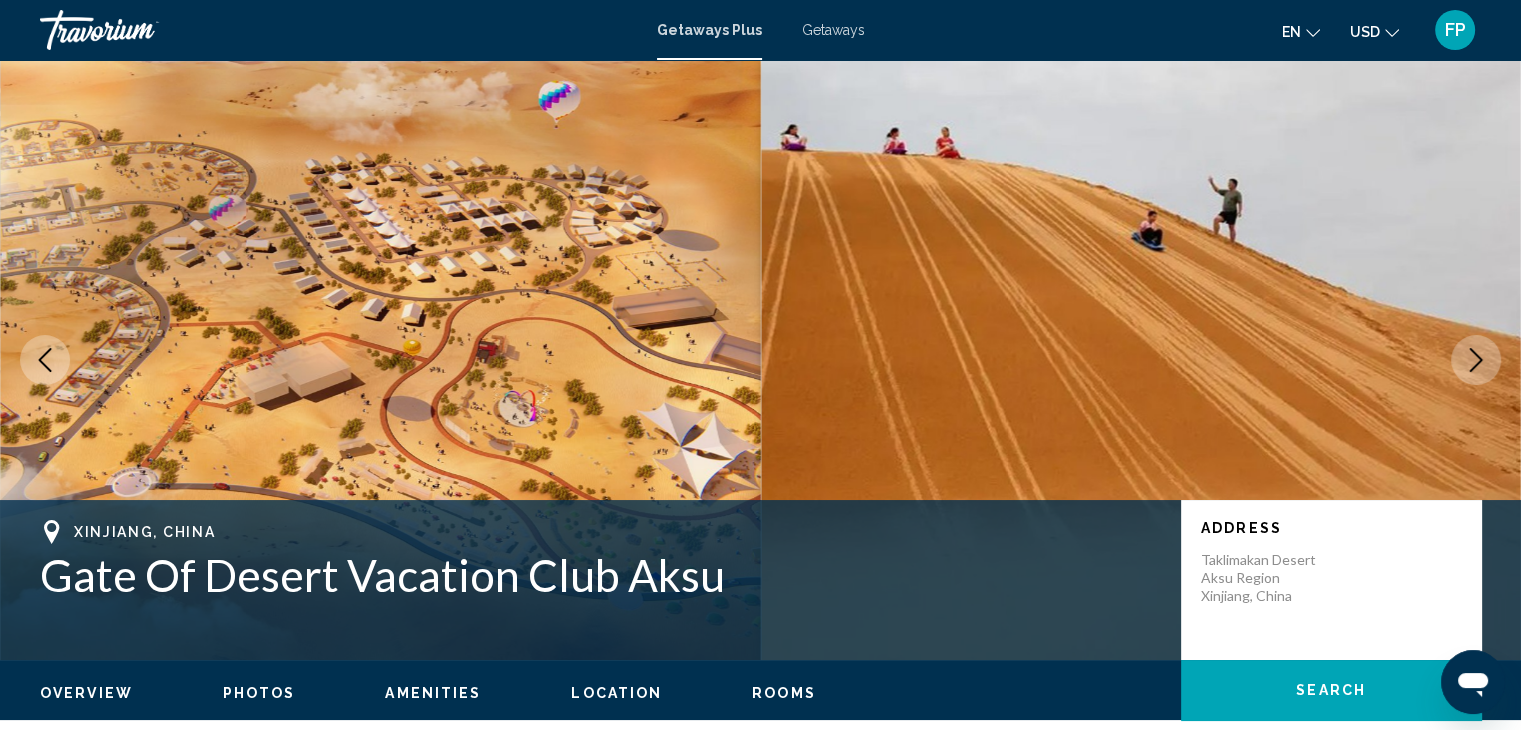 click at bounding box center (1476, 360) 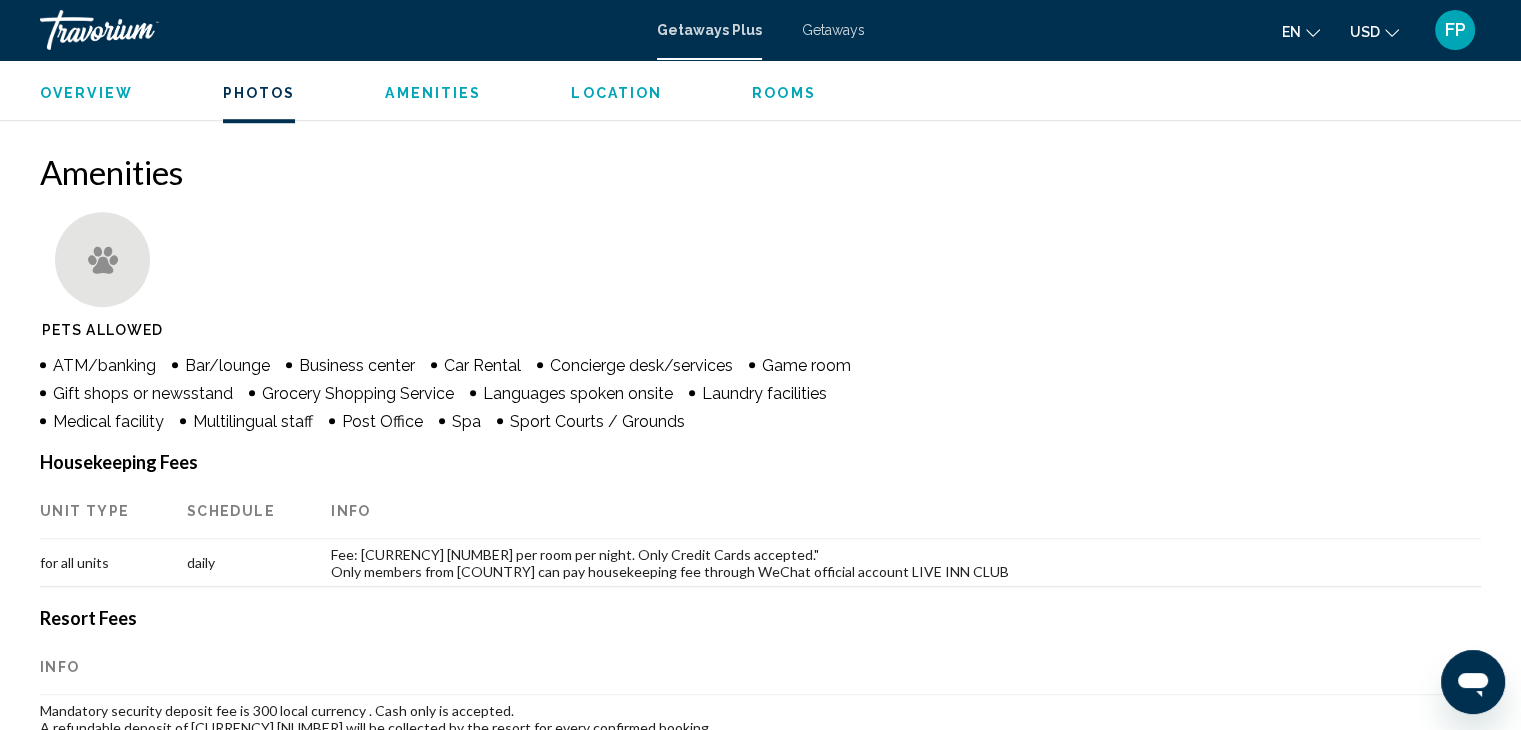 scroll, scrollTop: 1479, scrollLeft: 0, axis: vertical 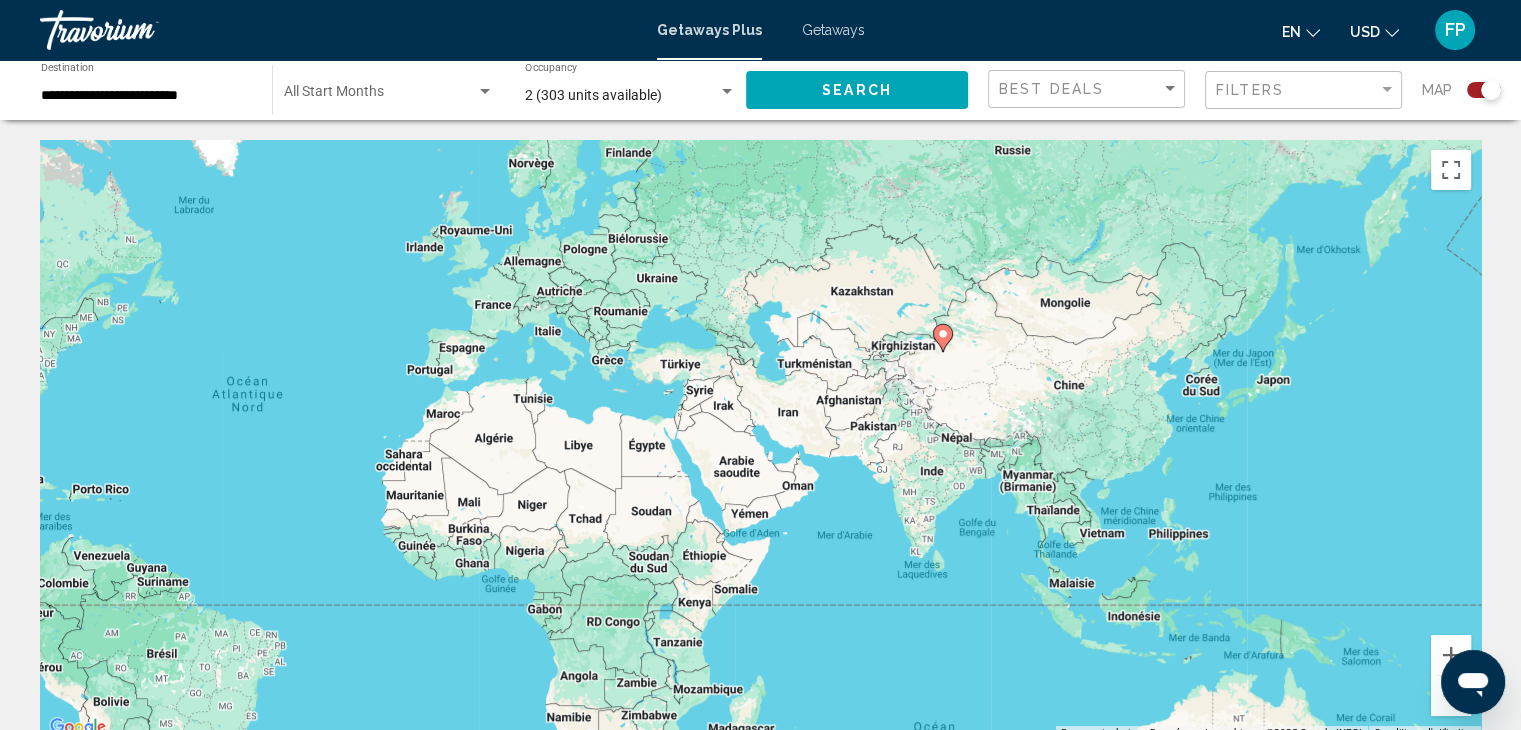 drag, startPoint x: 742, startPoint y: 405, endPoint x: 268, endPoint y: 397, distance: 474.0675 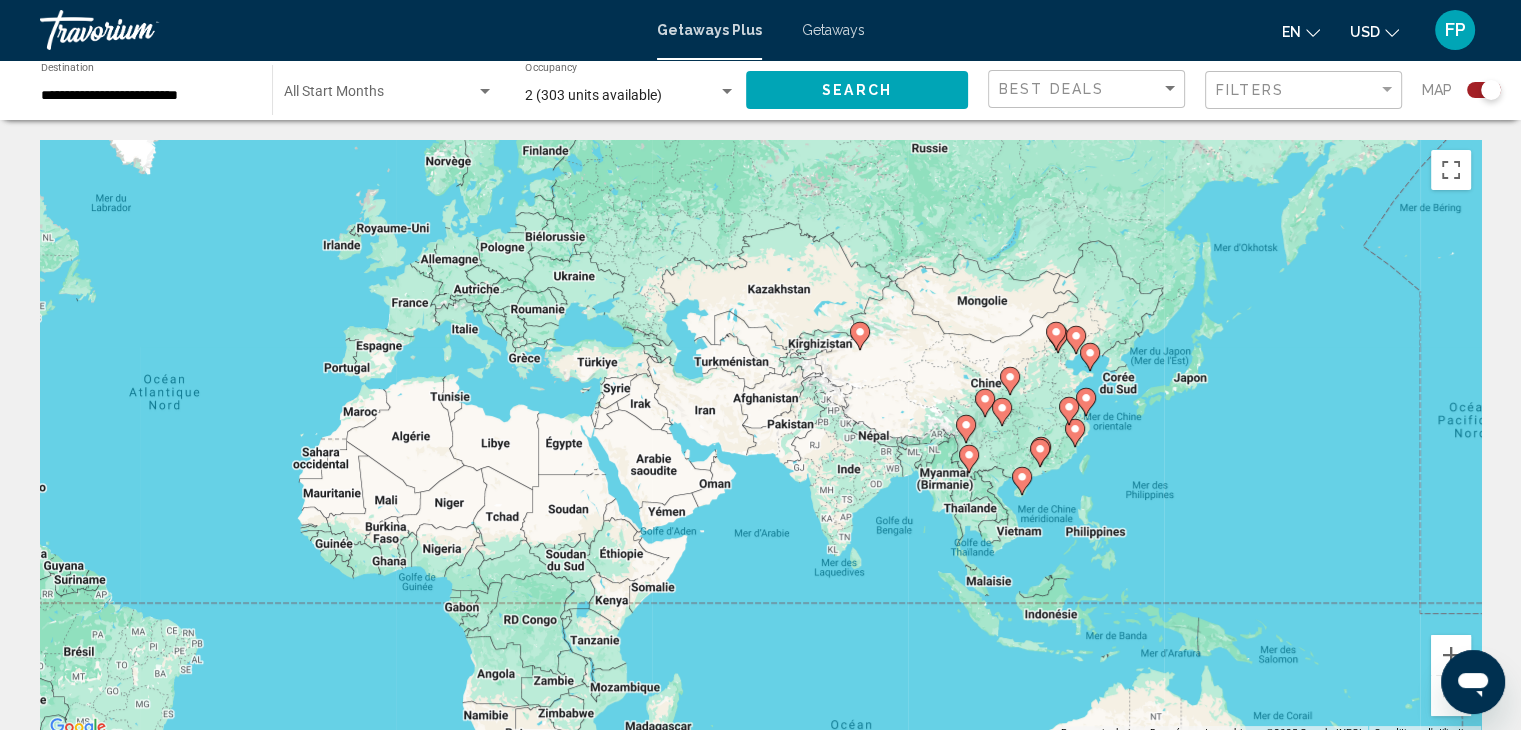 drag, startPoint x: 1197, startPoint y: 474, endPoint x: 1109, endPoint y: 438, distance: 95.07891 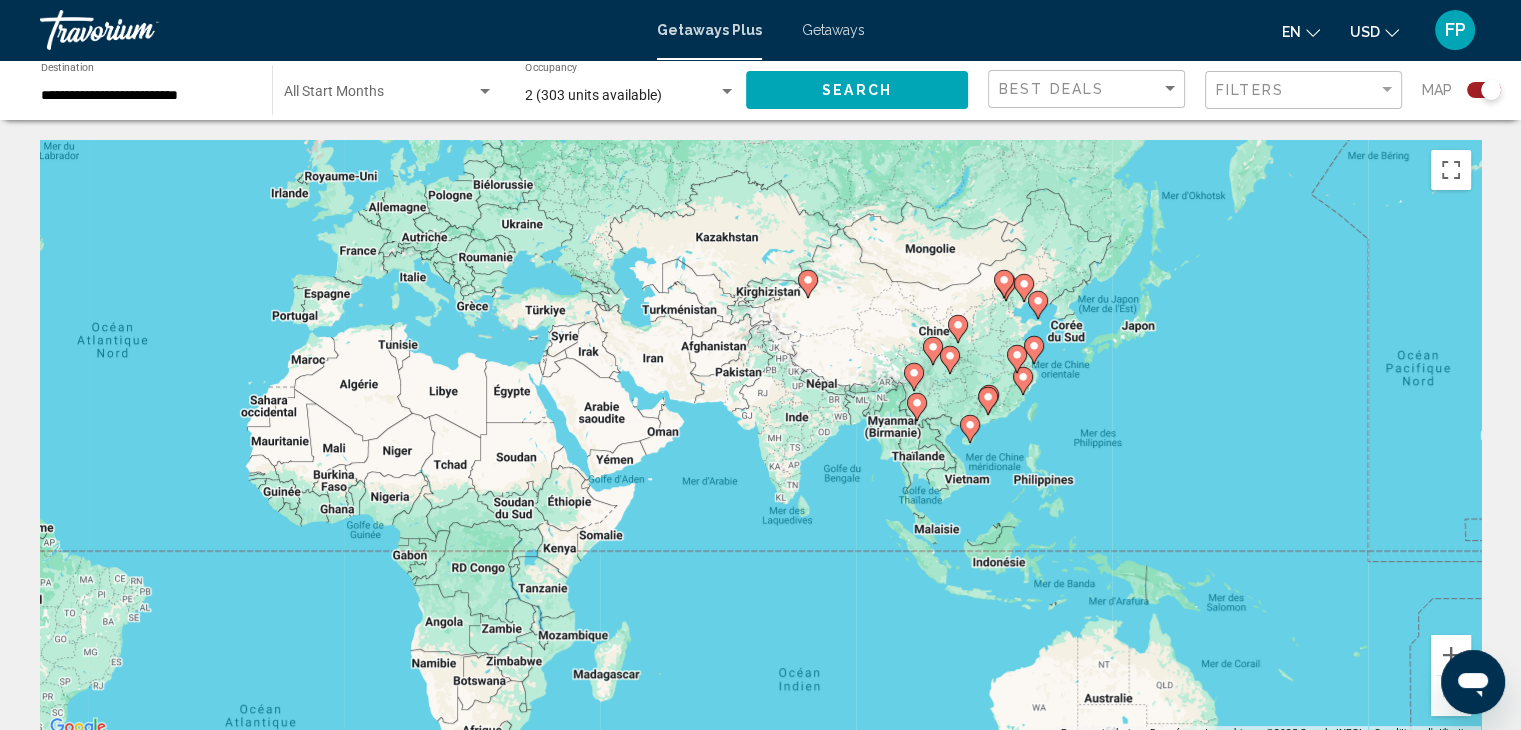 drag, startPoint x: 1051, startPoint y: 393, endPoint x: 956, endPoint y: 305, distance: 129.49518 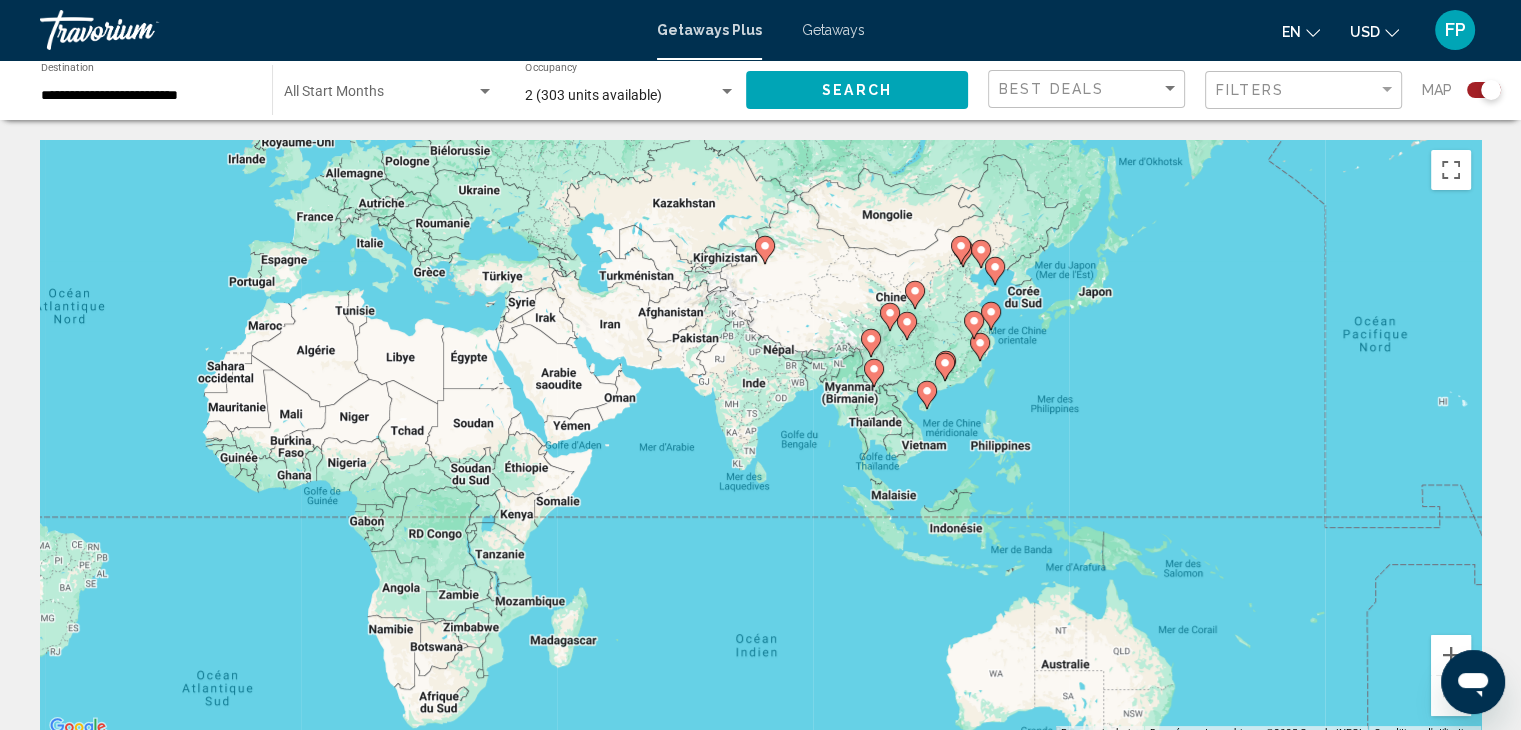 click 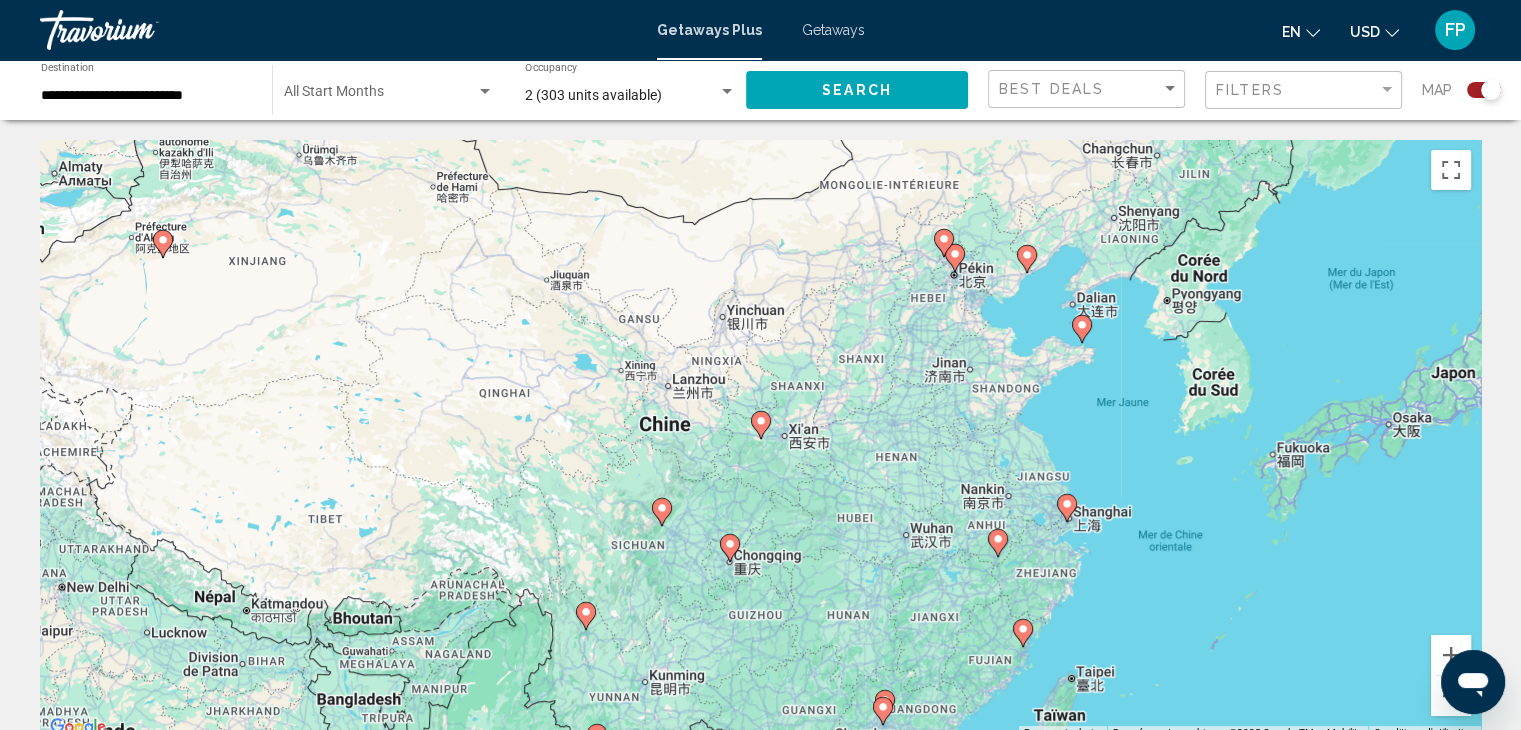 click 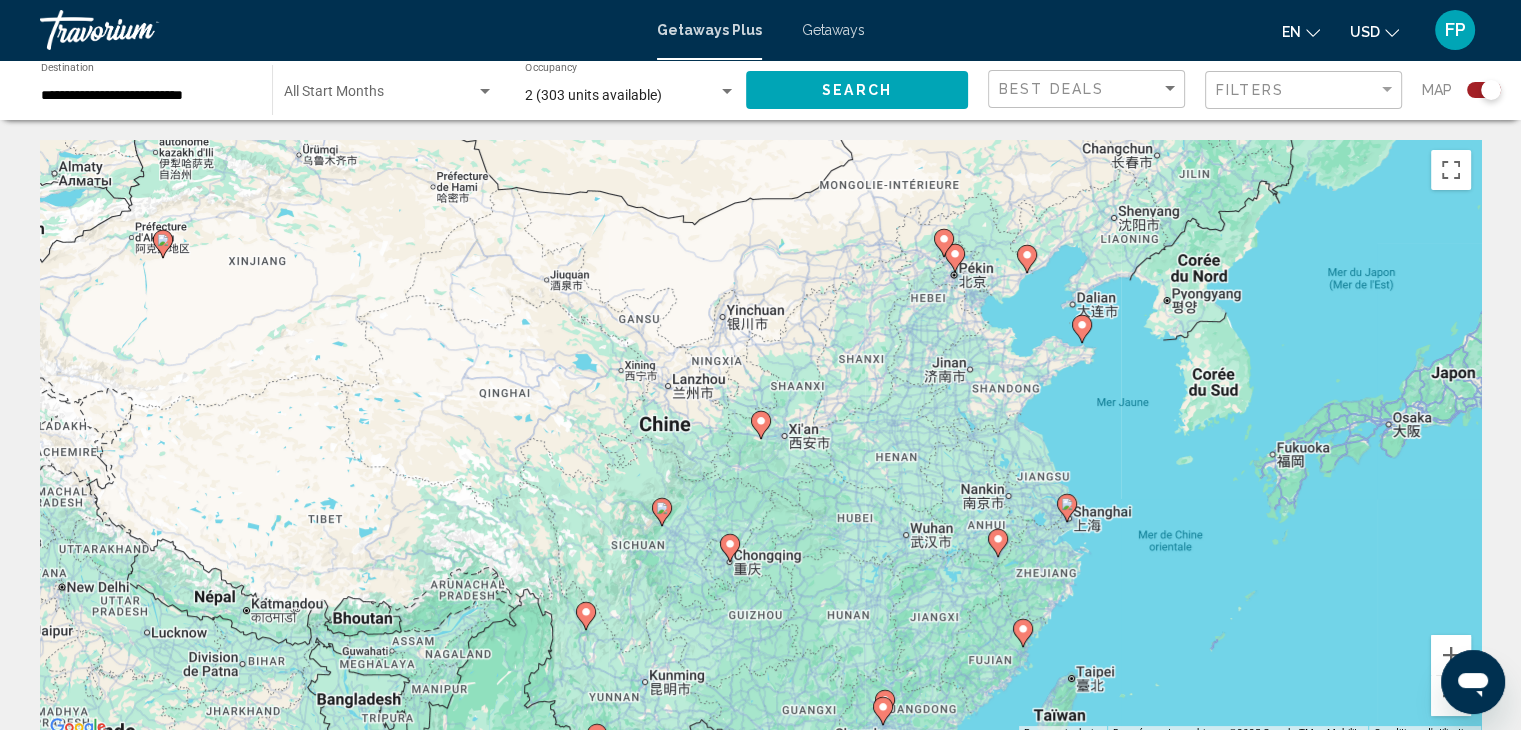 type on "**********" 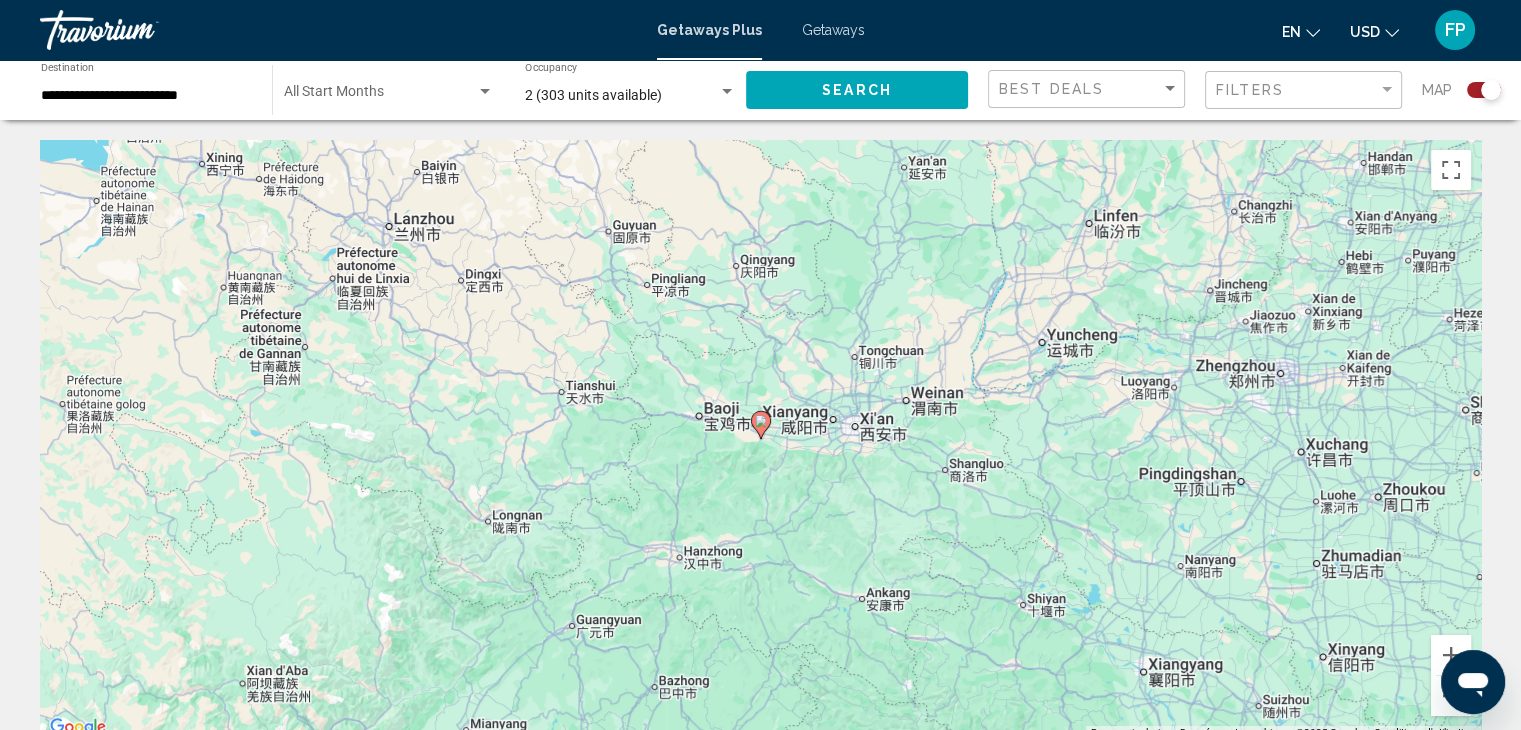 click 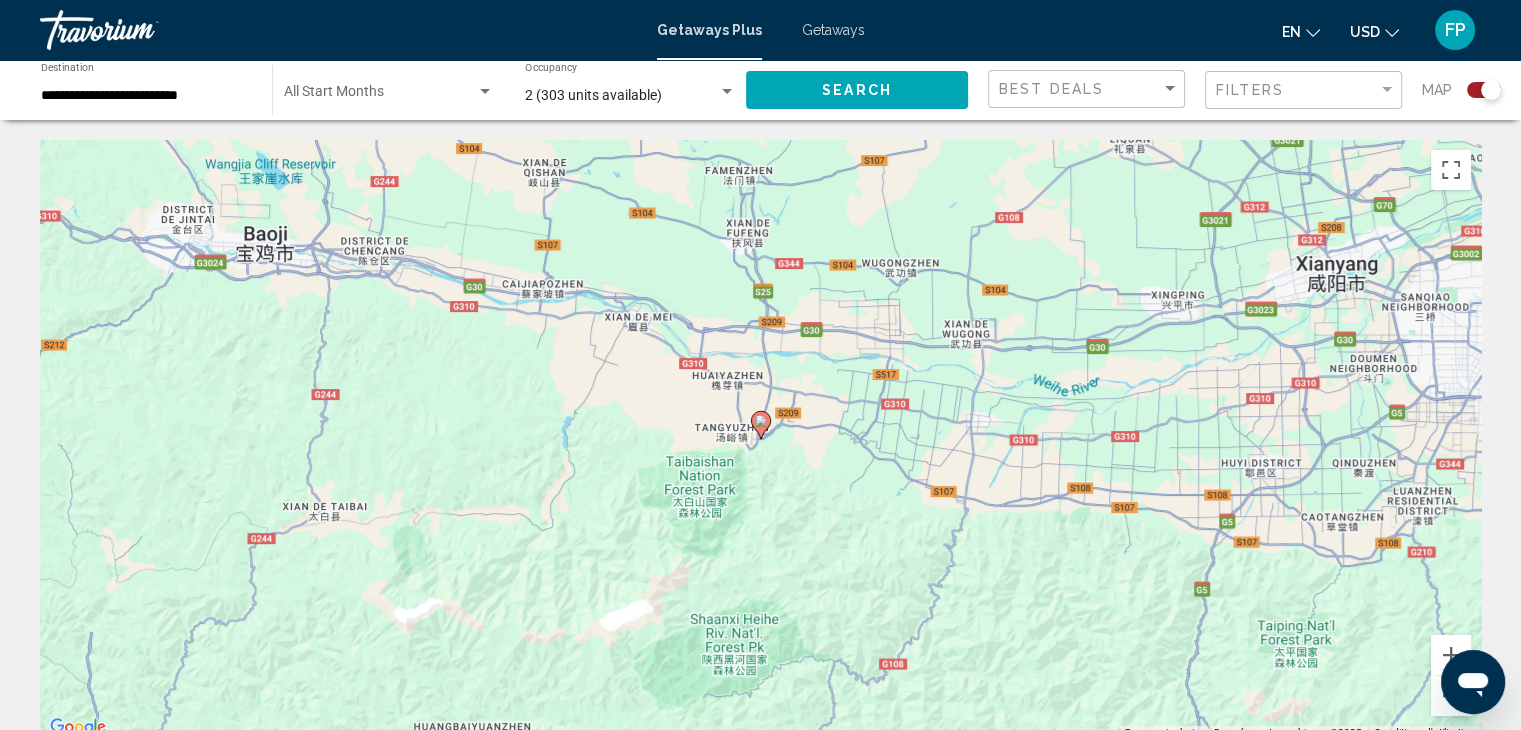 click 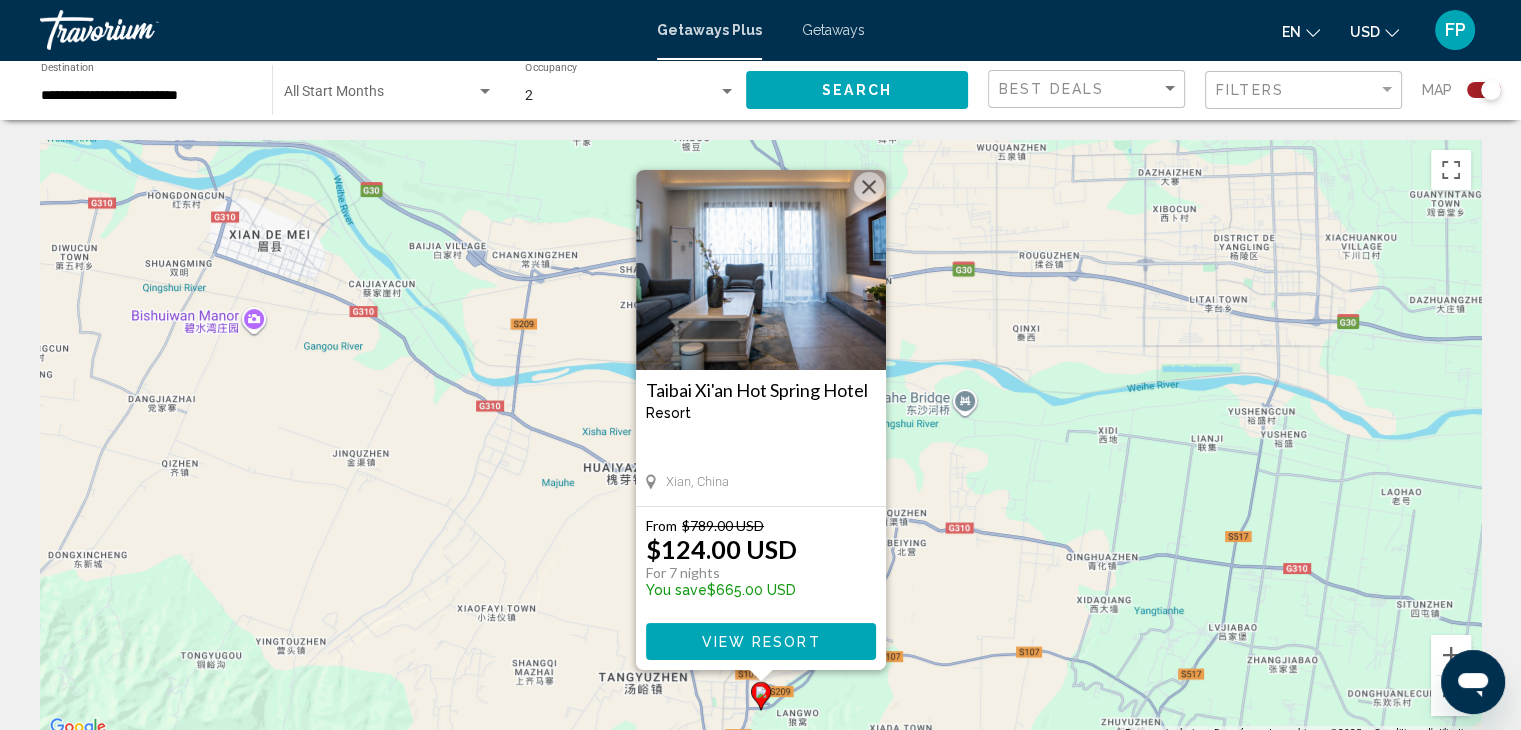 click at bounding box center [869, 187] 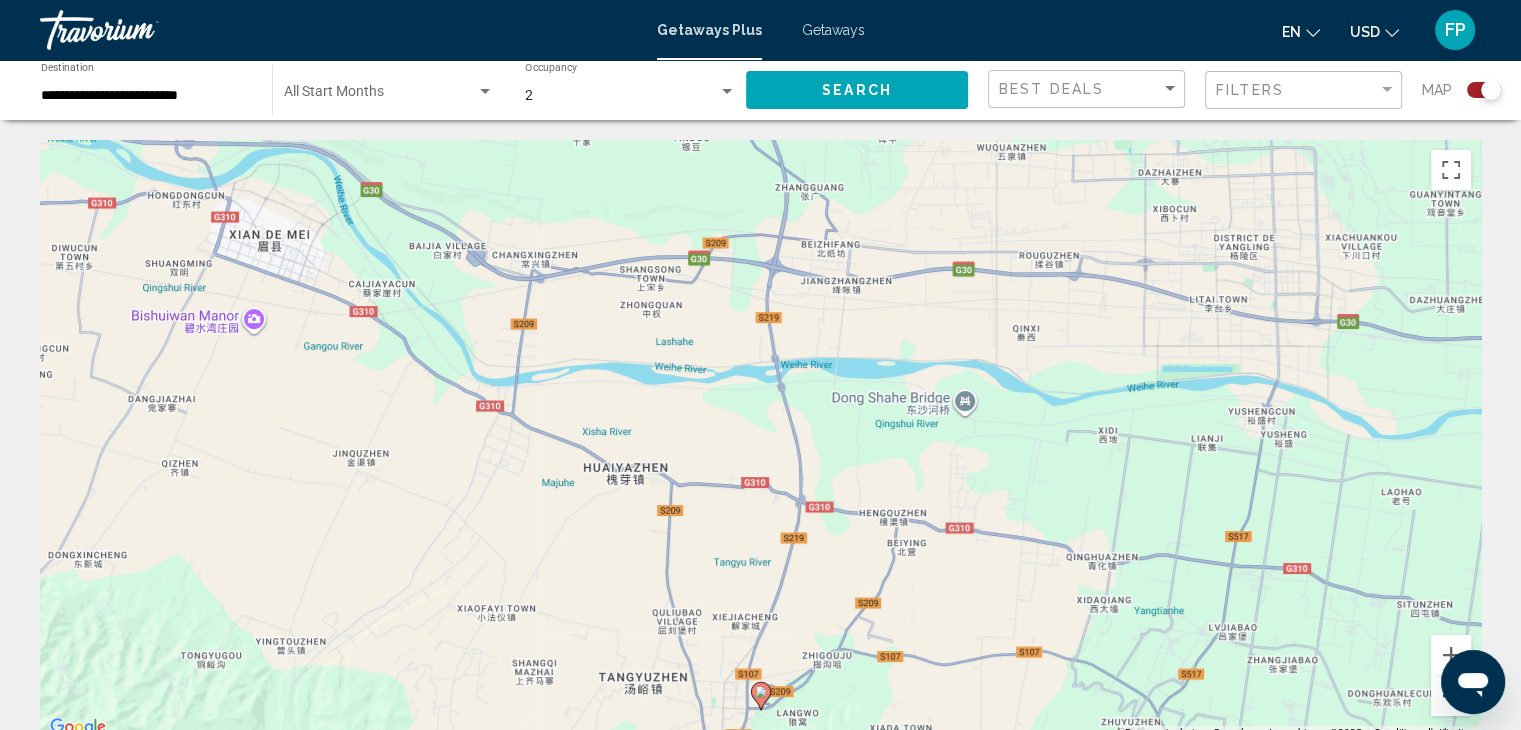 click at bounding box center (1451, 696) 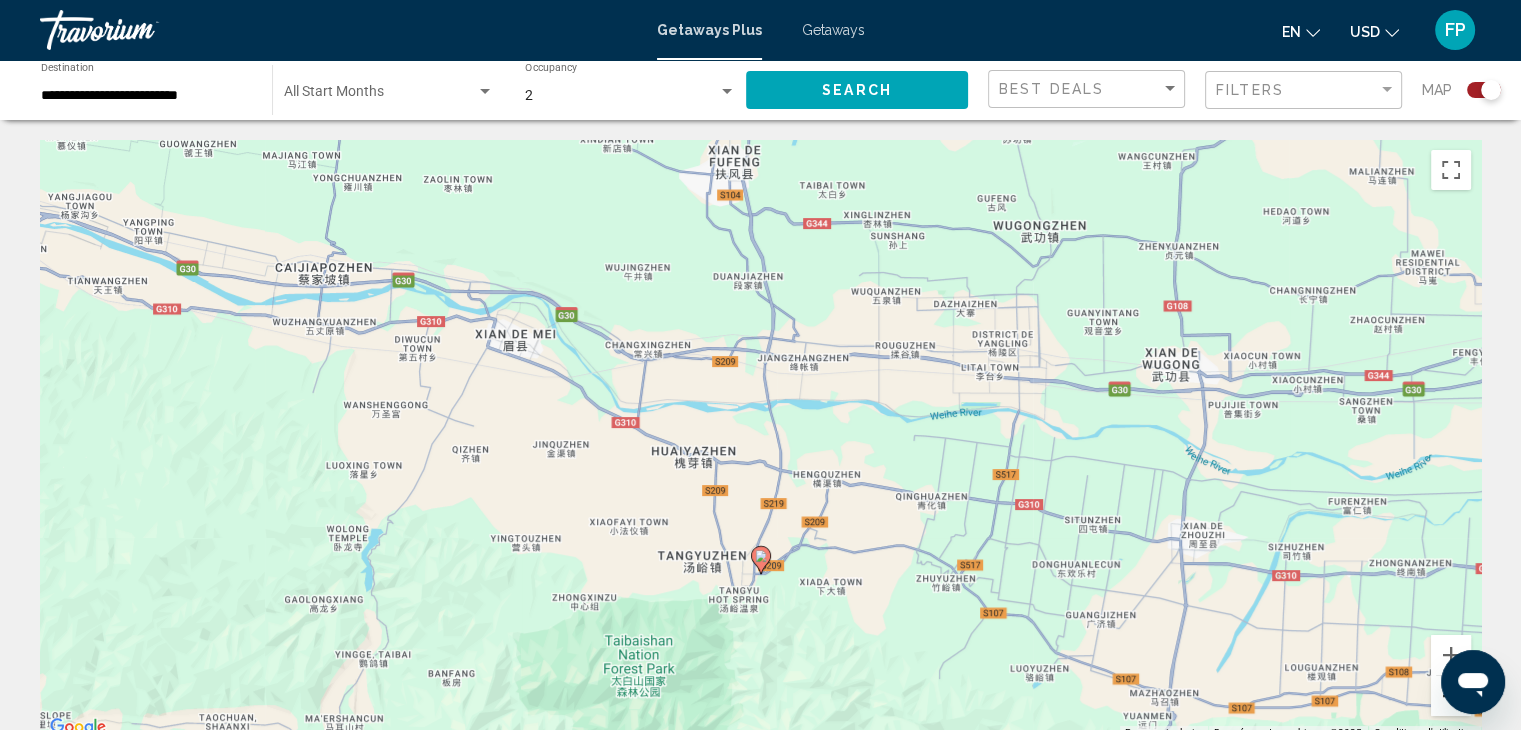click at bounding box center [1451, 696] 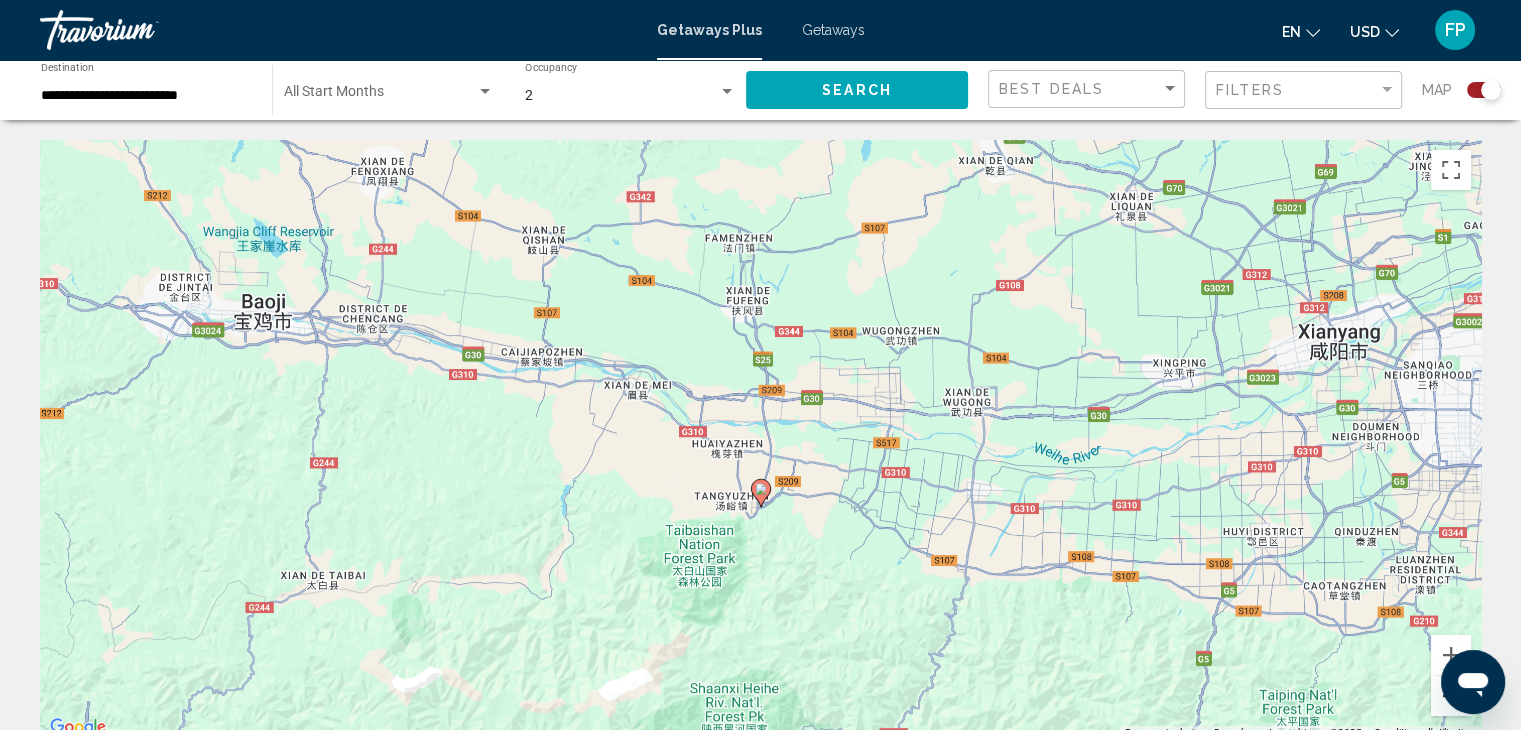 click at bounding box center [1451, 696] 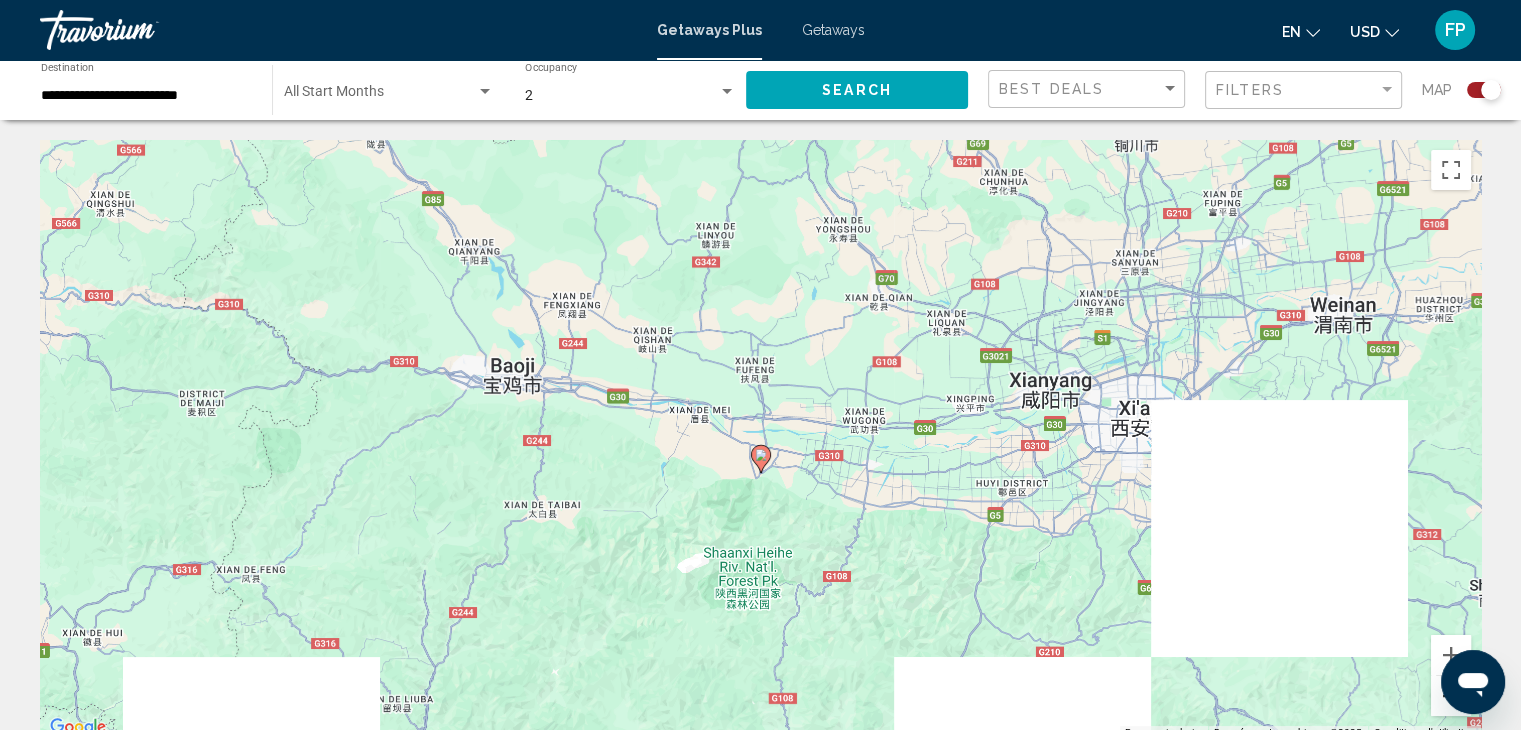 click at bounding box center (1451, 696) 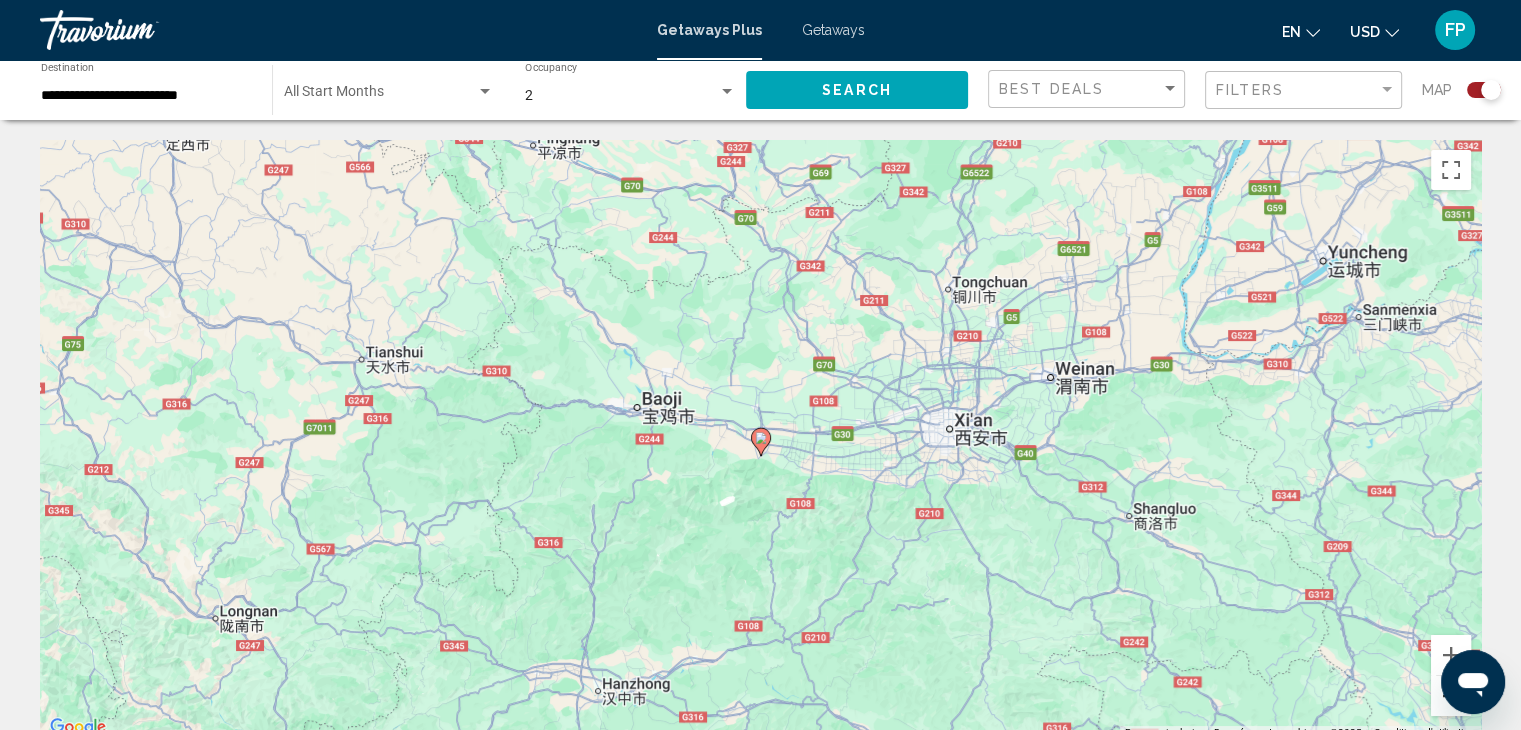 click at bounding box center [1451, 696] 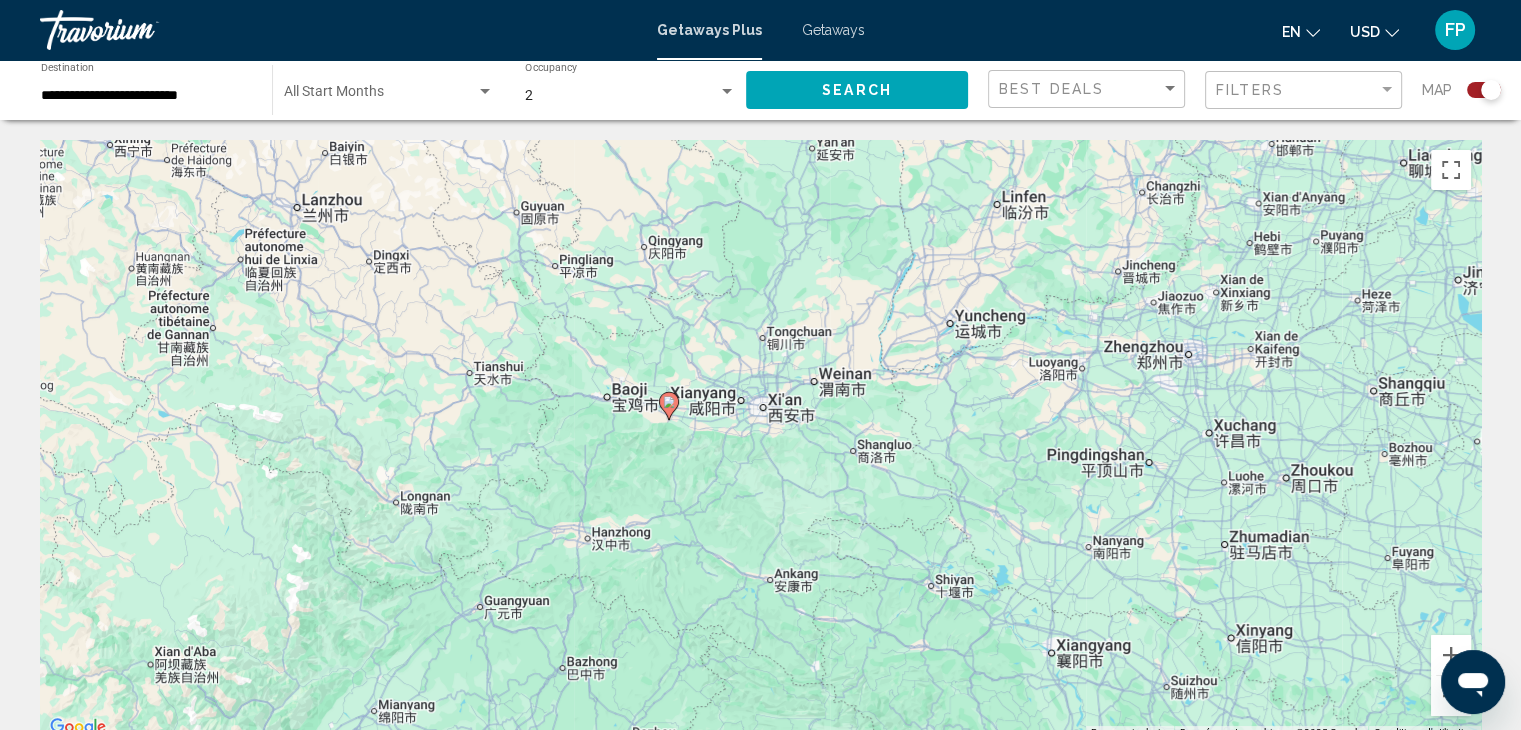 drag, startPoint x: 1308, startPoint y: 544, endPoint x: 1203, endPoint y: 514, distance: 109.201645 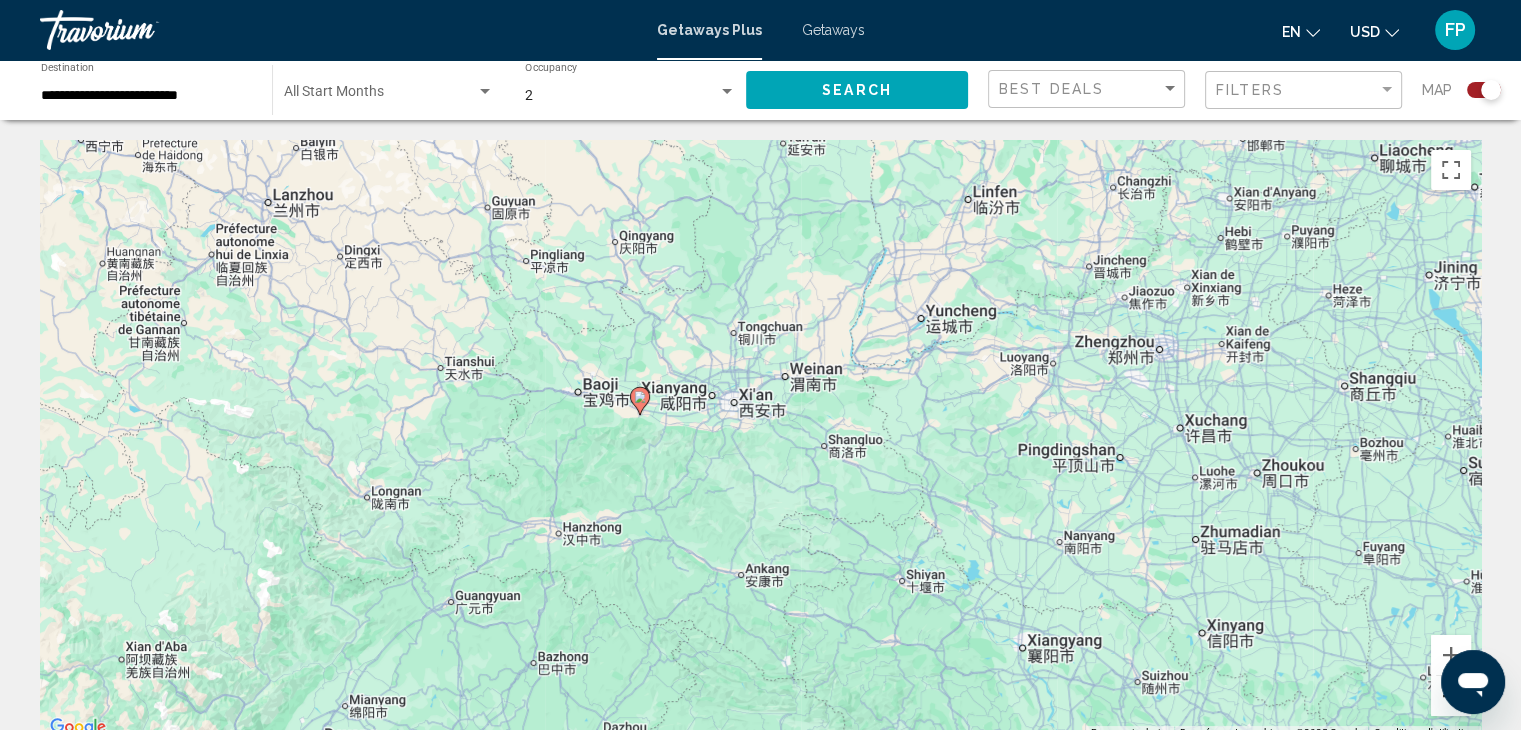 click at bounding box center [1451, 696] 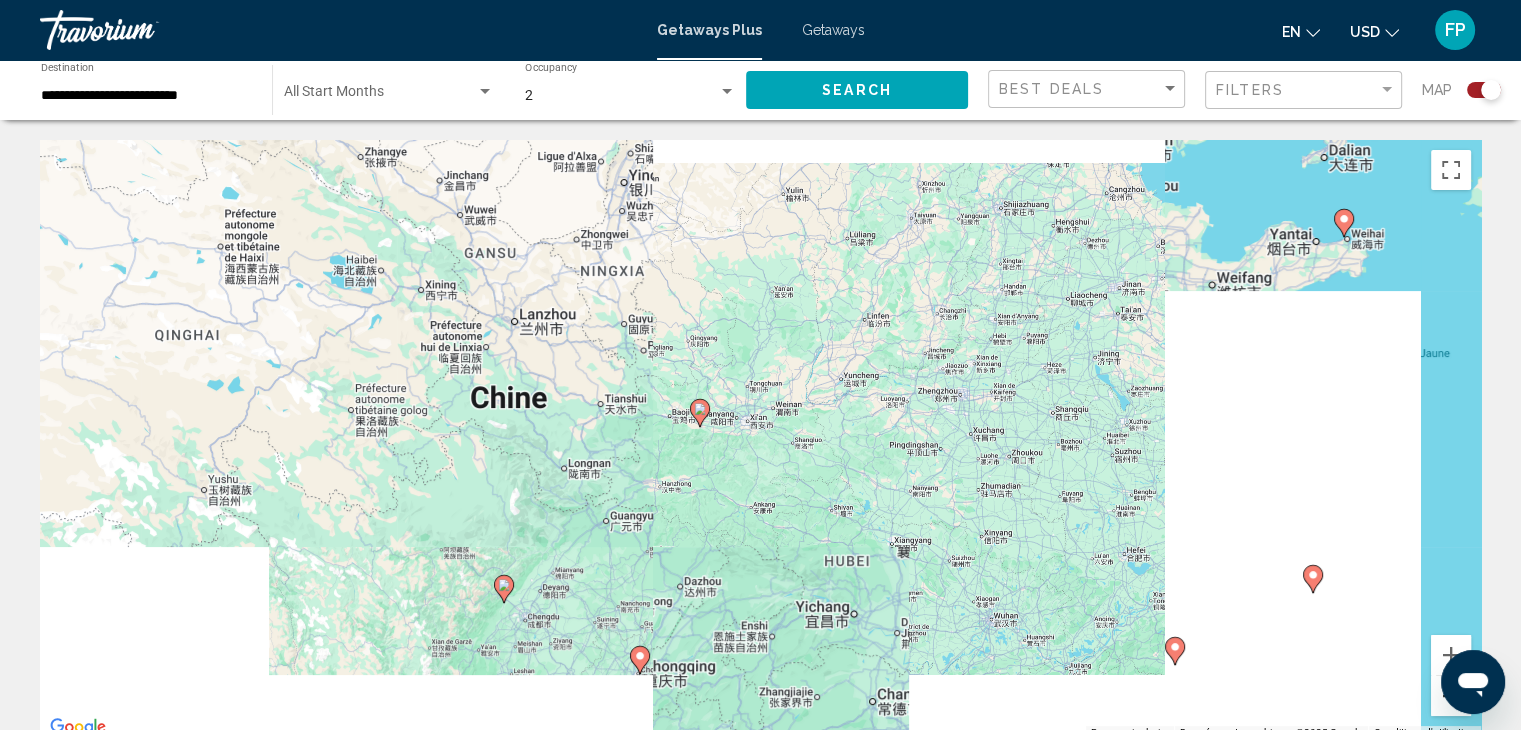 click at bounding box center (1451, 696) 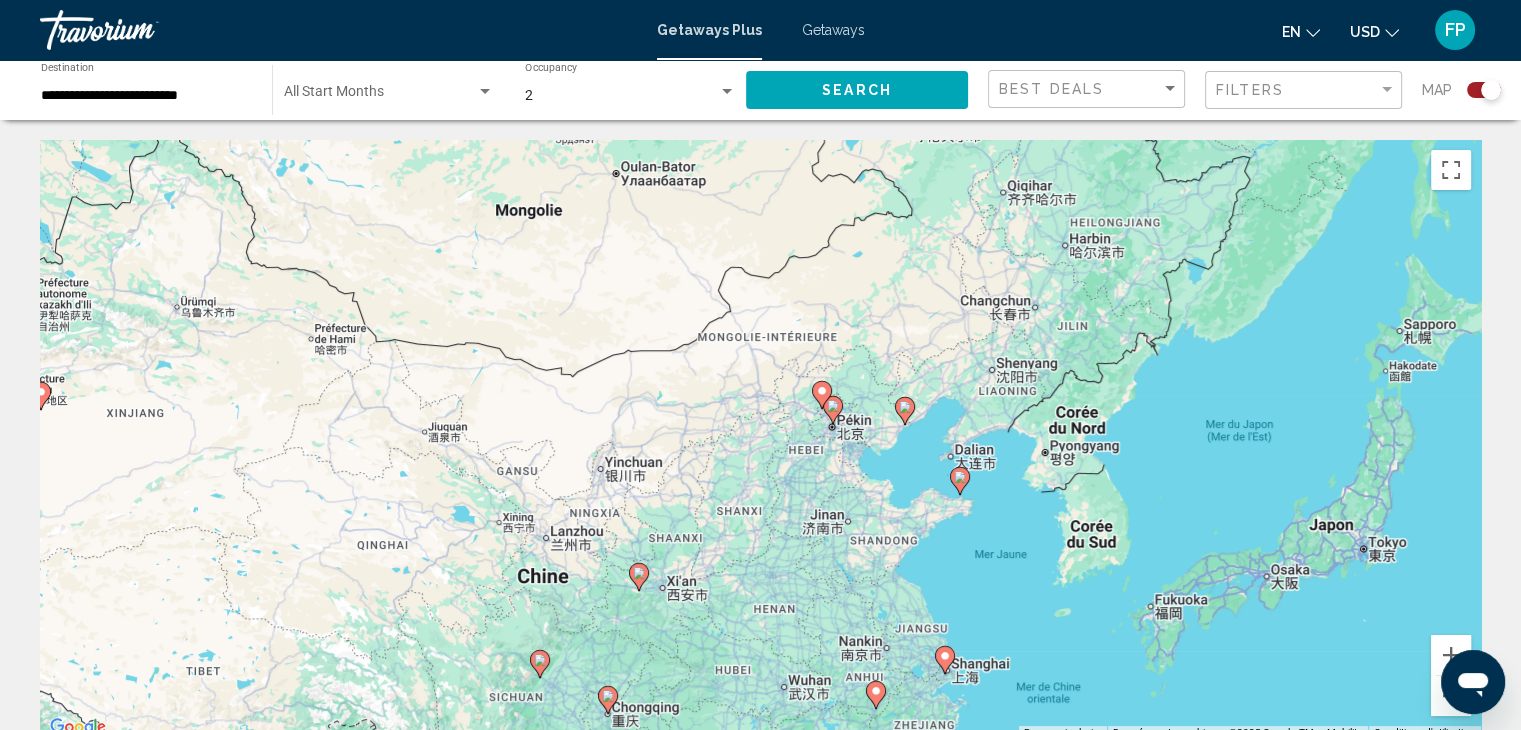 drag, startPoint x: 1254, startPoint y: 611, endPoint x: 1159, endPoint y: 776, distance: 190.39433 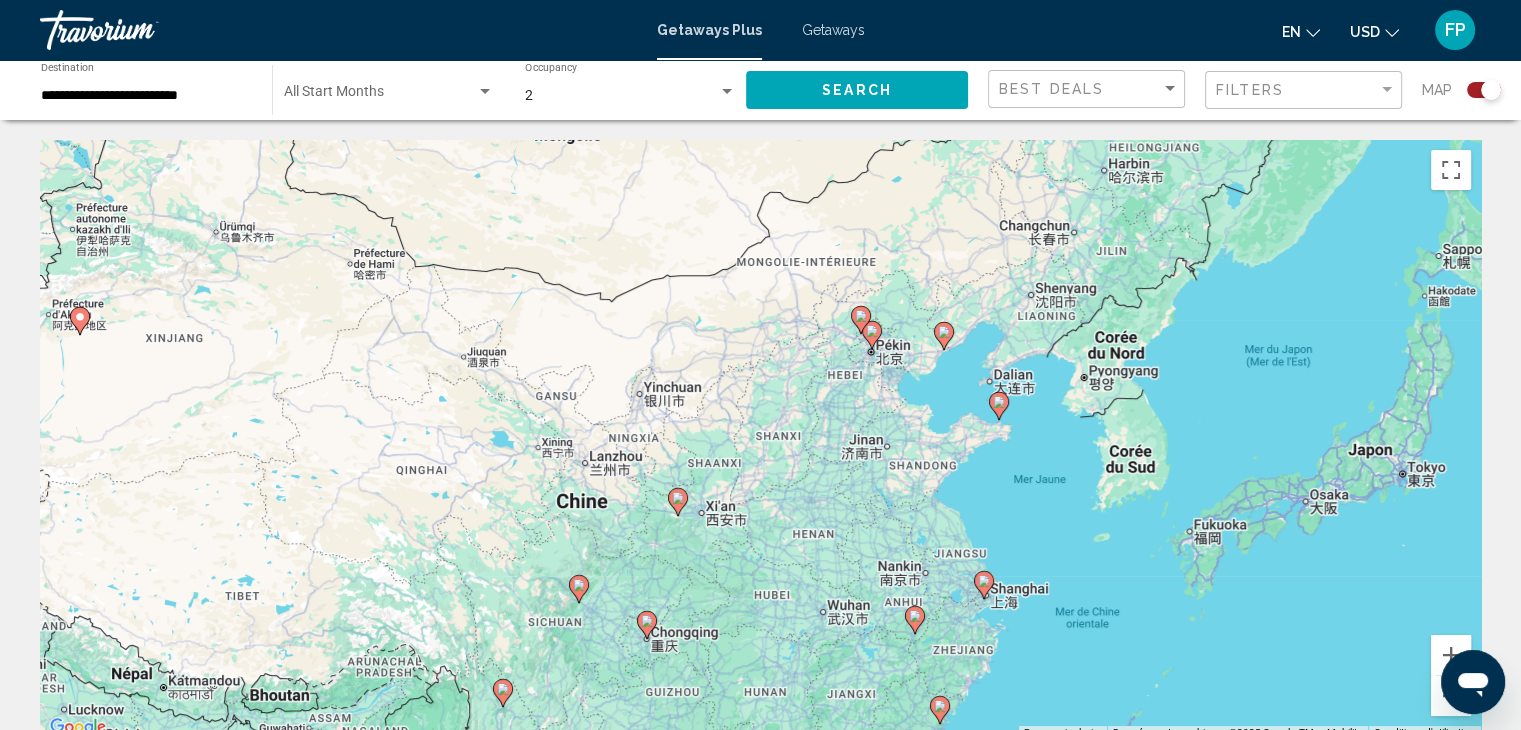 drag, startPoint x: 1276, startPoint y: 597, endPoint x: 1316, endPoint y: 501, distance: 104 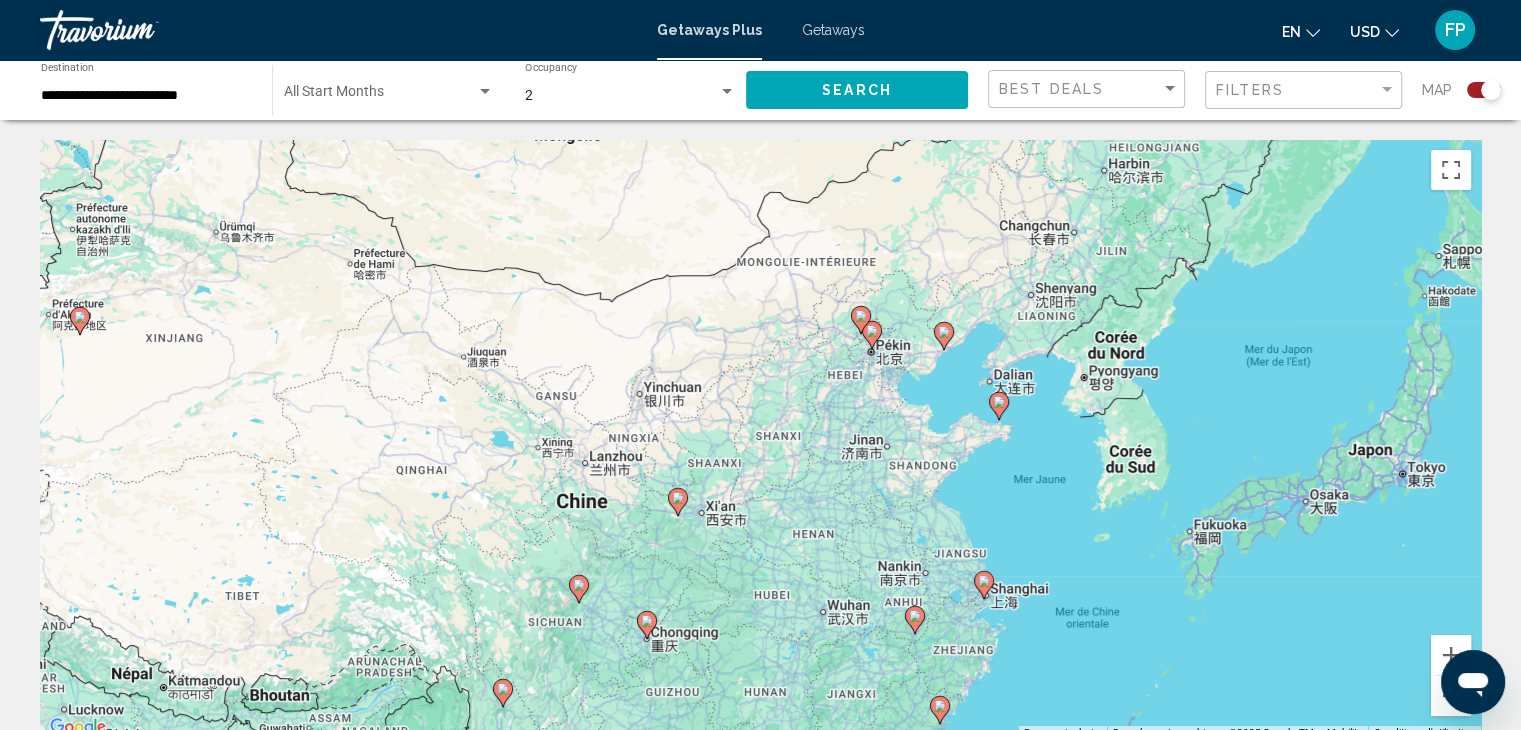 click on "Pour activer le glissement avec le clavier, appuyez sur Alt+Entrée. Une fois ce mode activé, utilisez les touches fléchées pour déplacer le repère. Pour valider le déplacement, appuyez sur Entrée. Pour annuler, appuyez sur Échap." at bounding box center [760, 440] 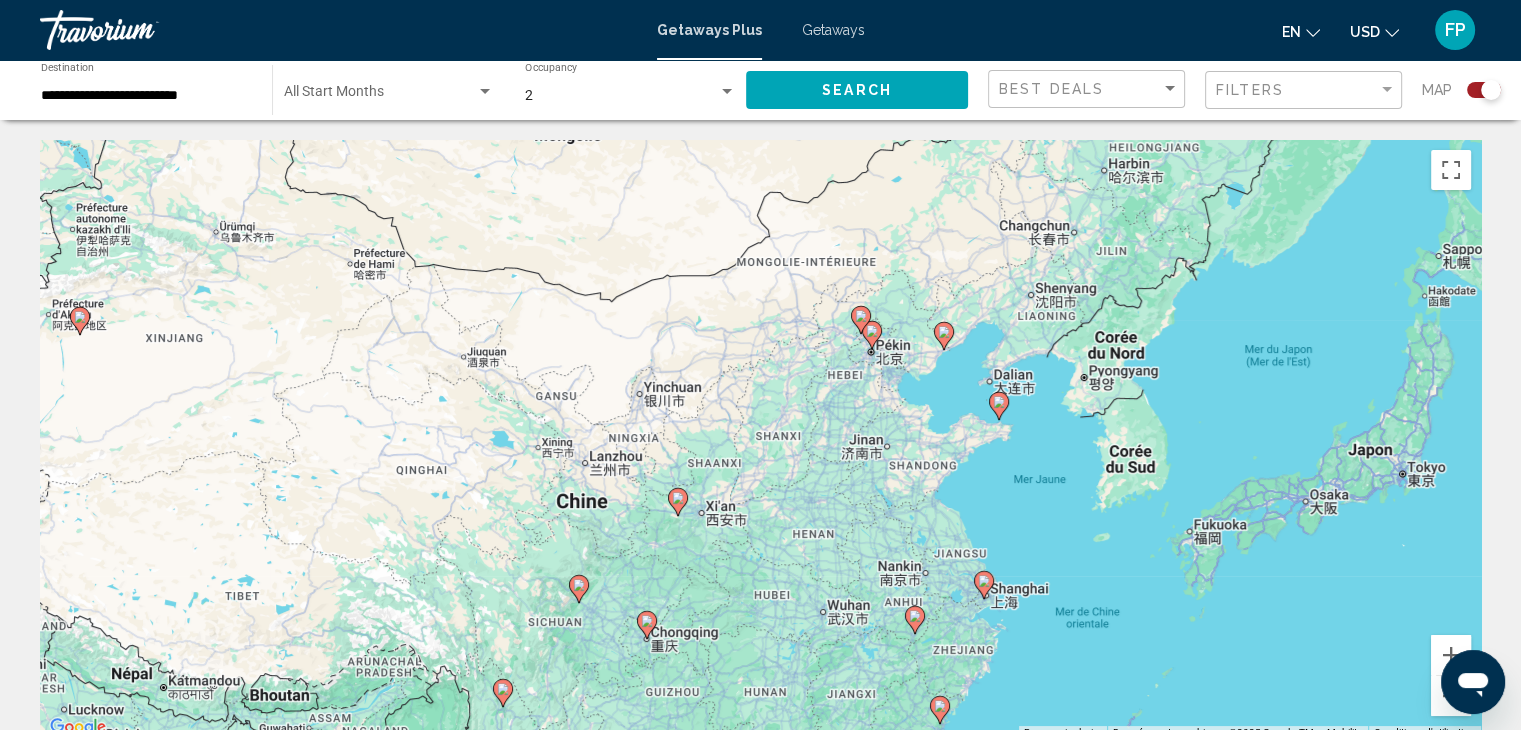 drag, startPoint x: 928, startPoint y: 541, endPoint x: 946, endPoint y: 561, distance: 26.907248 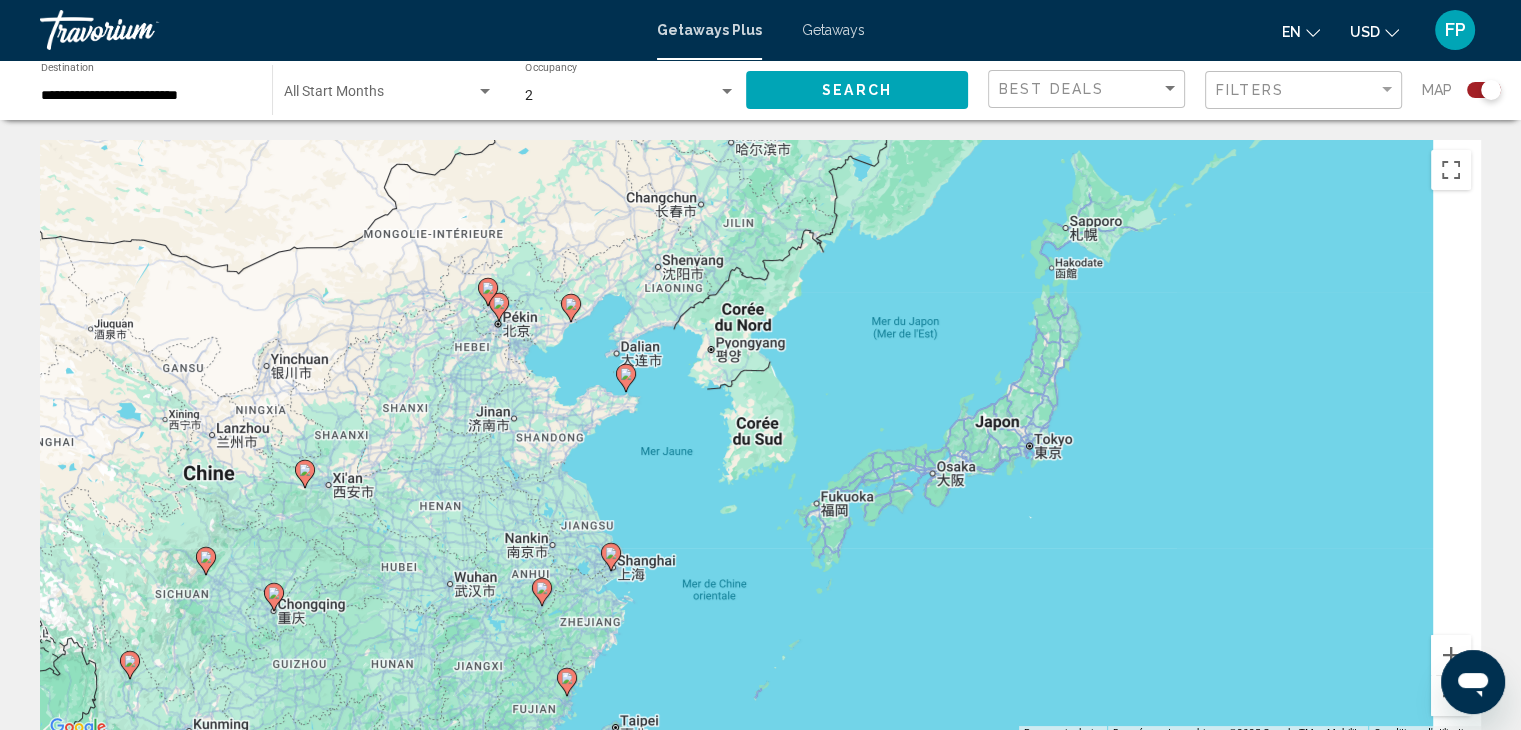 drag, startPoint x: 924, startPoint y: 562, endPoint x: 384, endPoint y: 476, distance: 546.80524 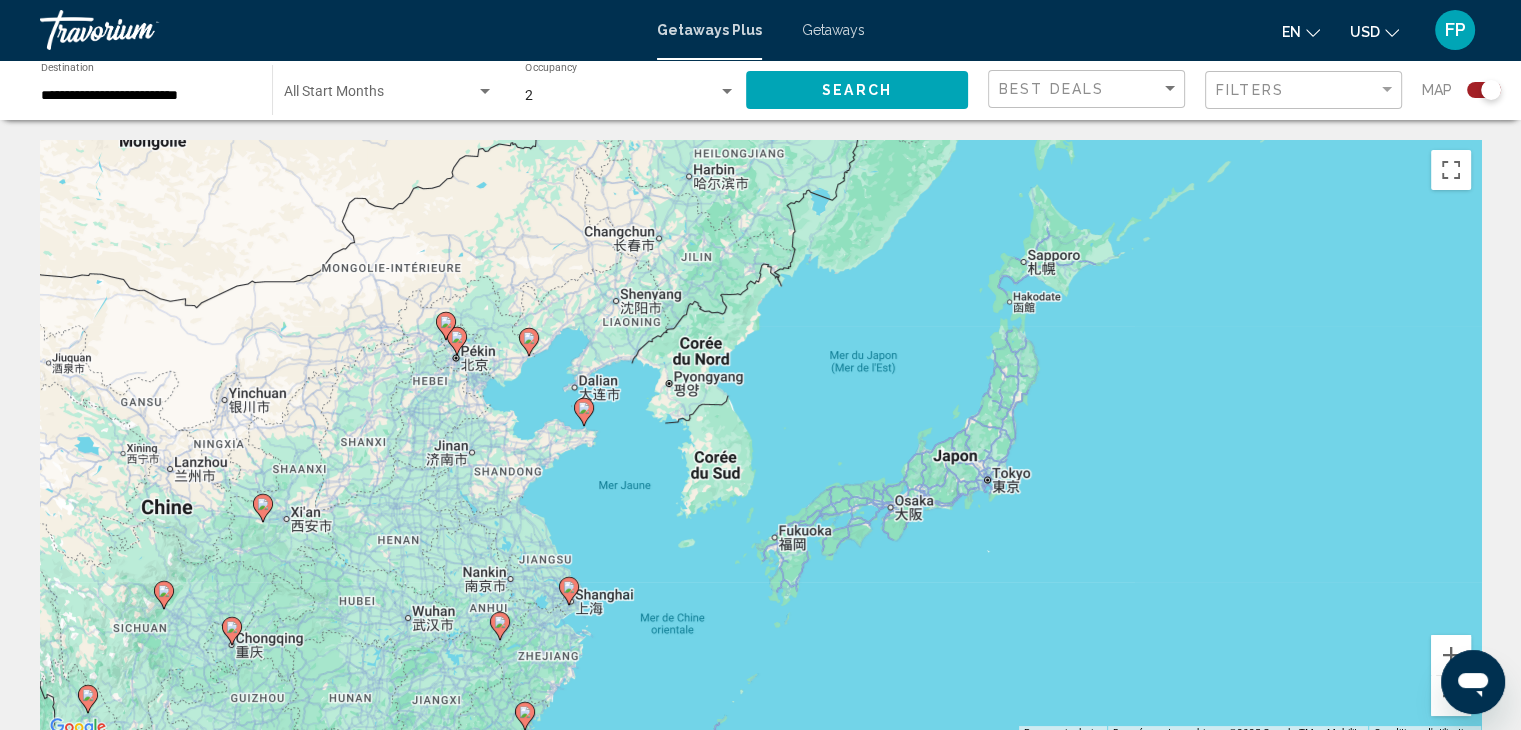 drag, startPoint x: 933, startPoint y: 379, endPoint x: 929, endPoint y: 409, distance: 30.265491 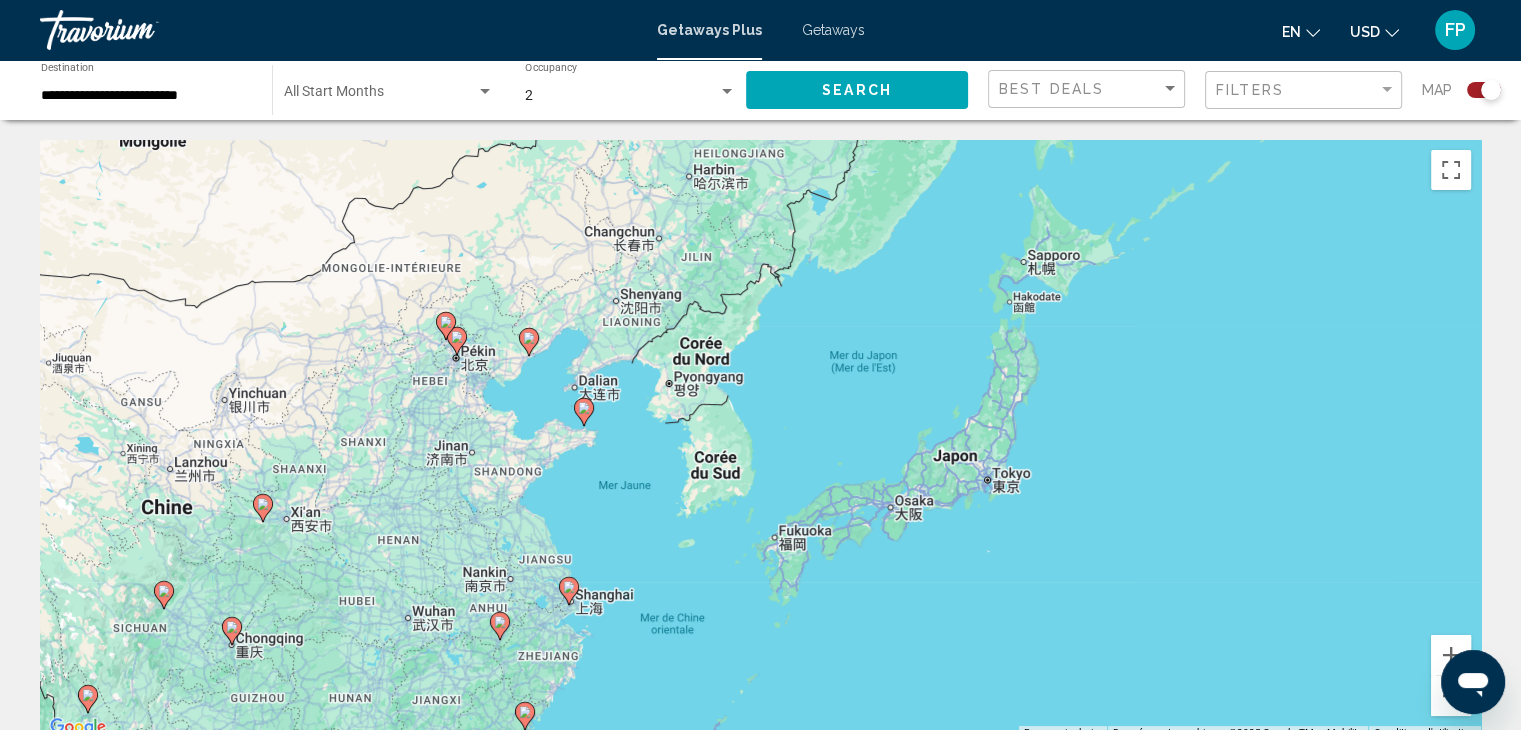click on "Pour activer le glissement avec le clavier, appuyez sur Alt+Entrée. Une fois ce mode activé, utilisez les touches fléchées pour déplacer le repère. Pour valider le déplacement, appuyez sur Entrée. Pour annuler, appuyez sur Échap." at bounding box center (760, 440) 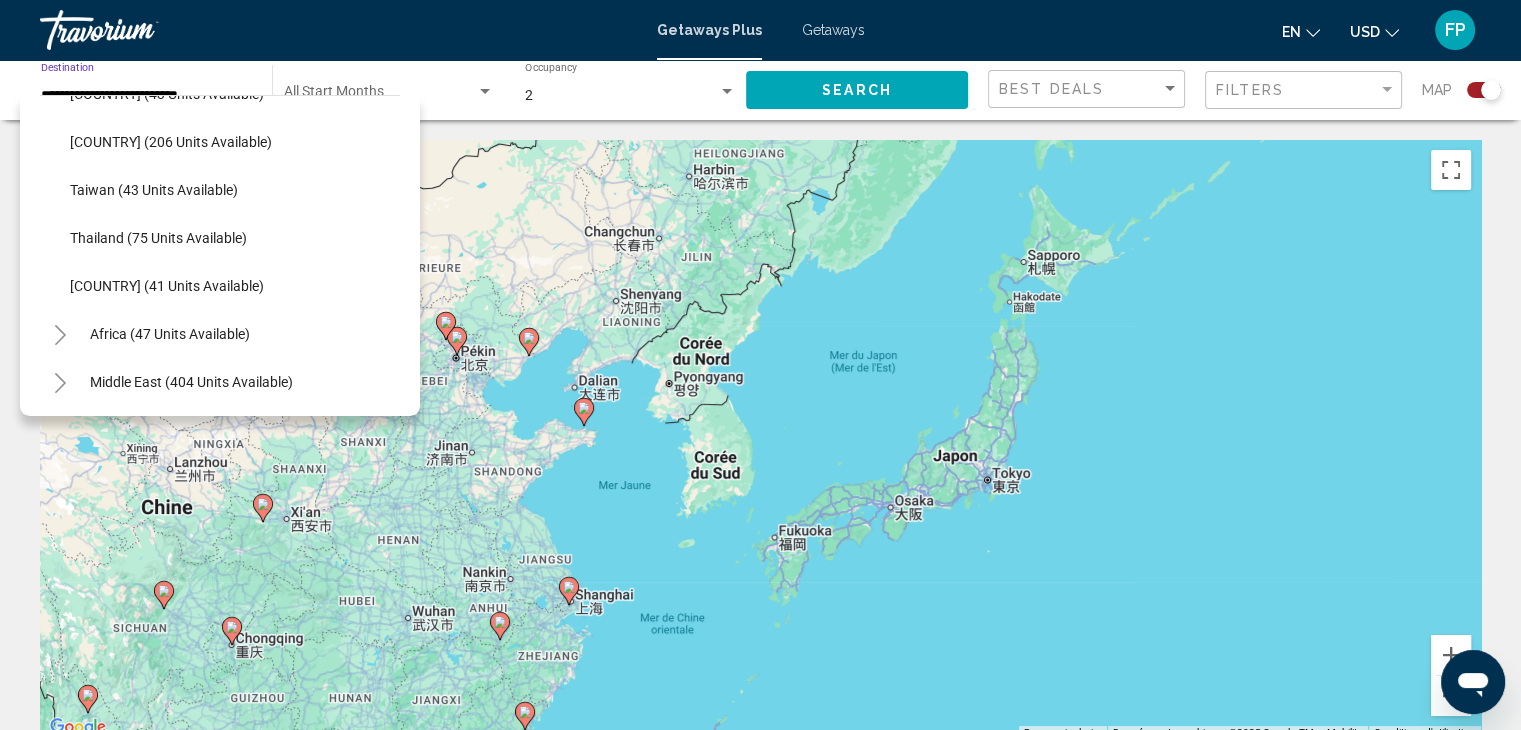 scroll, scrollTop: 819, scrollLeft: 0, axis: vertical 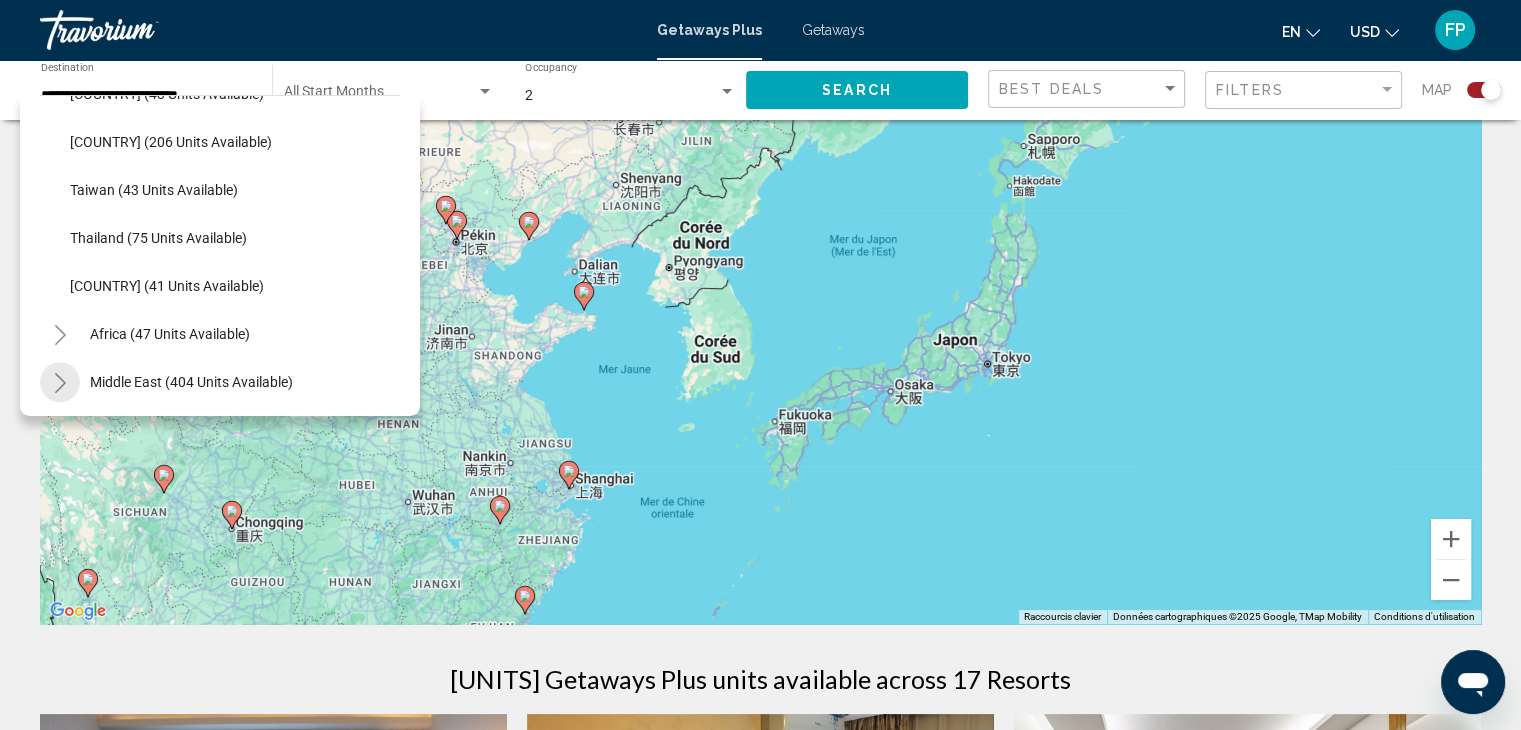 click 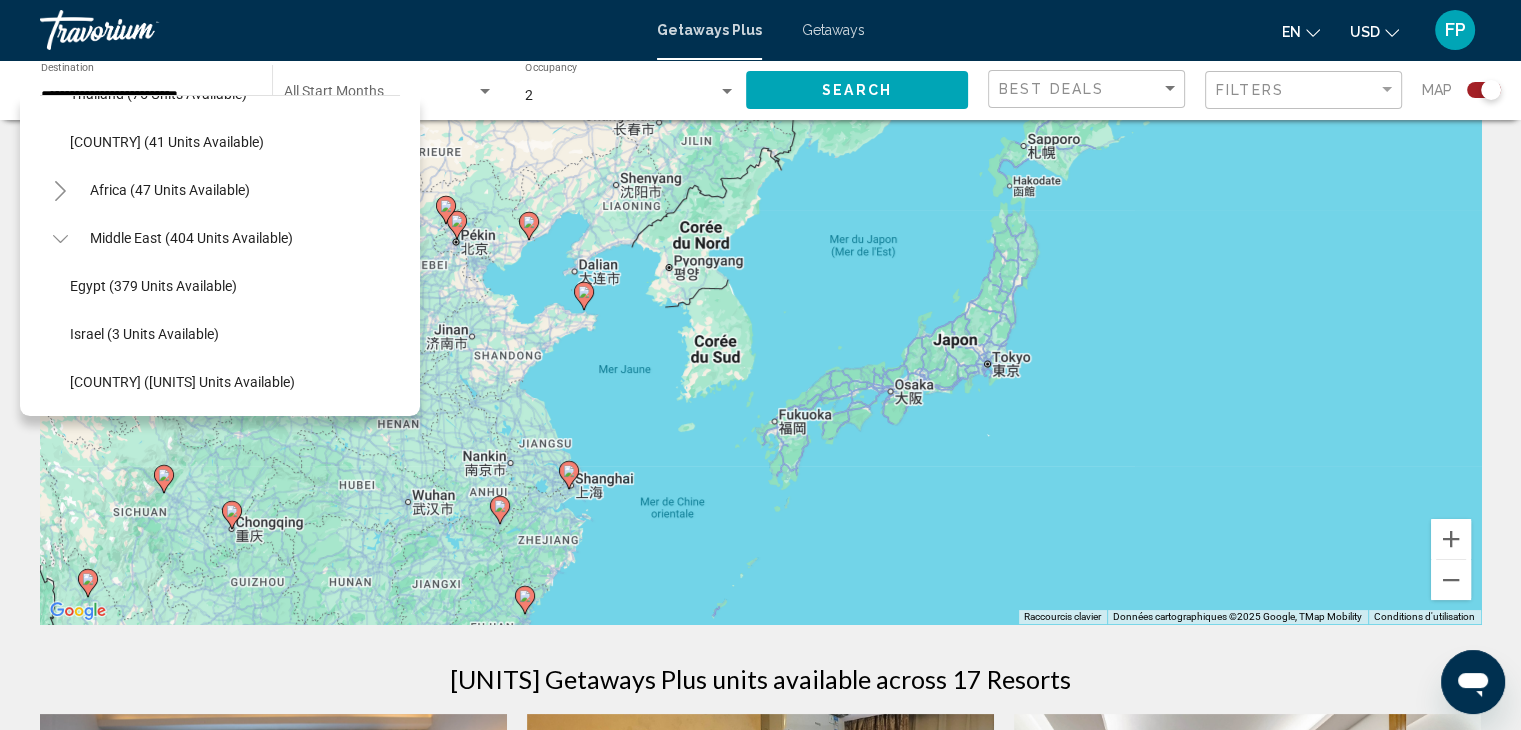 scroll, scrollTop: 963, scrollLeft: 0, axis: vertical 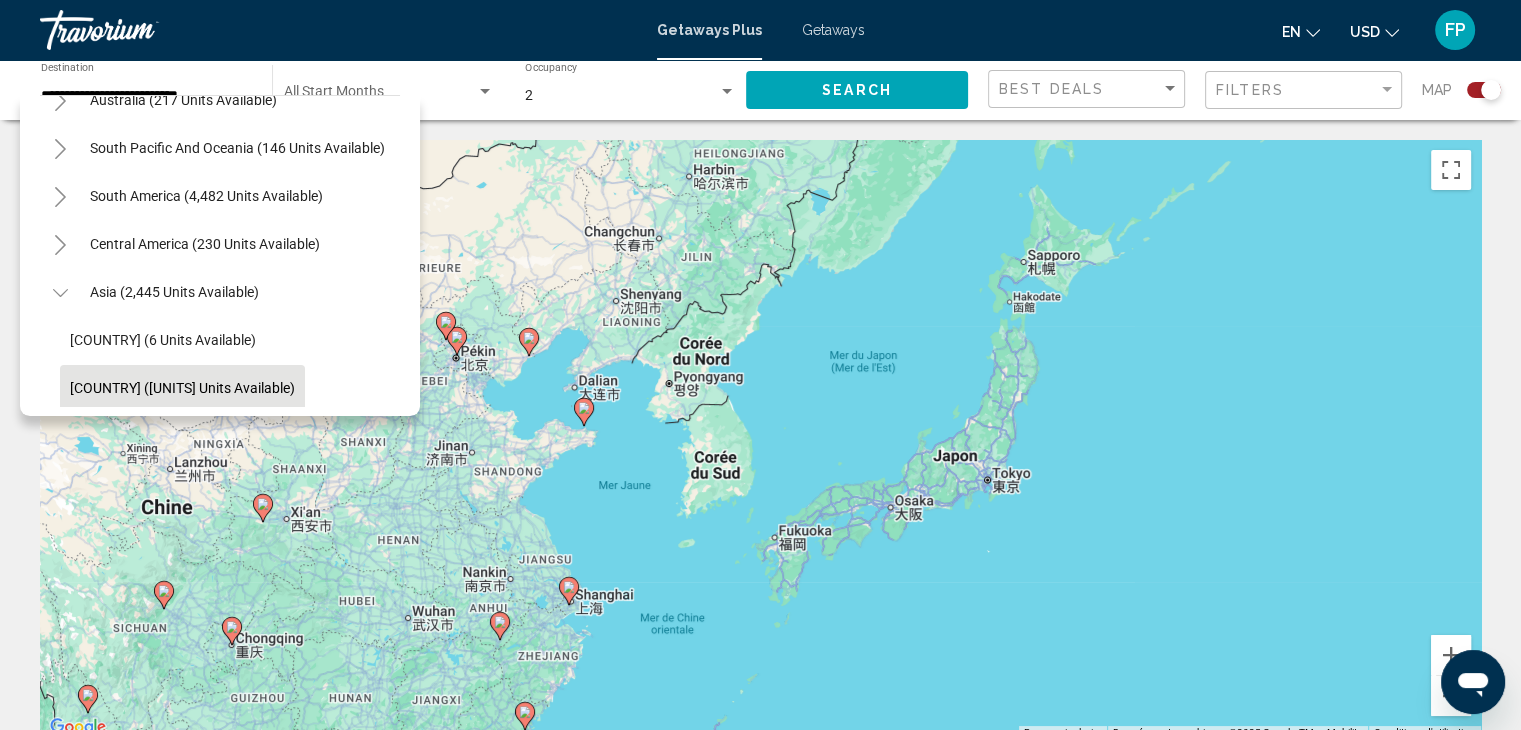 click 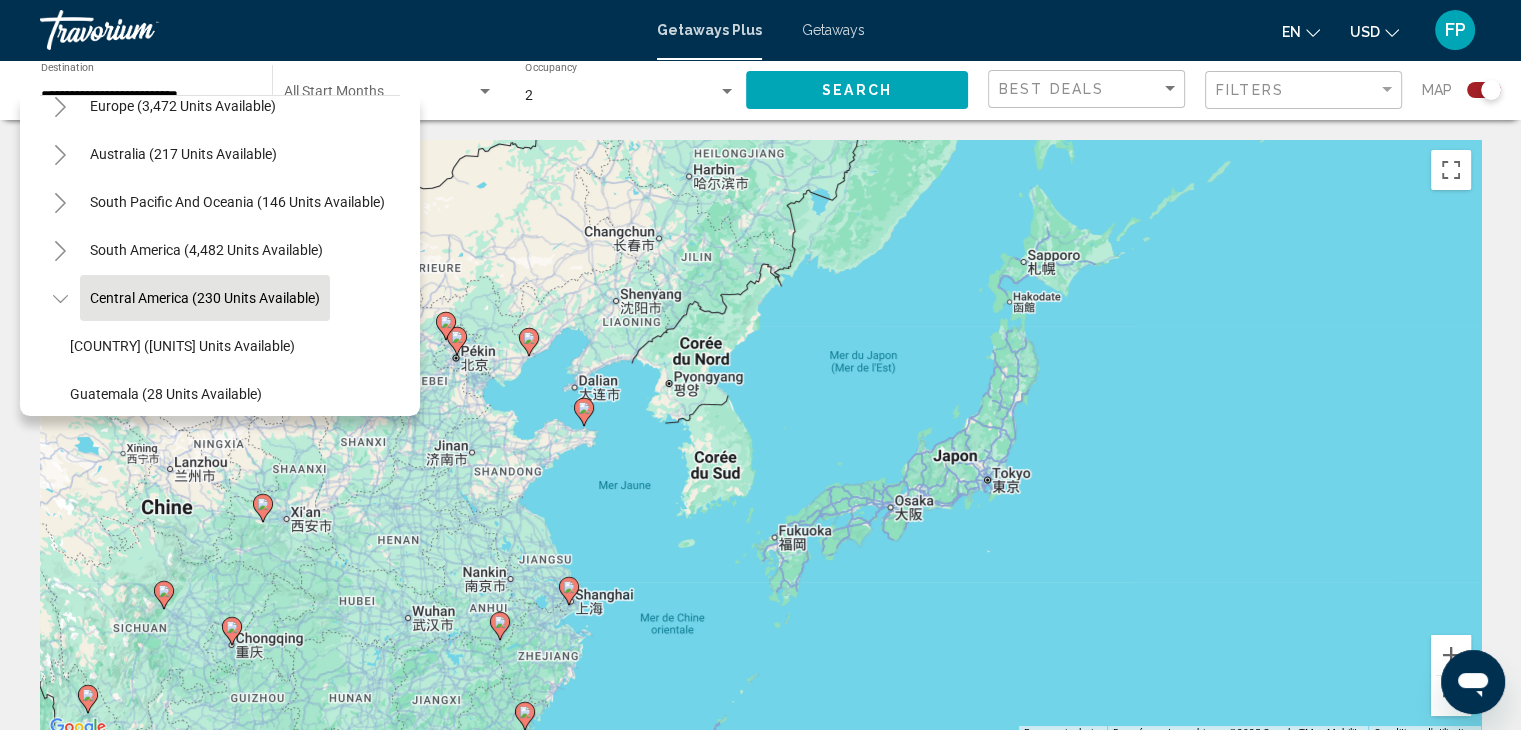 scroll, scrollTop: 262, scrollLeft: 0, axis: vertical 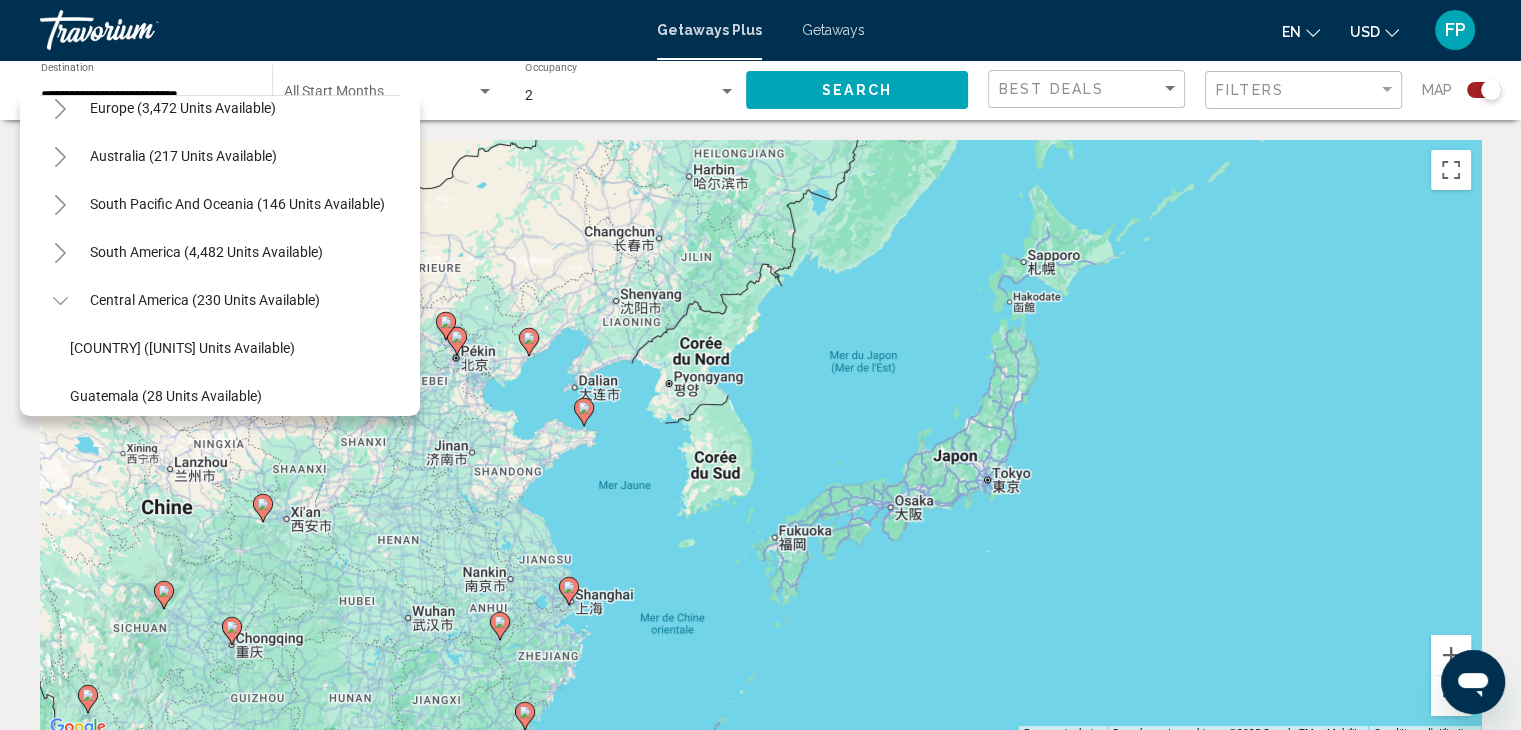 click 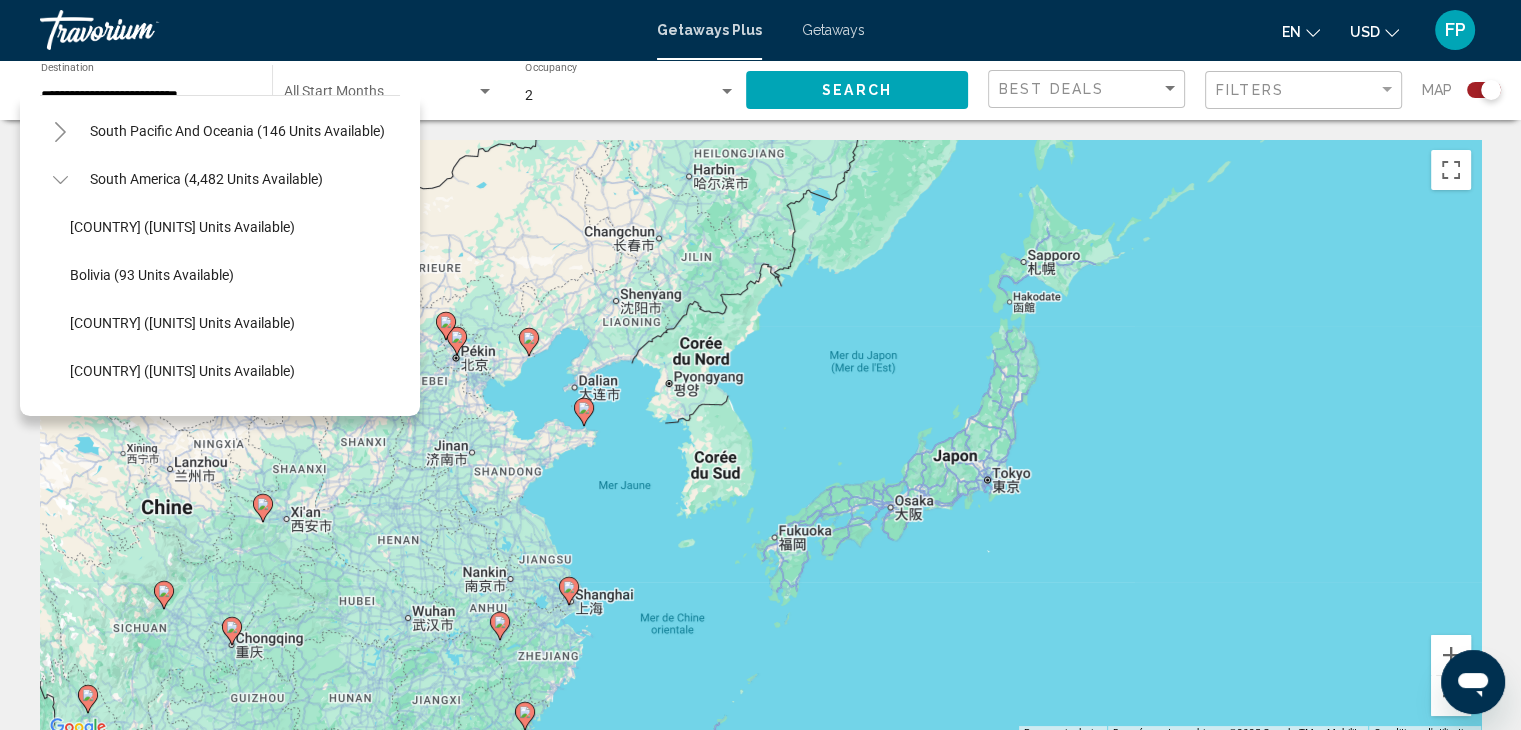 scroll, scrollTop: 327, scrollLeft: 0, axis: vertical 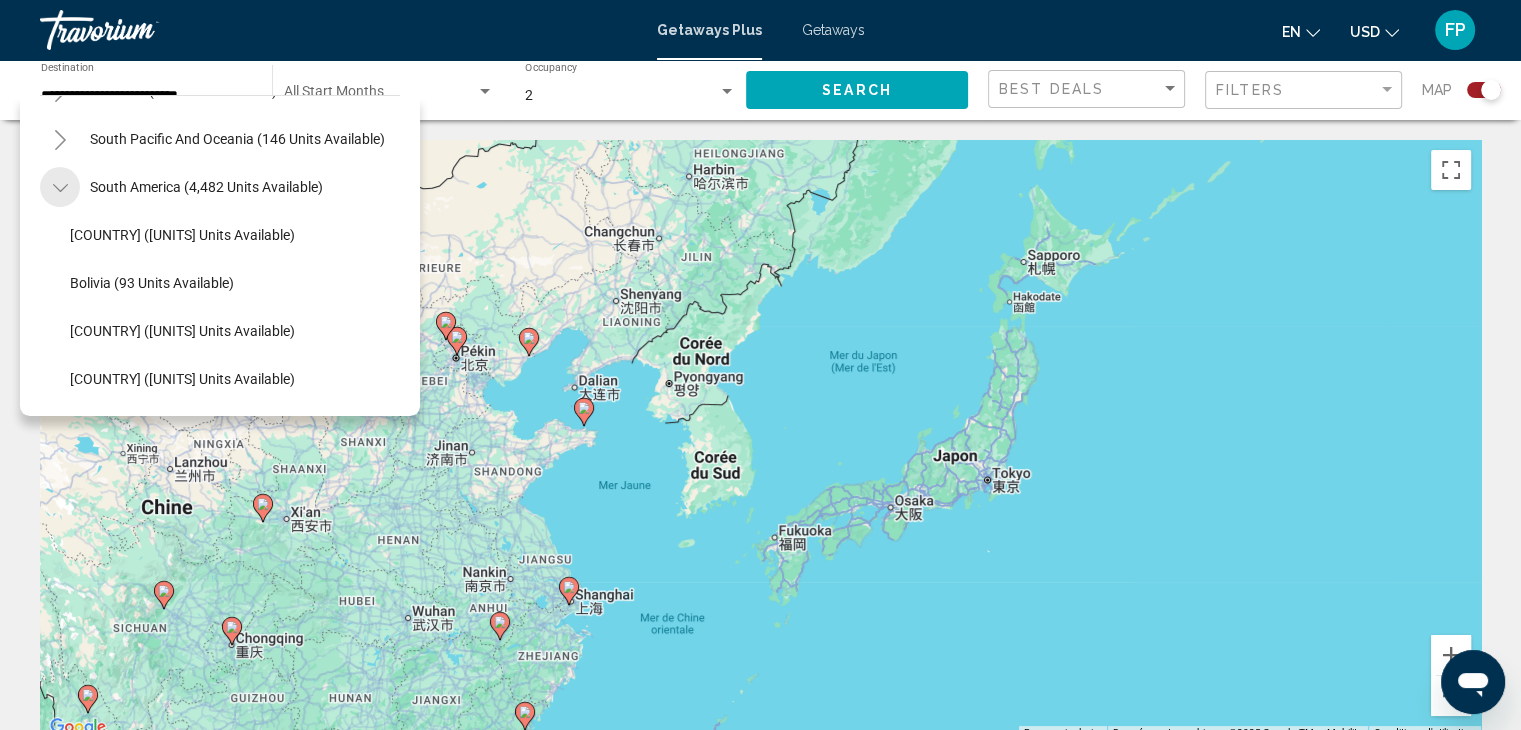 click 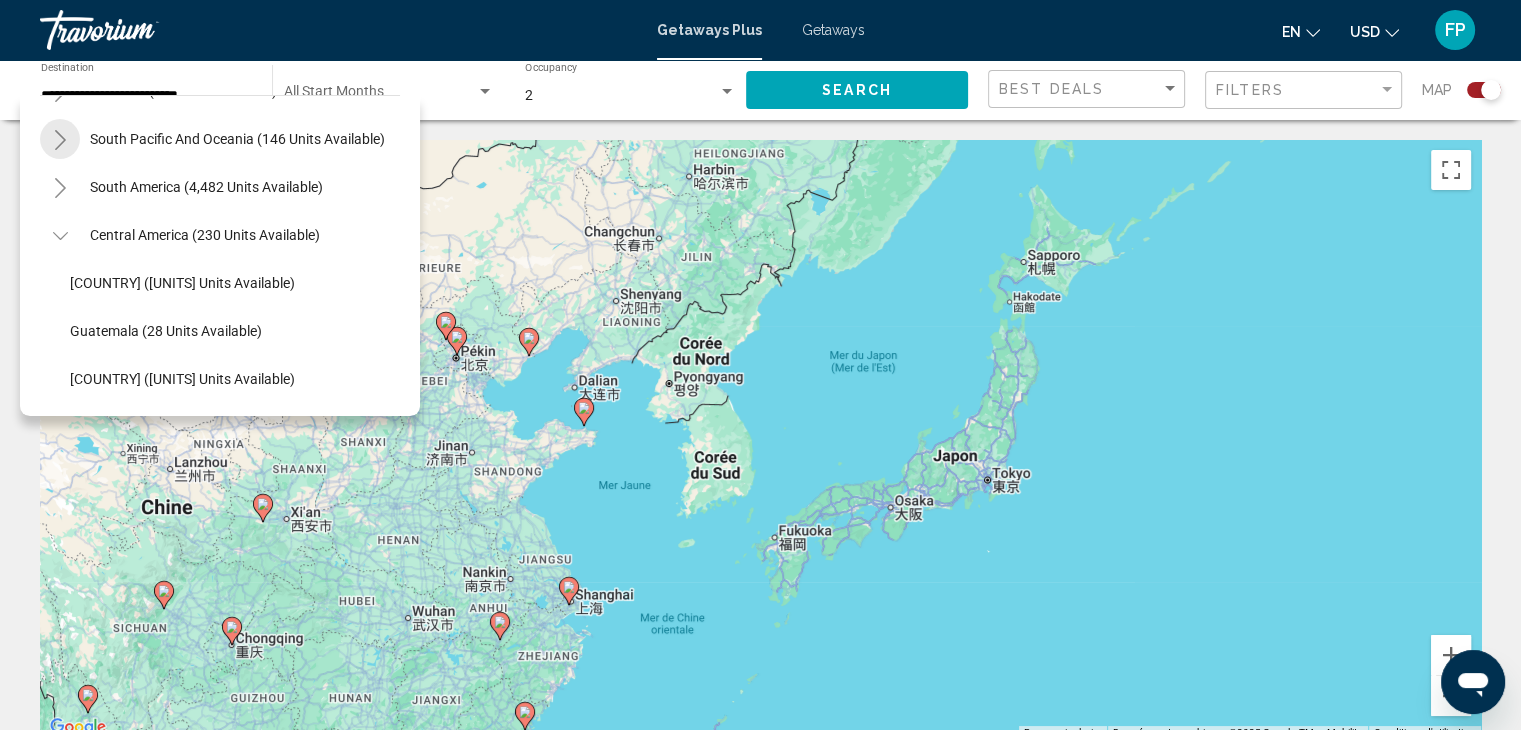 click 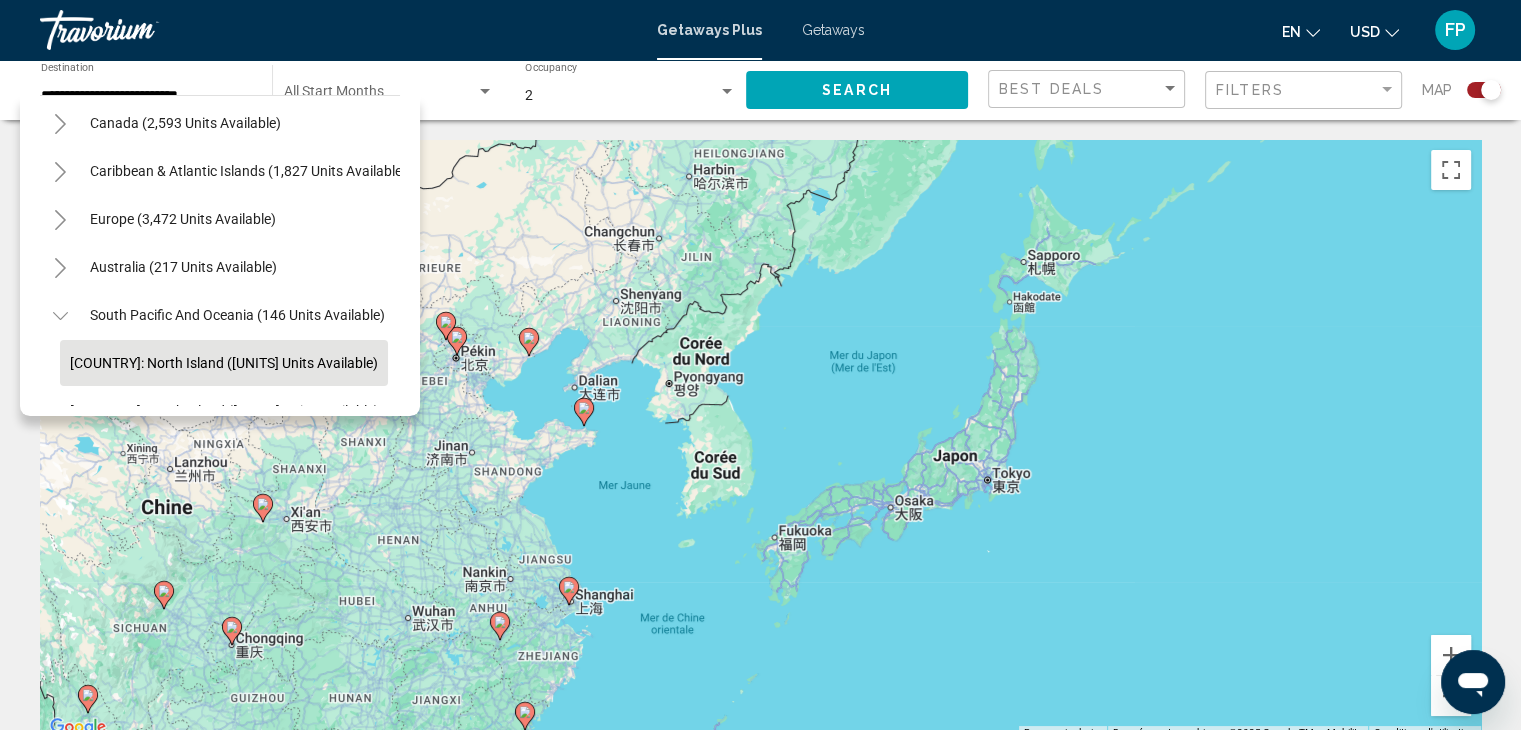 scroll, scrollTop: 149, scrollLeft: 0, axis: vertical 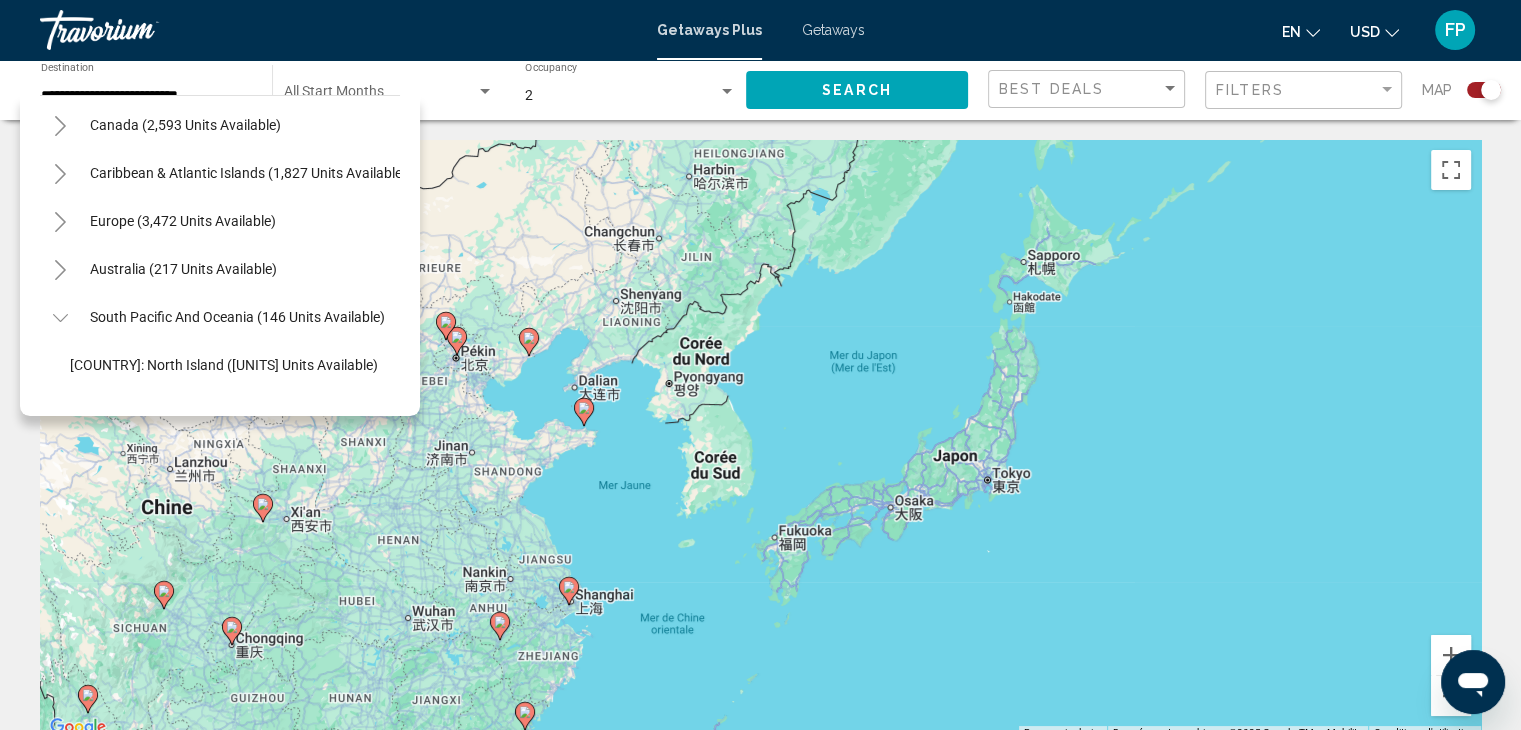 click 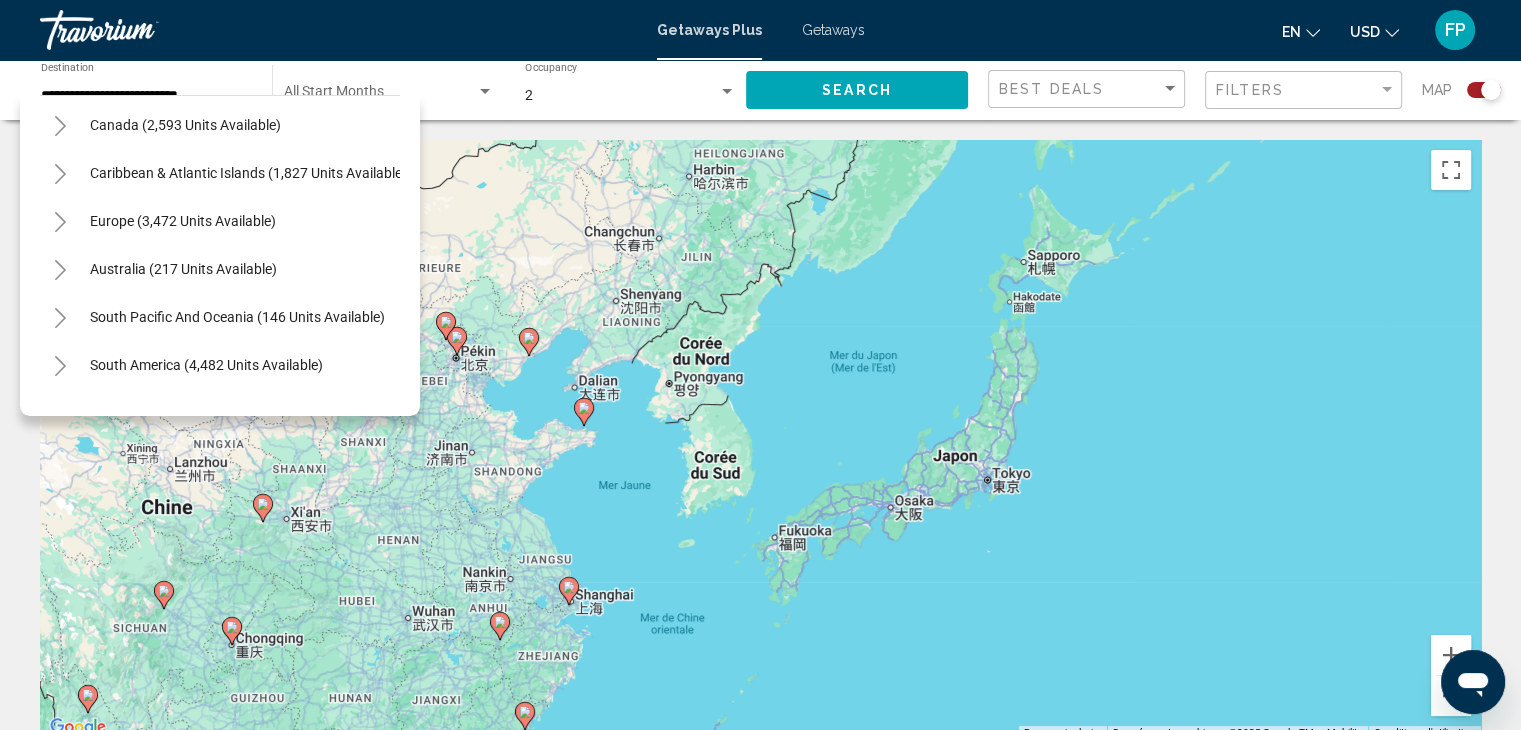 click on "Pour activer le glissement avec le clavier, appuyez sur Alt+Entrée. Une fois ce mode activé, utilisez les touches fléchées pour déplacer le repère. Pour valider le déplacement, appuyez sur Entrée. Pour annuler, appuyez sur Échap." at bounding box center (760, 440) 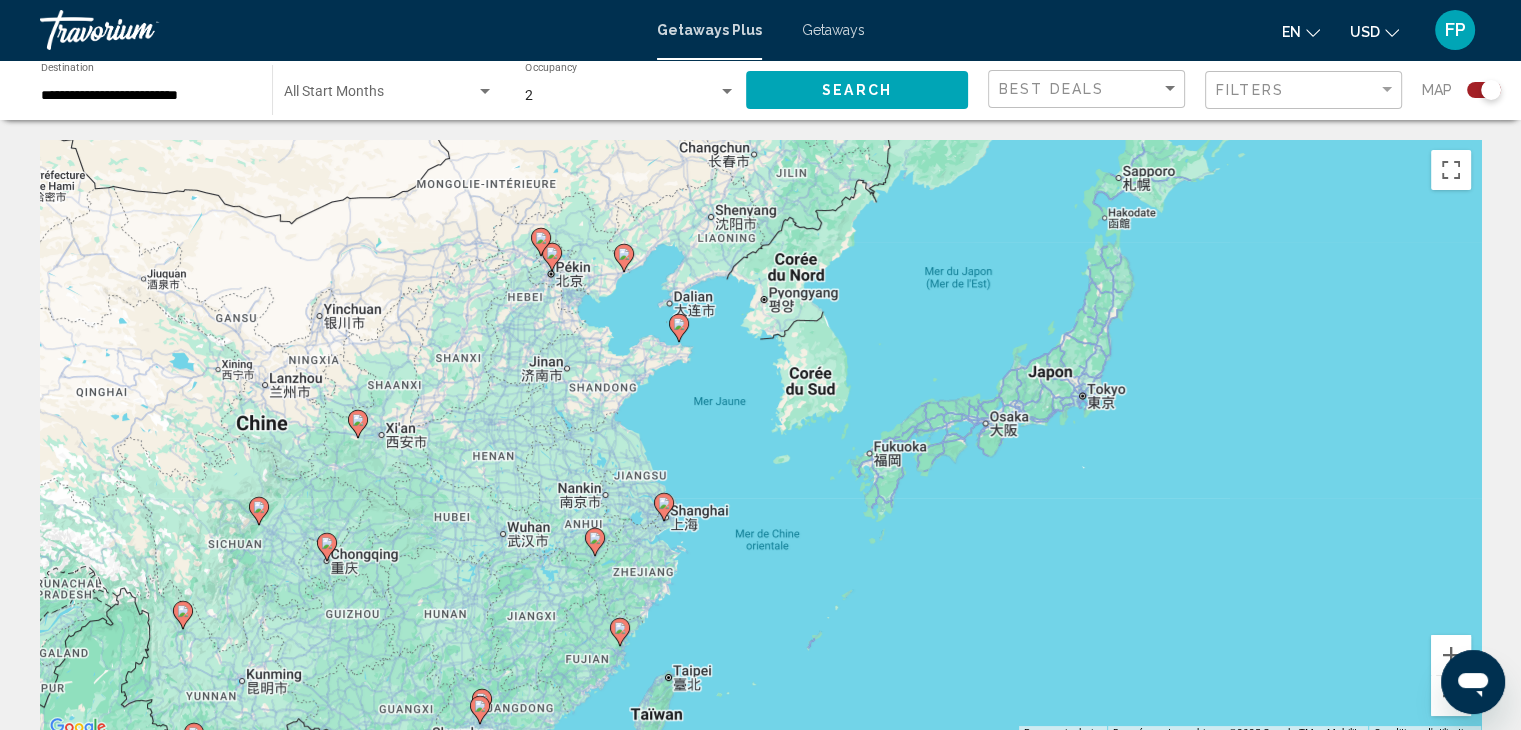 drag, startPoint x: 366, startPoint y: 517, endPoint x: 468, endPoint y: 429, distance: 134.71451 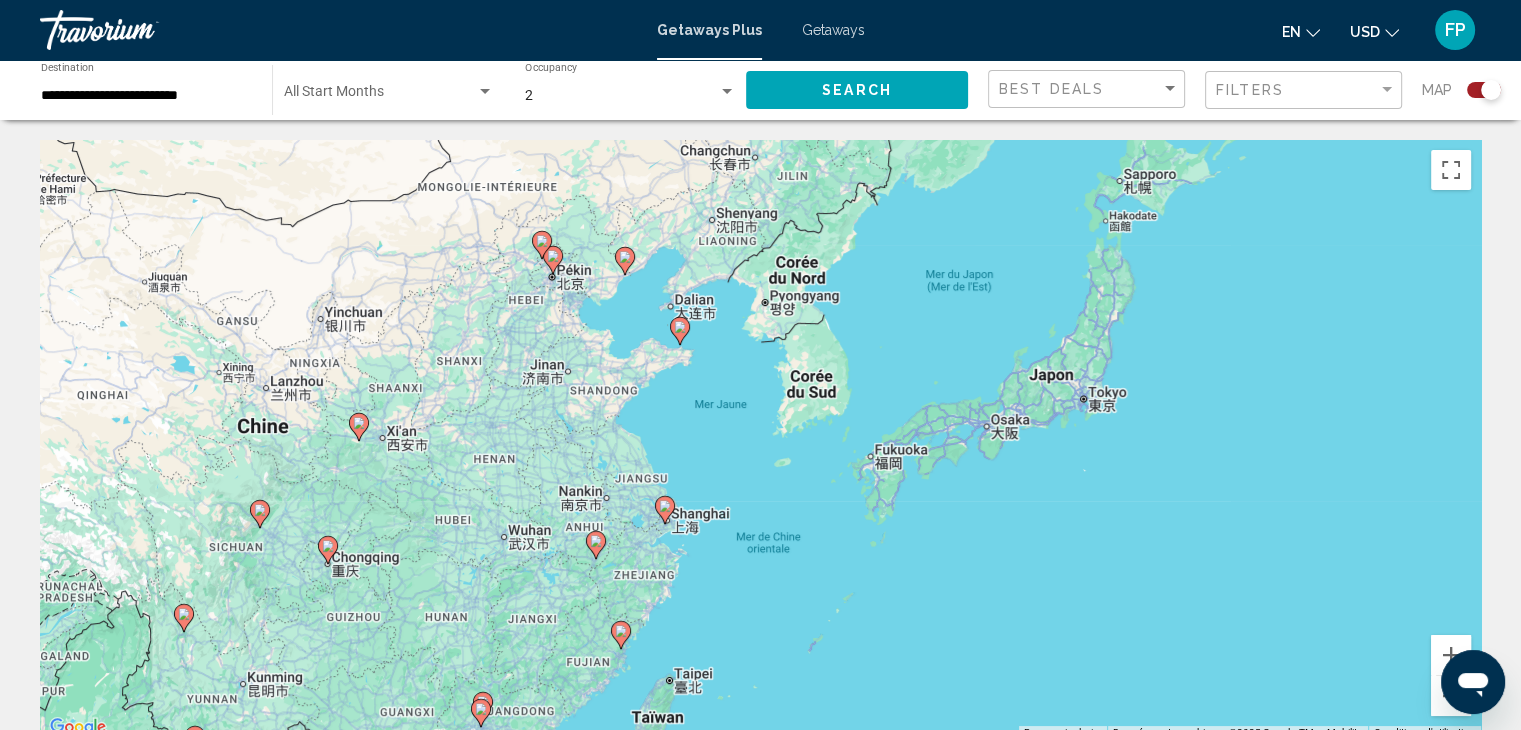 click 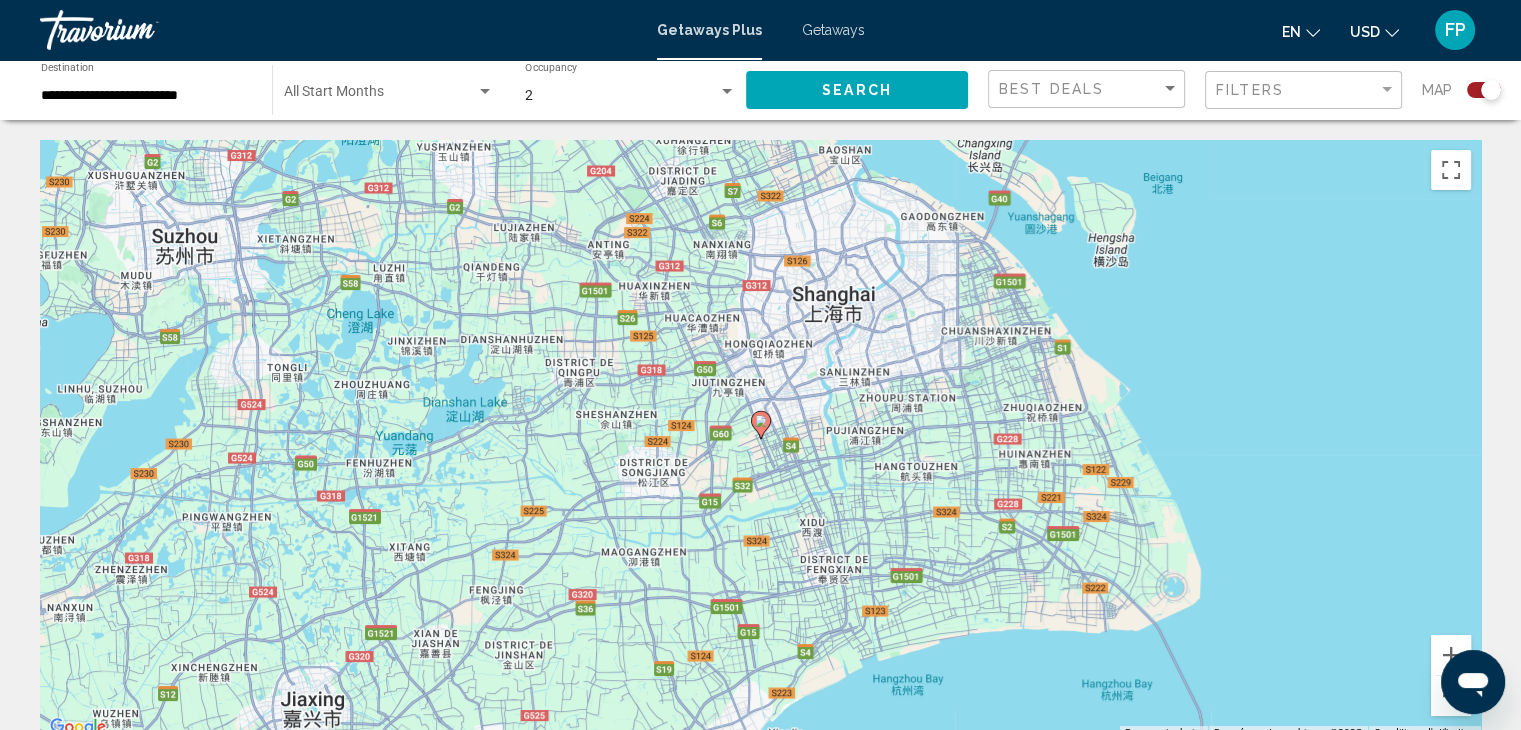 click 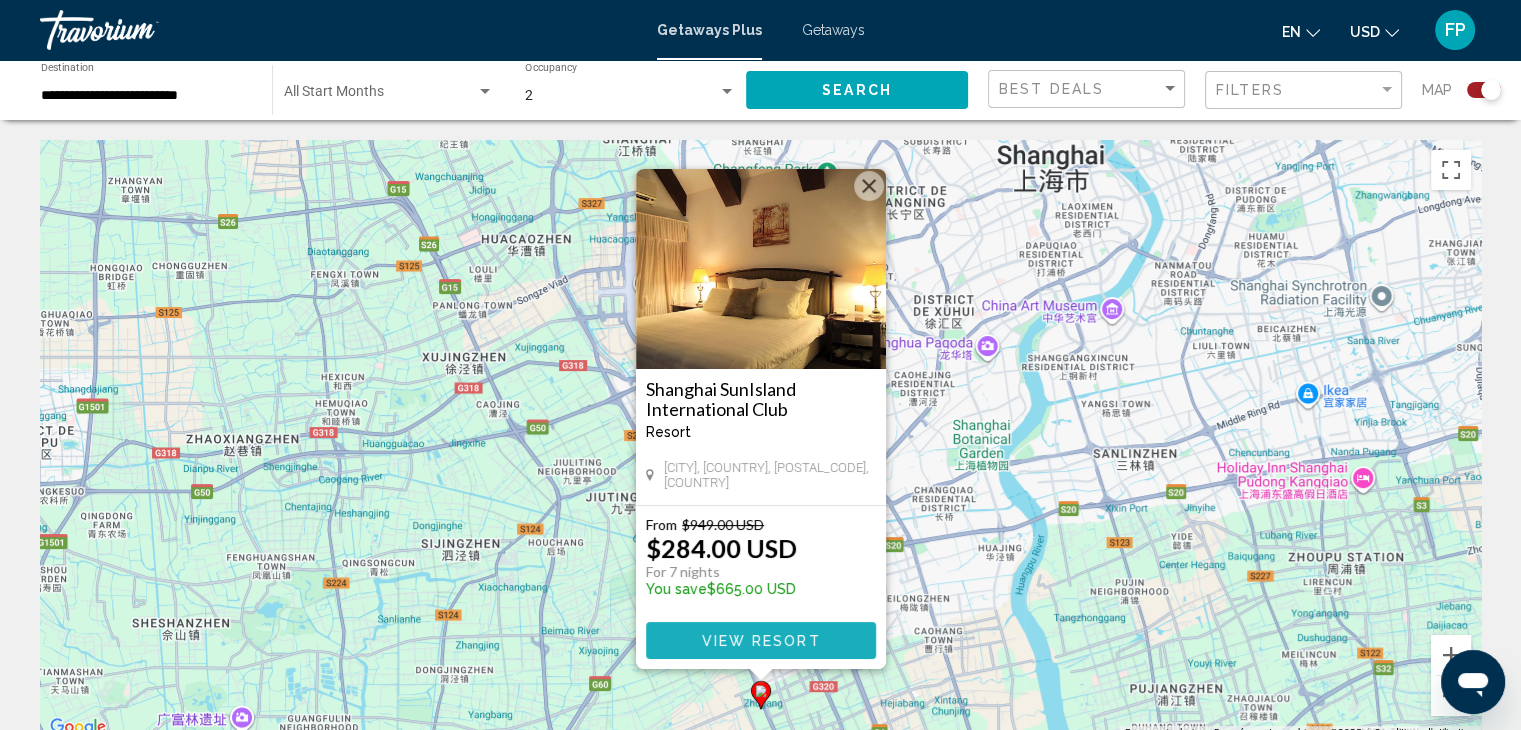 click on "View Resort" at bounding box center [760, 641] 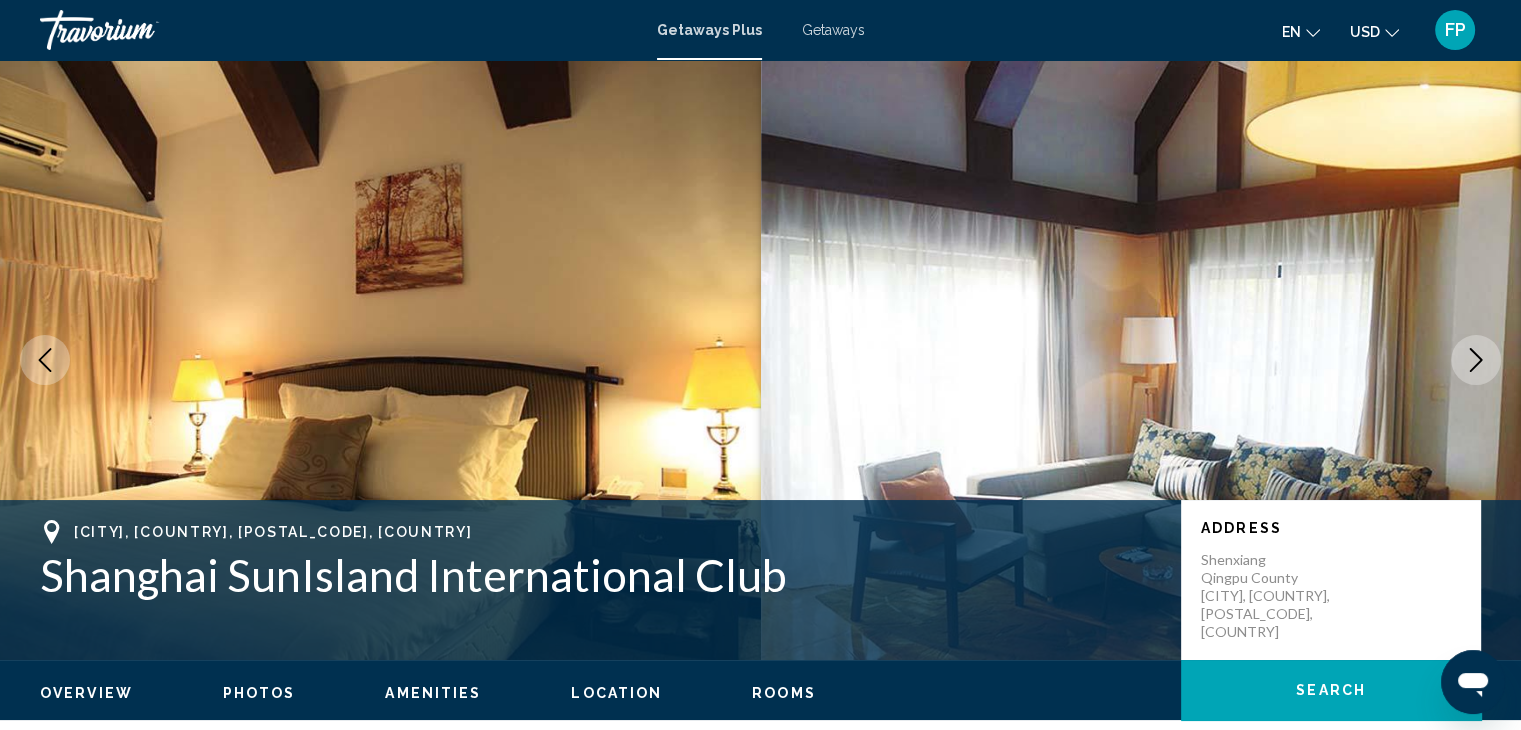 click 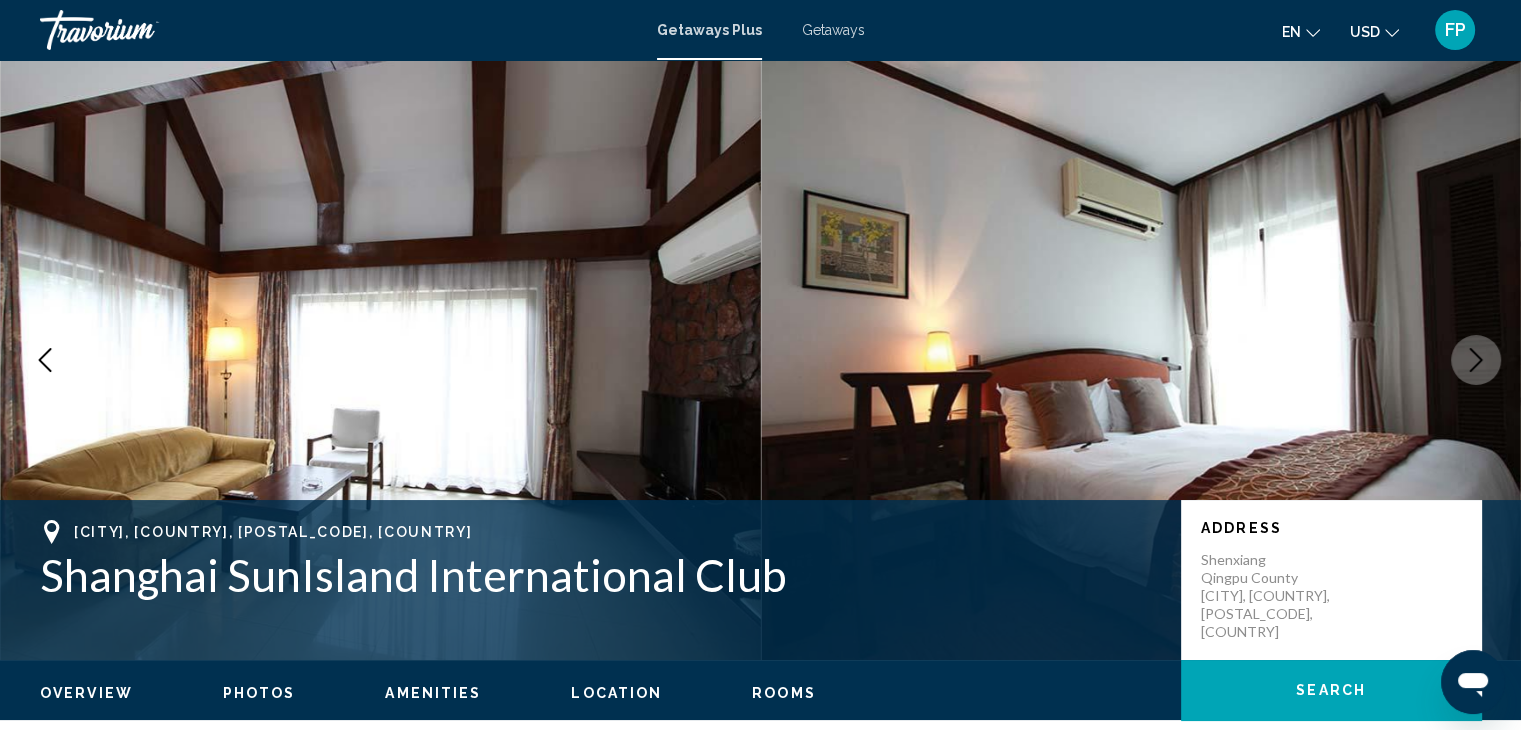 click 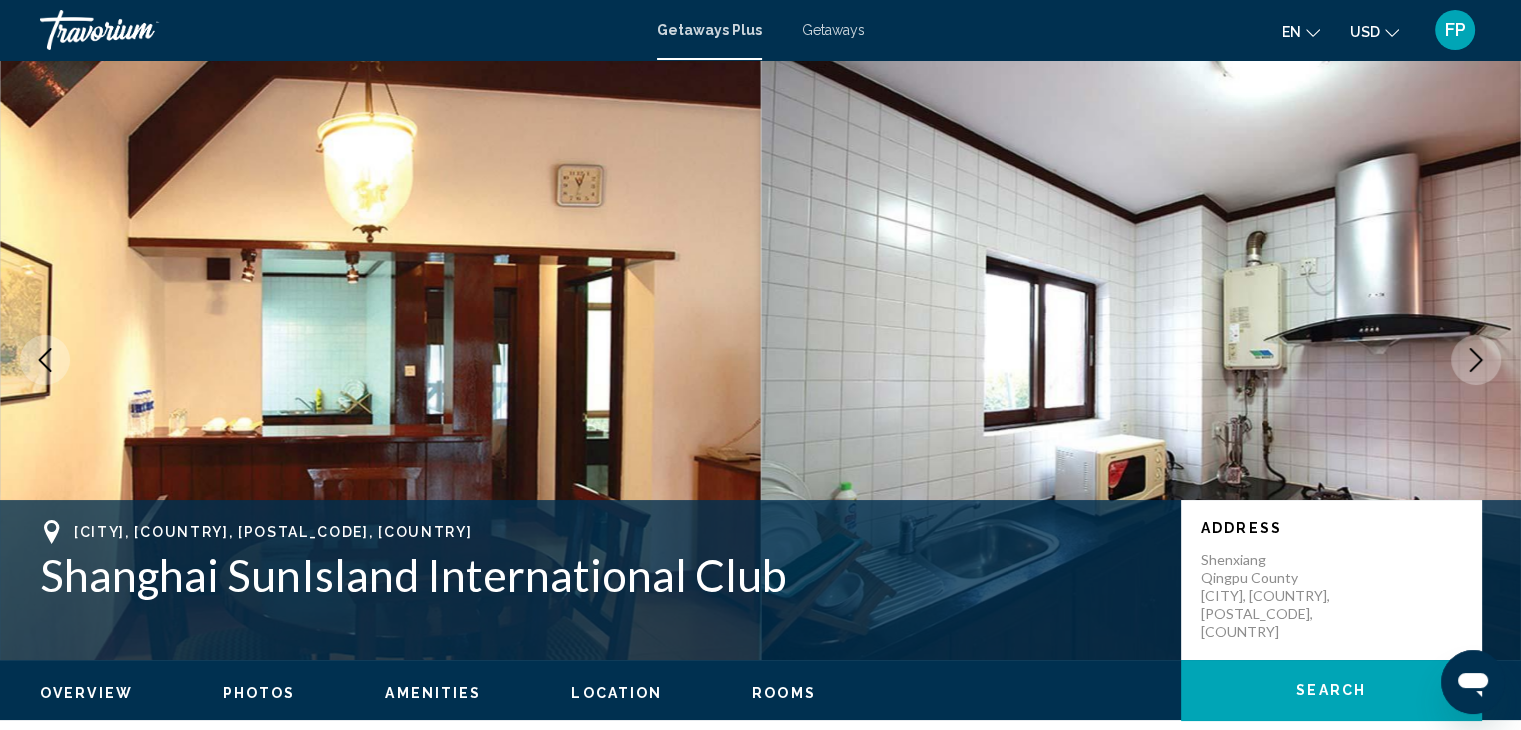 click 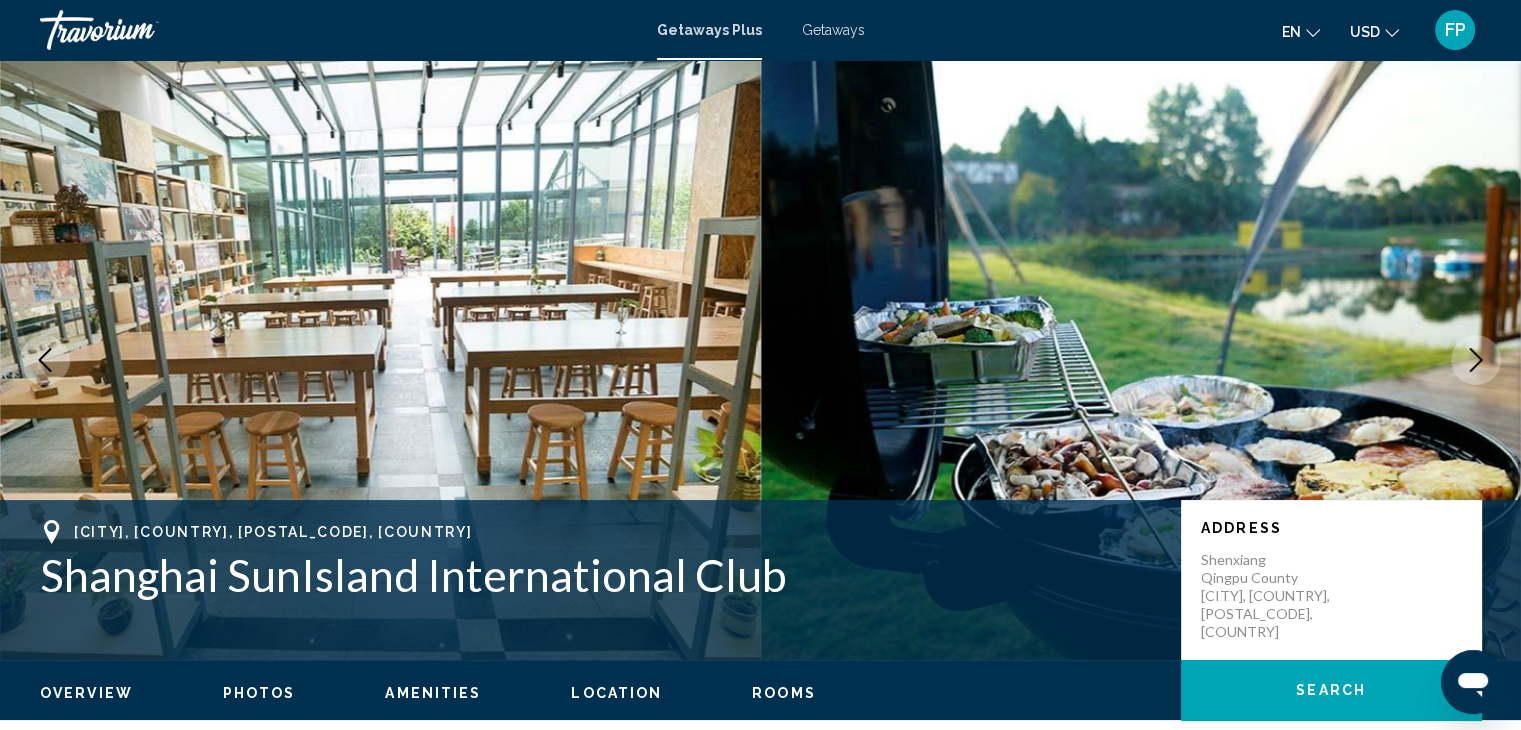 click 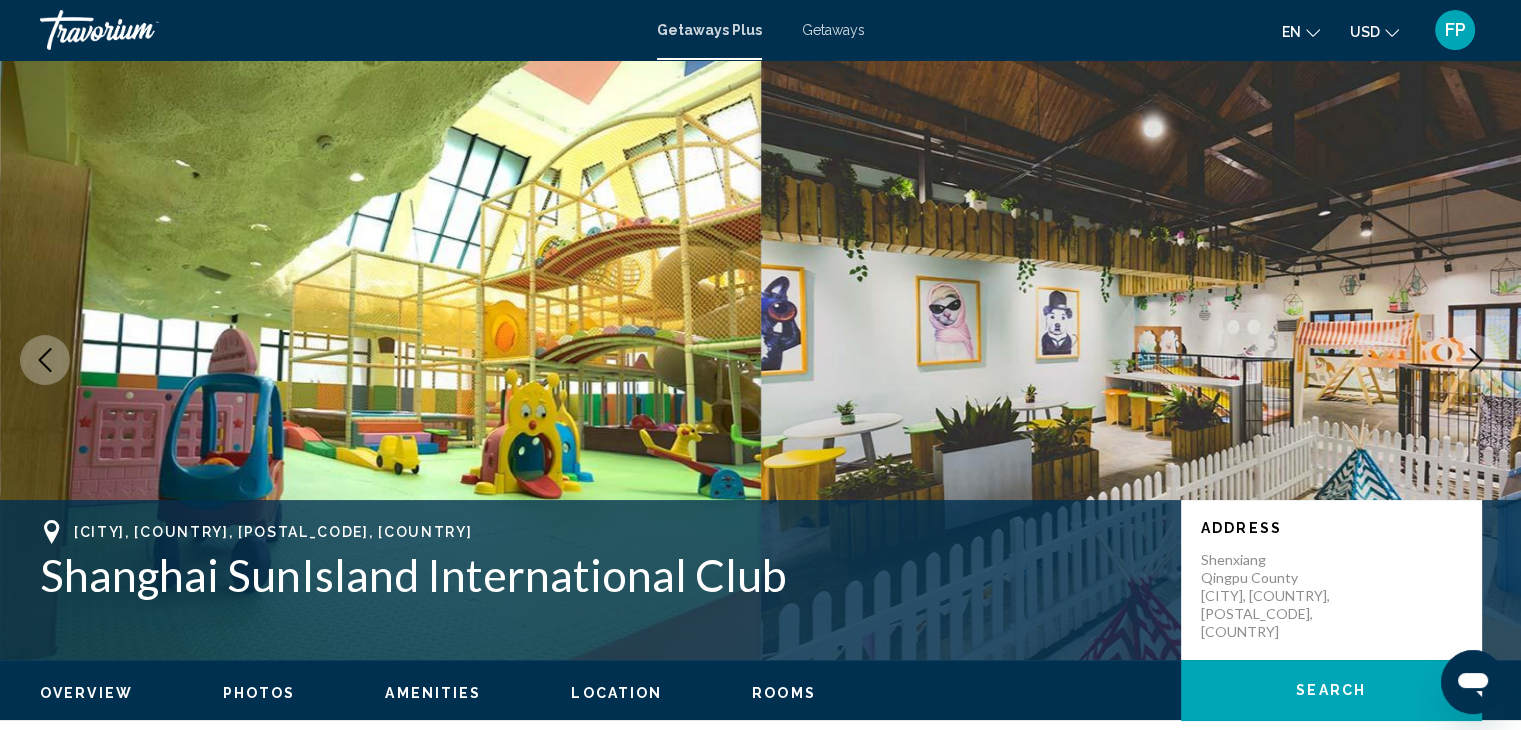 click 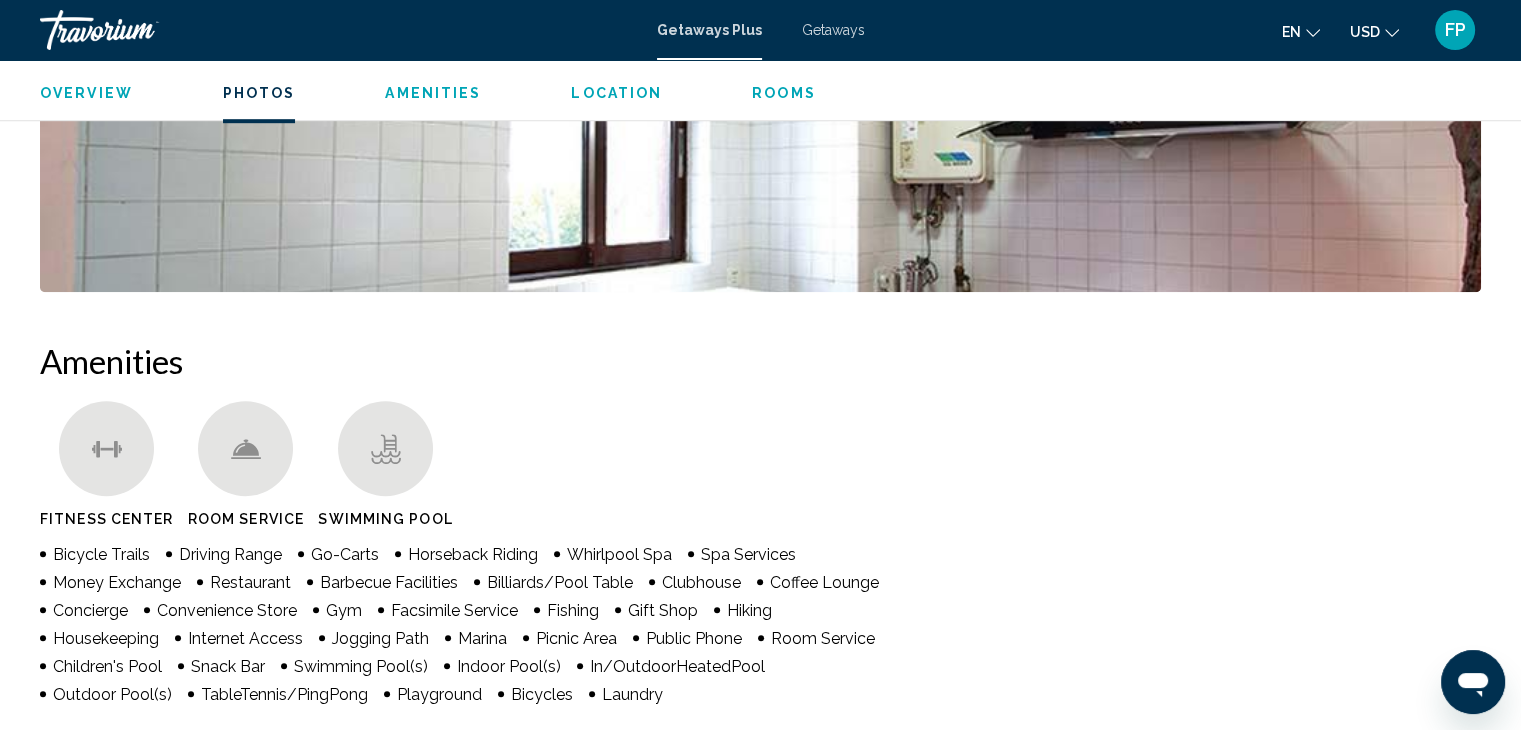 scroll, scrollTop: 1290, scrollLeft: 0, axis: vertical 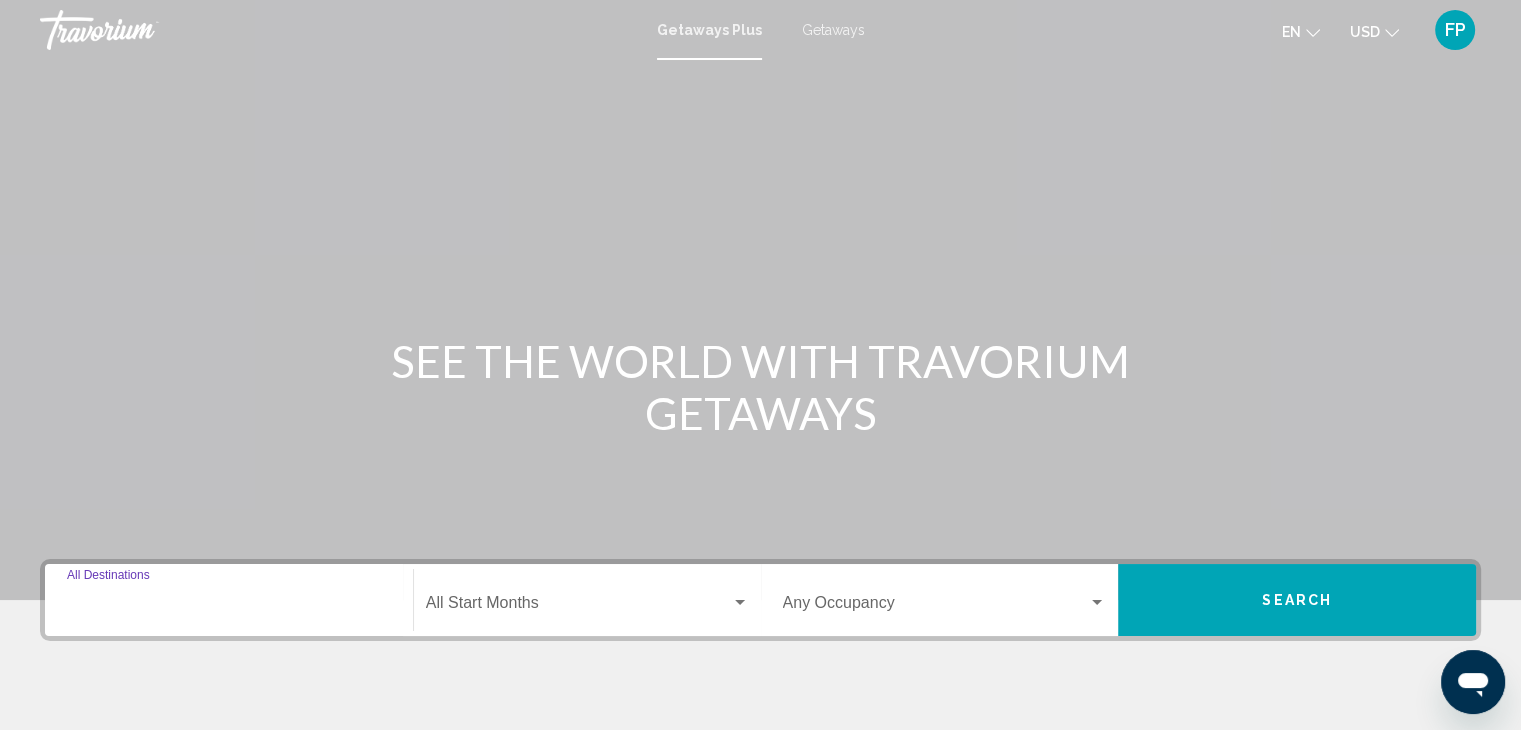 click on "Destination All Destinations" at bounding box center [229, 607] 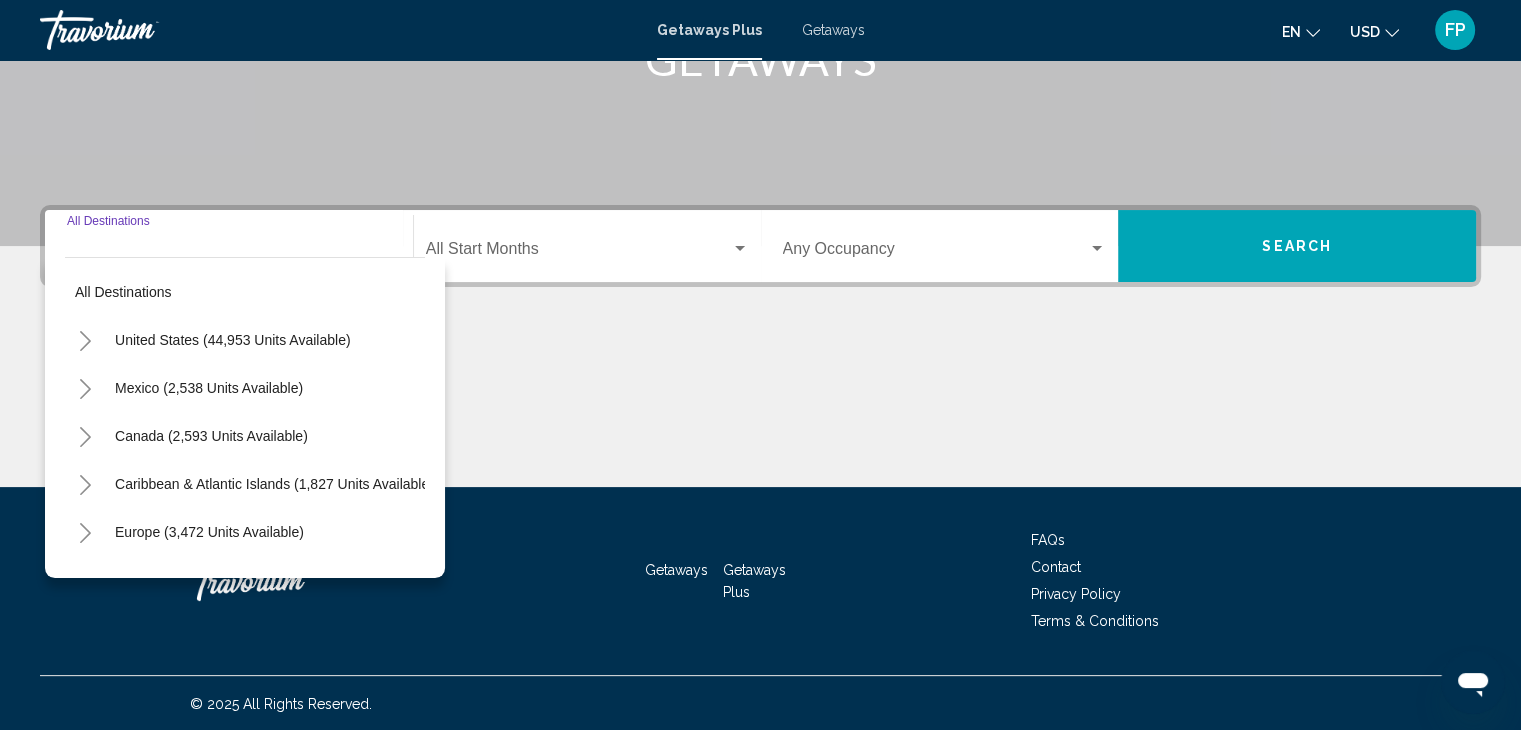 scroll, scrollTop: 356, scrollLeft: 0, axis: vertical 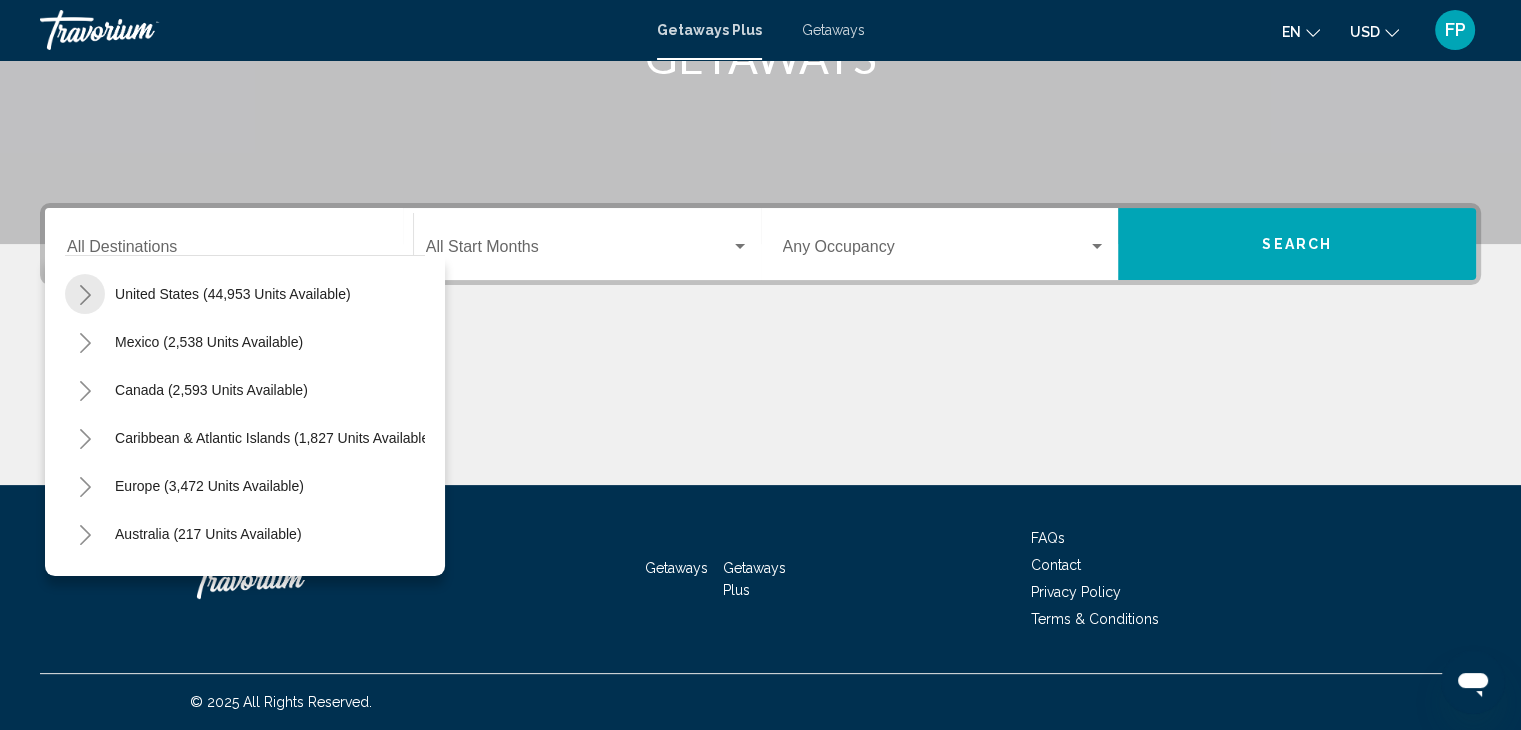 click 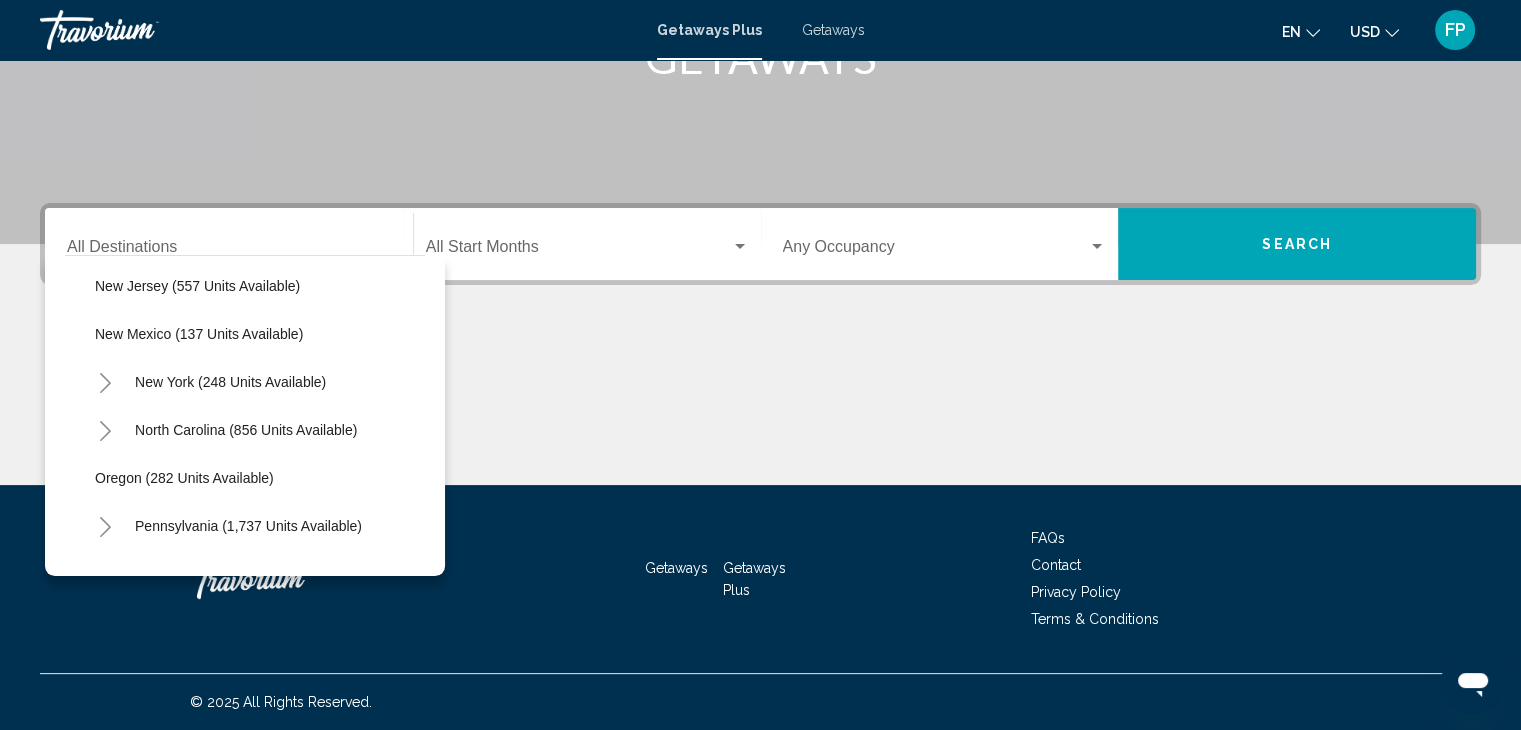 scroll, scrollTop: 1307, scrollLeft: 0, axis: vertical 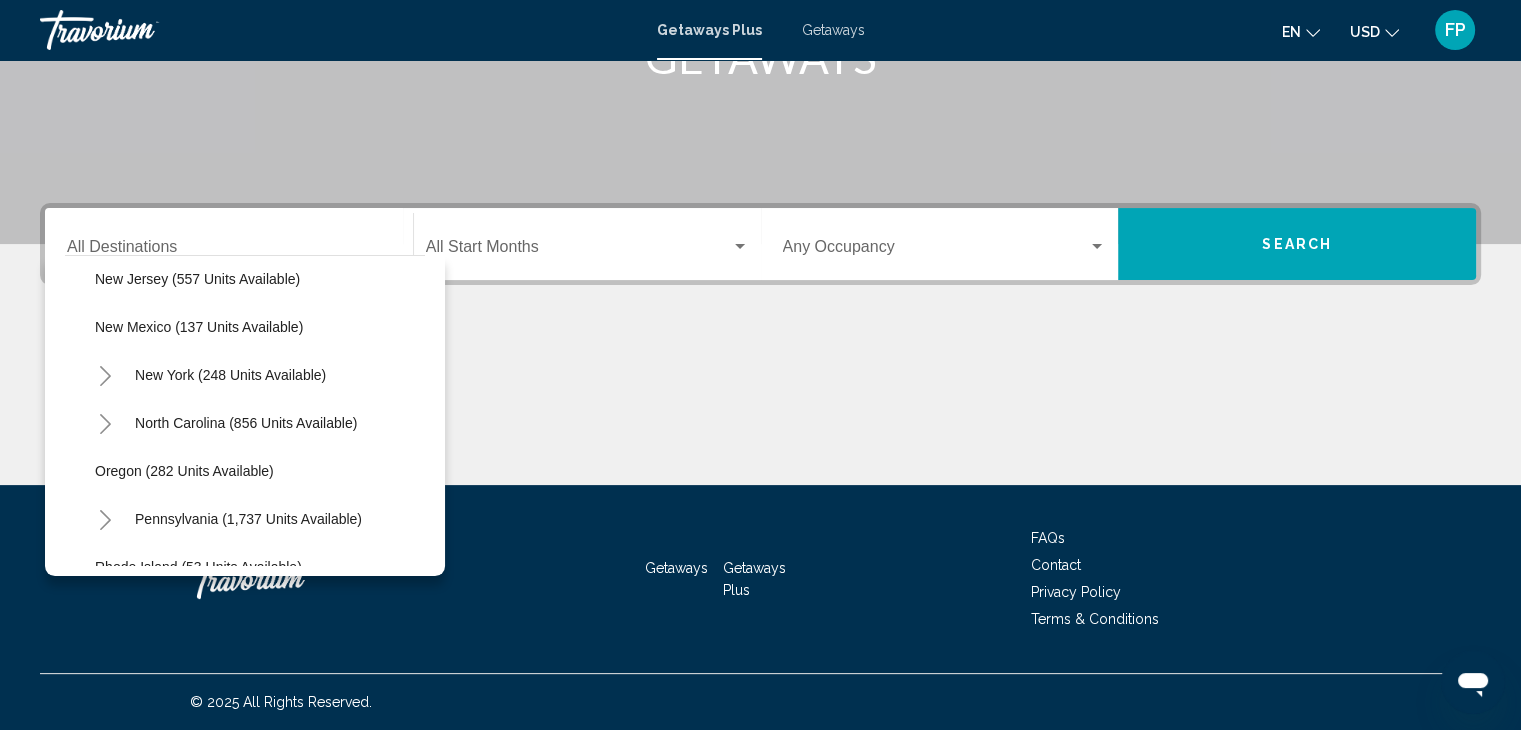 click 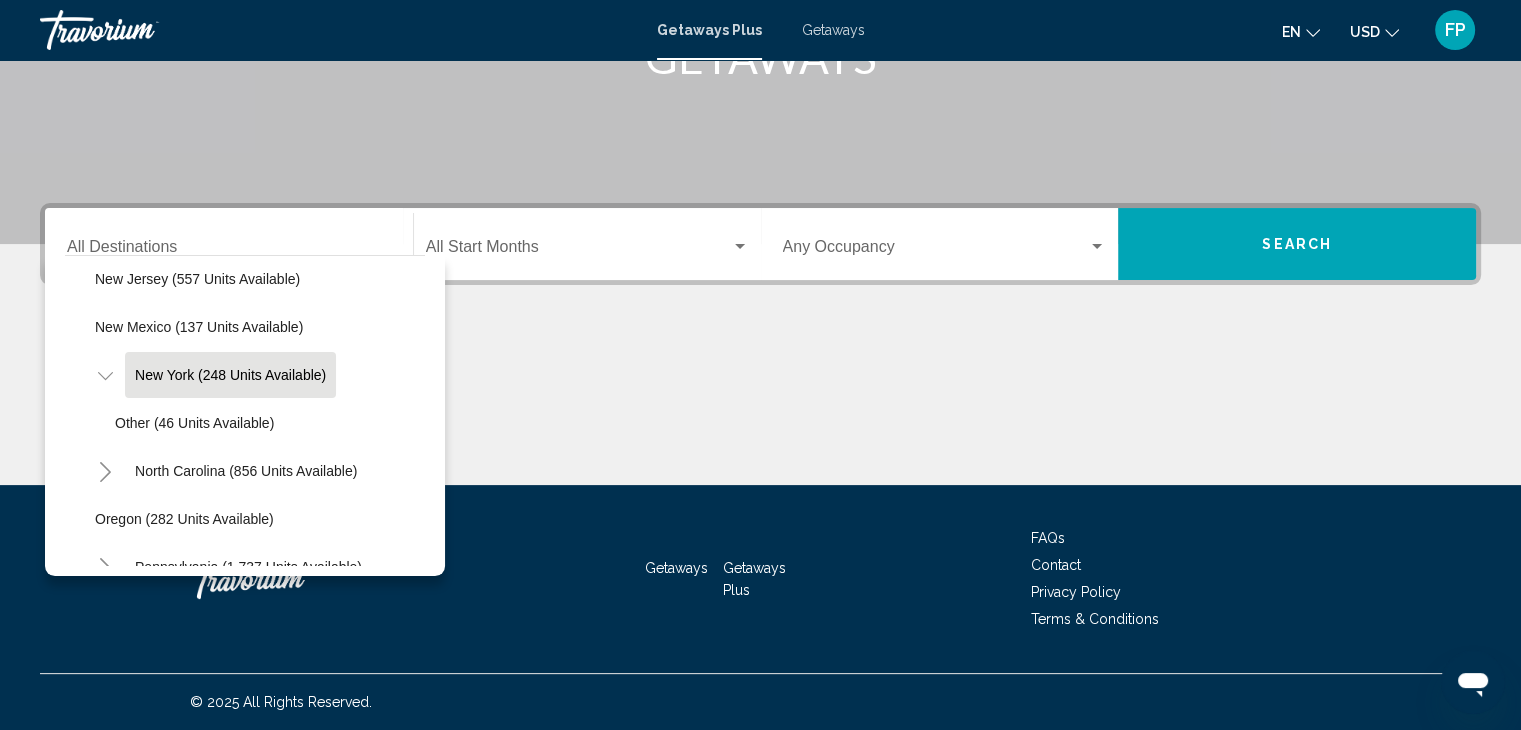 click on "New York (248 units available)" 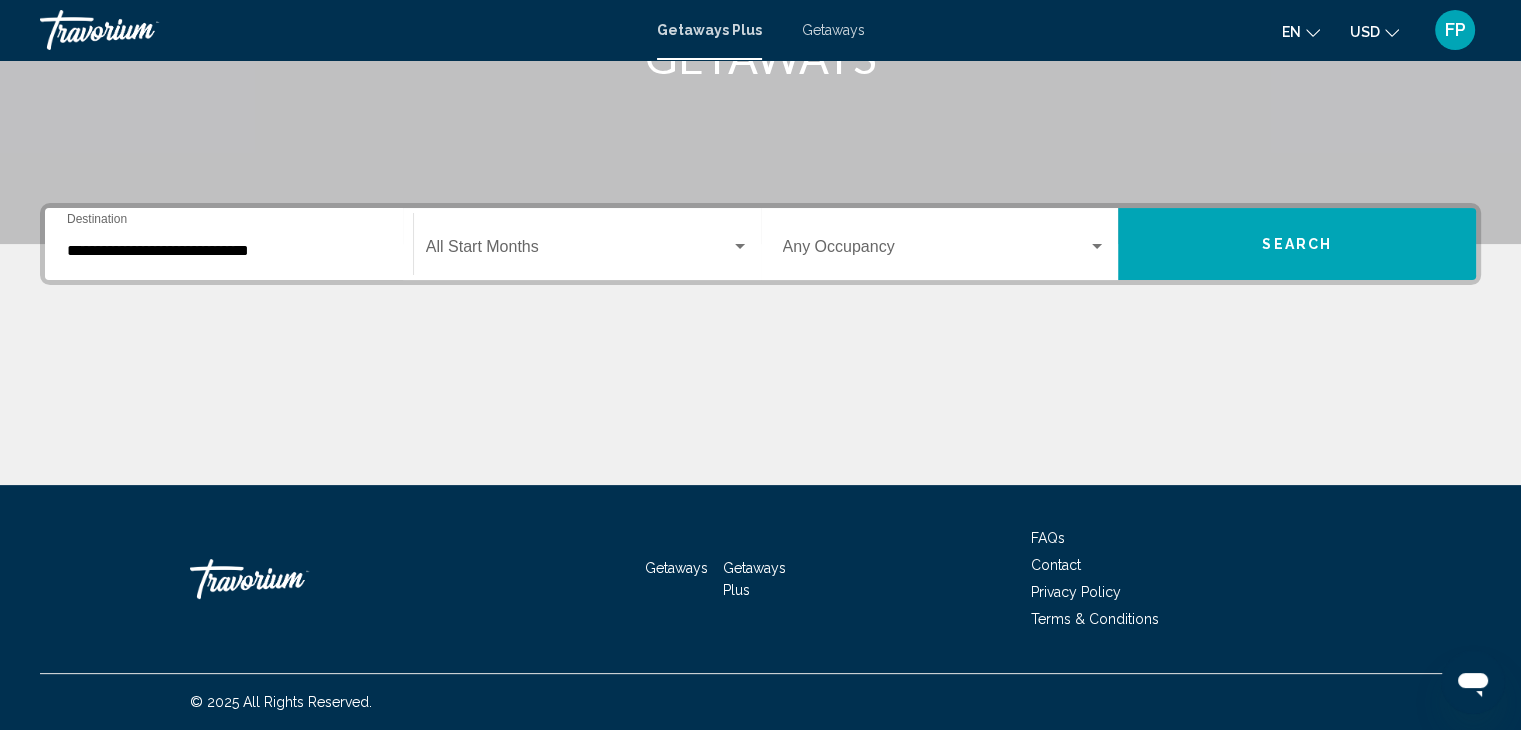 click on "Occupancy Any Occupancy" at bounding box center [945, 244] 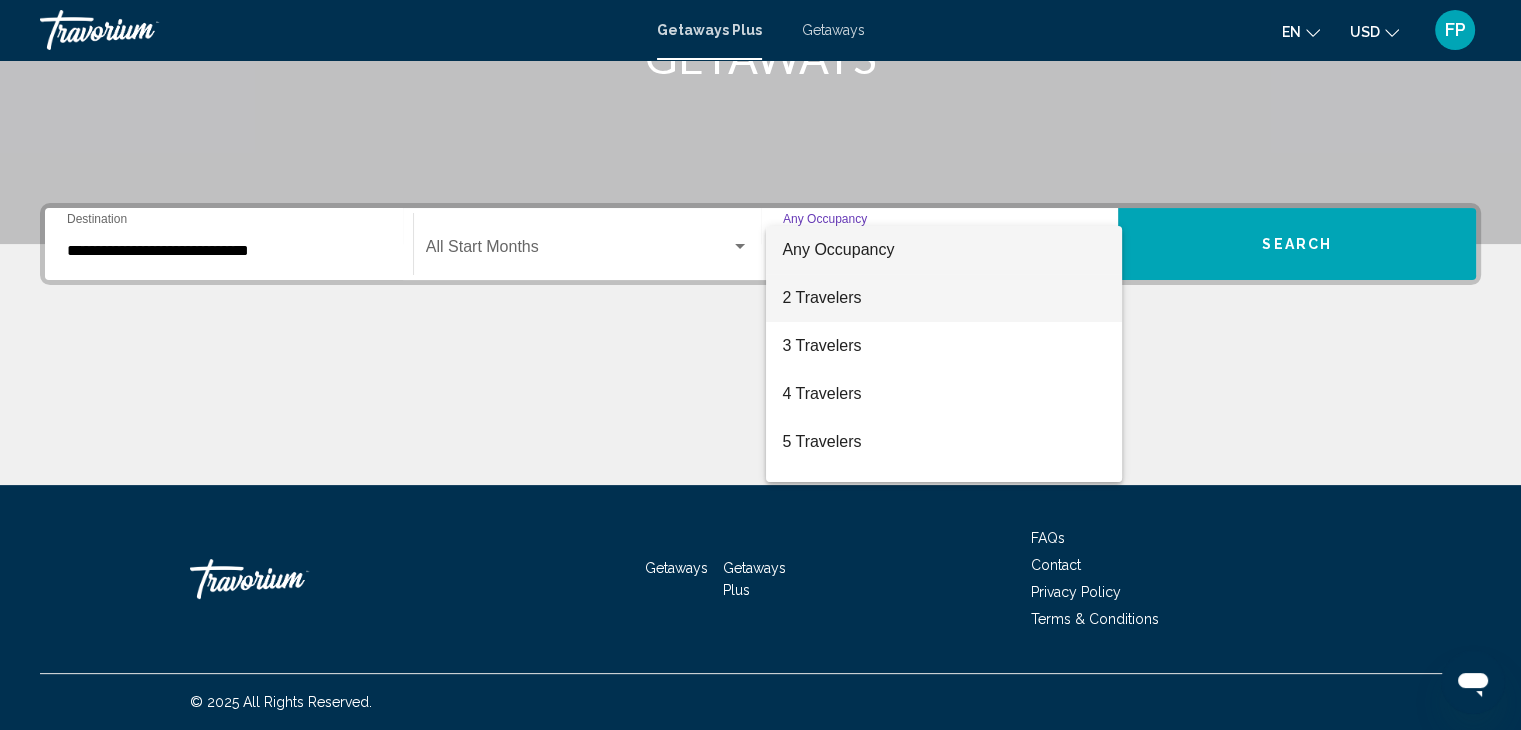 click on "2 Travelers" at bounding box center [944, 298] 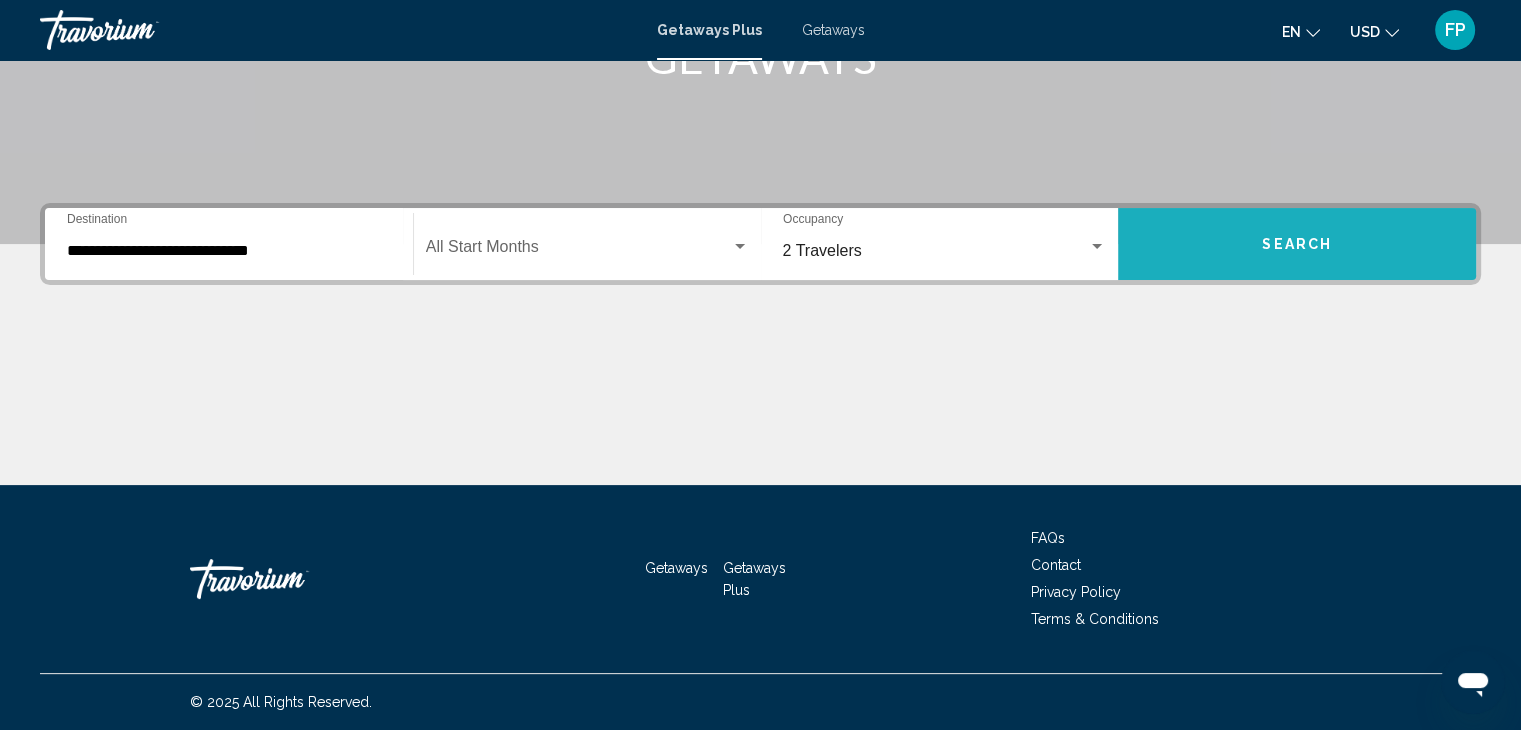 click on "Search" at bounding box center [1297, 244] 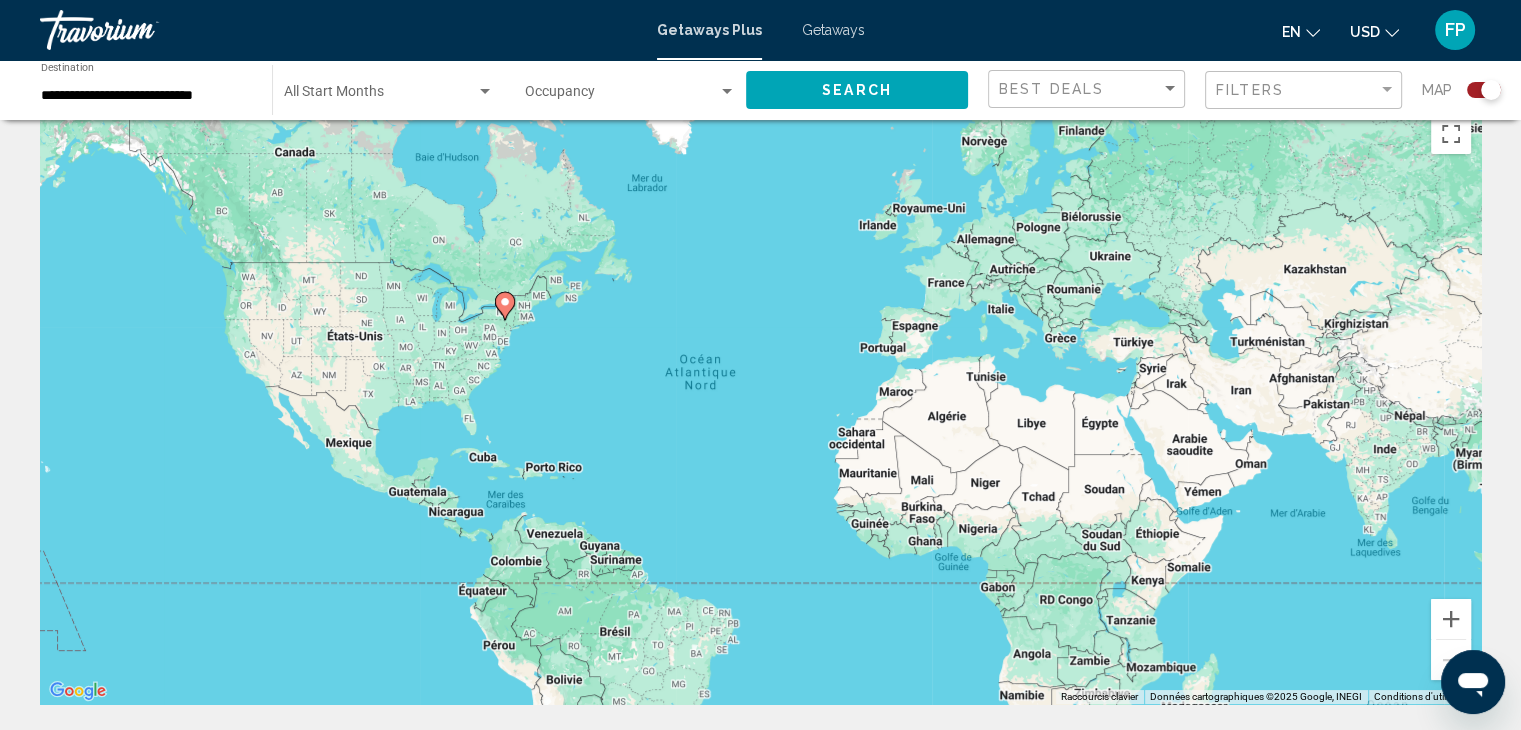 scroll, scrollTop: 38, scrollLeft: 0, axis: vertical 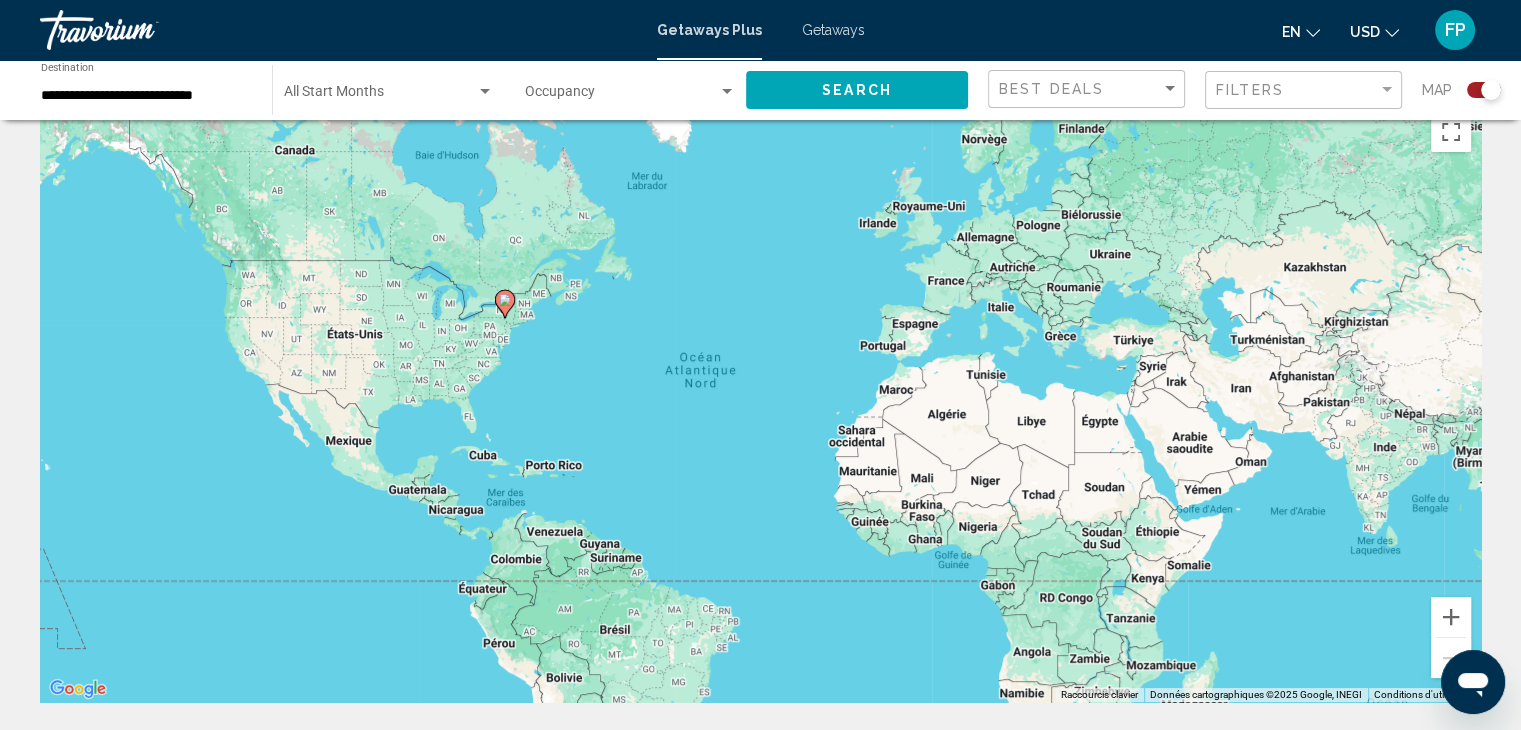 click on "Pour activer le glissement avec le clavier, appuyez sur Alt+Entrée. Une fois ce mode activé, utilisez les touches fléchées pour déplacer le repère. Pour valider le déplacement, appuyez sur Entrée. Pour annuler, appuyez sur Échap." at bounding box center [760, 402] 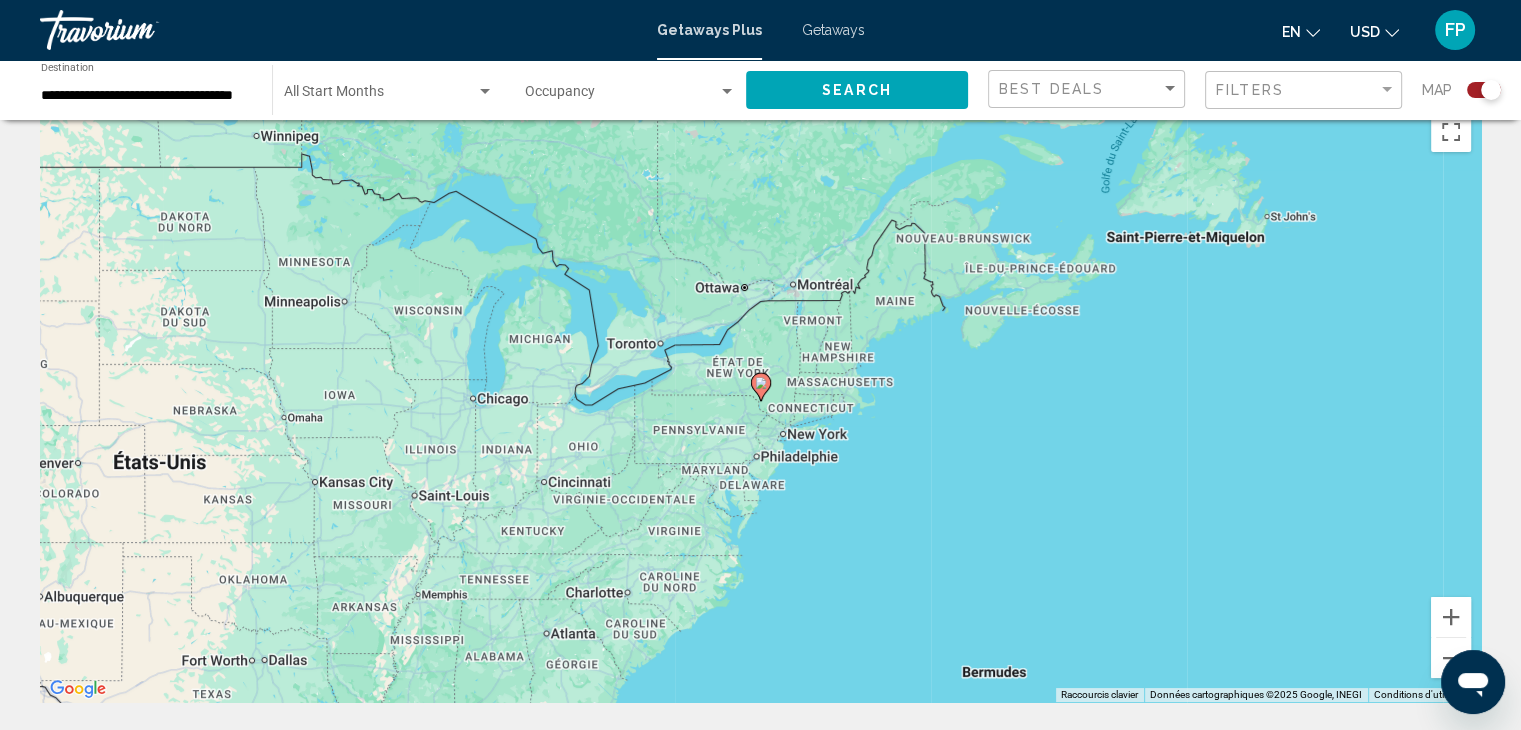 click at bounding box center (761, 387) 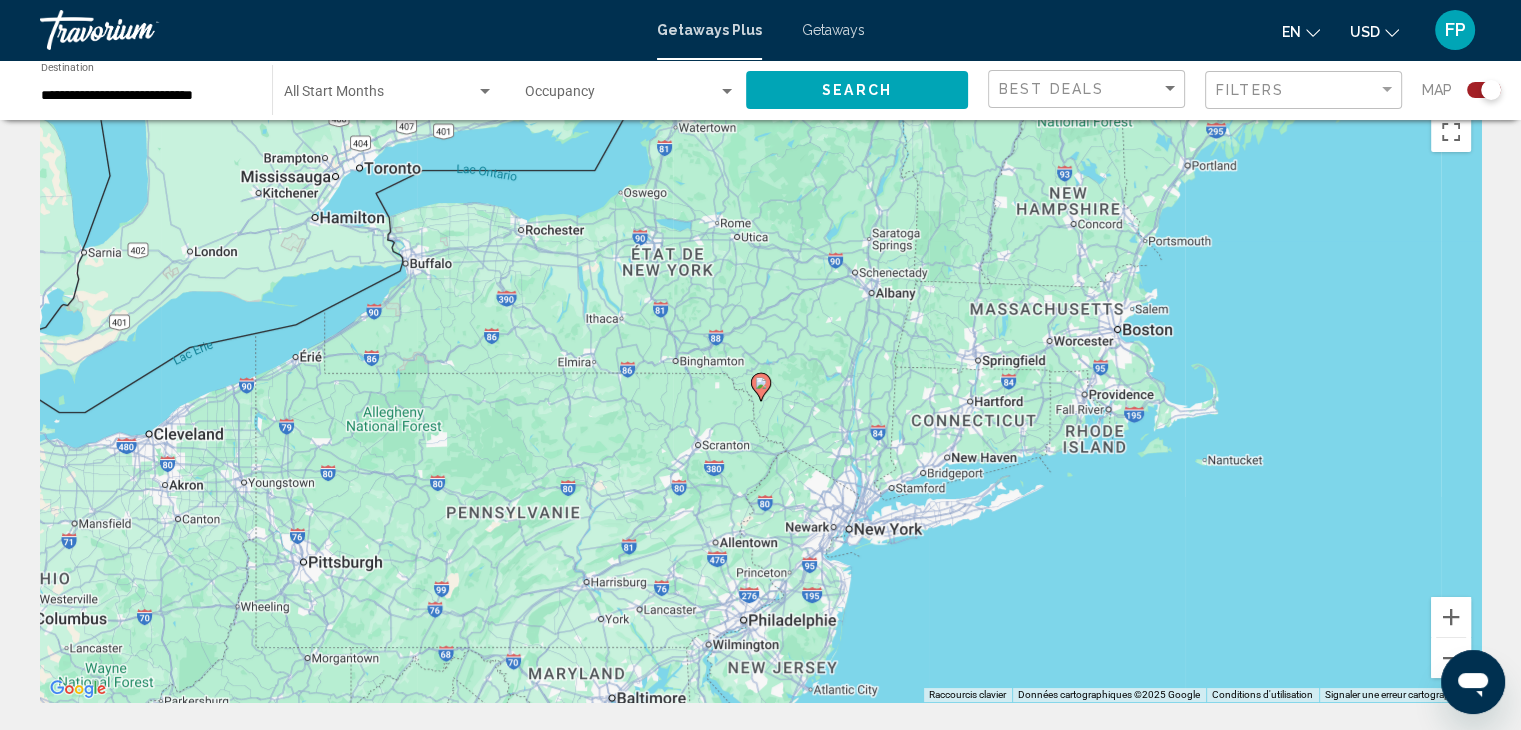 click 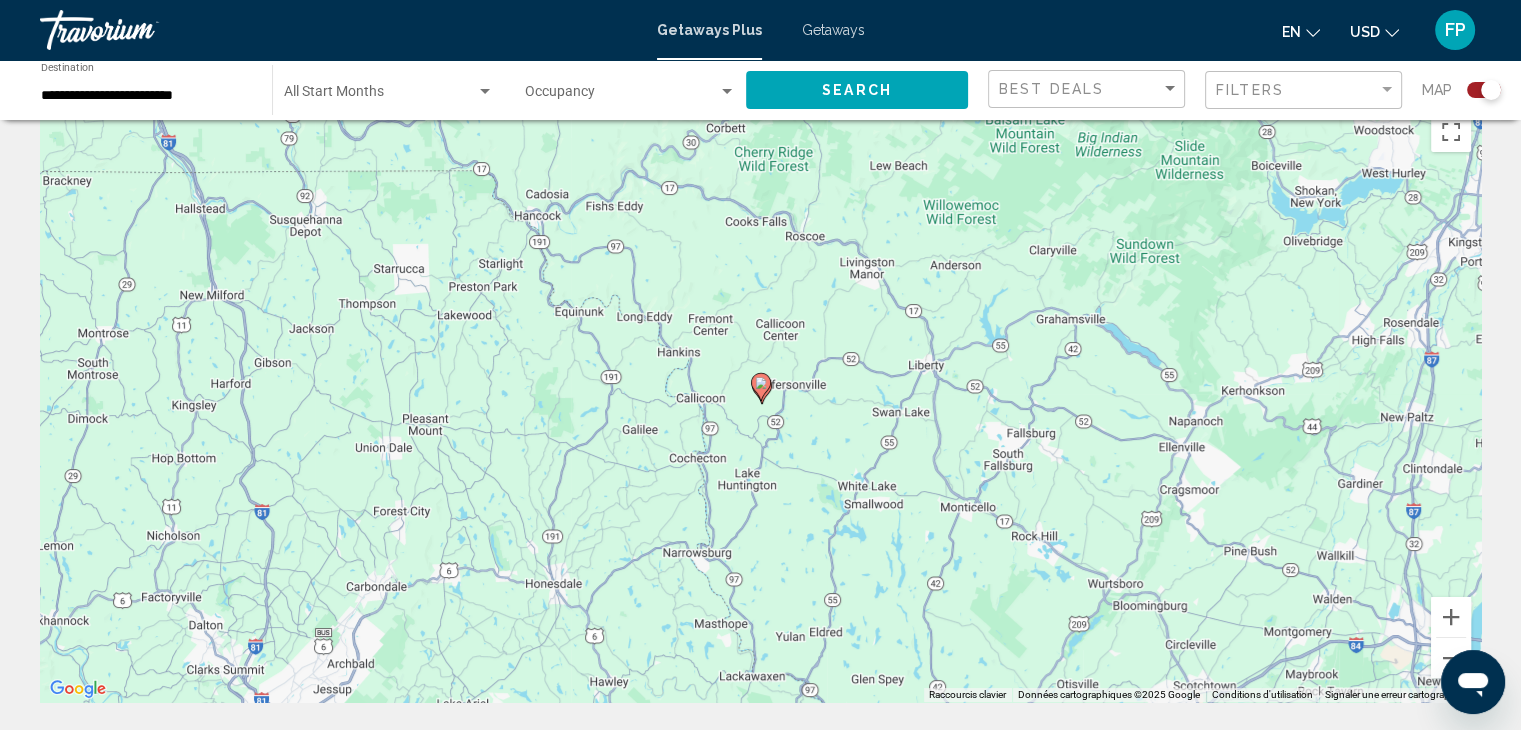 click 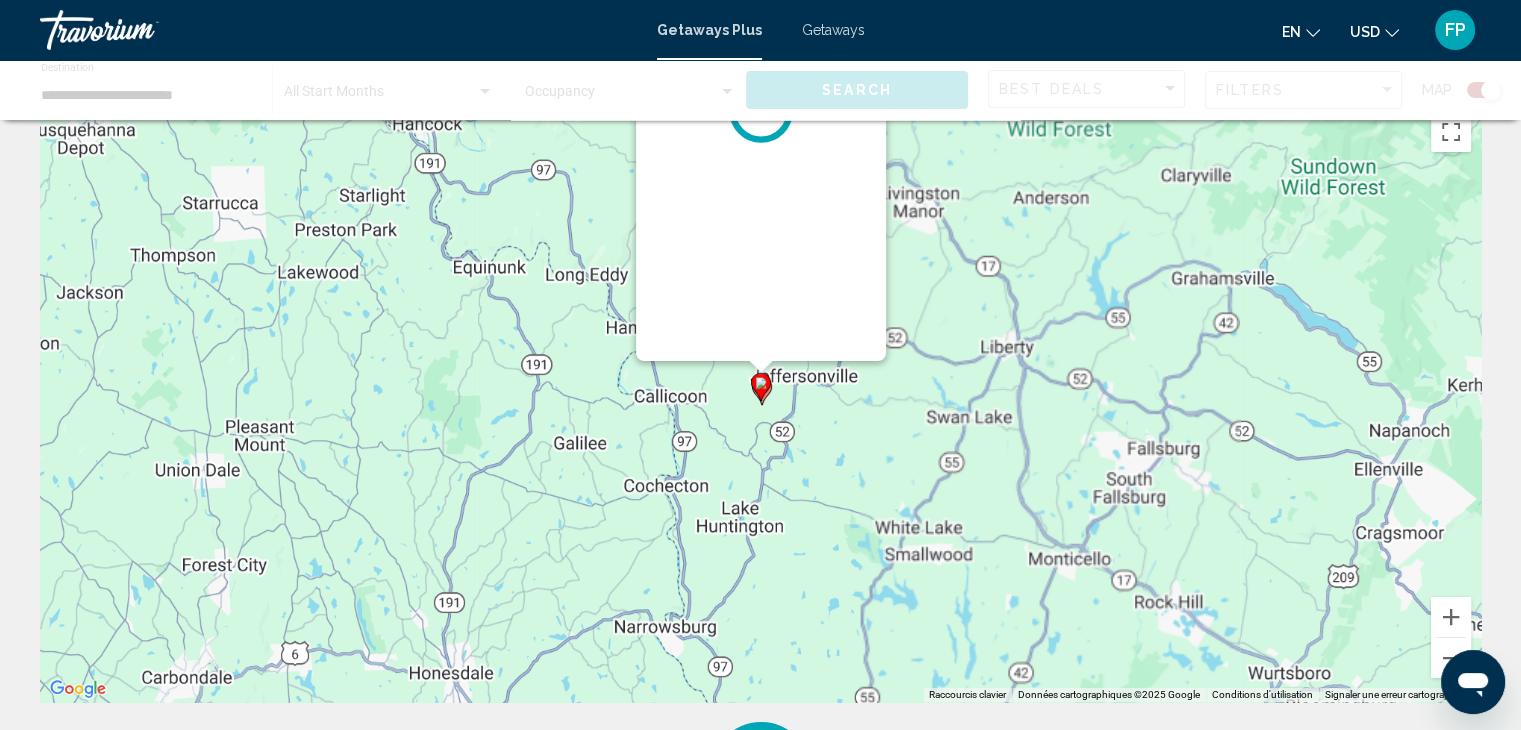 scroll, scrollTop: 0, scrollLeft: 0, axis: both 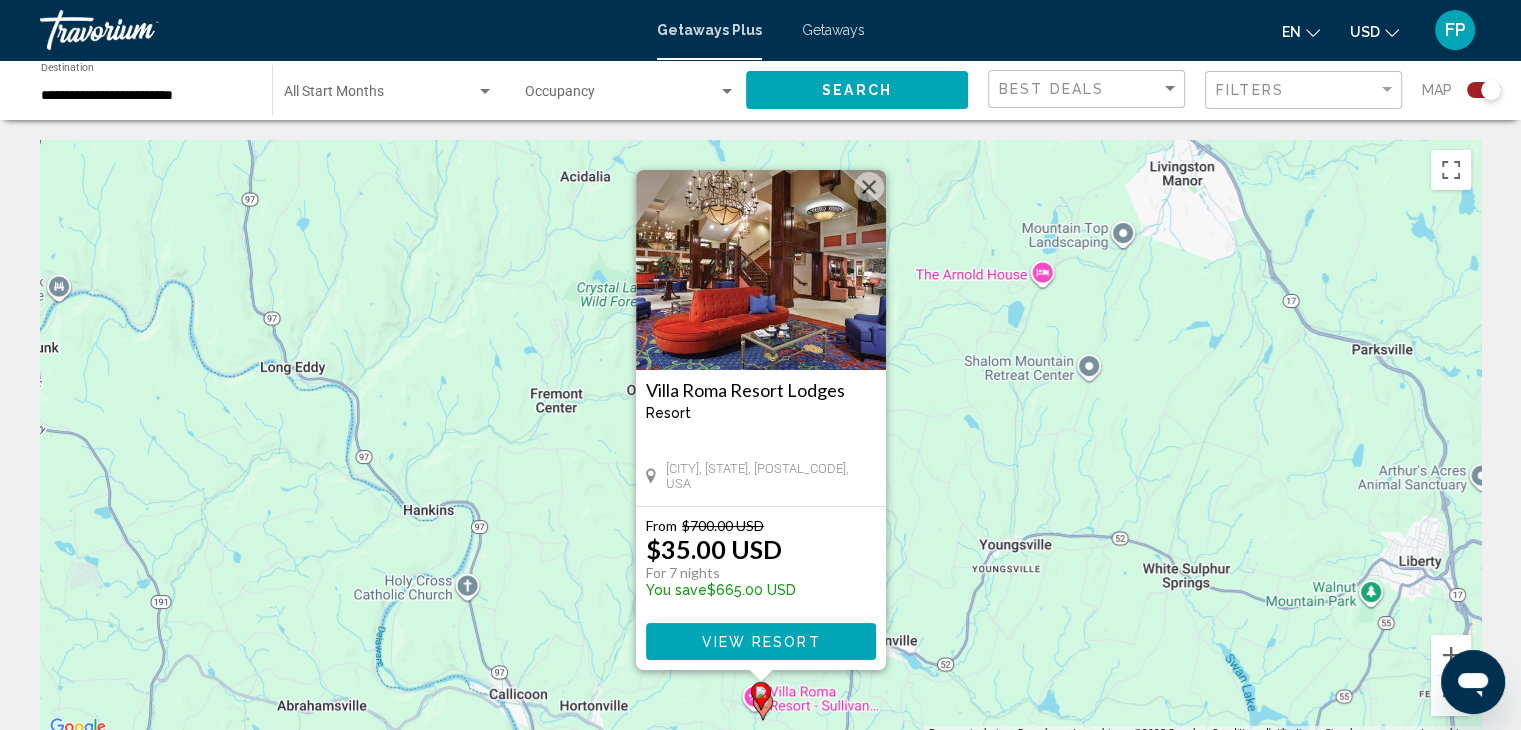 click on "View Resort" at bounding box center [760, 642] 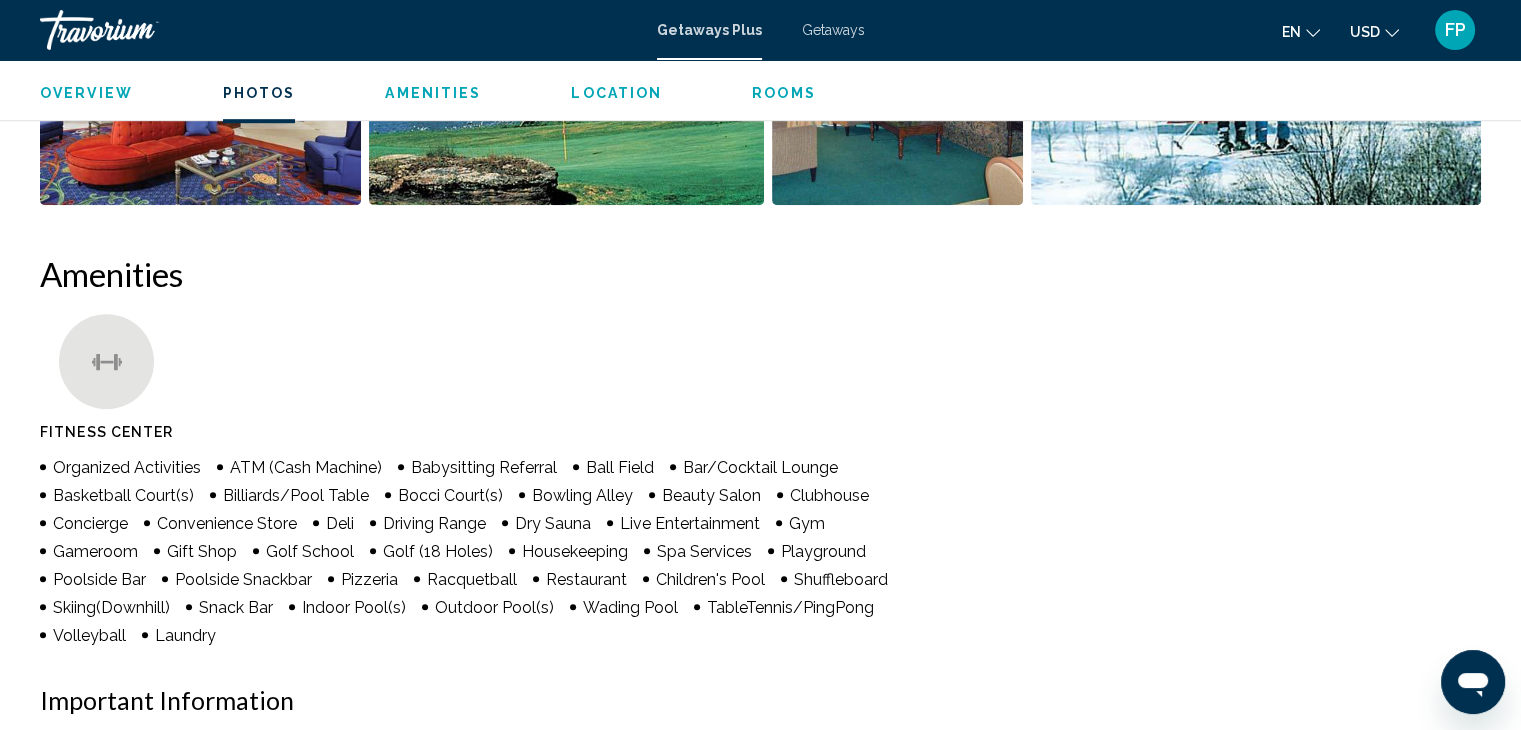 scroll, scrollTop: 1122, scrollLeft: 0, axis: vertical 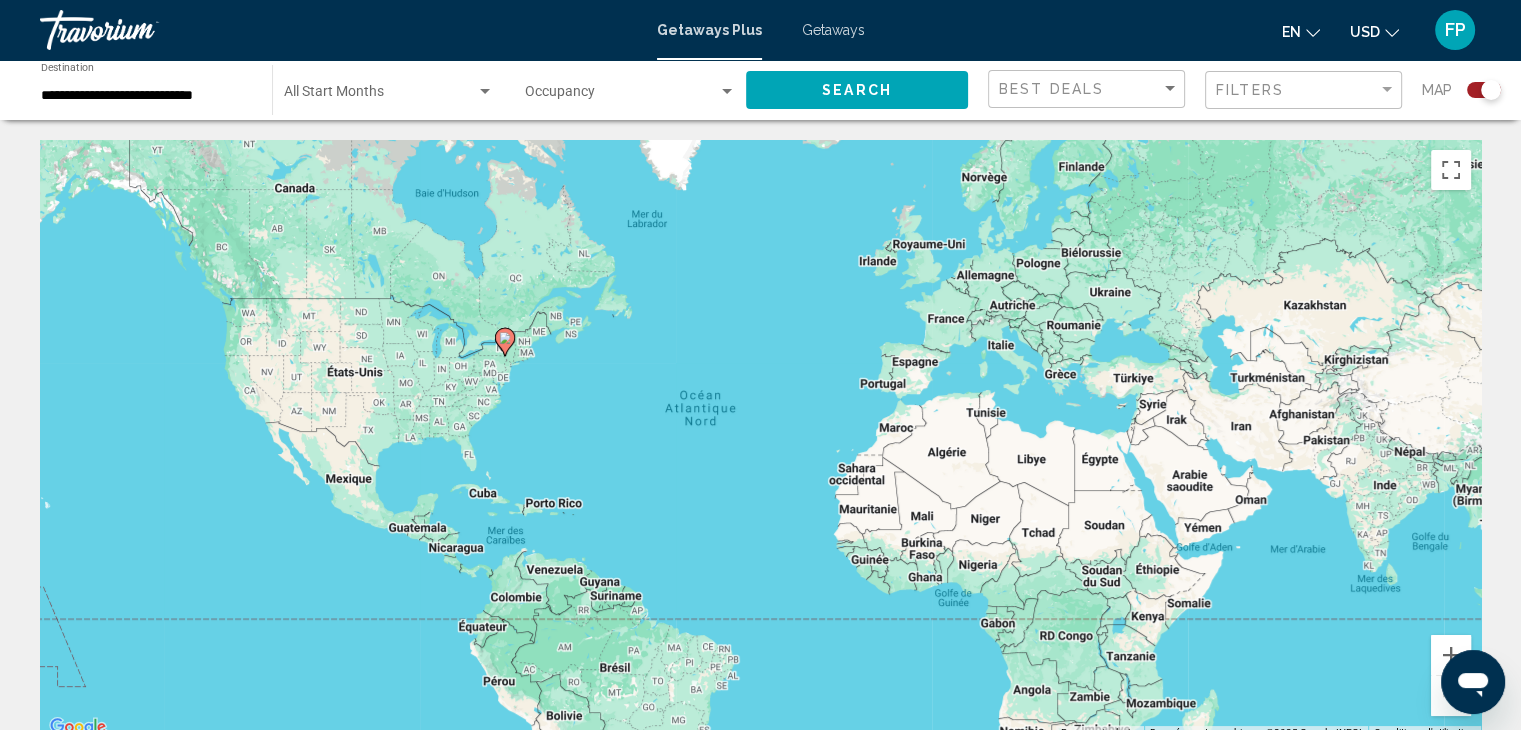 click on "Pour activer le glissement avec le clavier, appuyez sur Alt+Entrée. Une fois ce mode activé, utilisez les touches fléchées pour déplacer le repère. Pour valider le déplacement, appuyez sur Entrée. Pour annuler, appuyez sur Échap." at bounding box center [760, 440] 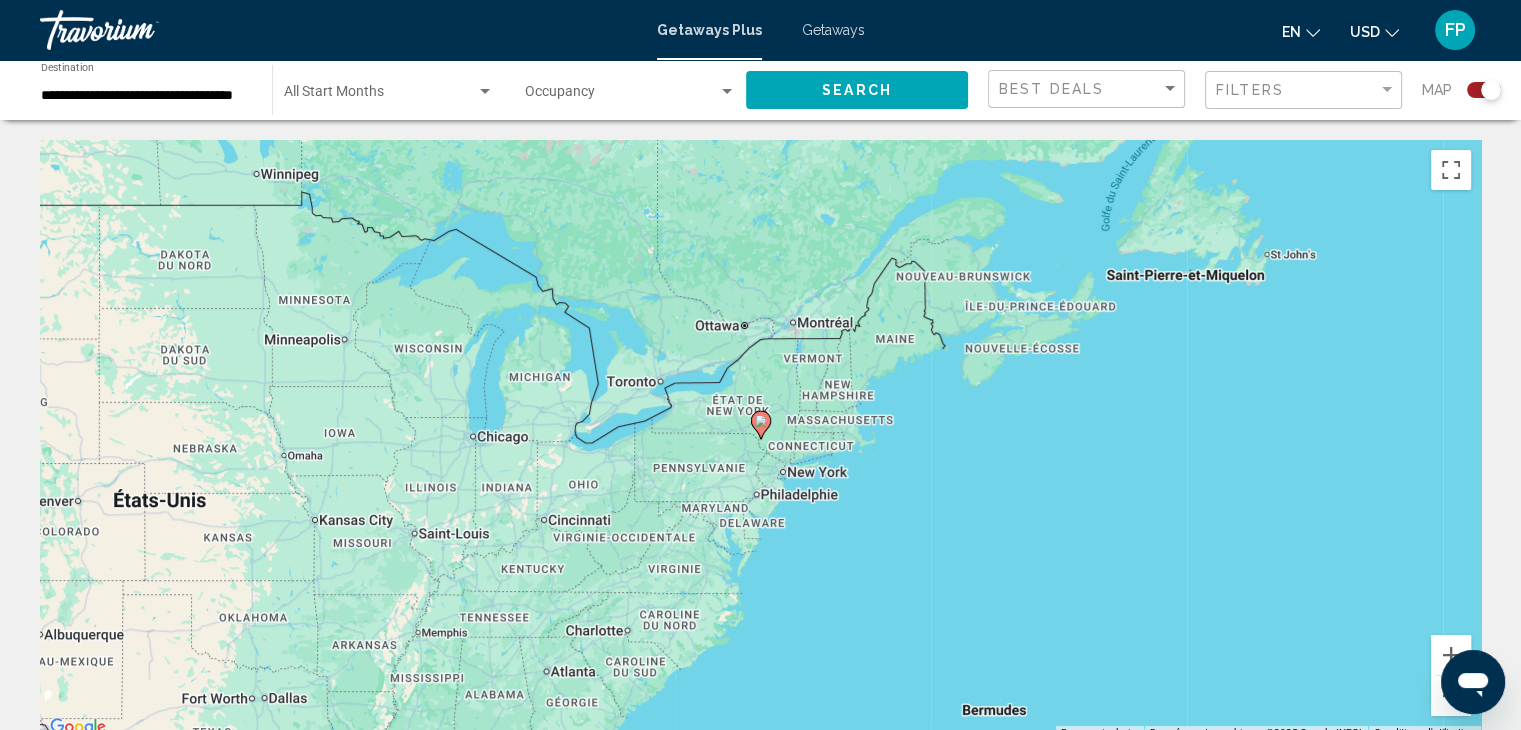 click 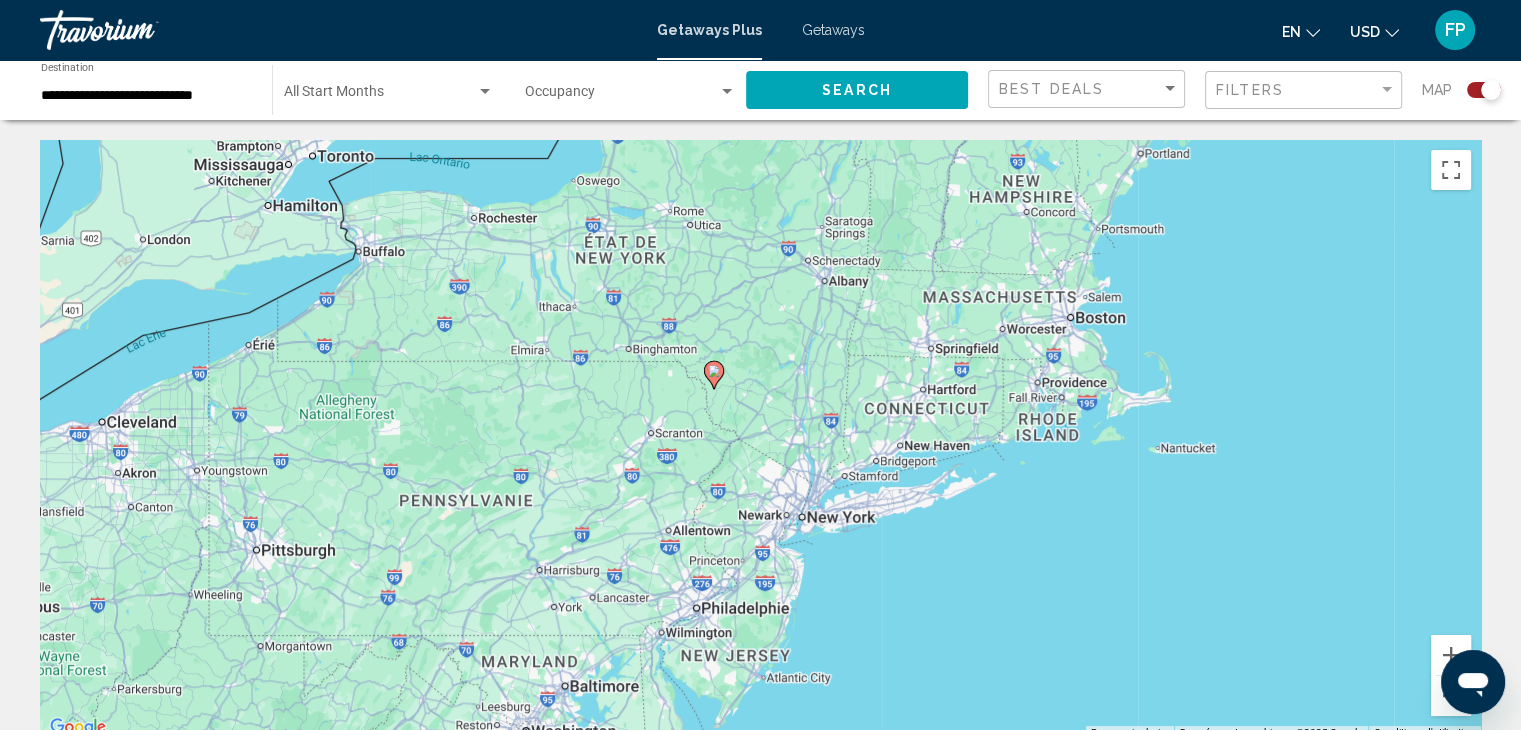 drag, startPoint x: 923, startPoint y: 502, endPoint x: 862, endPoint y: 433, distance: 92.09777 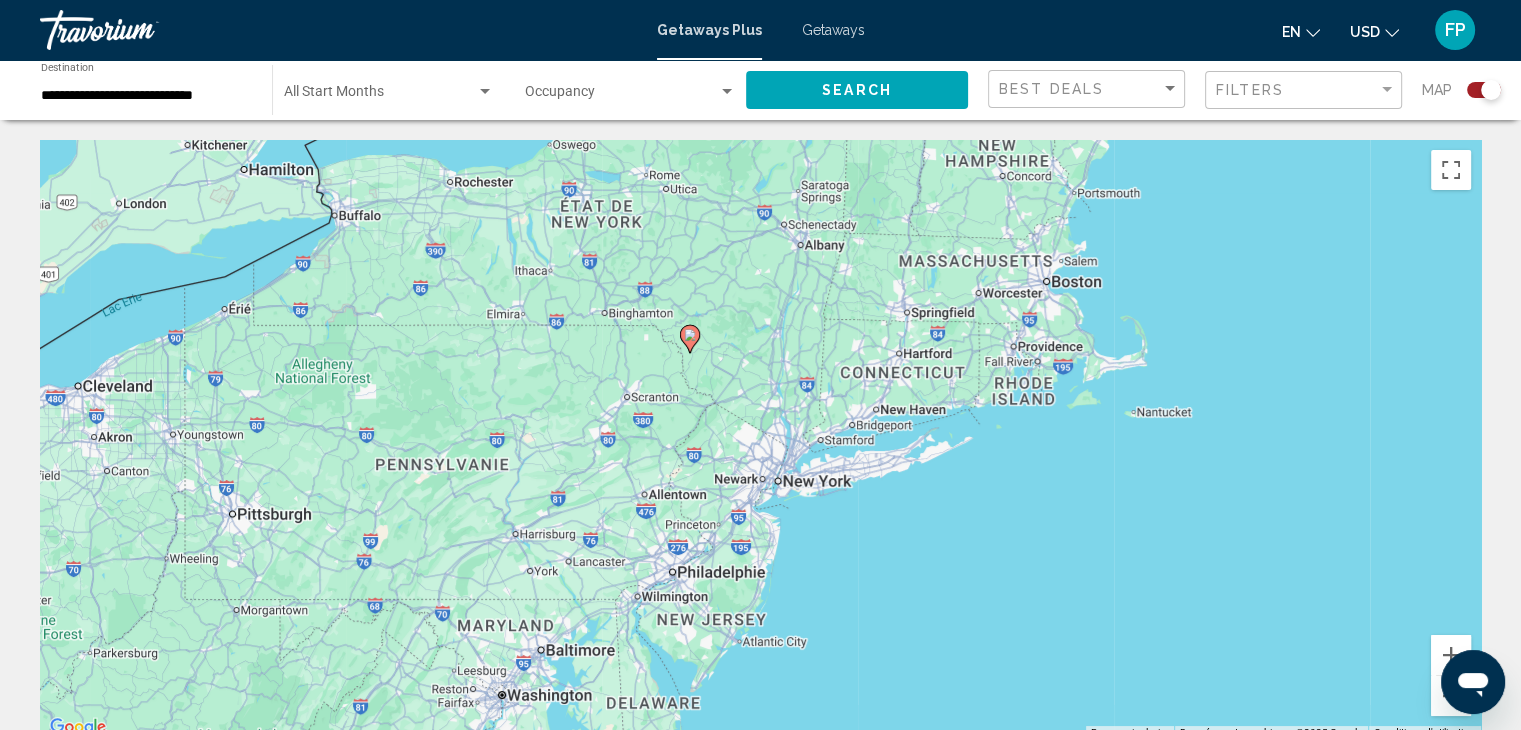 click on "Pour activer le glissement avec le clavier, appuyez sur Alt+Entrée. Une fois ce mode activé, utilisez les touches fléchées pour déplacer le repère. Pour valider le déplacement, appuyez sur Entrée. Pour annuler, appuyez sur Échap." at bounding box center (760, 440) 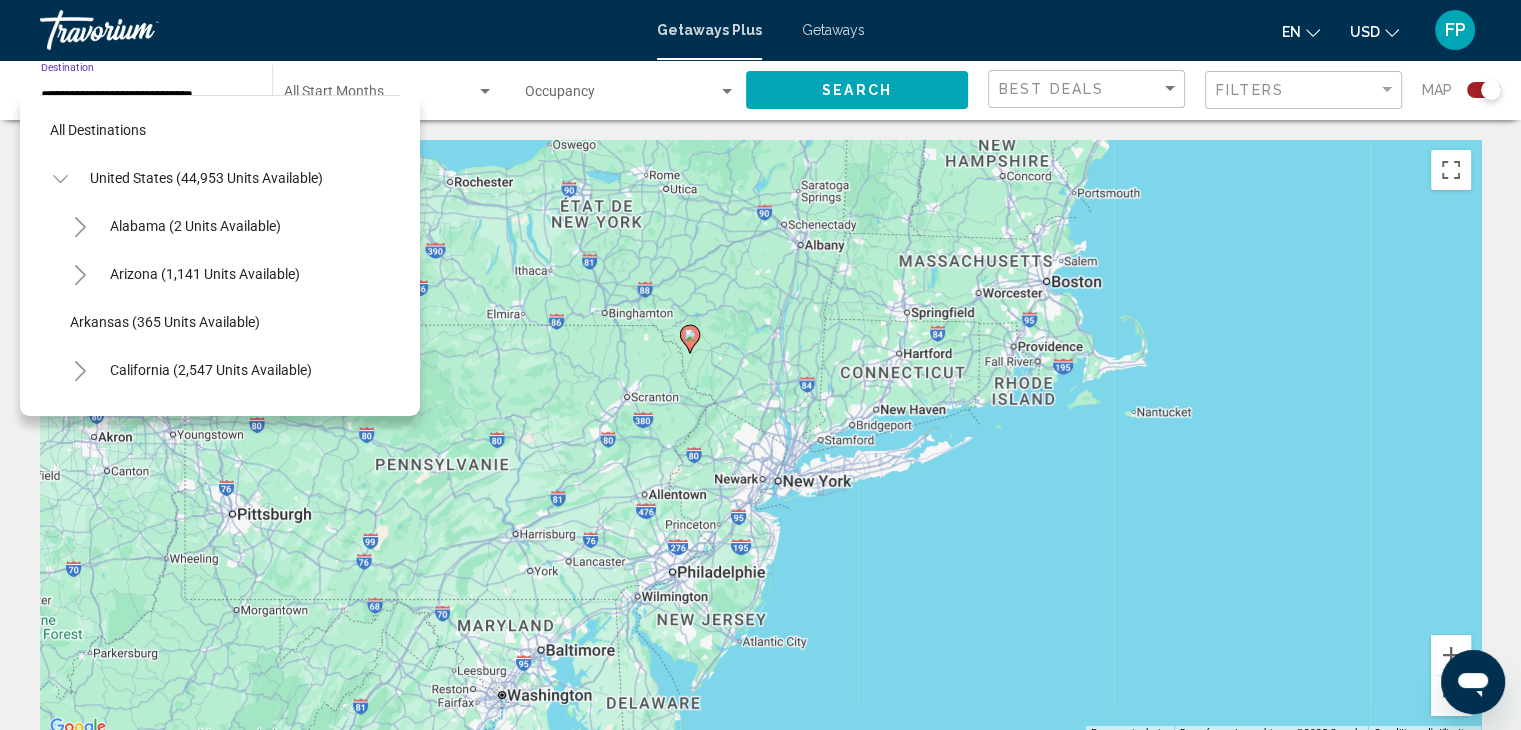 scroll, scrollTop: 1278, scrollLeft: 0, axis: vertical 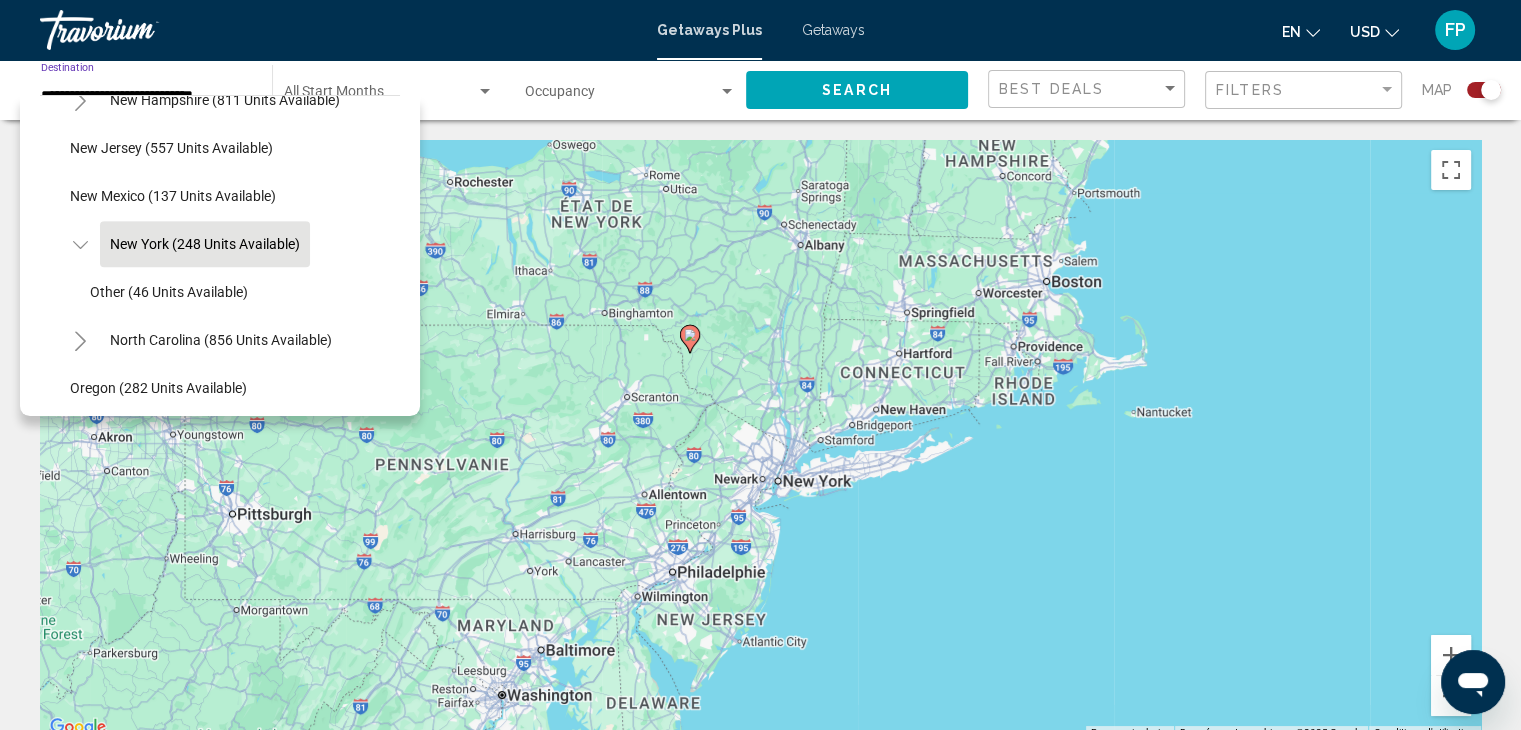 click 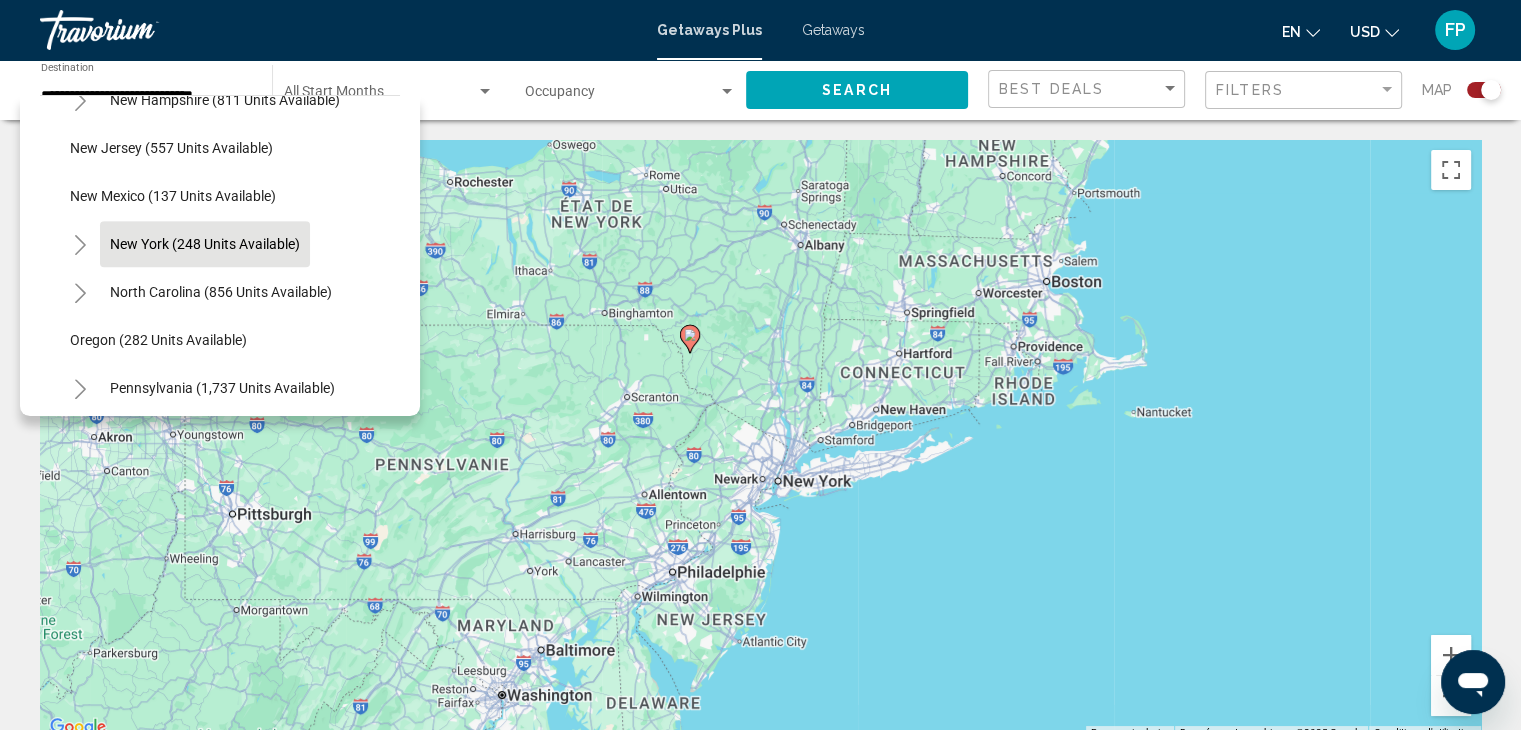click 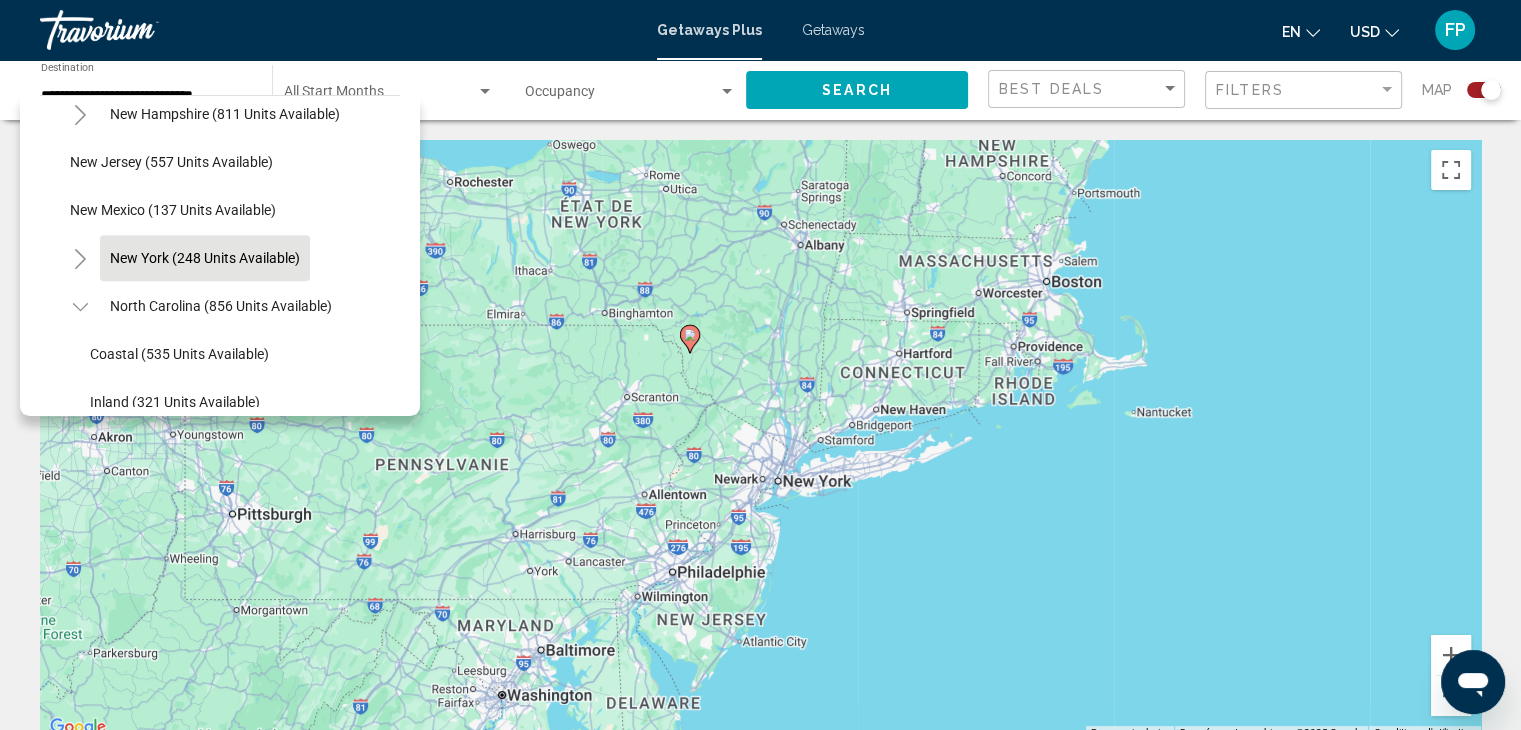 scroll, scrollTop: 1263, scrollLeft: 0, axis: vertical 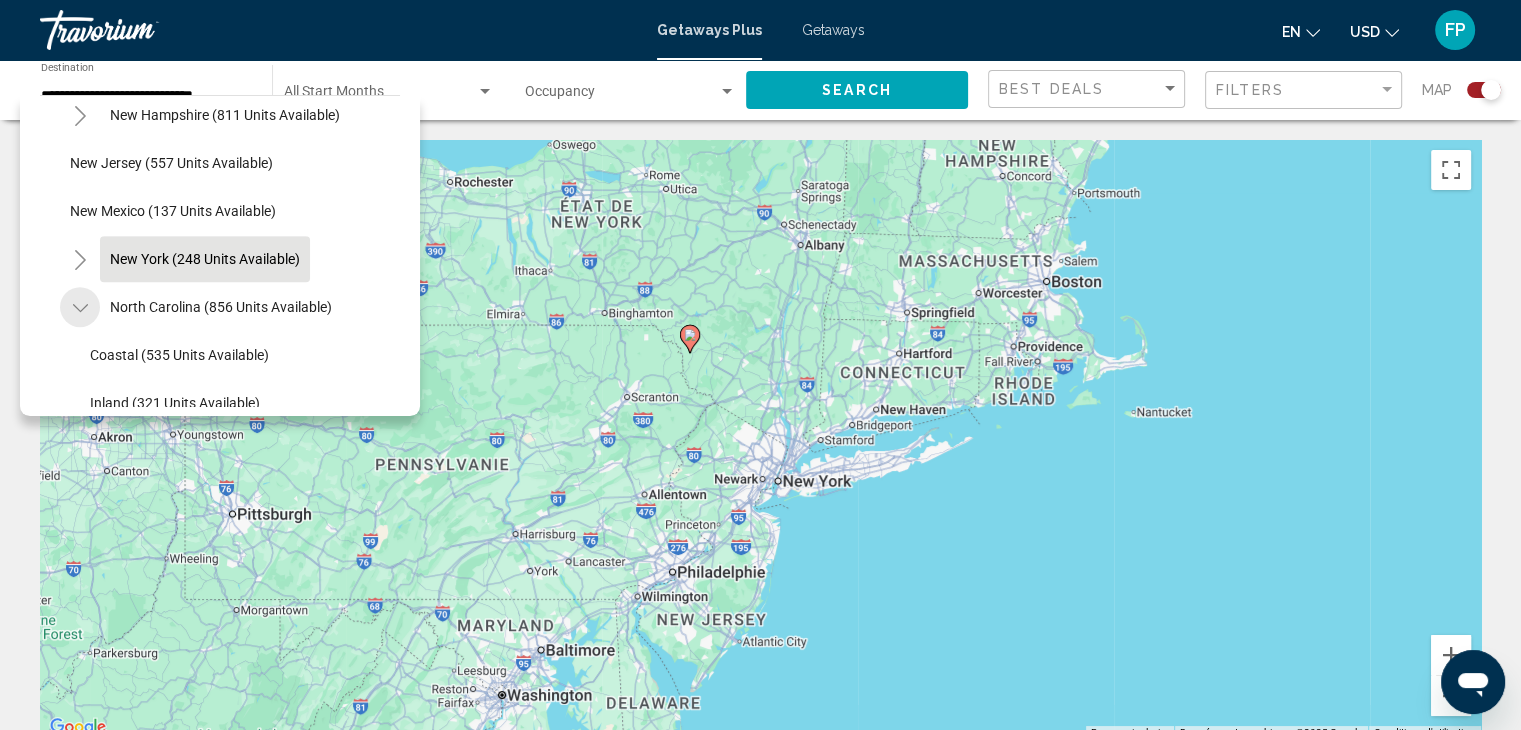 click 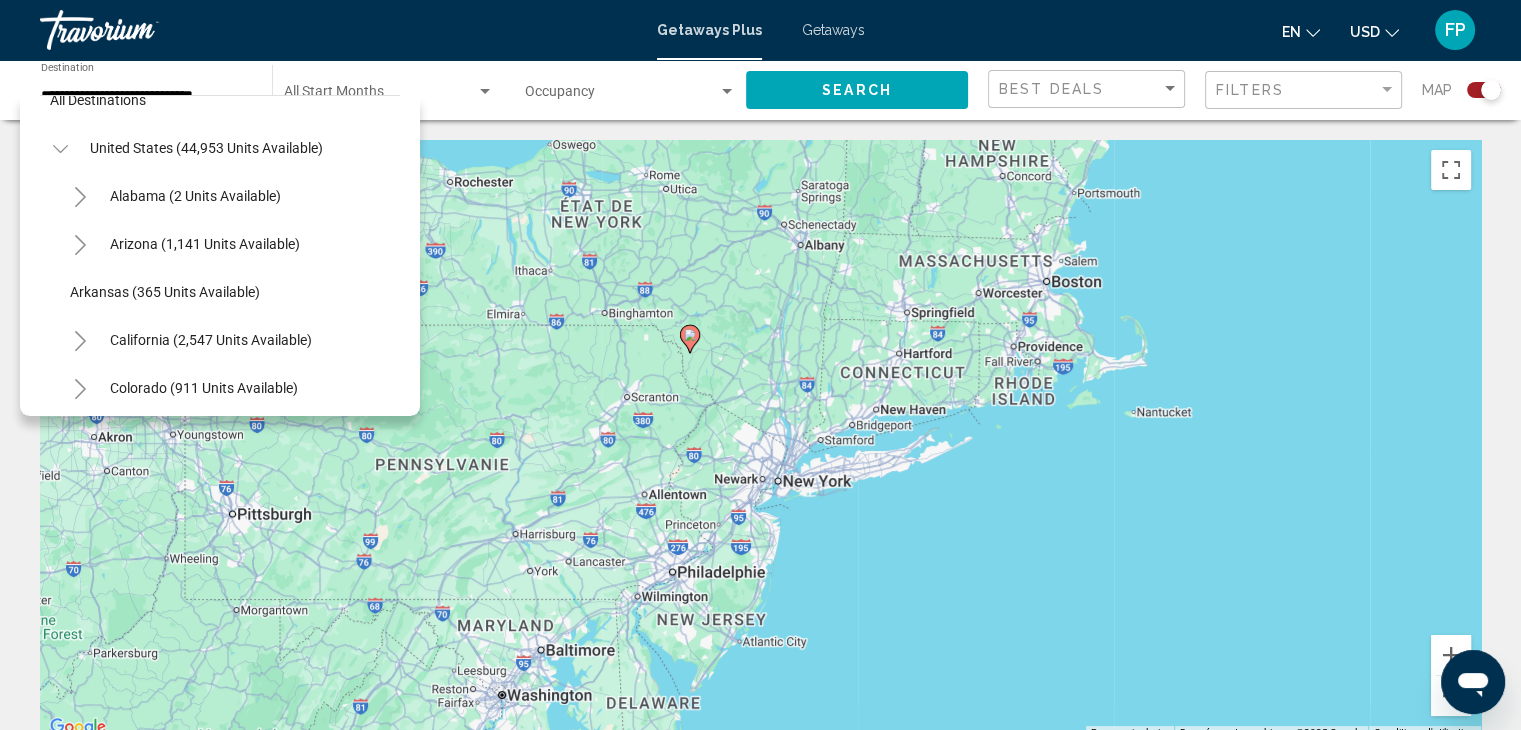 scroll, scrollTop: 30, scrollLeft: 0, axis: vertical 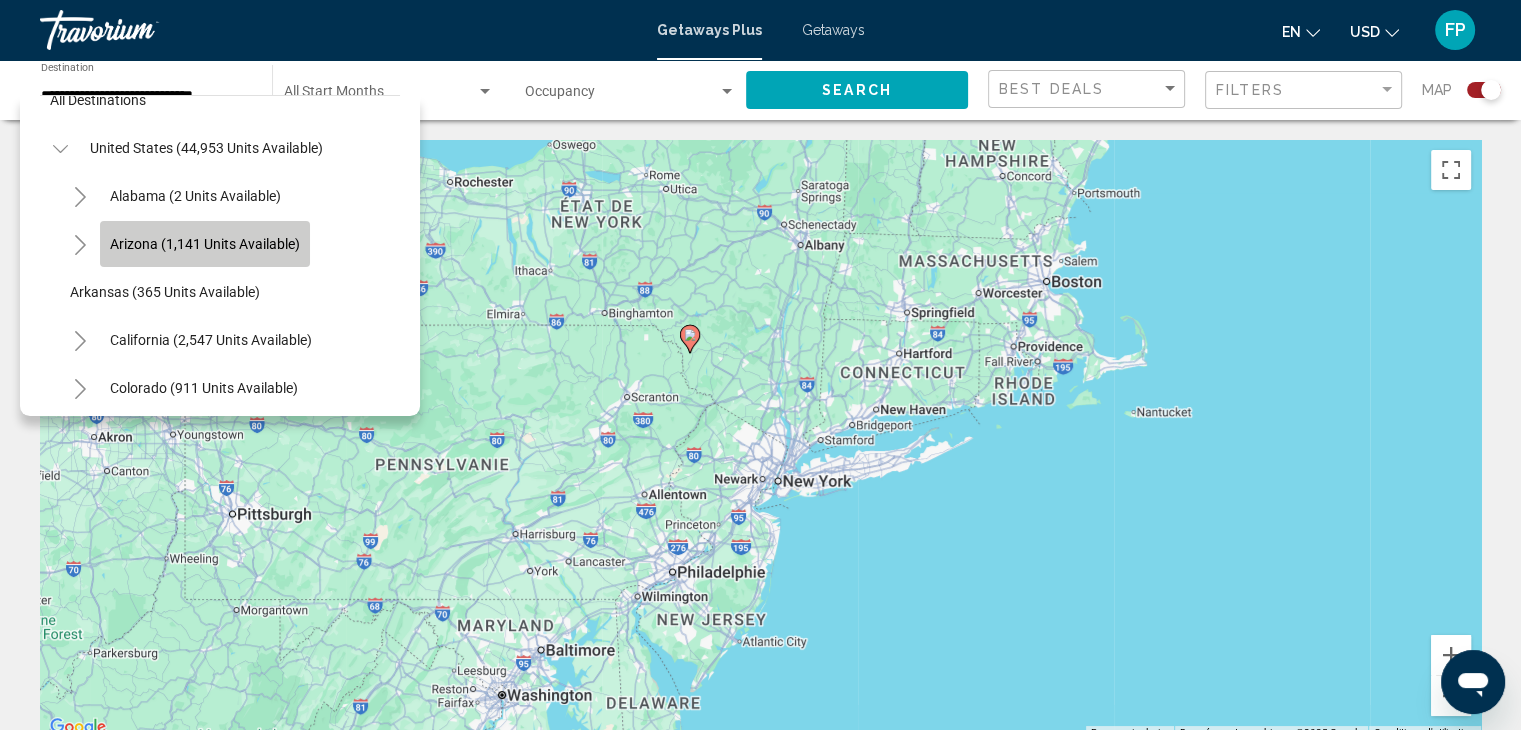 click on "Arizona (1,141 units available)" 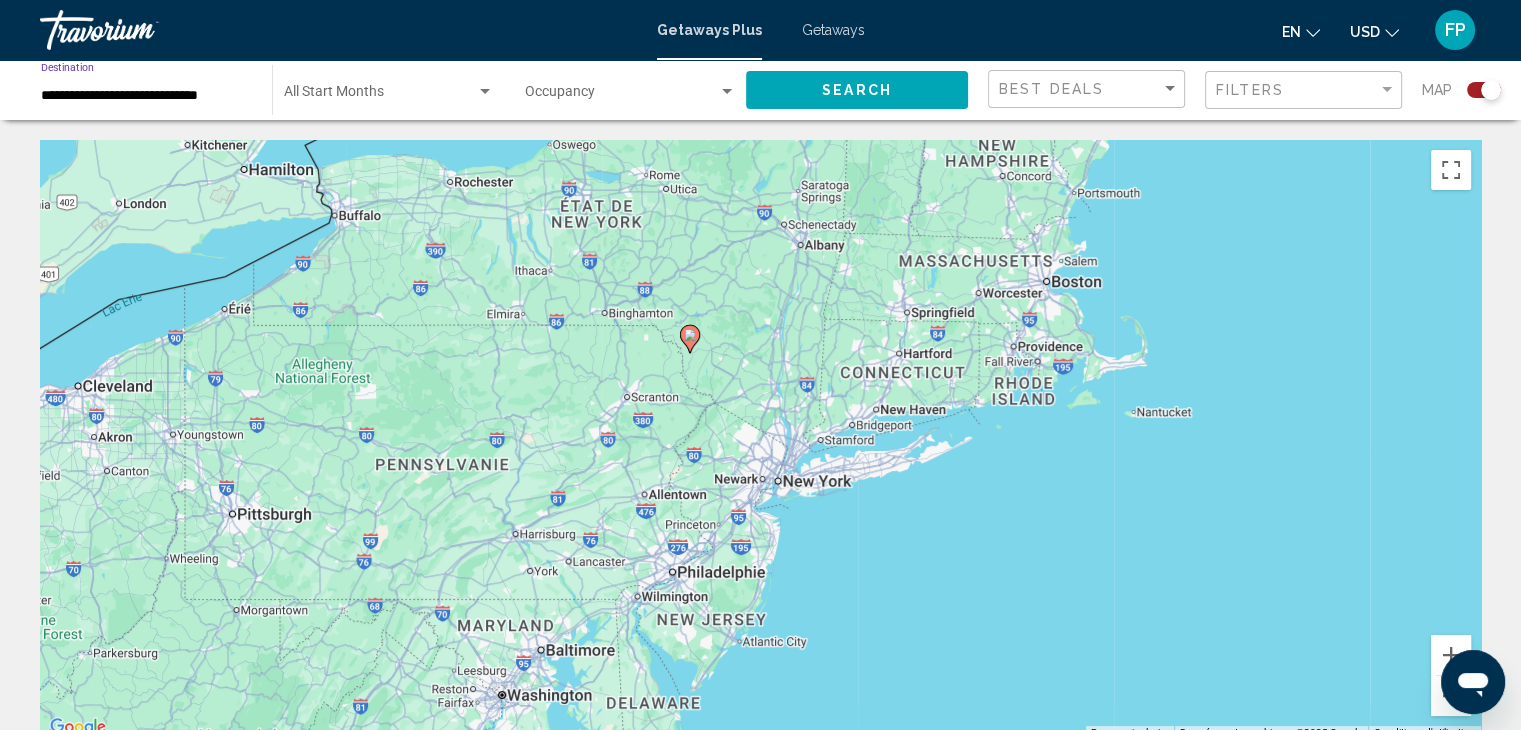 click on "Search" 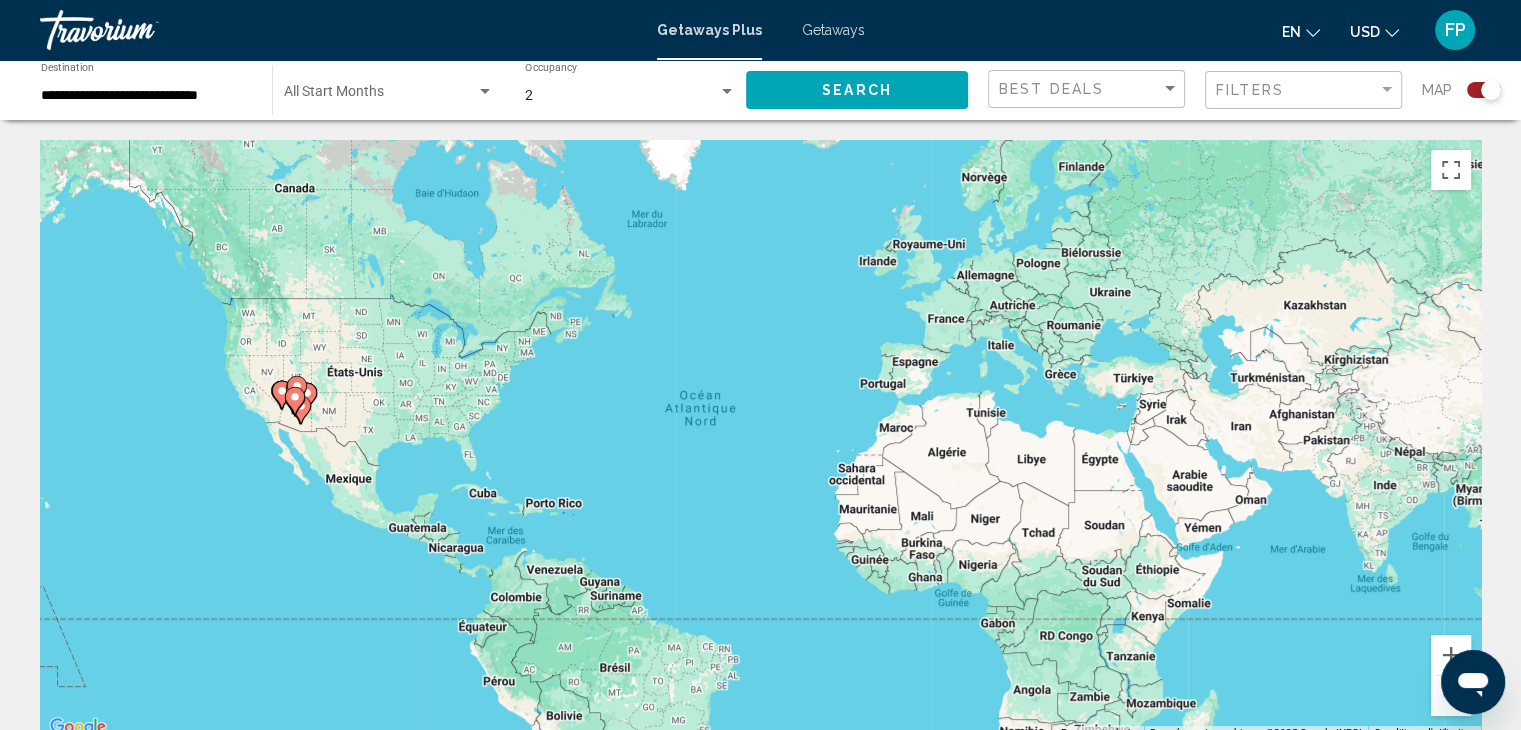 click 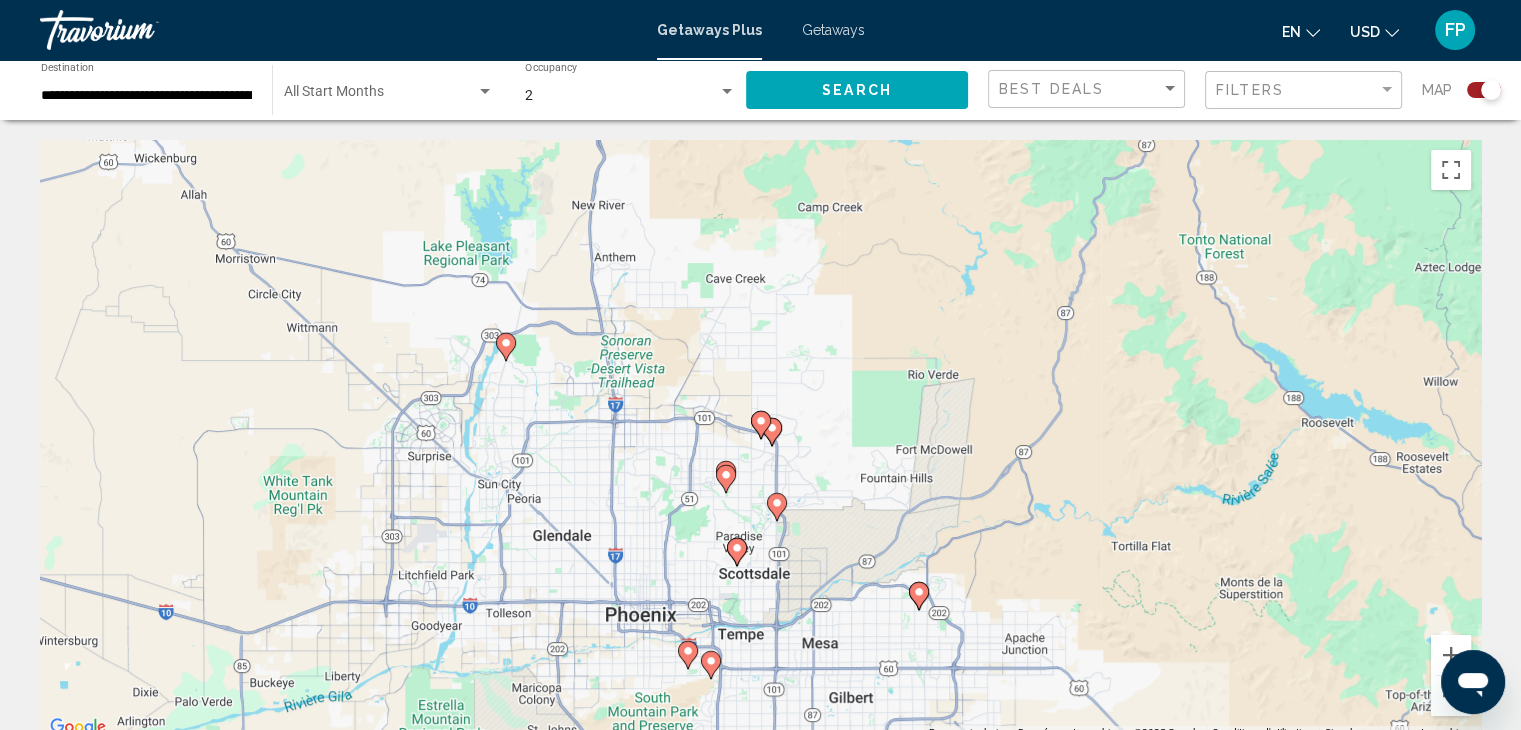 click 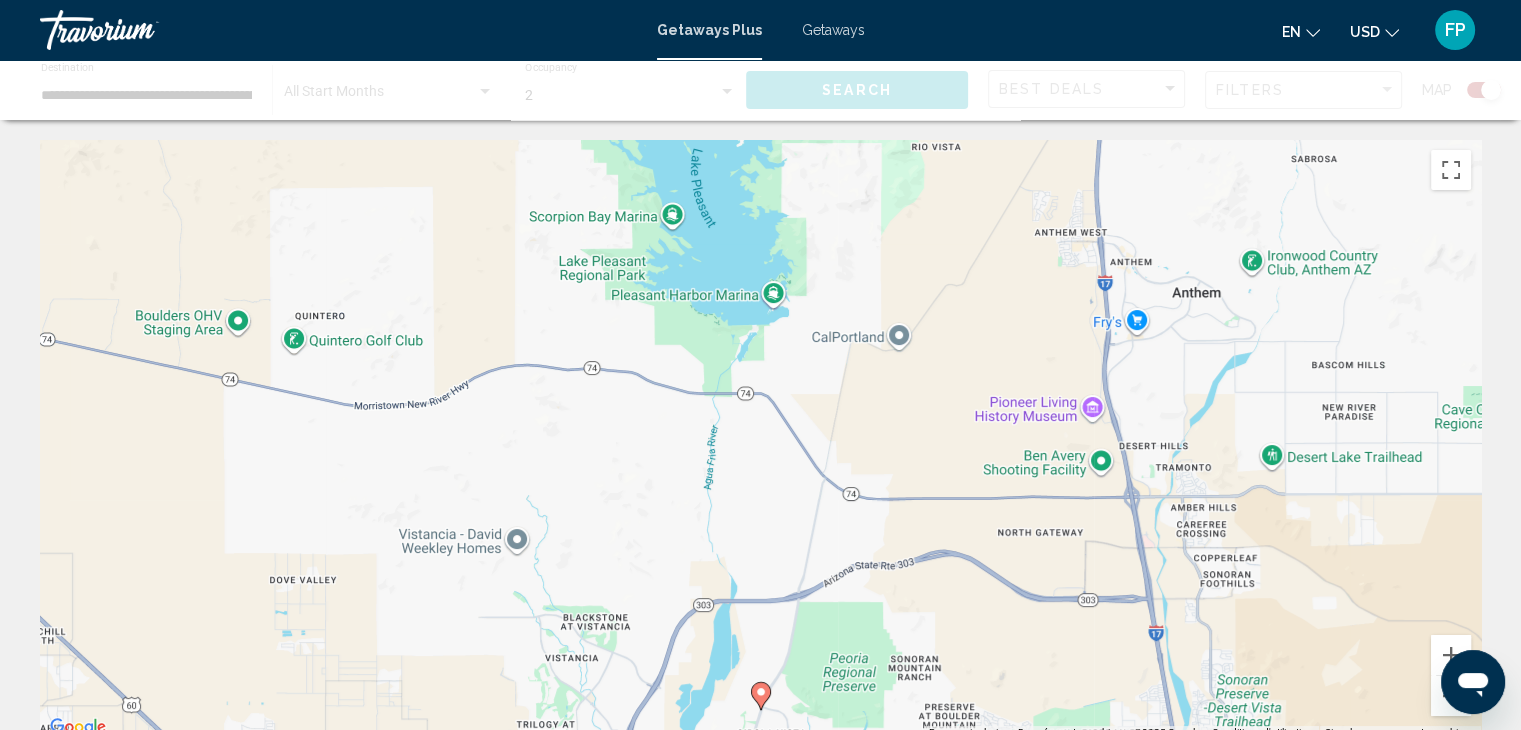 click 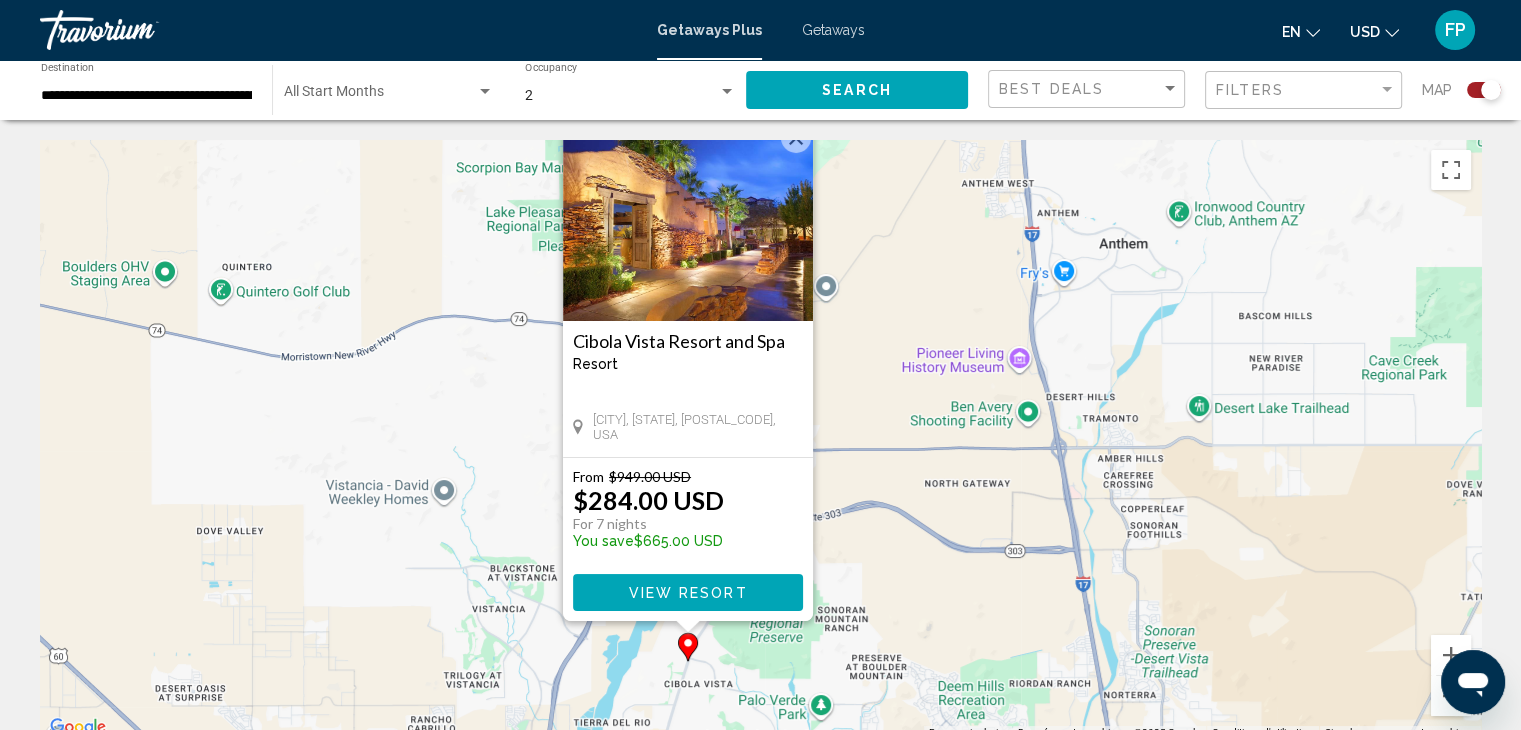 drag, startPoint x: 1053, startPoint y: 656, endPoint x: 899, endPoint y: 547, distance: 188.67168 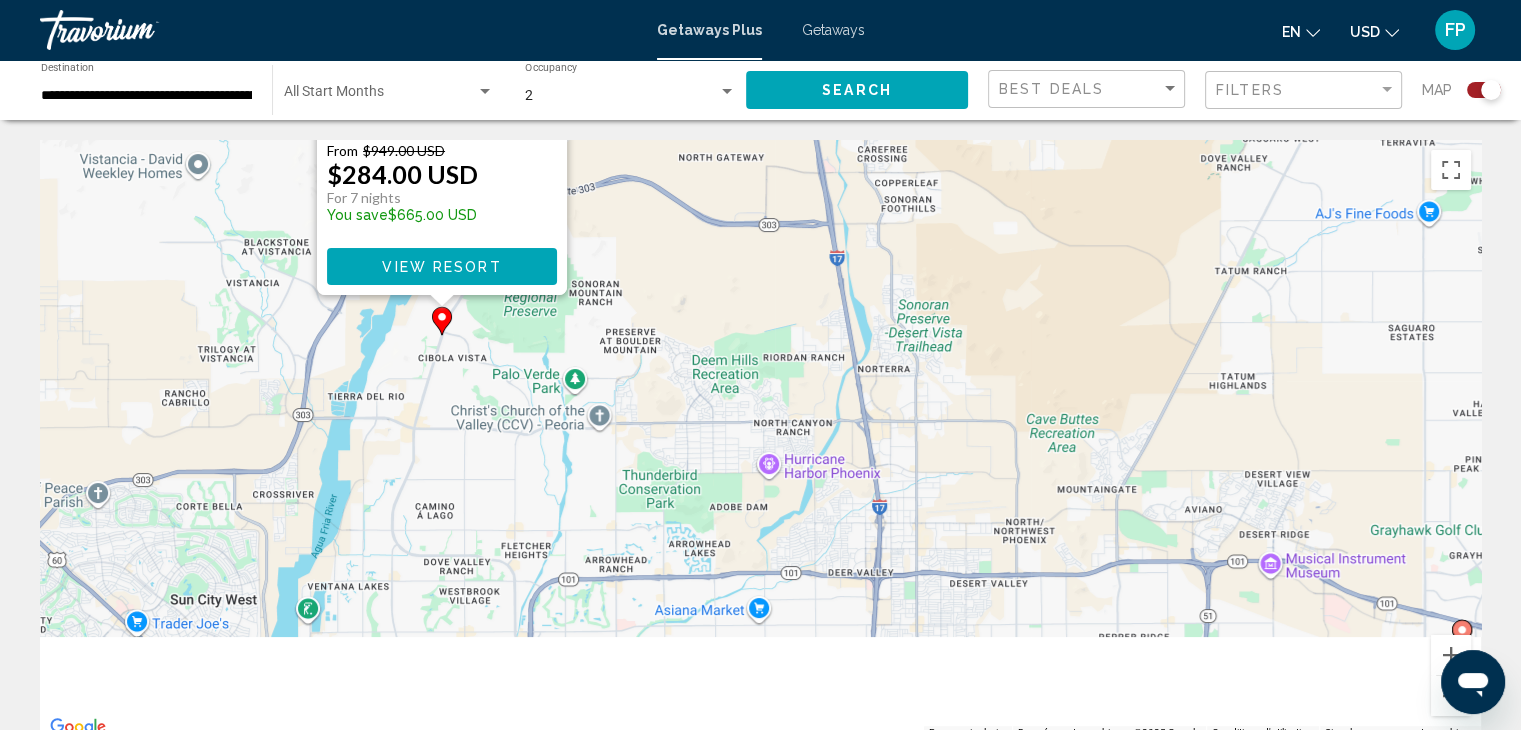 drag, startPoint x: 928, startPoint y: 557, endPoint x: 804, endPoint y: 354, distance: 237.87602 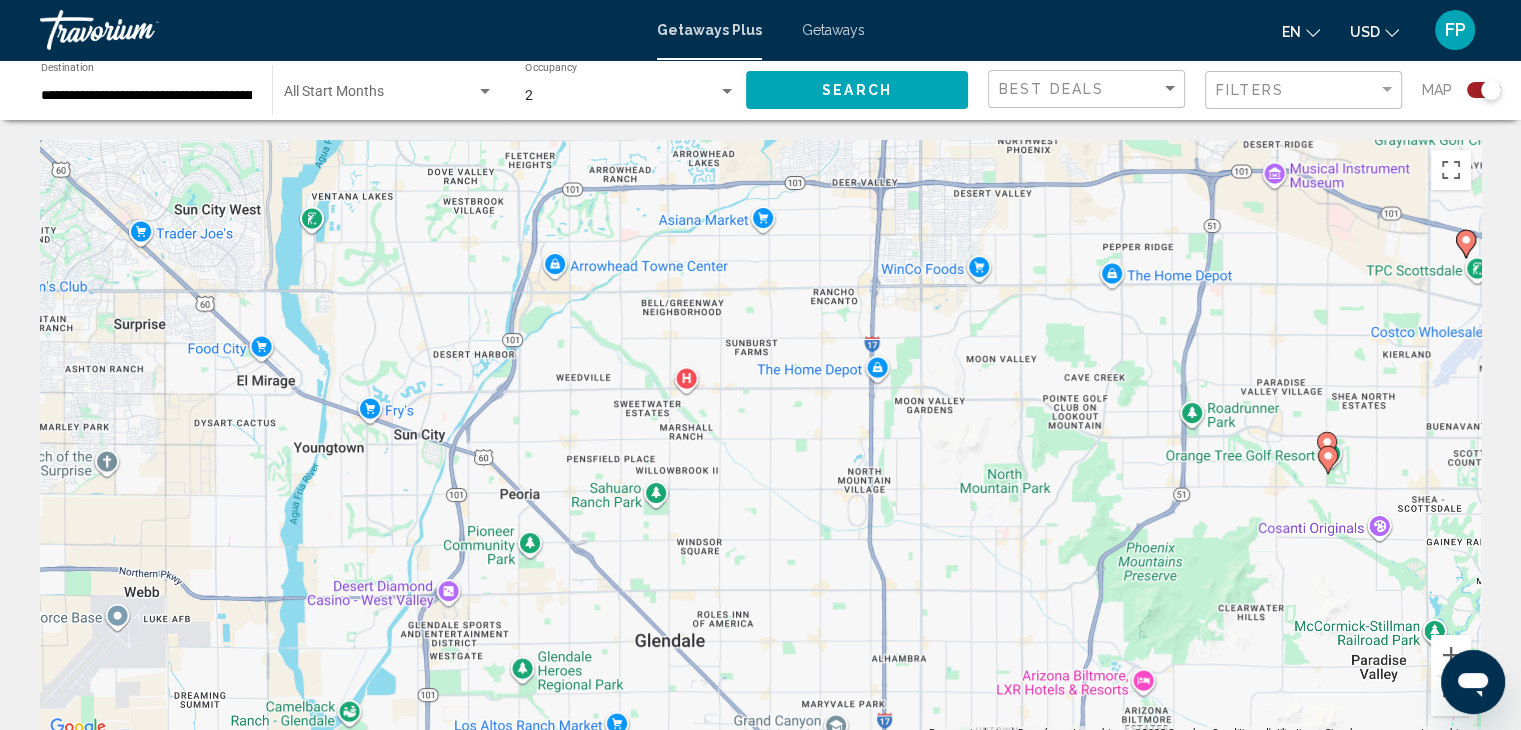 drag, startPoint x: 994, startPoint y: 561, endPoint x: 1026, endPoint y: 197, distance: 365.4039 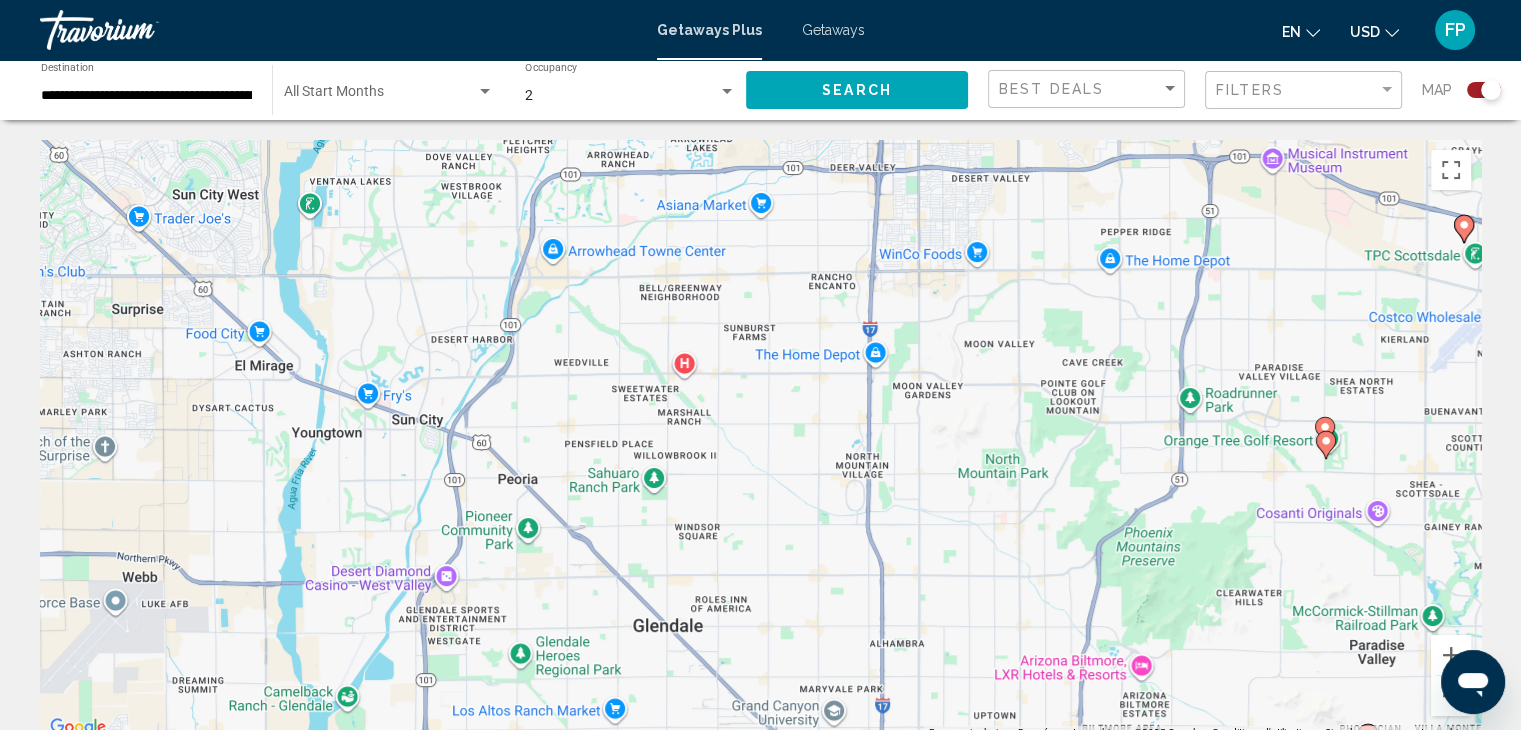 click 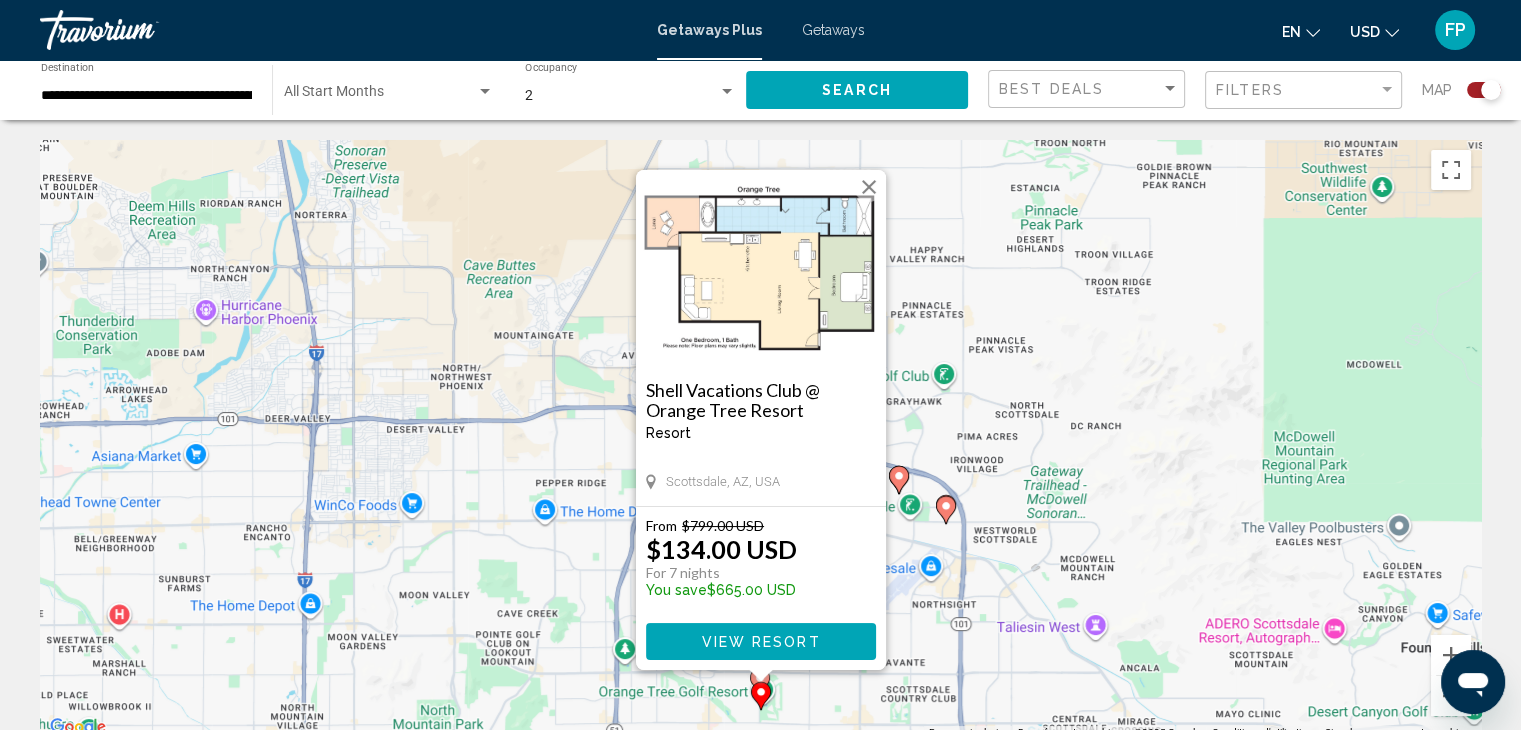 click on "**********" 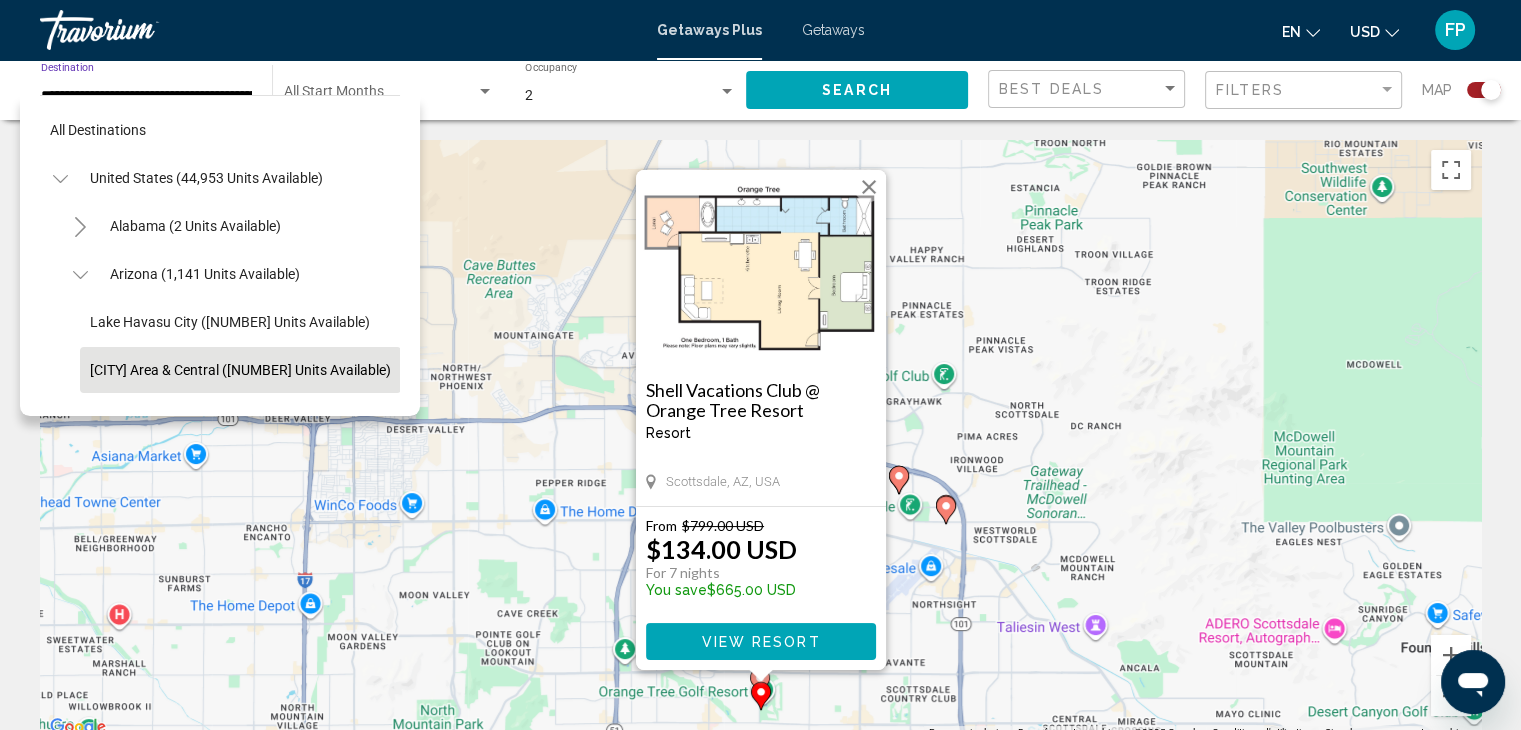 scroll, scrollTop: 126, scrollLeft: 0, axis: vertical 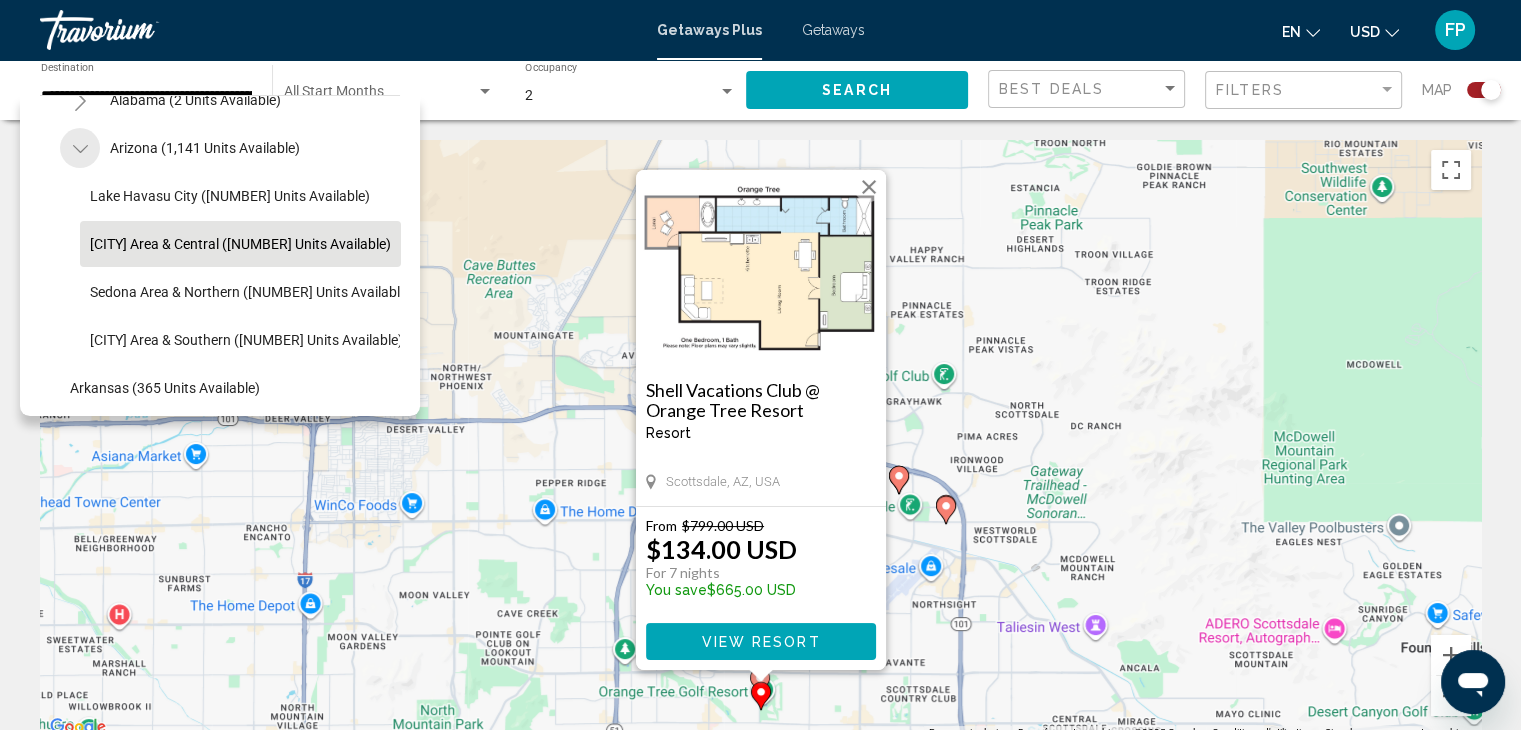 click 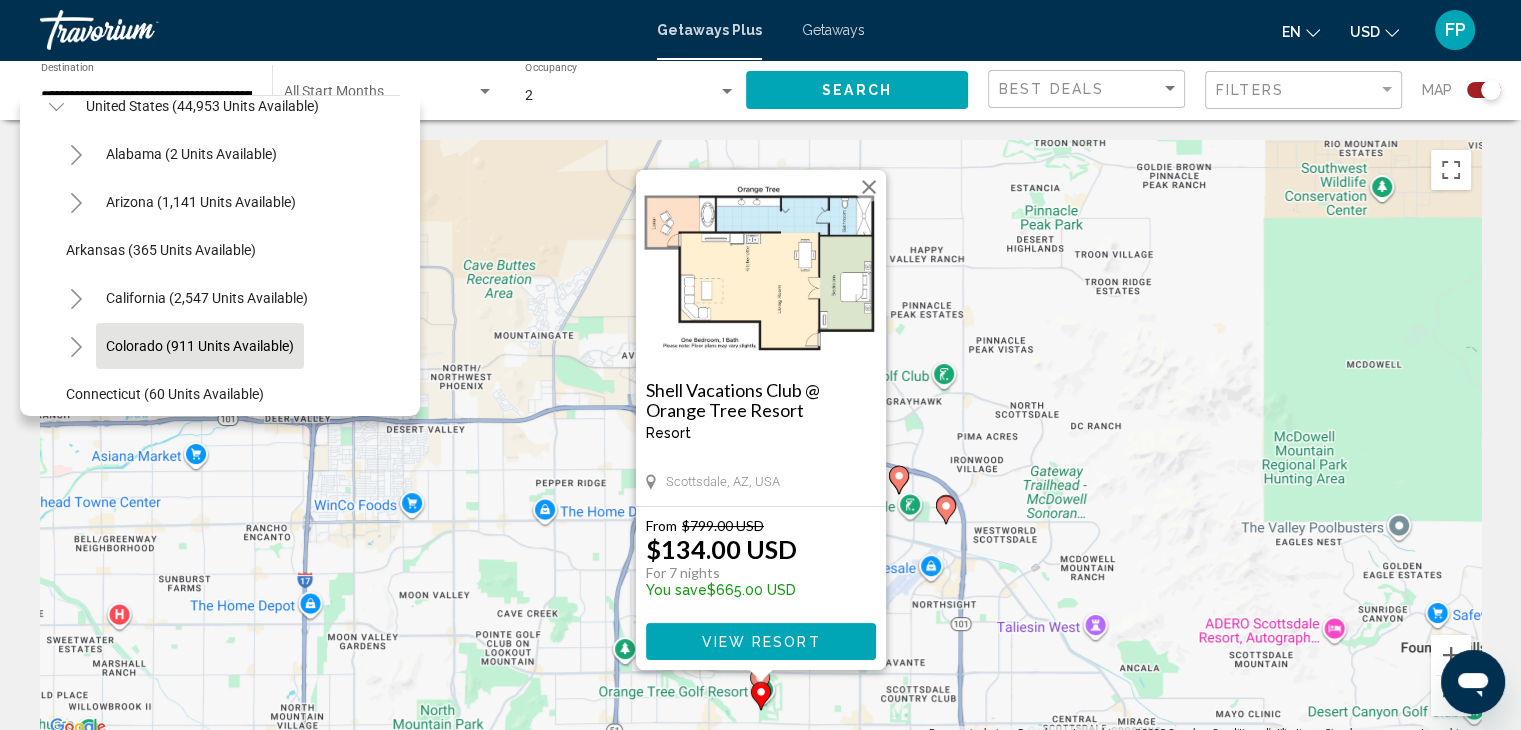 scroll, scrollTop: 71, scrollLeft: 4, axis: both 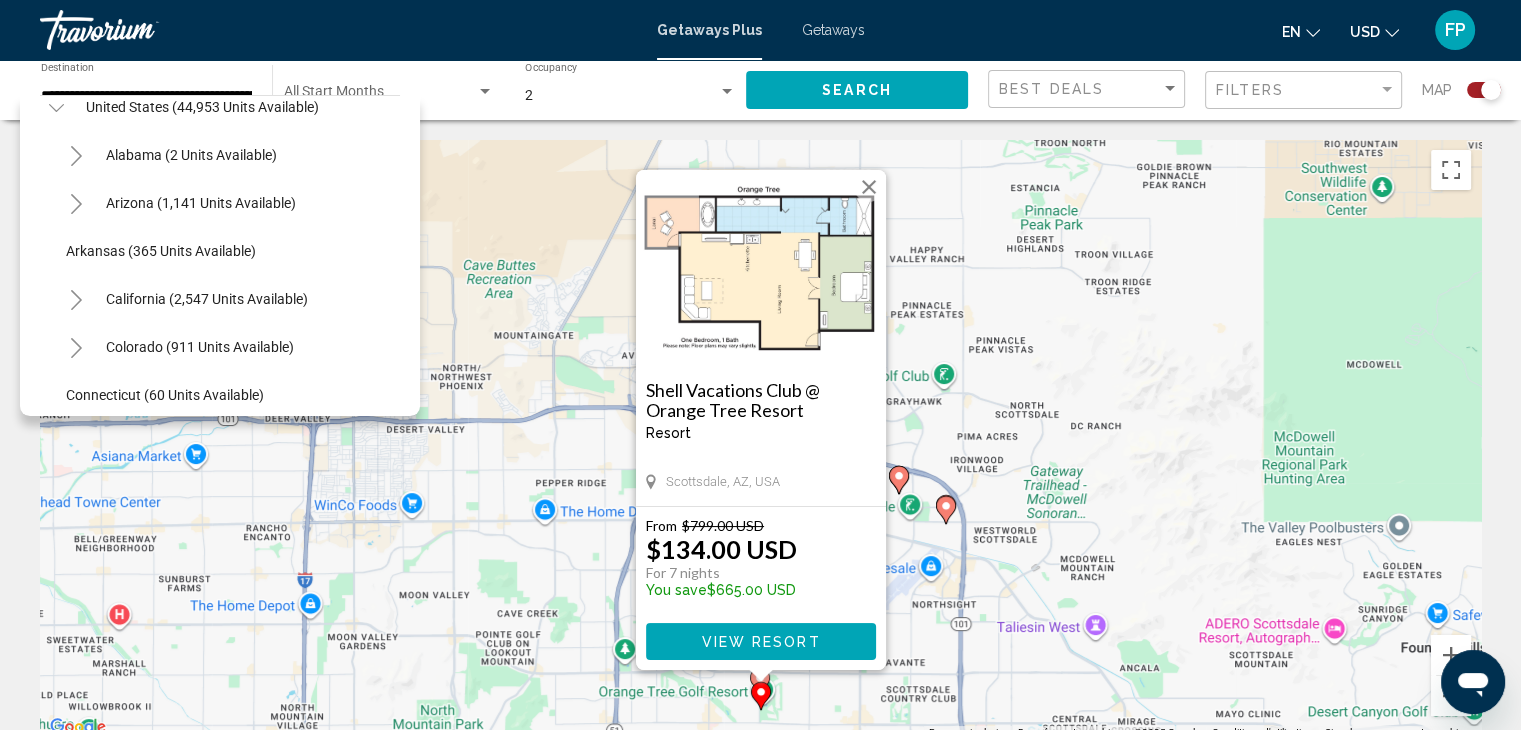 click 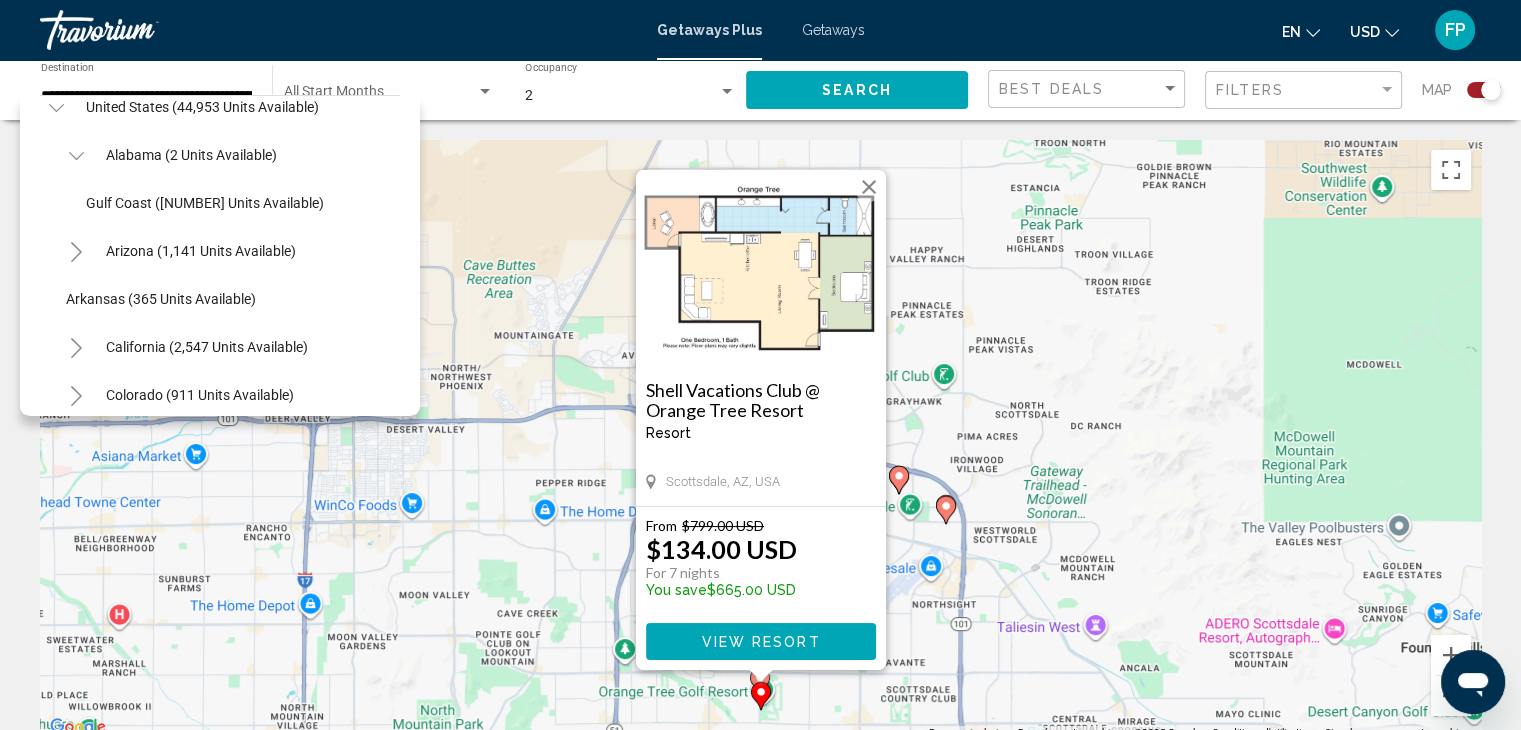 click 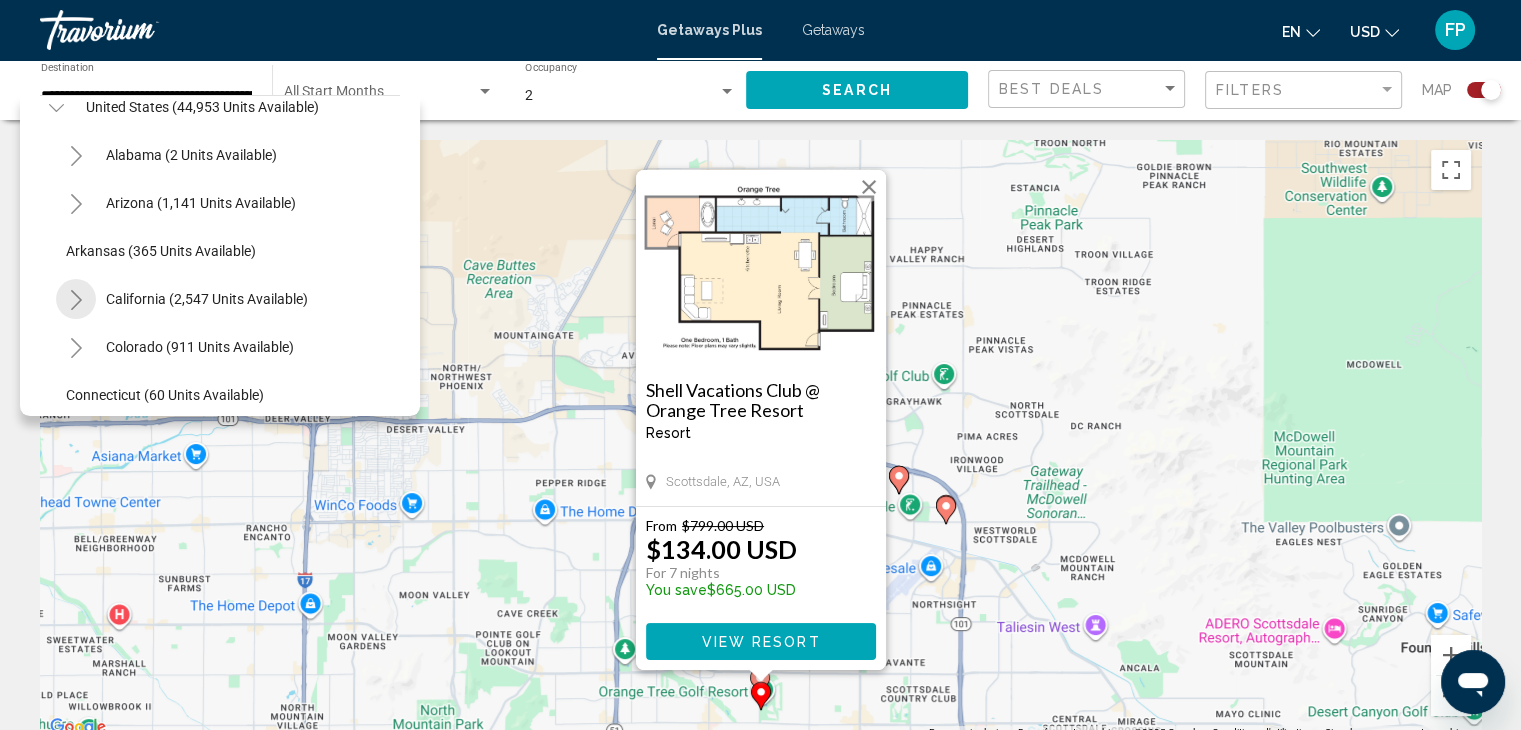 click 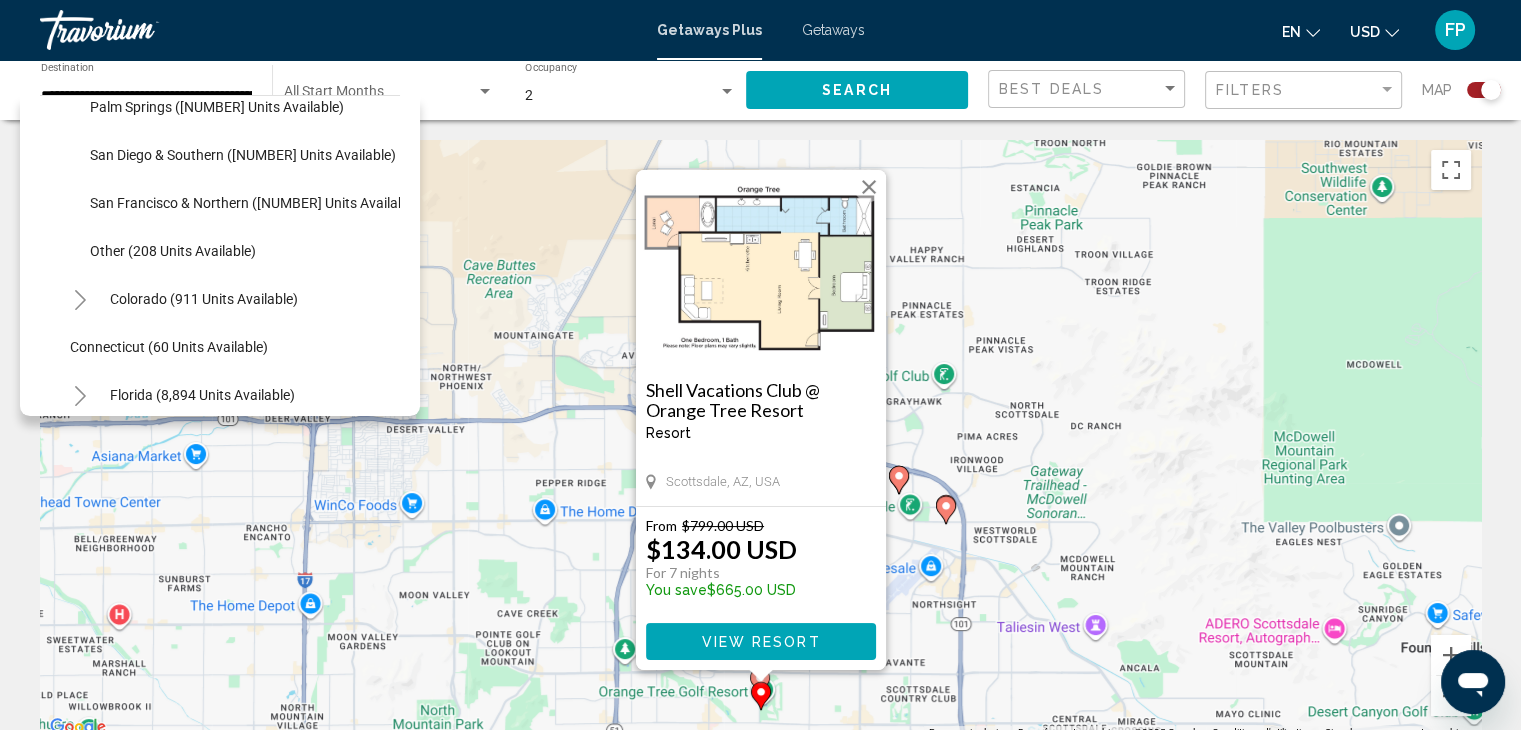 scroll, scrollTop: 408, scrollLeft: 0, axis: vertical 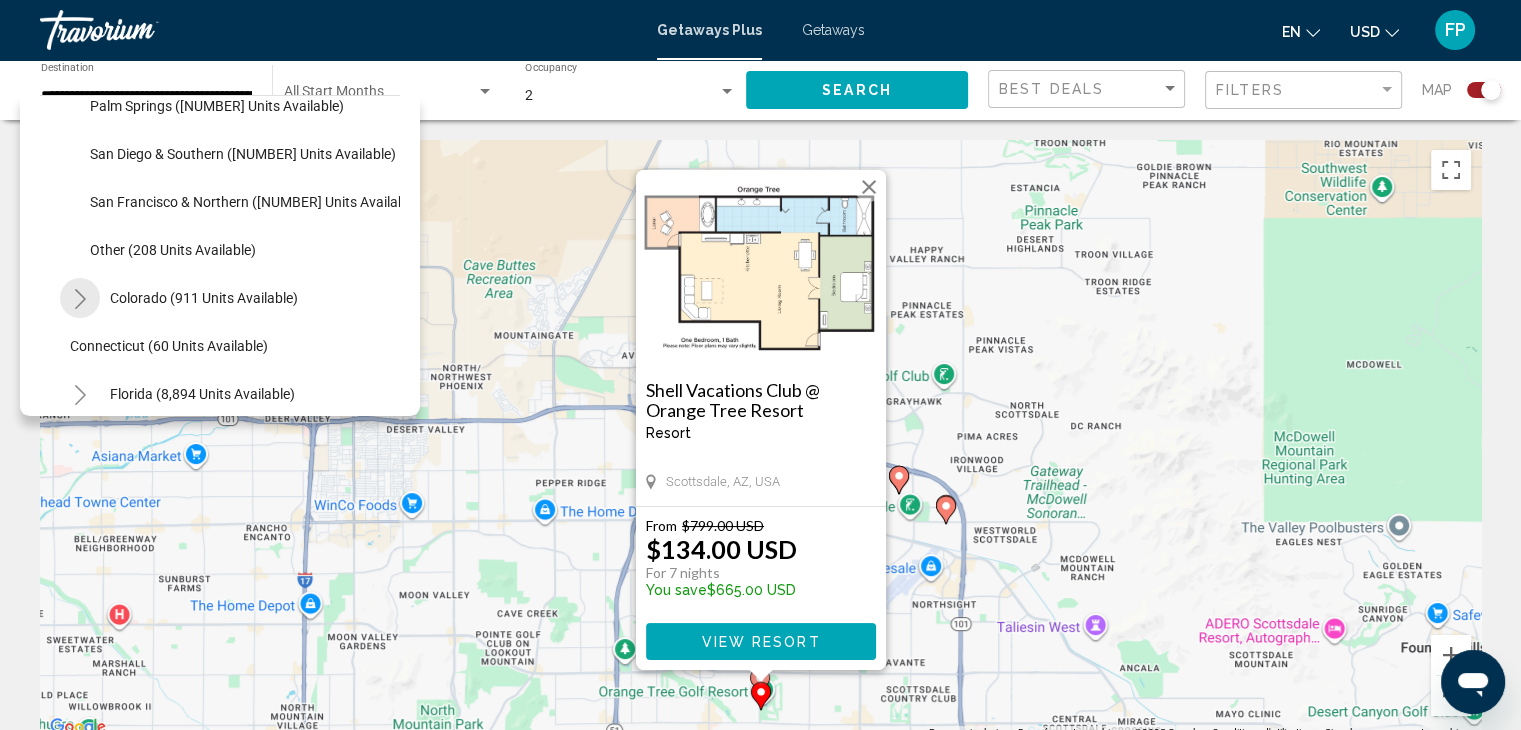 click 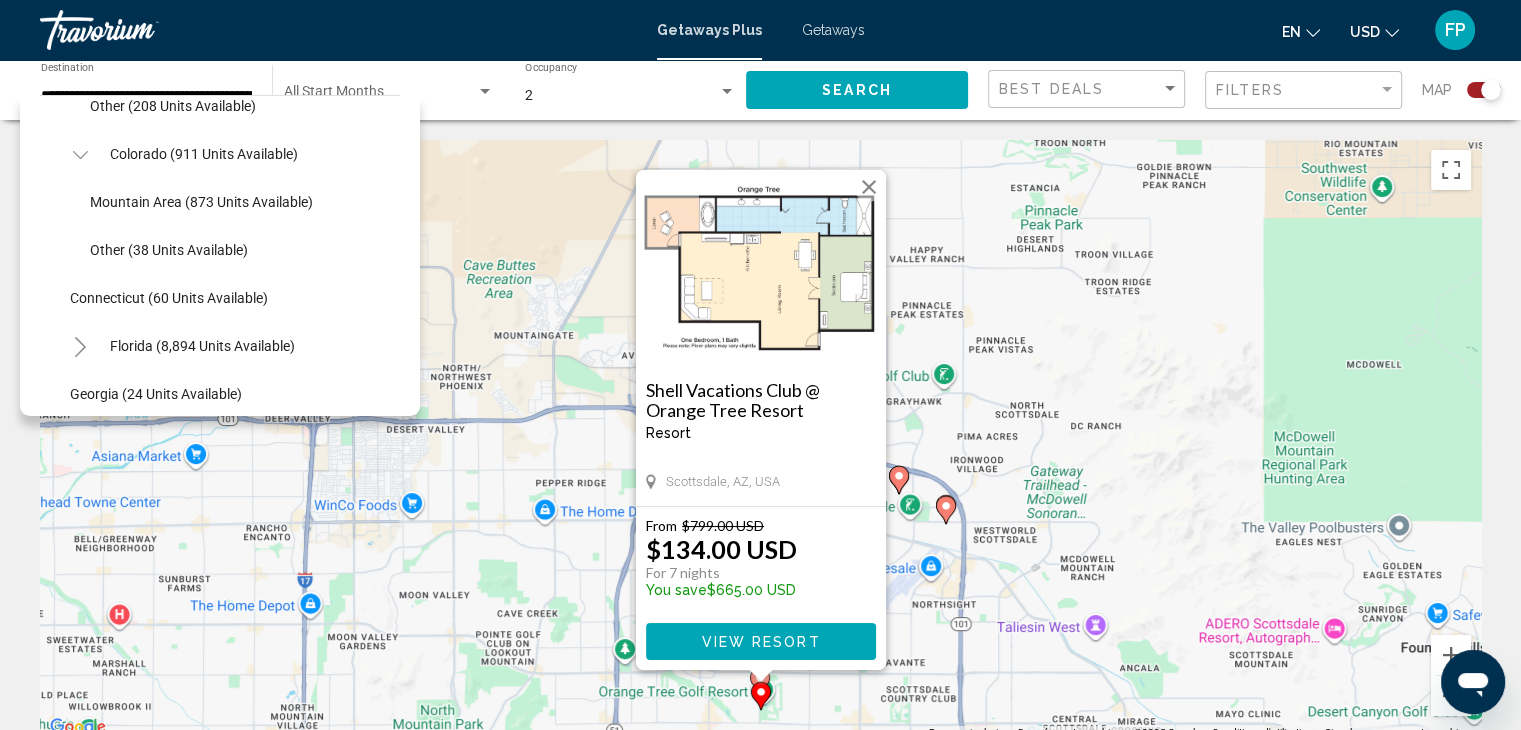 scroll, scrollTop: 628, scrollLeft: 0, axis: vertical 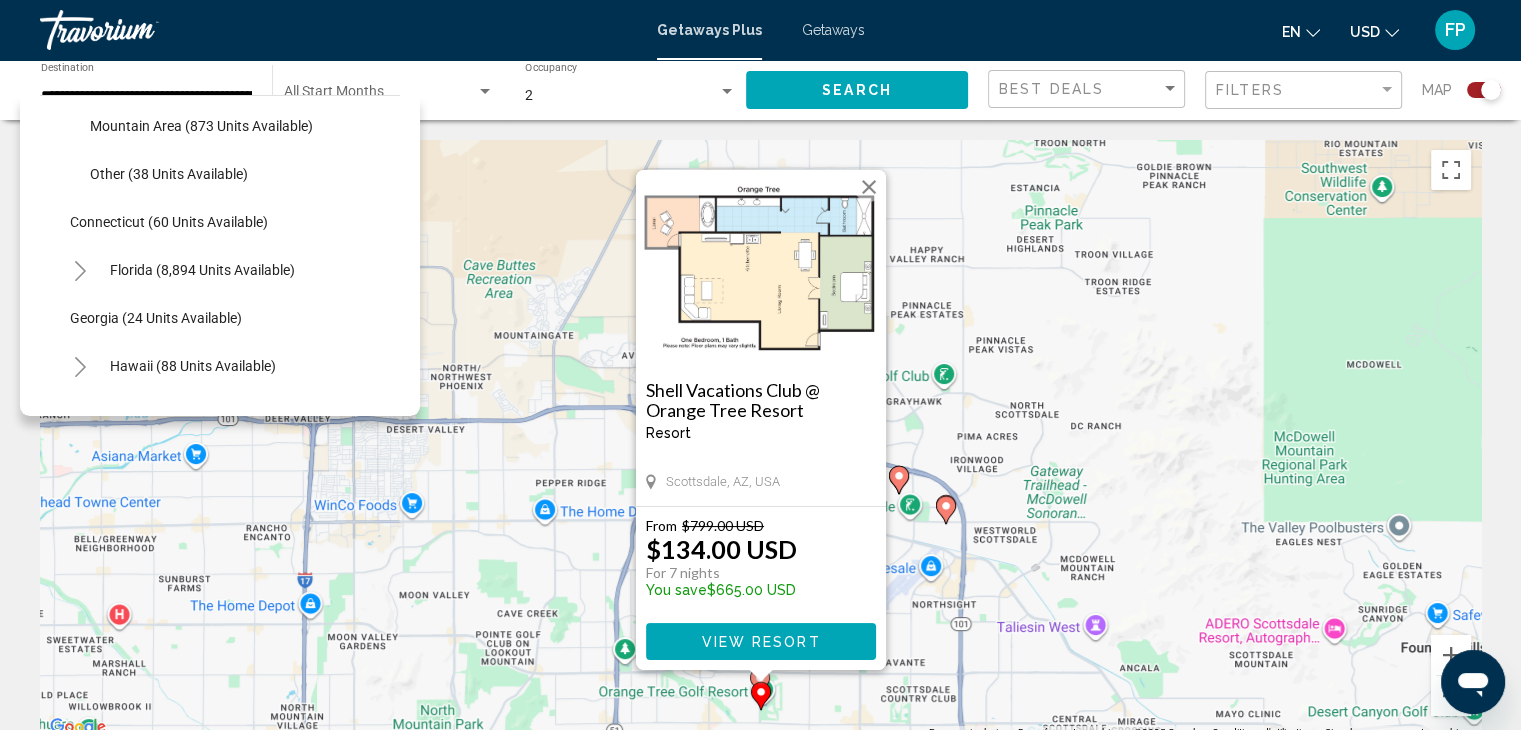 click 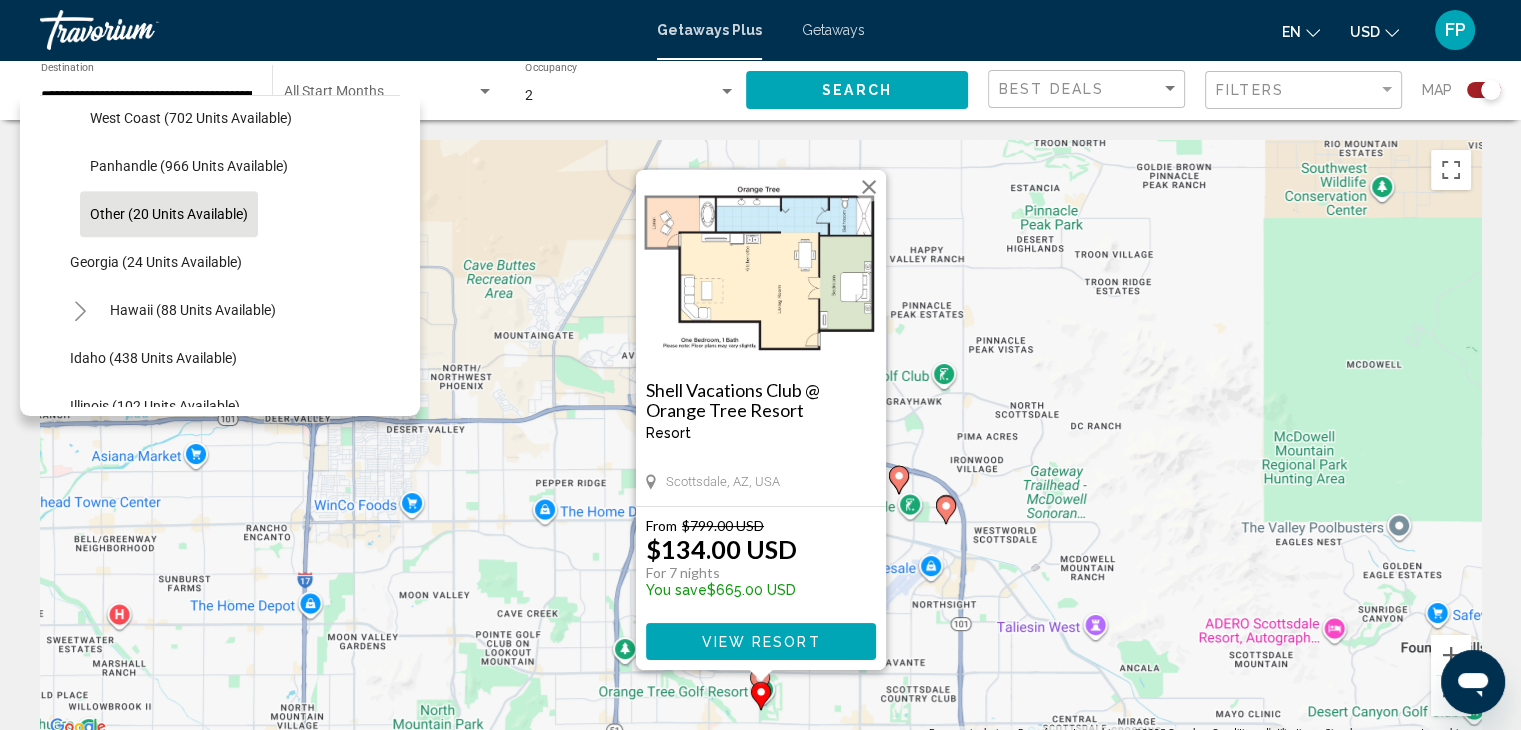scroll, scrollTop: 924, scrollLeft: 0, axis: vertical 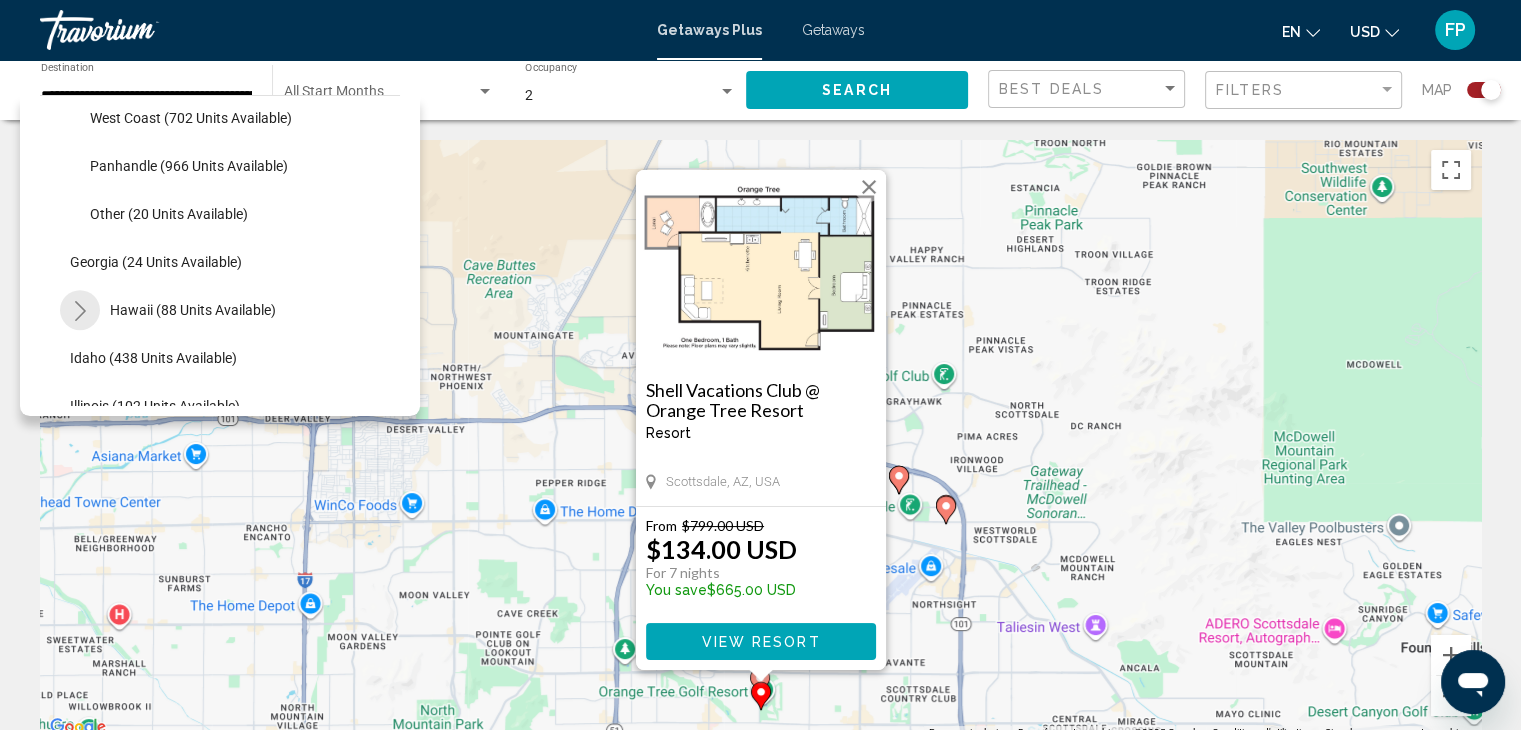 click 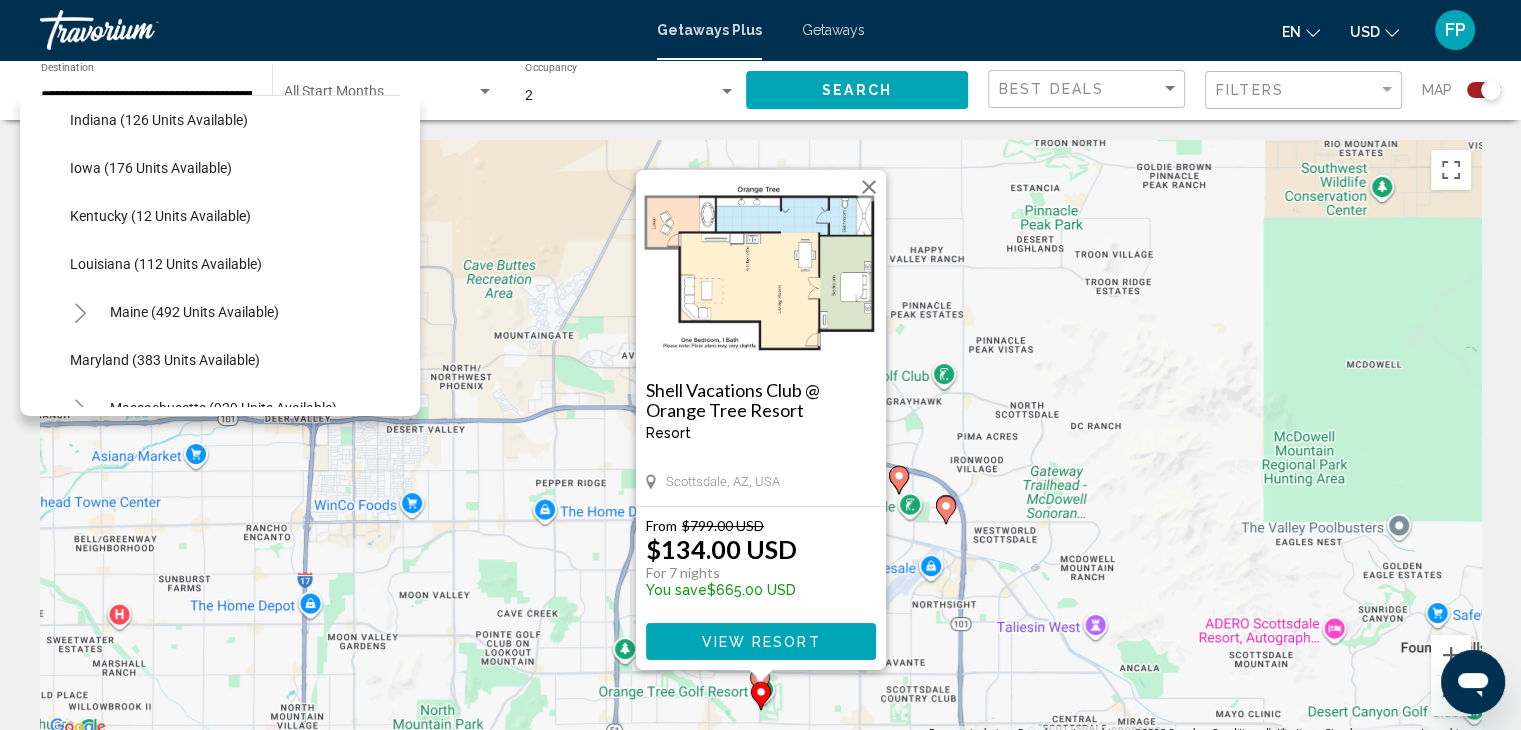 scroll, scrollTop: 1356, scrollLeft: 0, axis: vertical 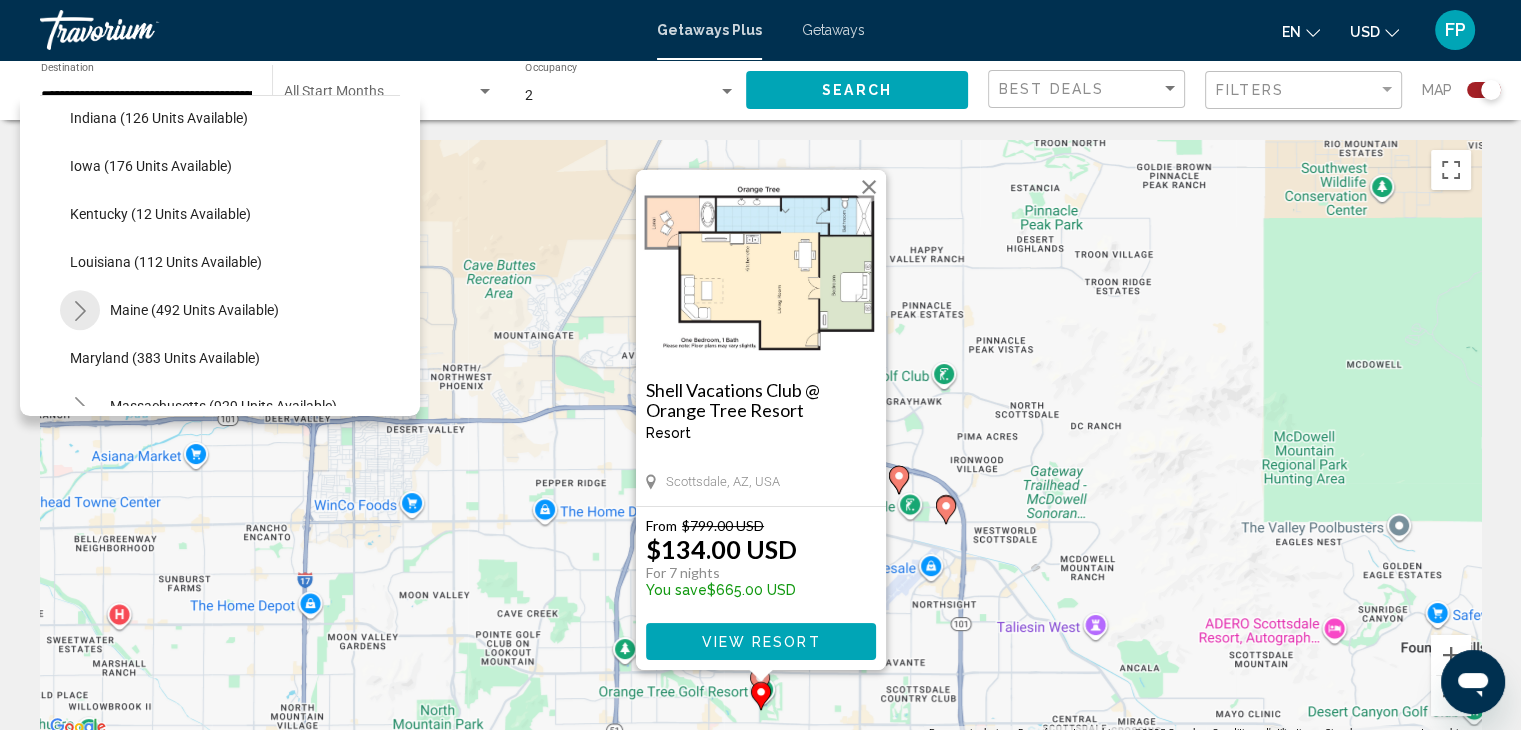 click 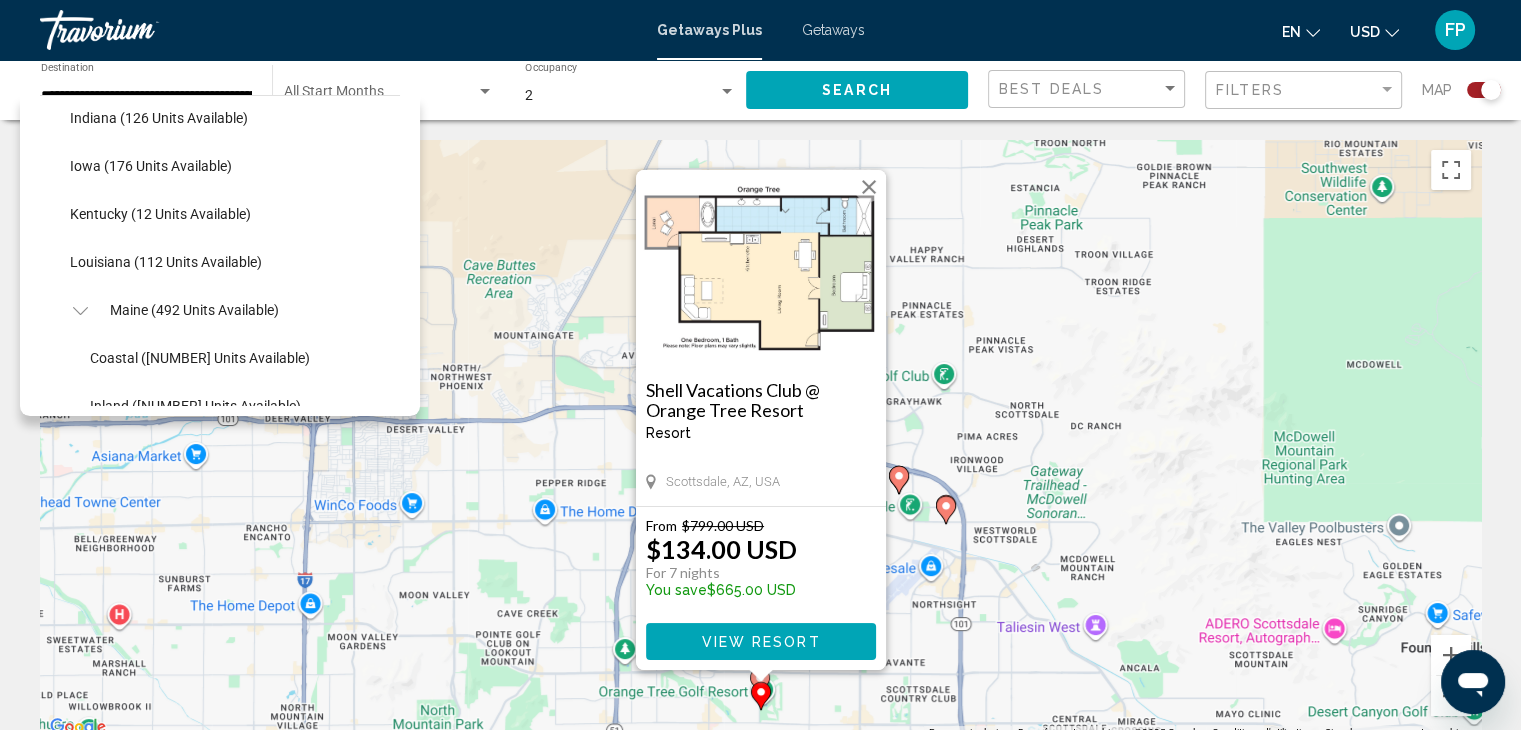 click 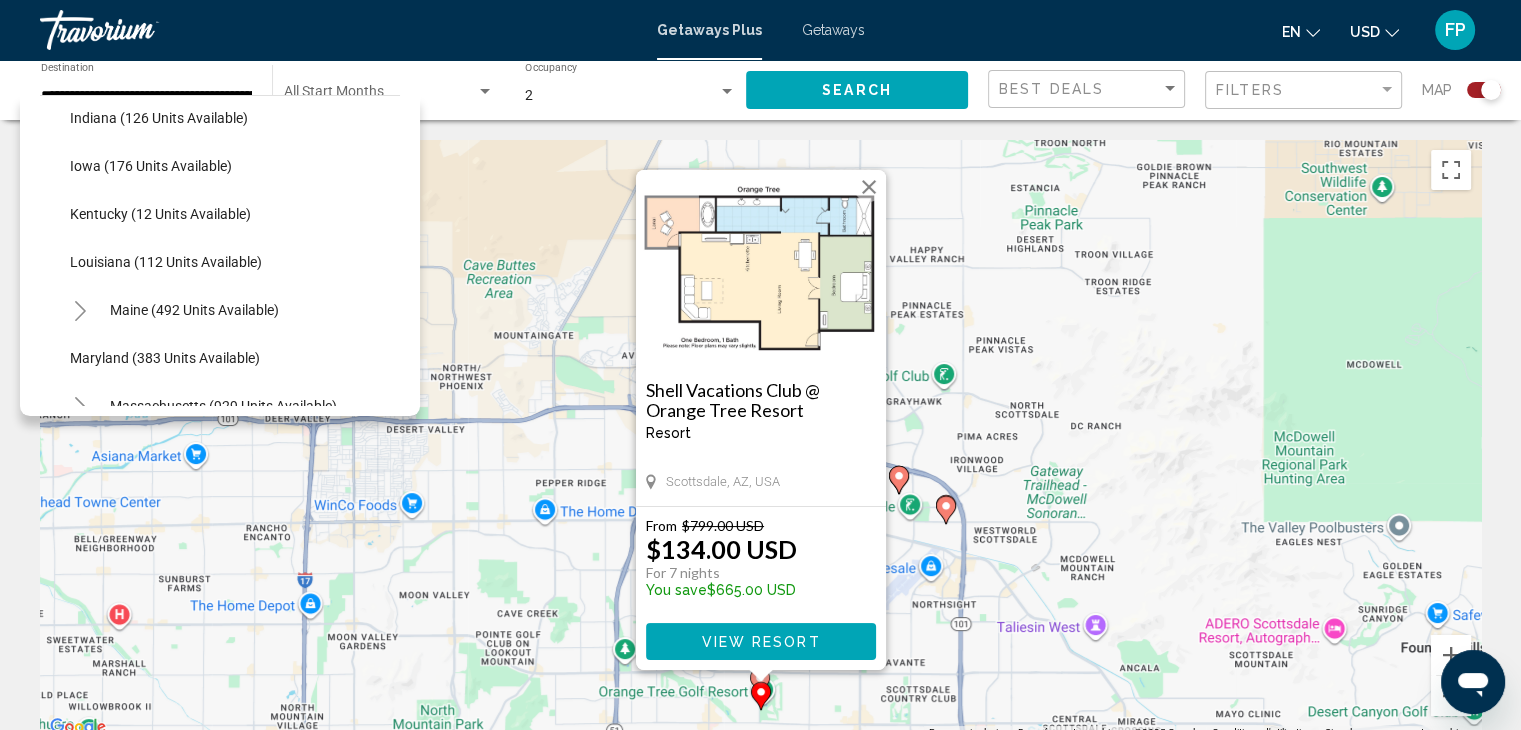 click 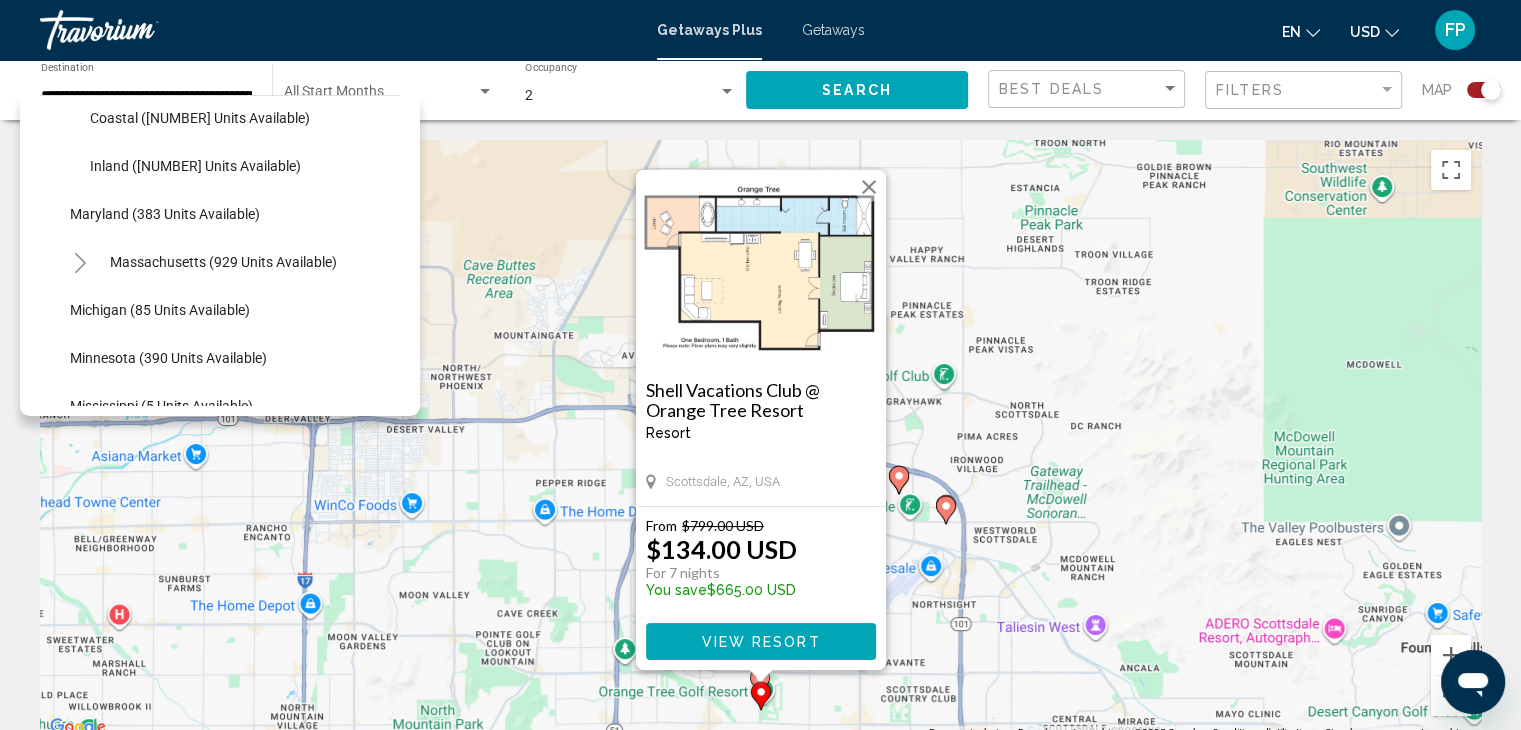 scroll, scrollTop: 1606, scrollLeft: 0, axis: vertical 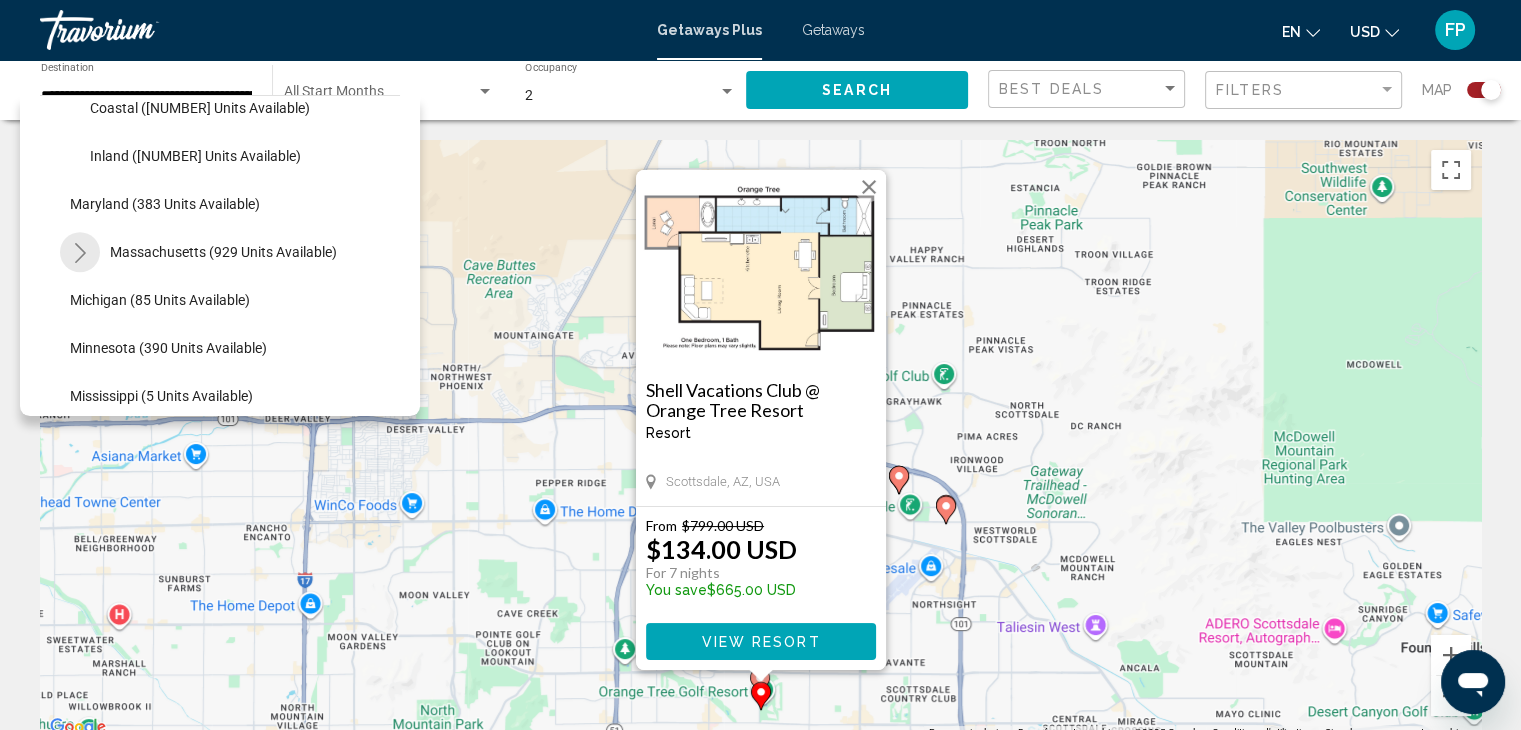 click 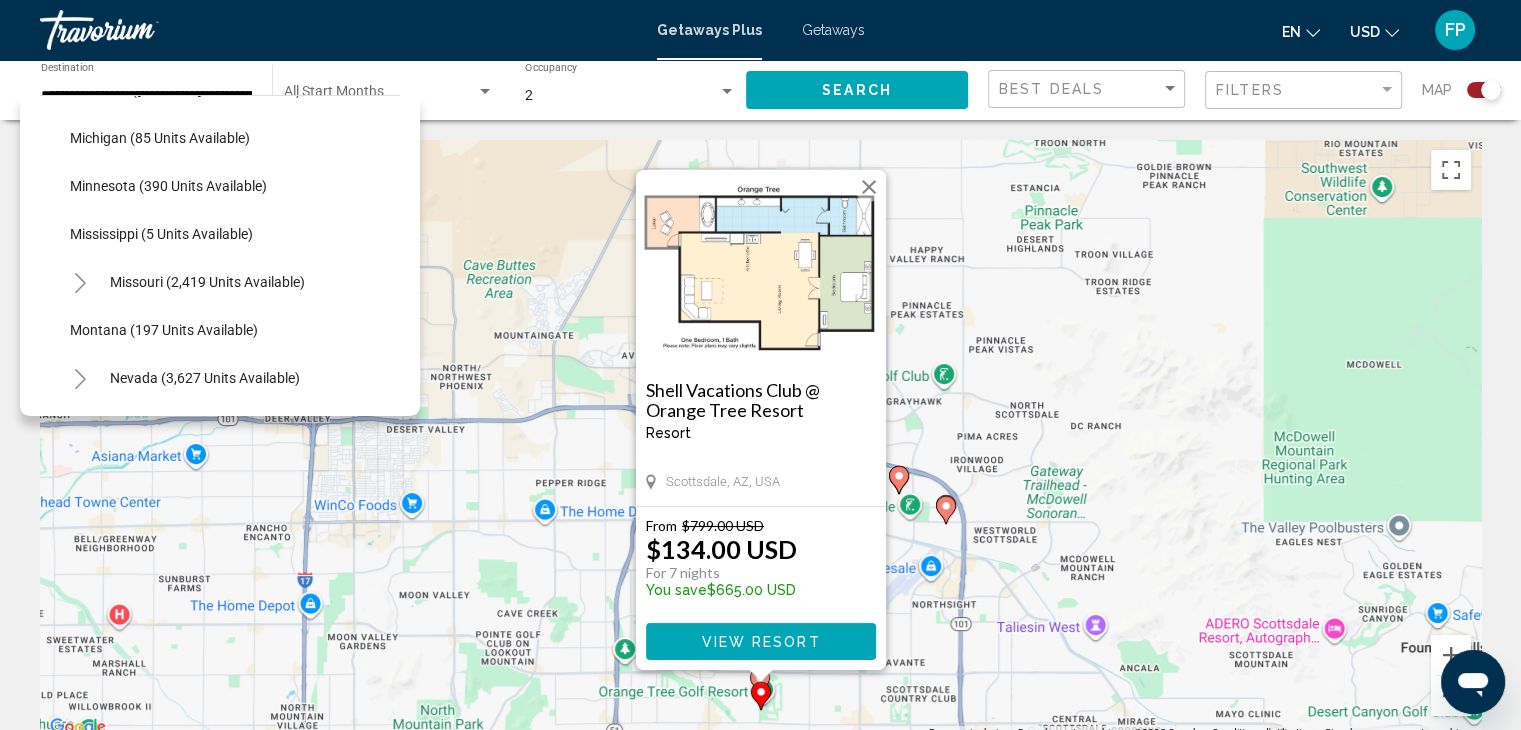 scroll, scrollTop: 1871, scrollLeft: 0, axis: vertical 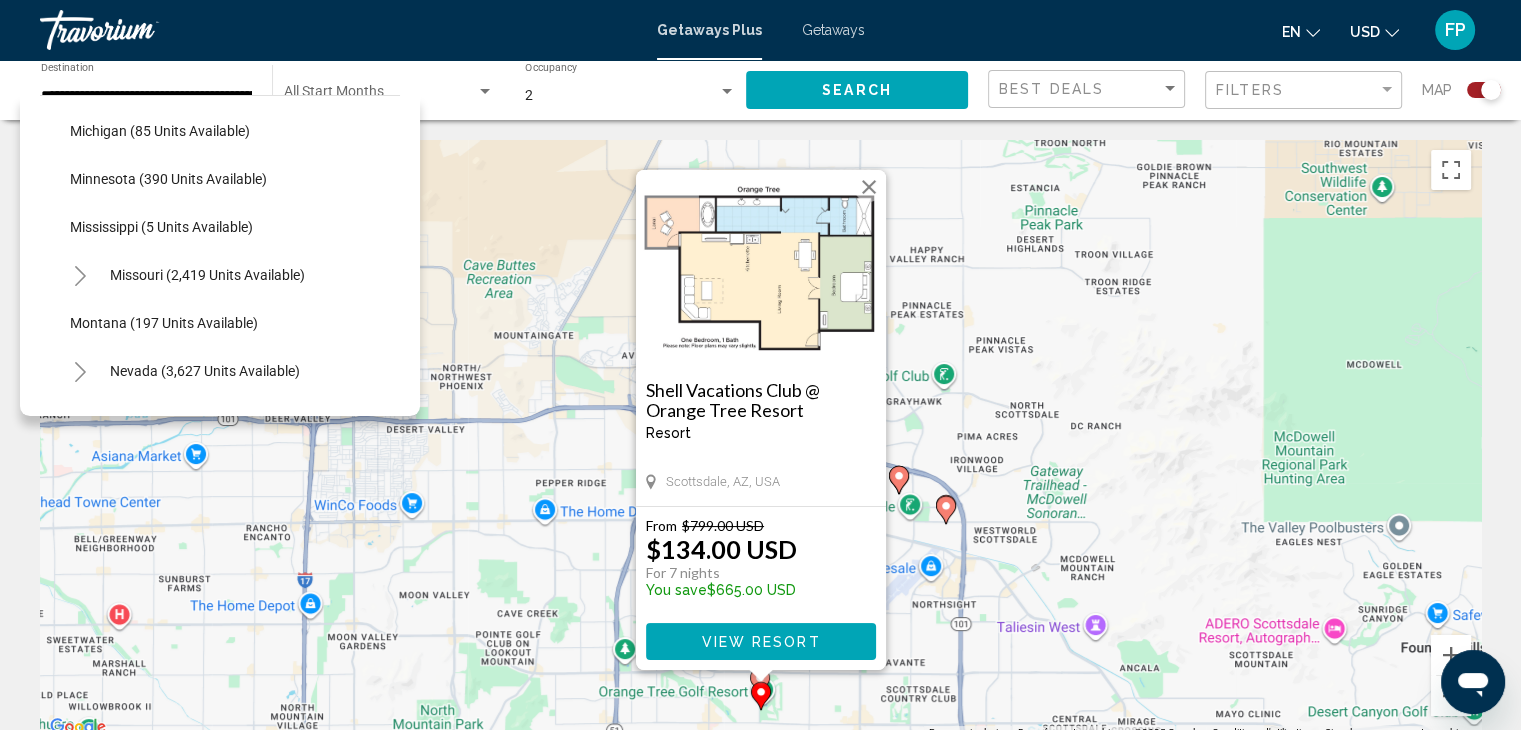 click 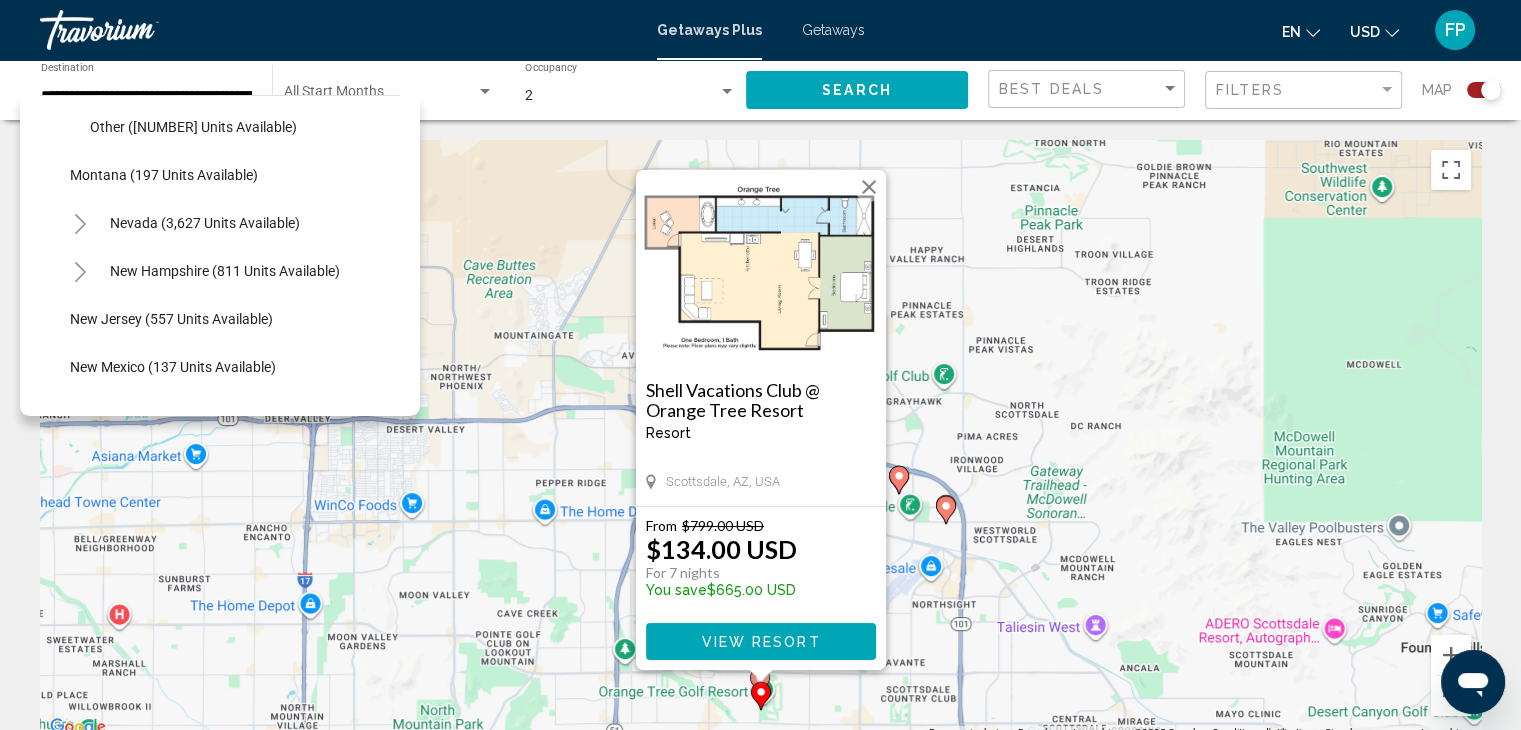 scroll, scrollTop: 2164, scrollLeft: 0, axis: vertical 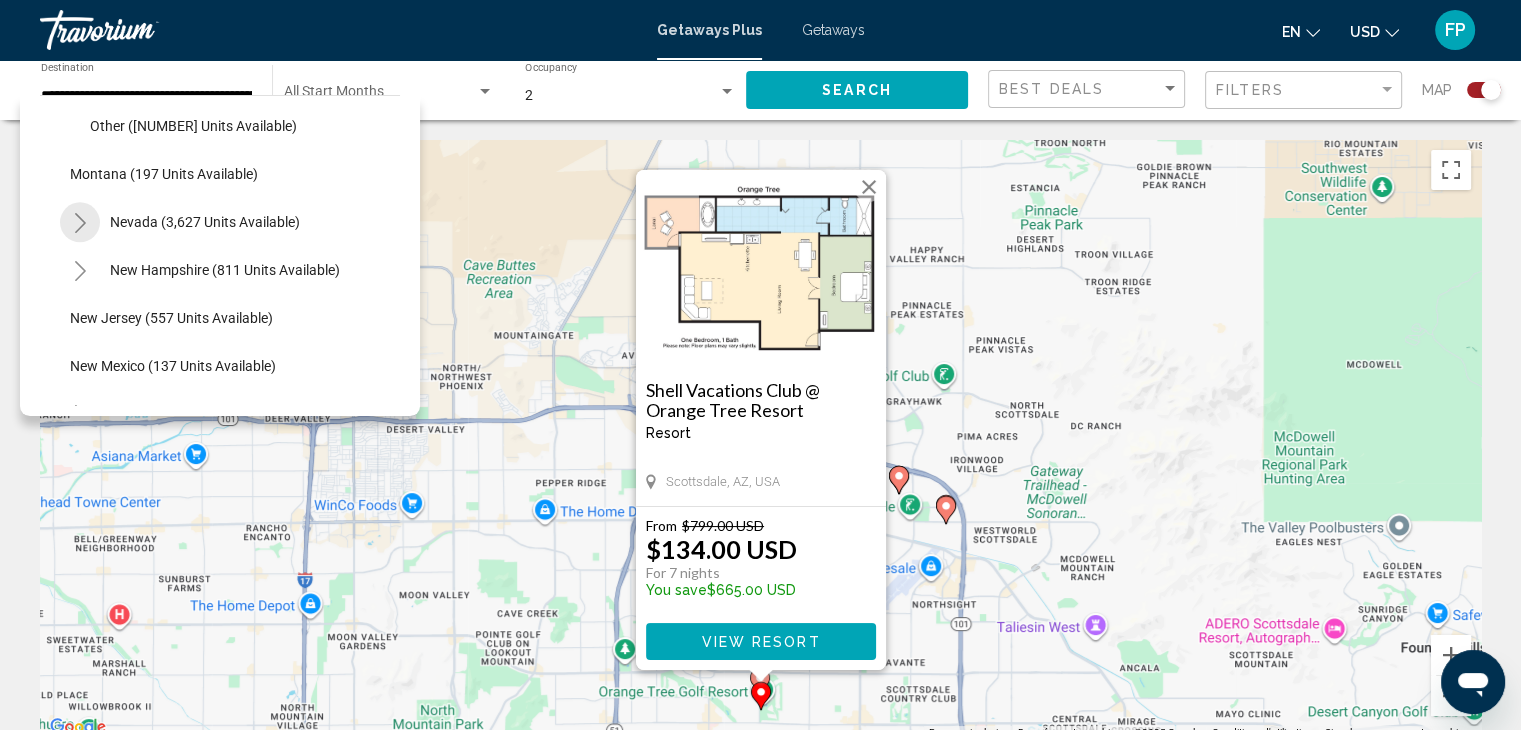 click 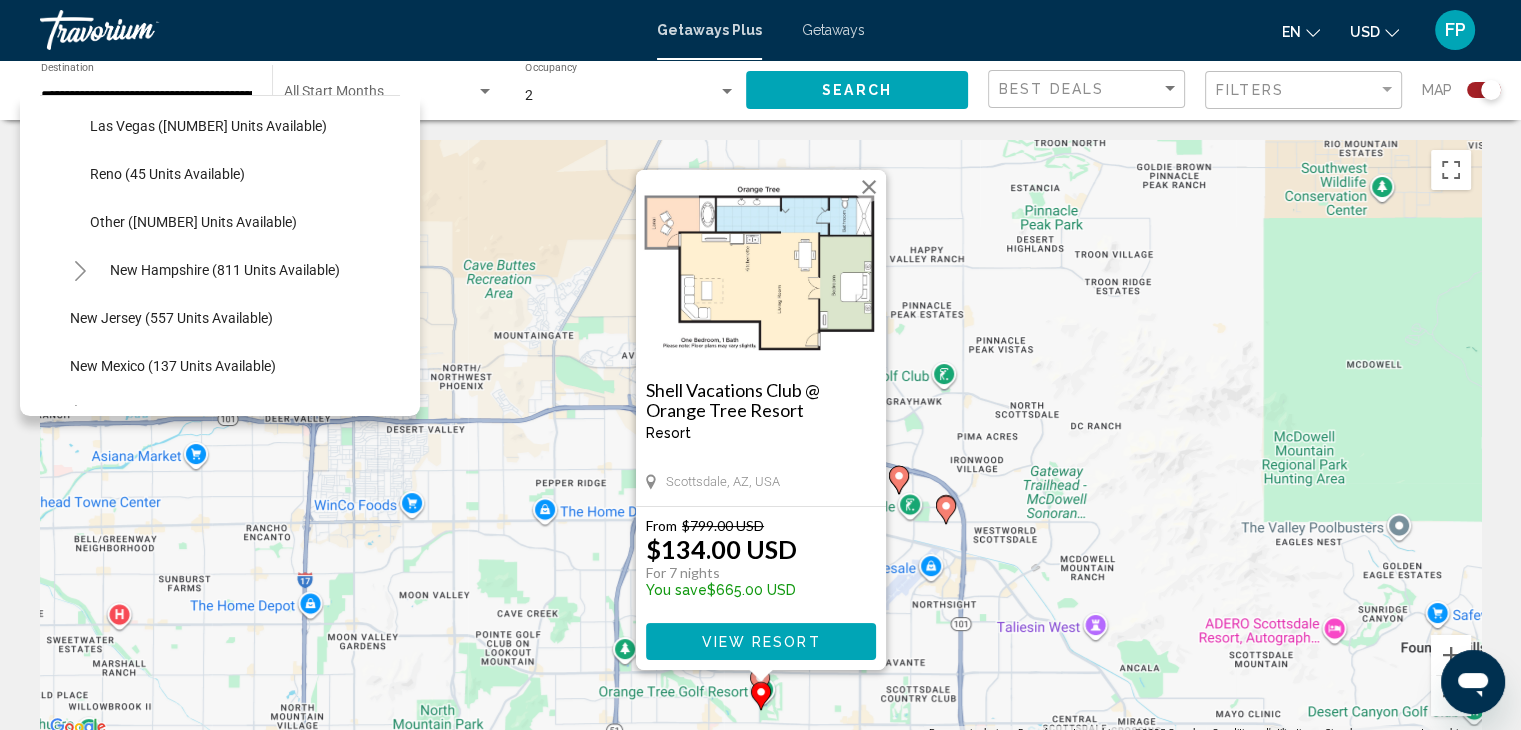 scroll, scrollTop: 2315, scrollLeft: 0, axis: vertical 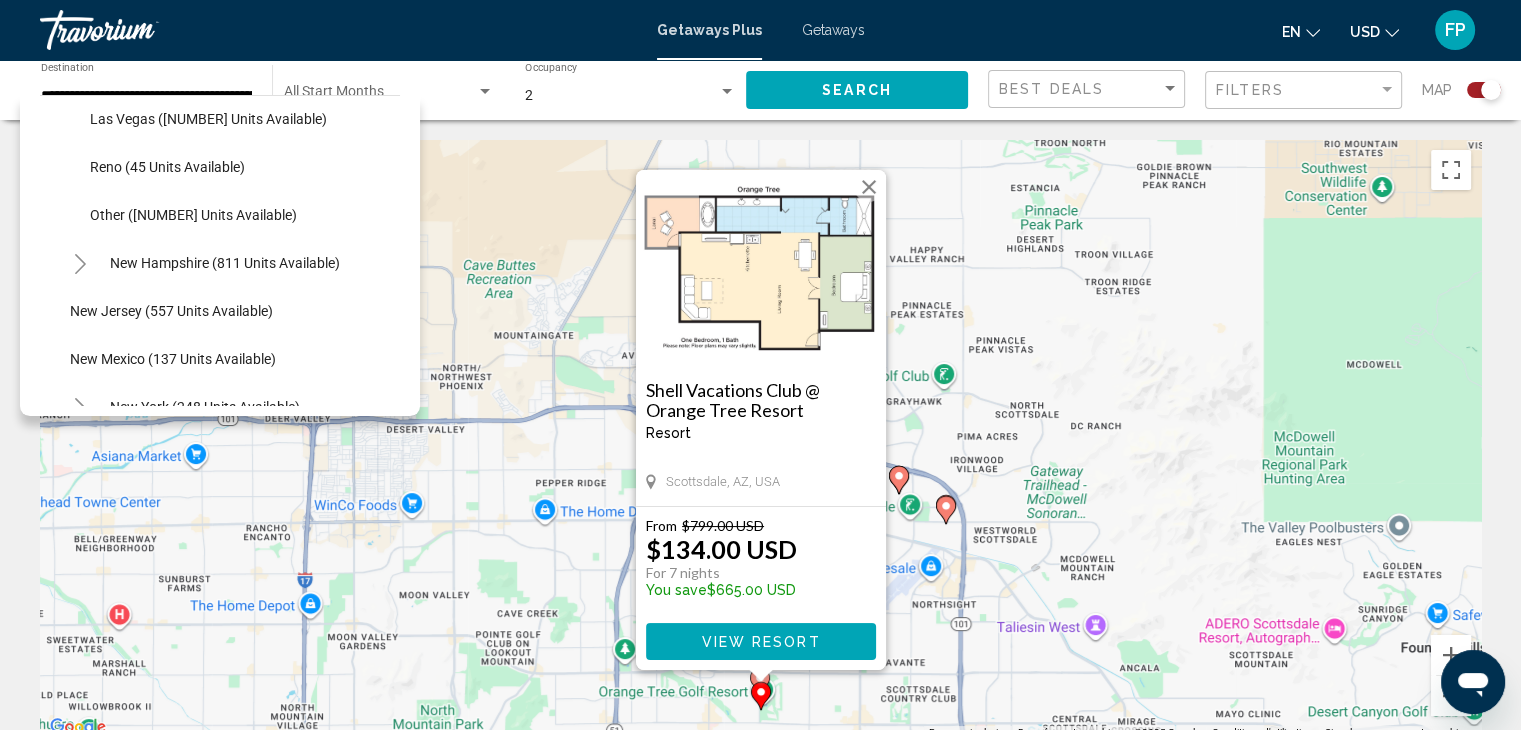 click 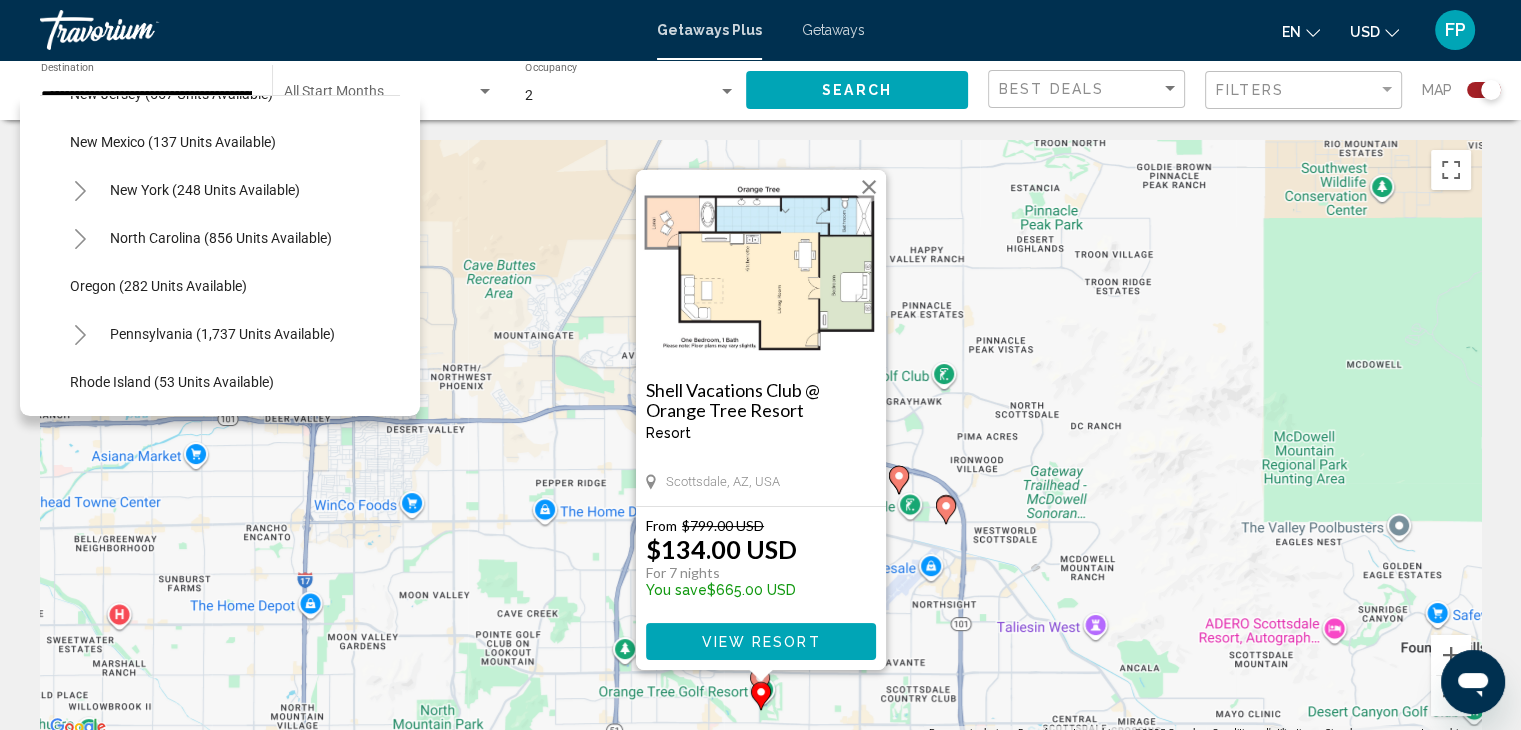 scroll, scrollTop: 2630, scrollLeft: 0, axis: vertical 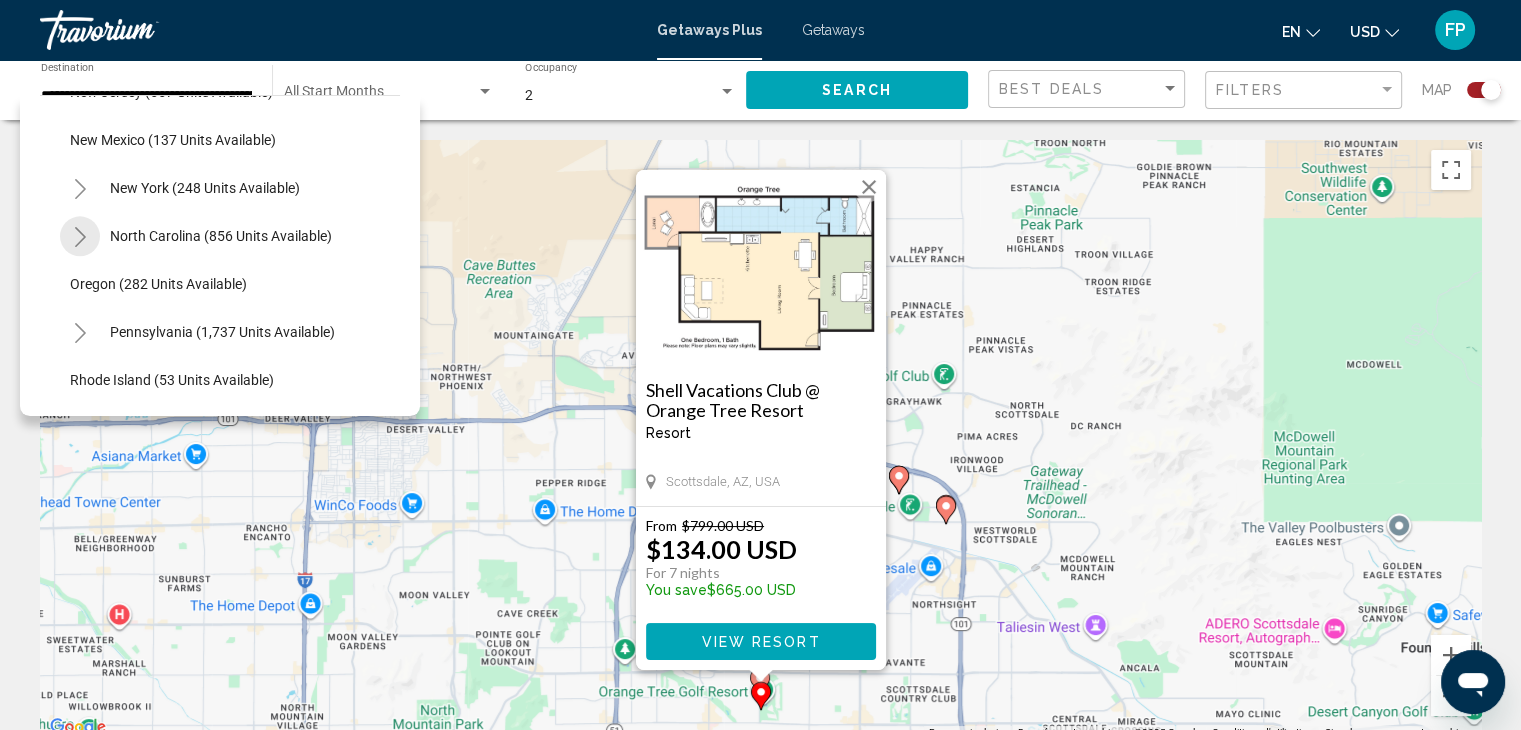click 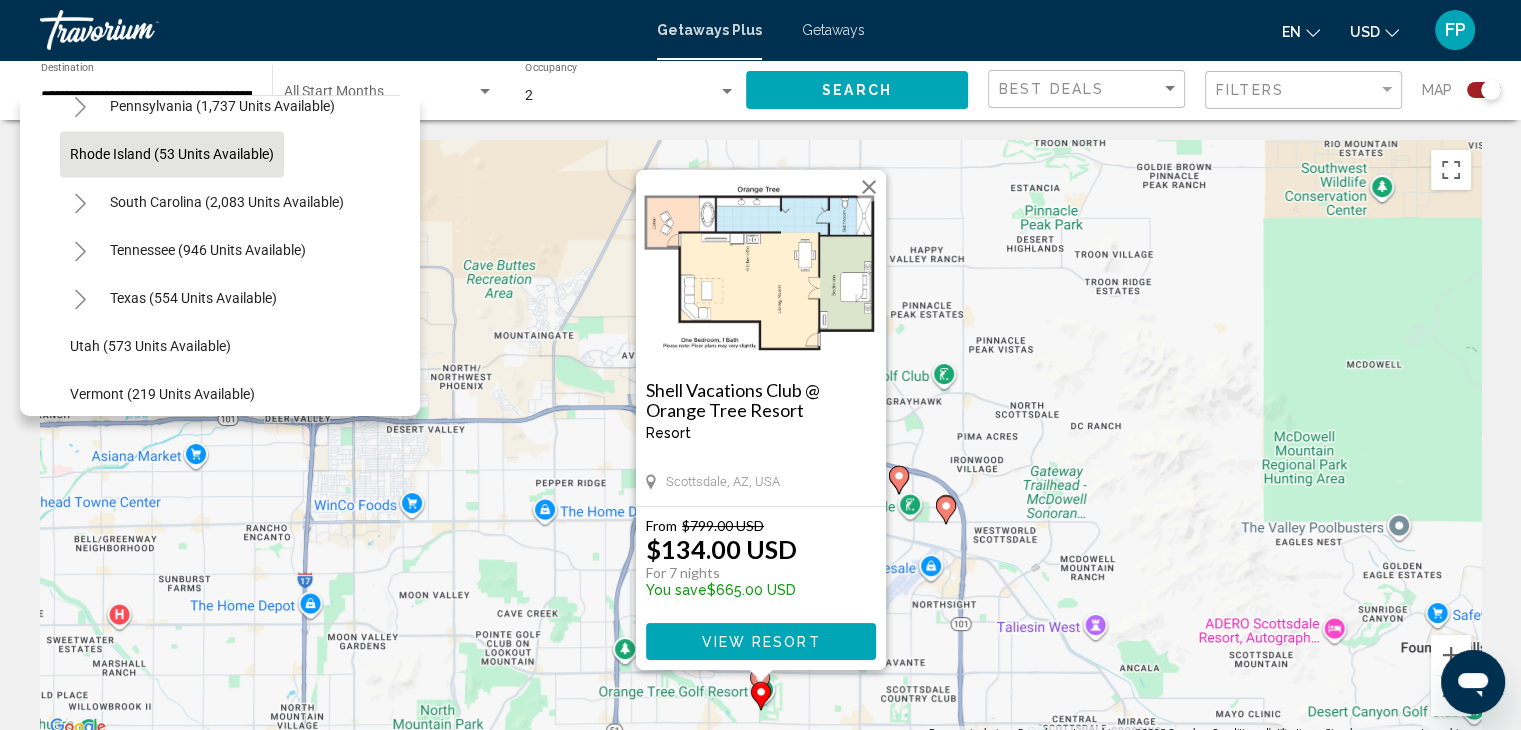 scroll, scrollTop: 2956, scrollLeft: 0, axis: vertical 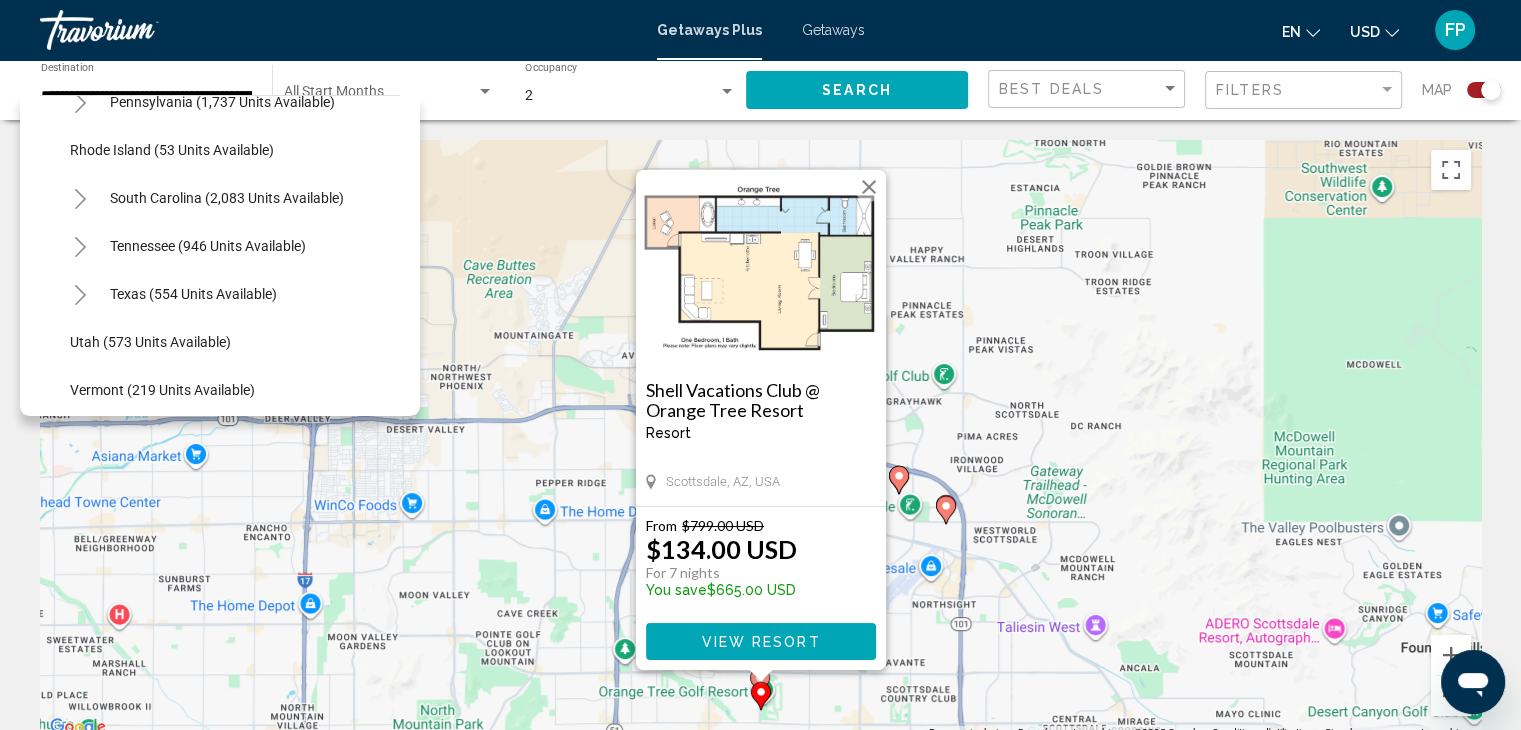 click 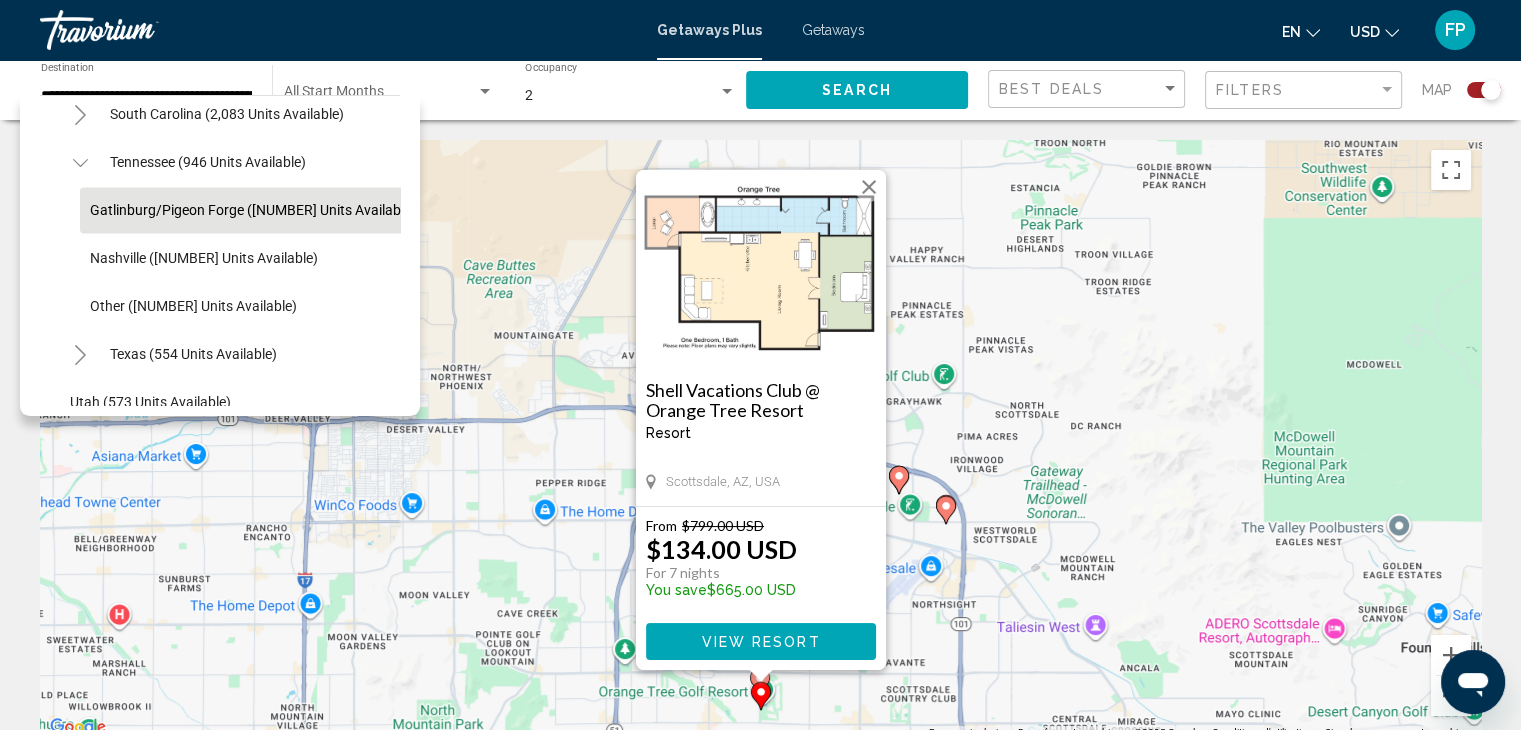 scroll, scrollTop: 3048, scrollLeft: 0, axis: vertical 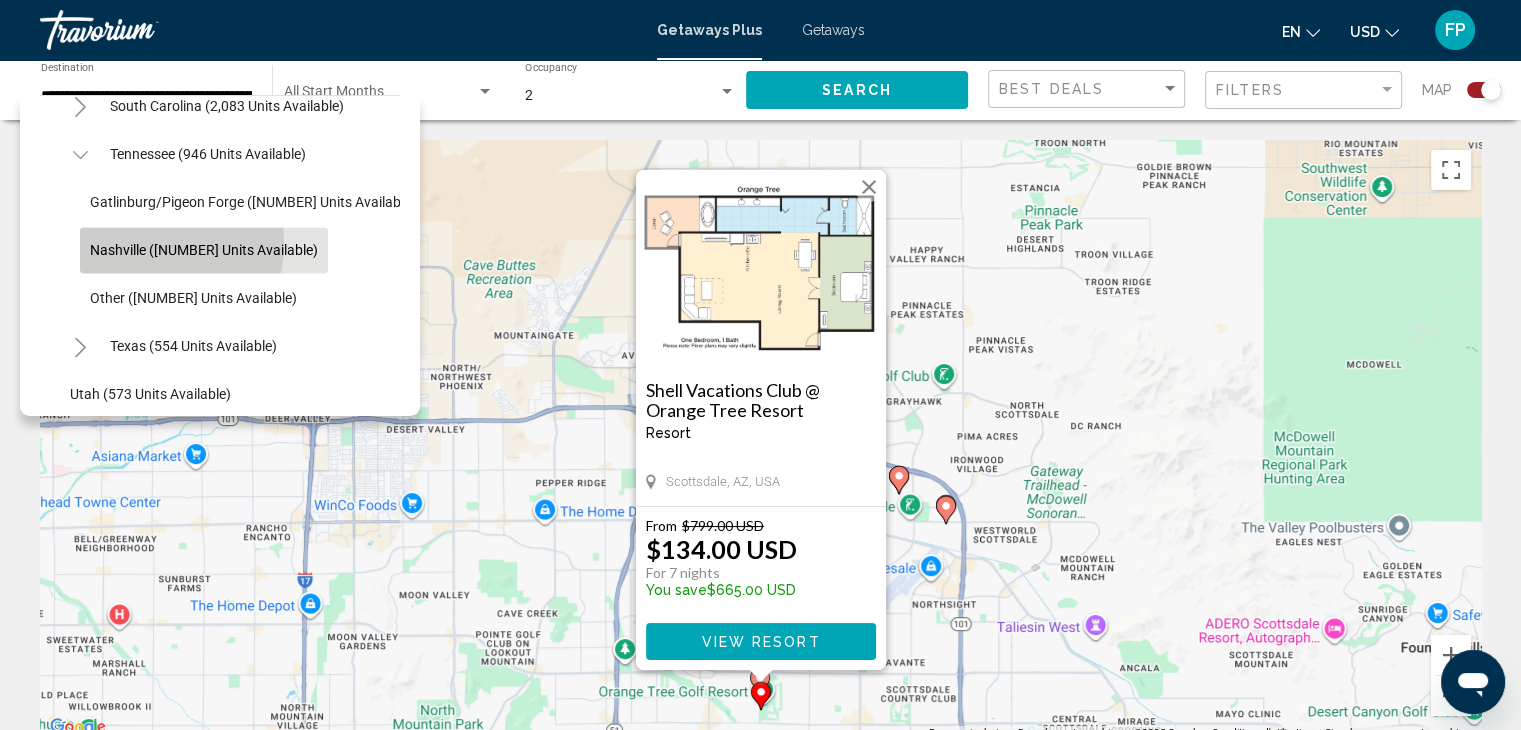 click on "Nashville (48 units available)" 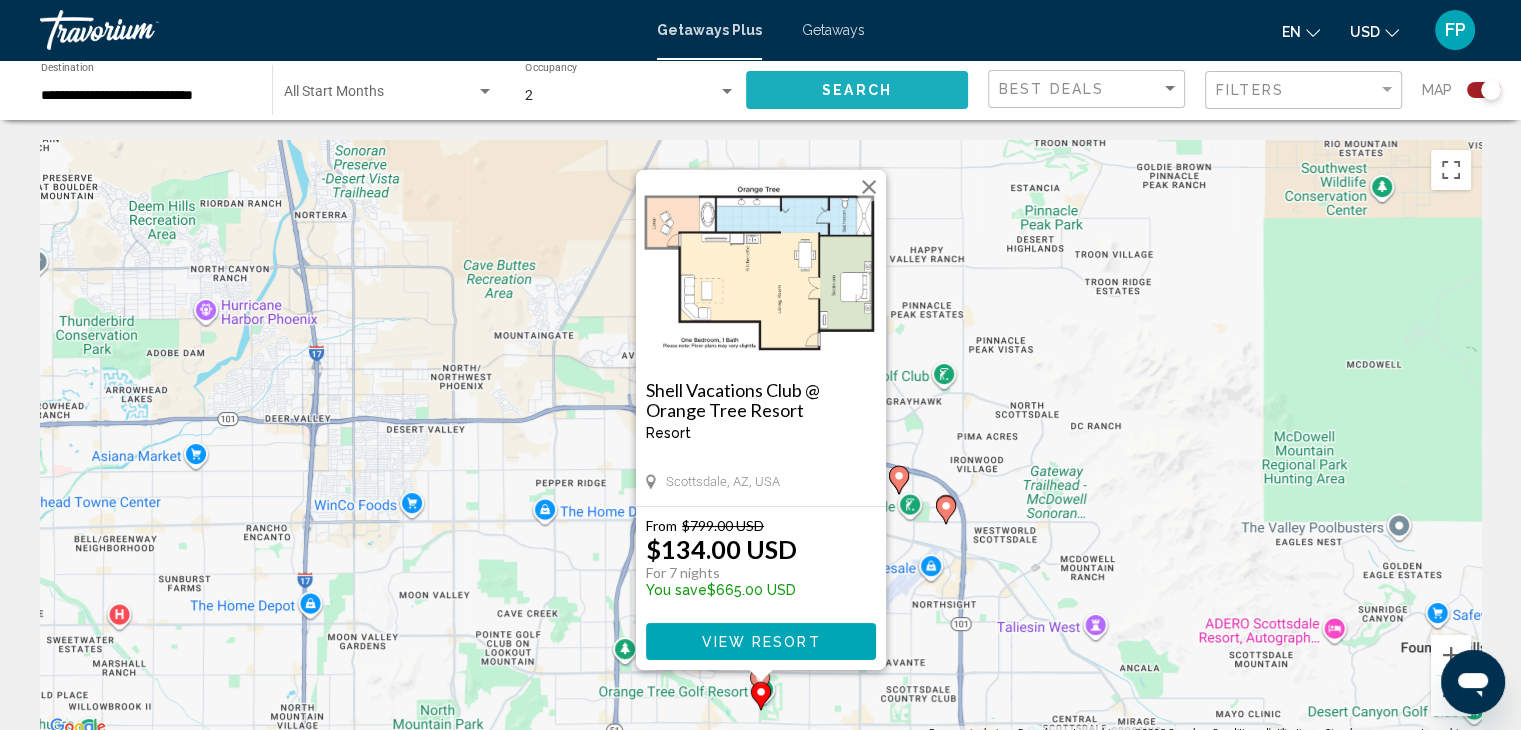click on "Search" 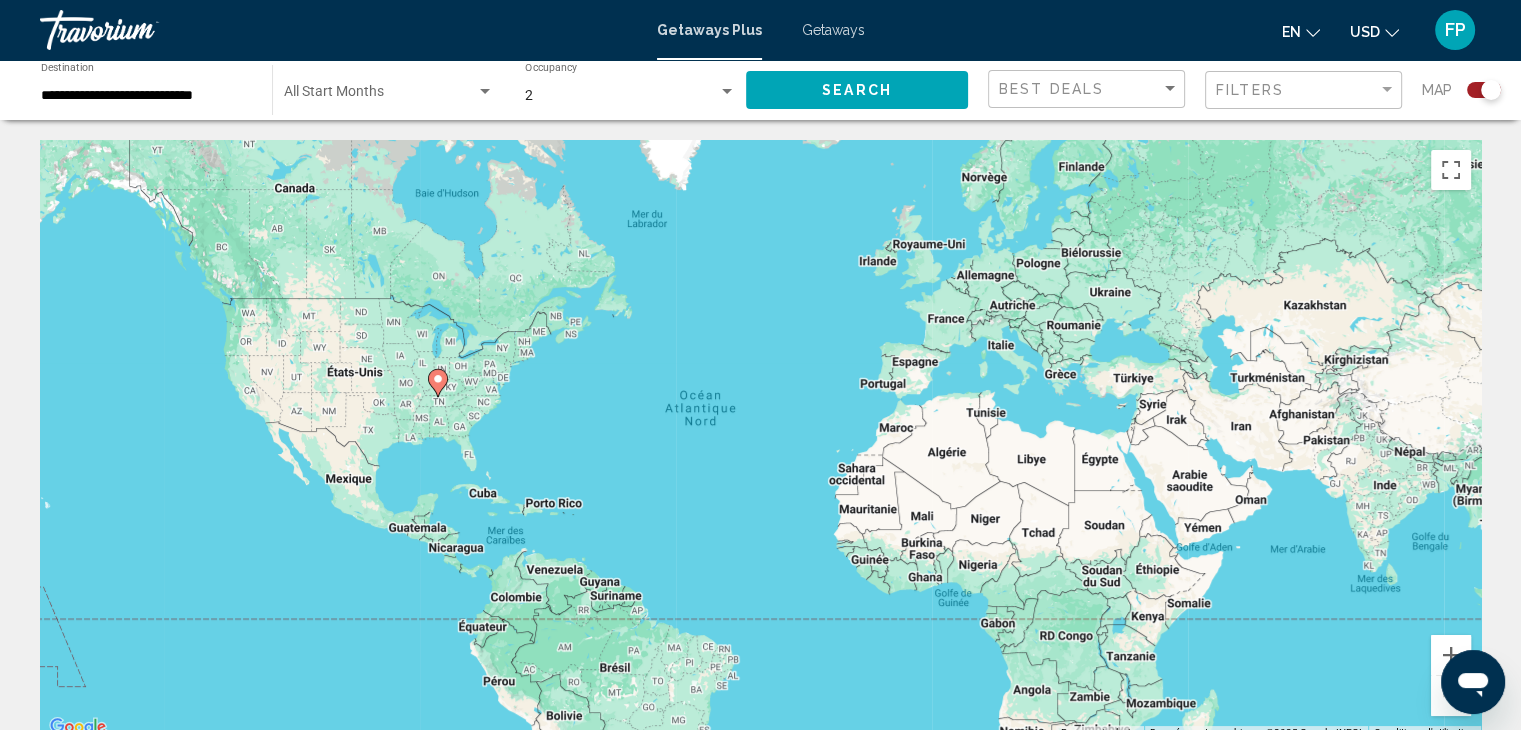 click 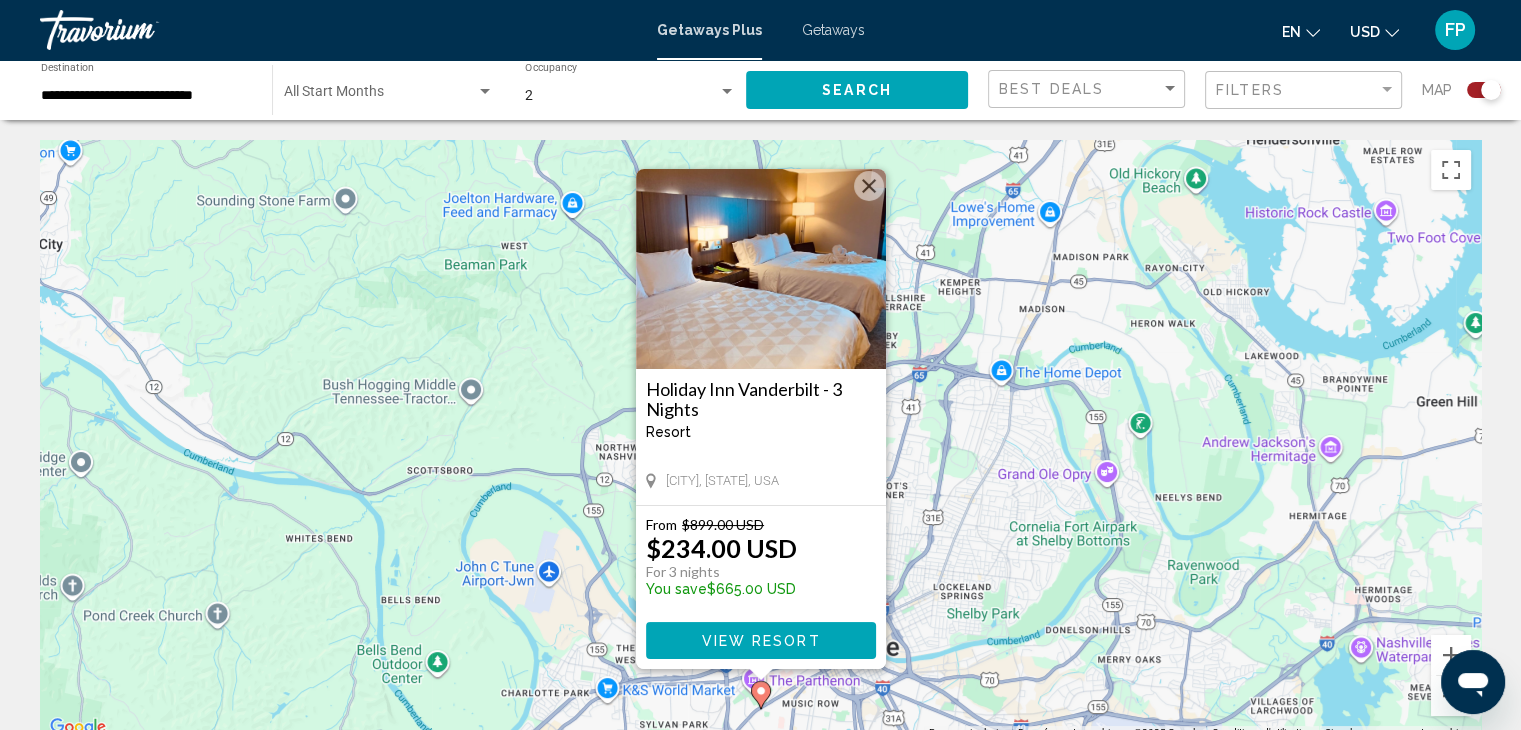 click on "Pour activer le glissement avec le clavier, appuyez sur Alt+Entrée. Une fois ce mode activé, utilisez les touches fléchées pour déplacer le repère. Pour valider le déplacement, appuyez sur Entrée. Pour annuler, appuyez sur Échap.  Holiday Inn Vanderbilt - 3 Nights  Resort  -  This is an adults only resort
Nashville, TN, USA From $899.00 USD $234.00 USD For 3 nights You save  $665.00 USD  View Resort" at bounding box center [760, 440] 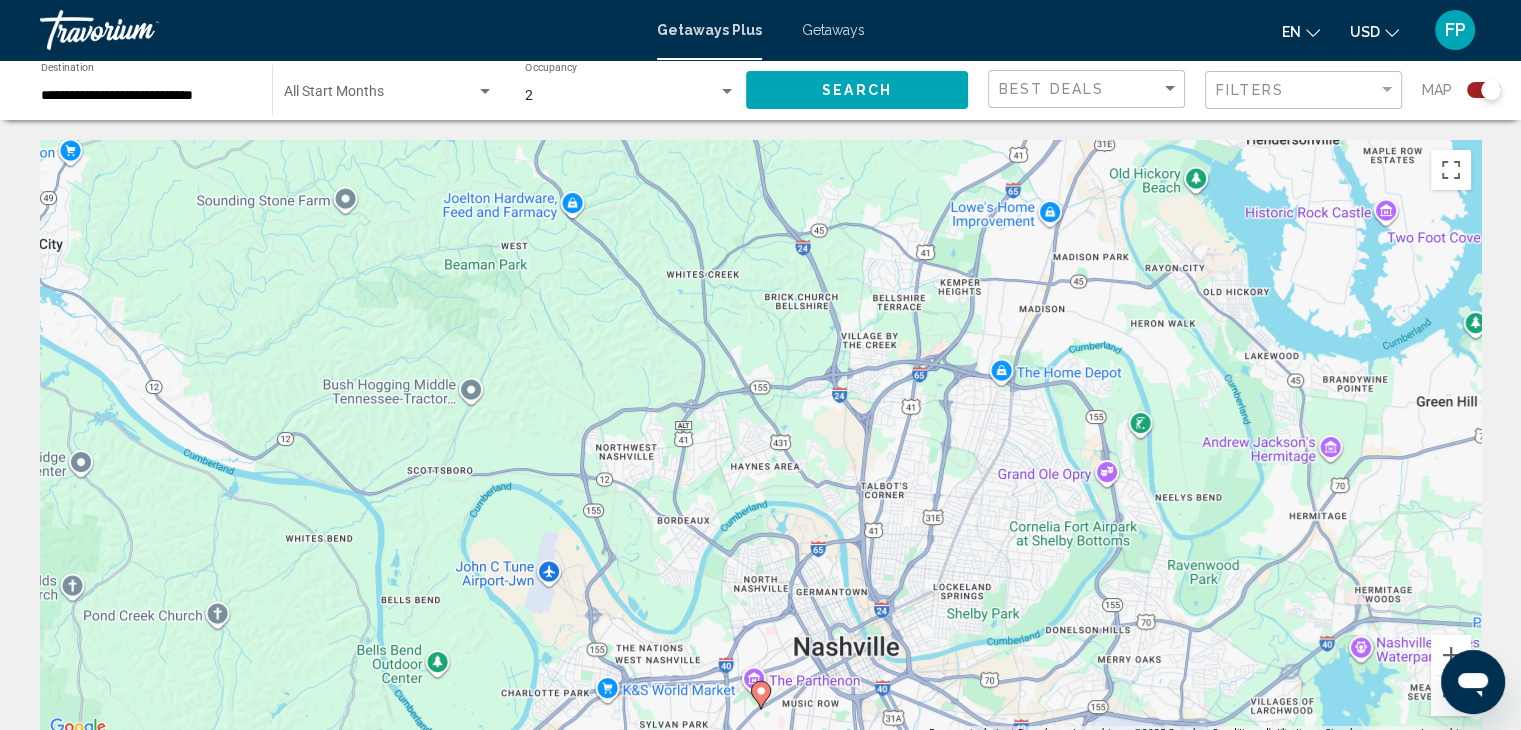 click on "**********" 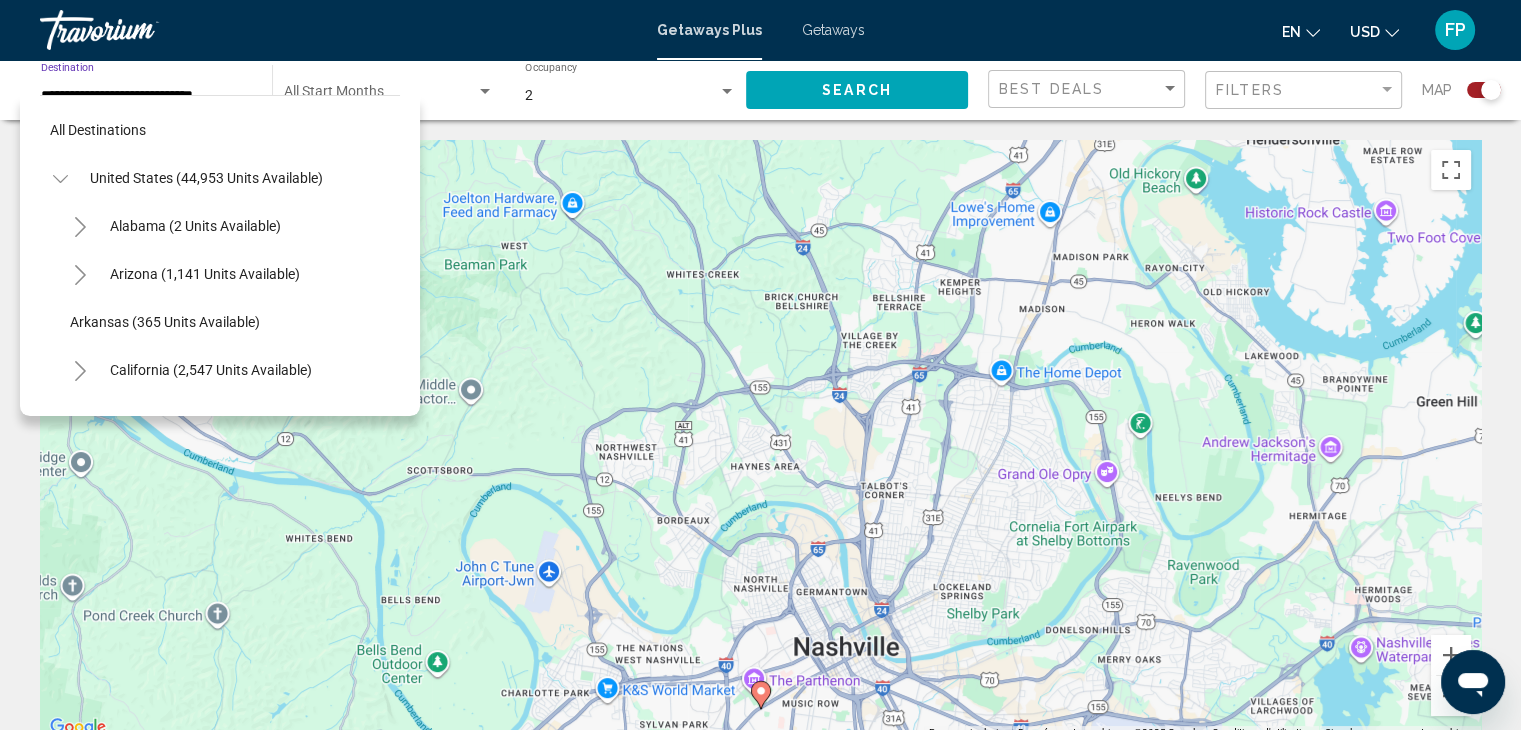 scroll, scrollTop: 1662, scrollLeft: 0, axis: vertical 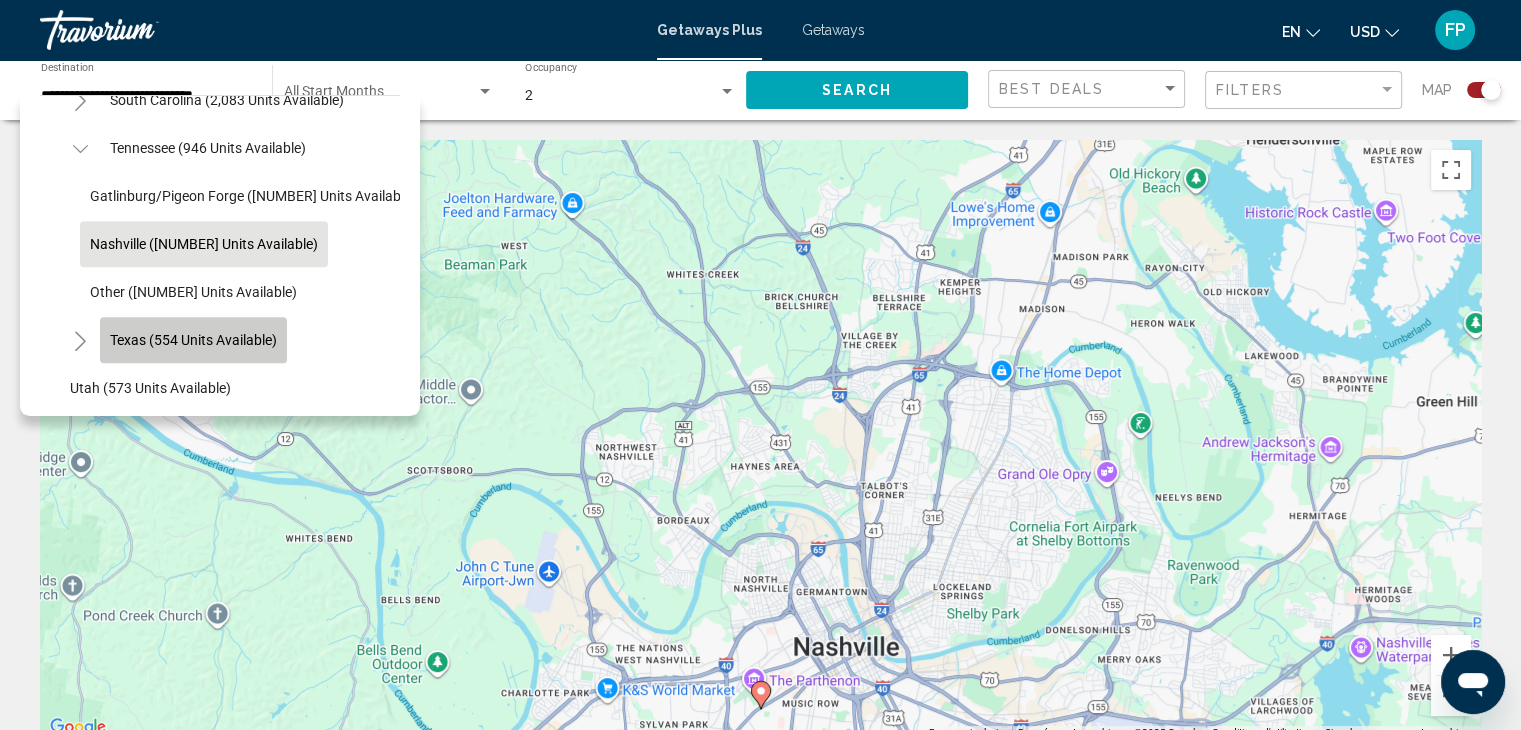 click on "Texas (554 units available)" 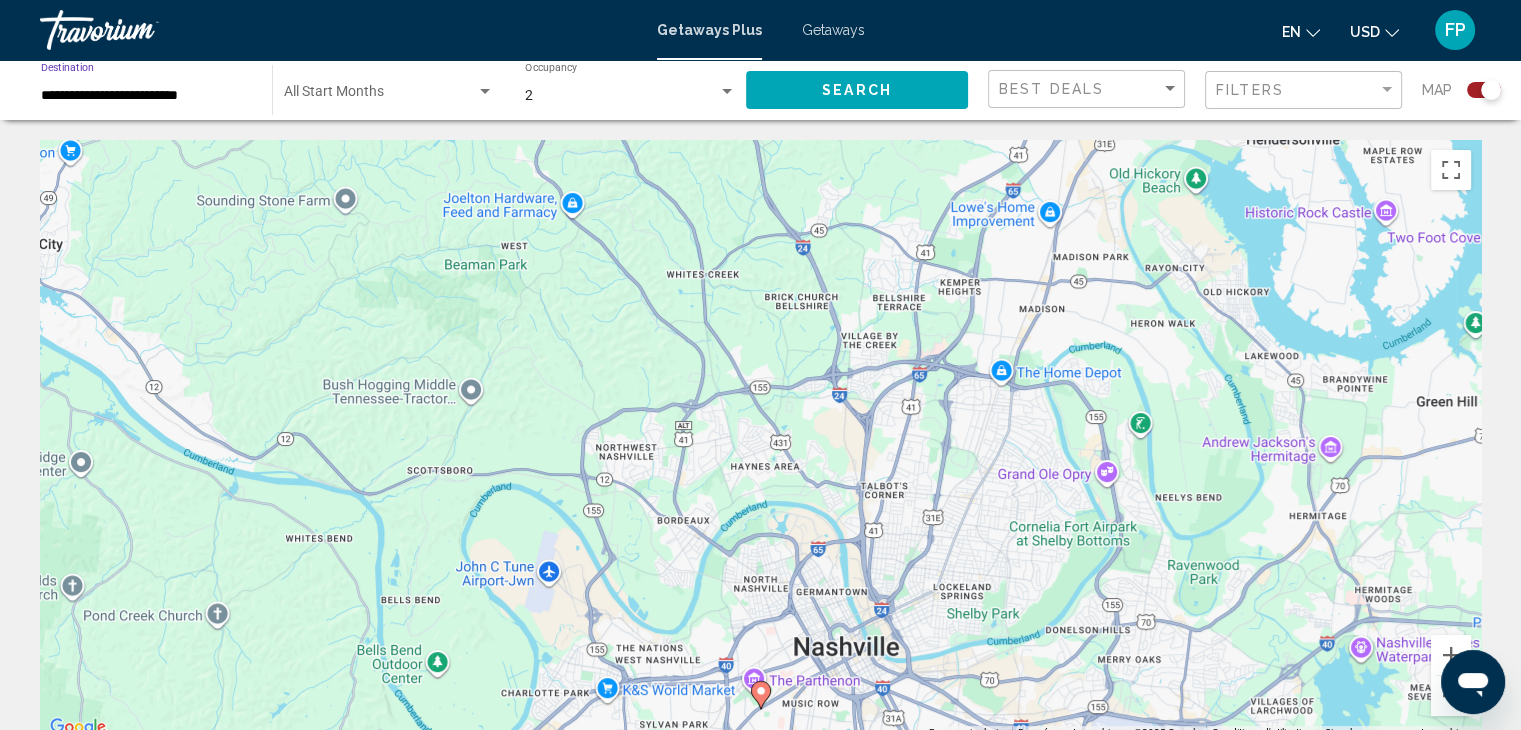 click on "Search" 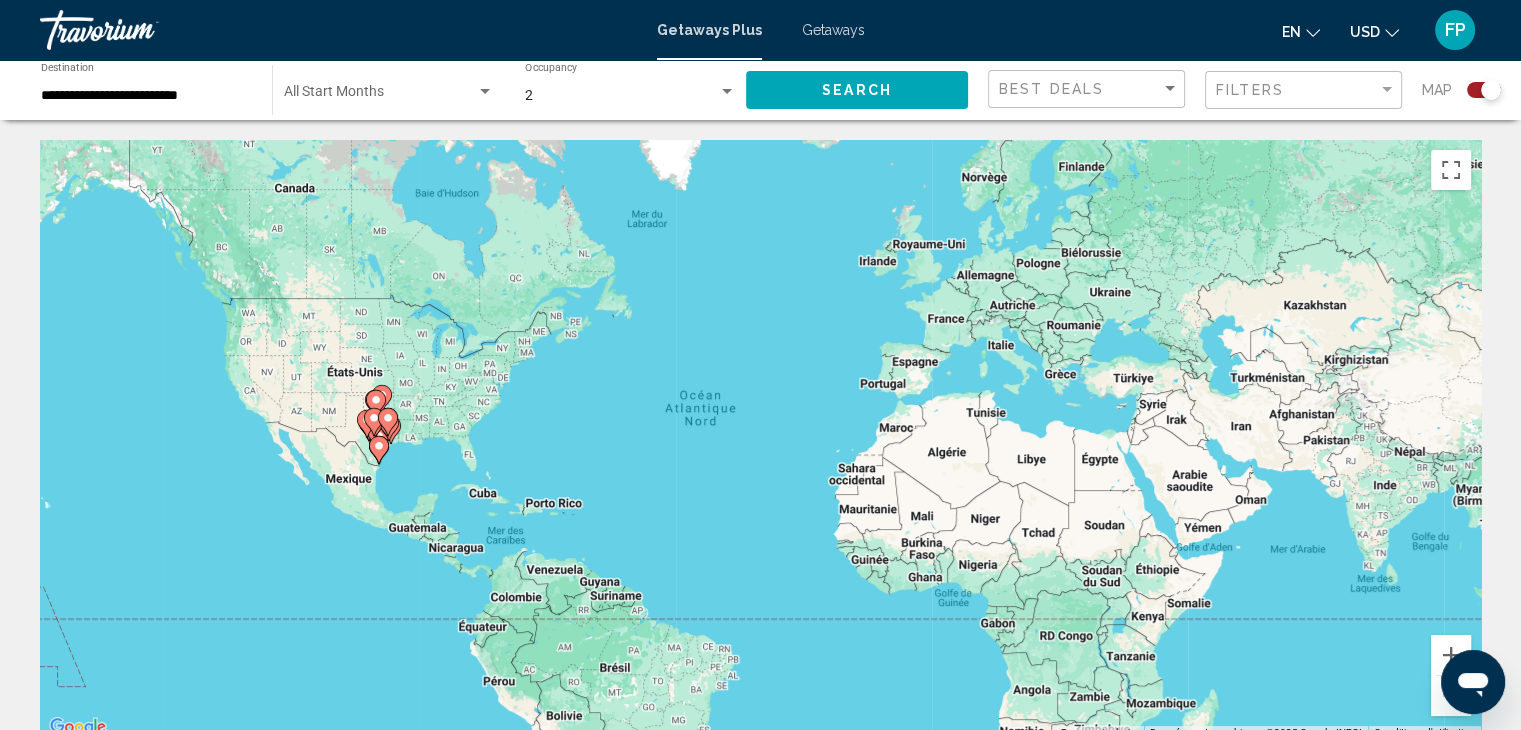 click 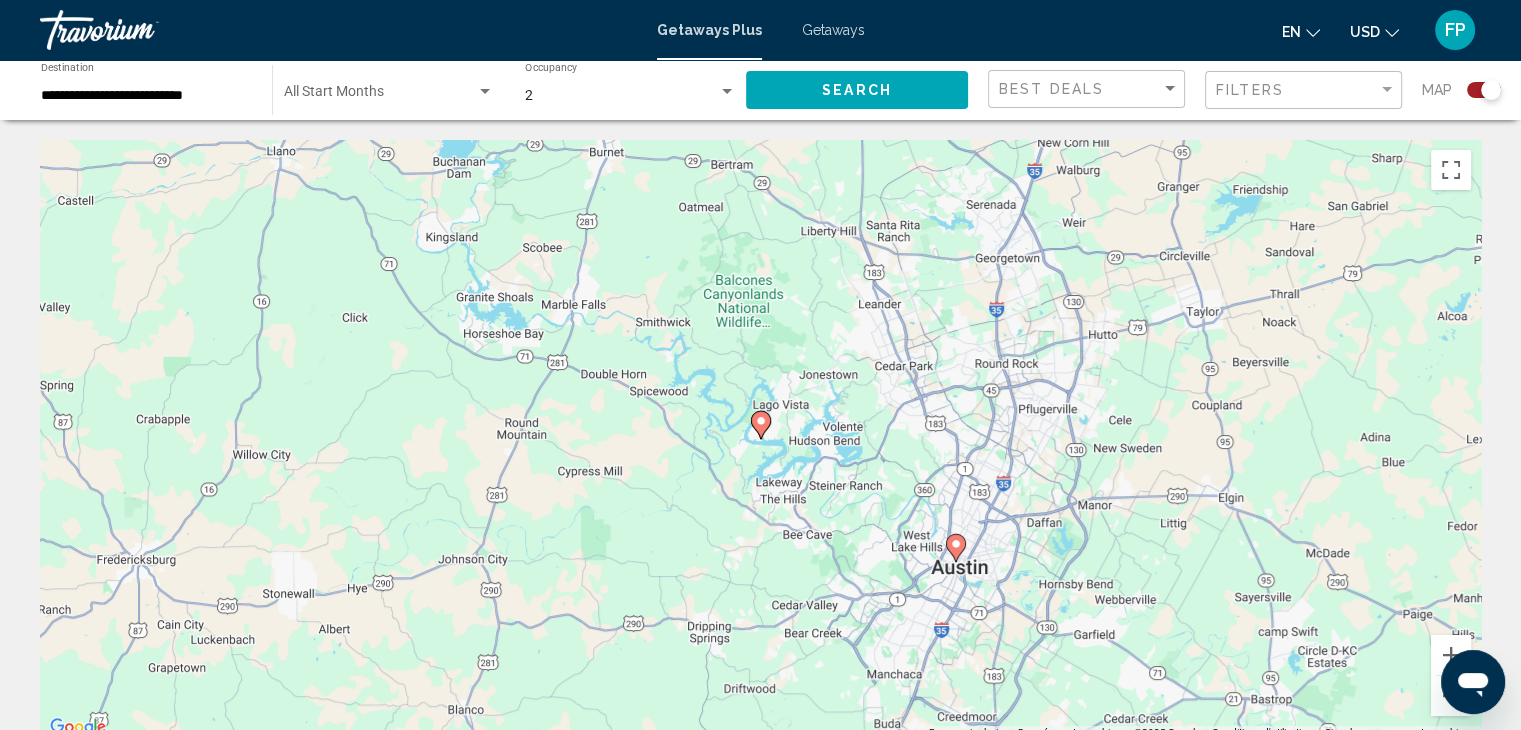 click on "Pour activer le glissement avec le clavier, appuyez sur Alt+Entrée. Une fois ce mode activé, utilisez les touches fléchées pour déplacer le repère. Pour valider le déplacement, appuyez sur Entrée. Pour annuler, appuyez sur Échap." at bounding box center [760, 440] 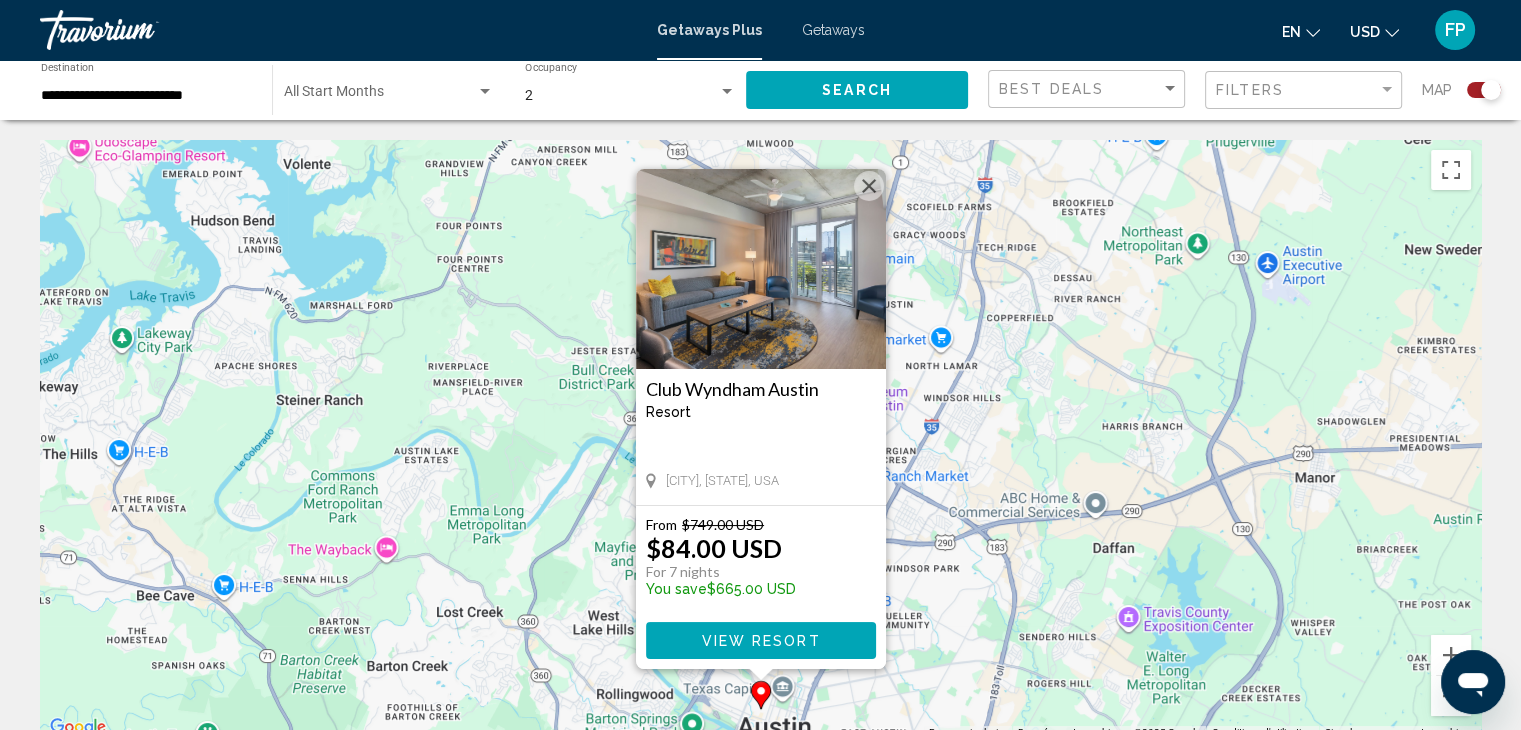 click on "View Resort" at bounding box center (761, 640) 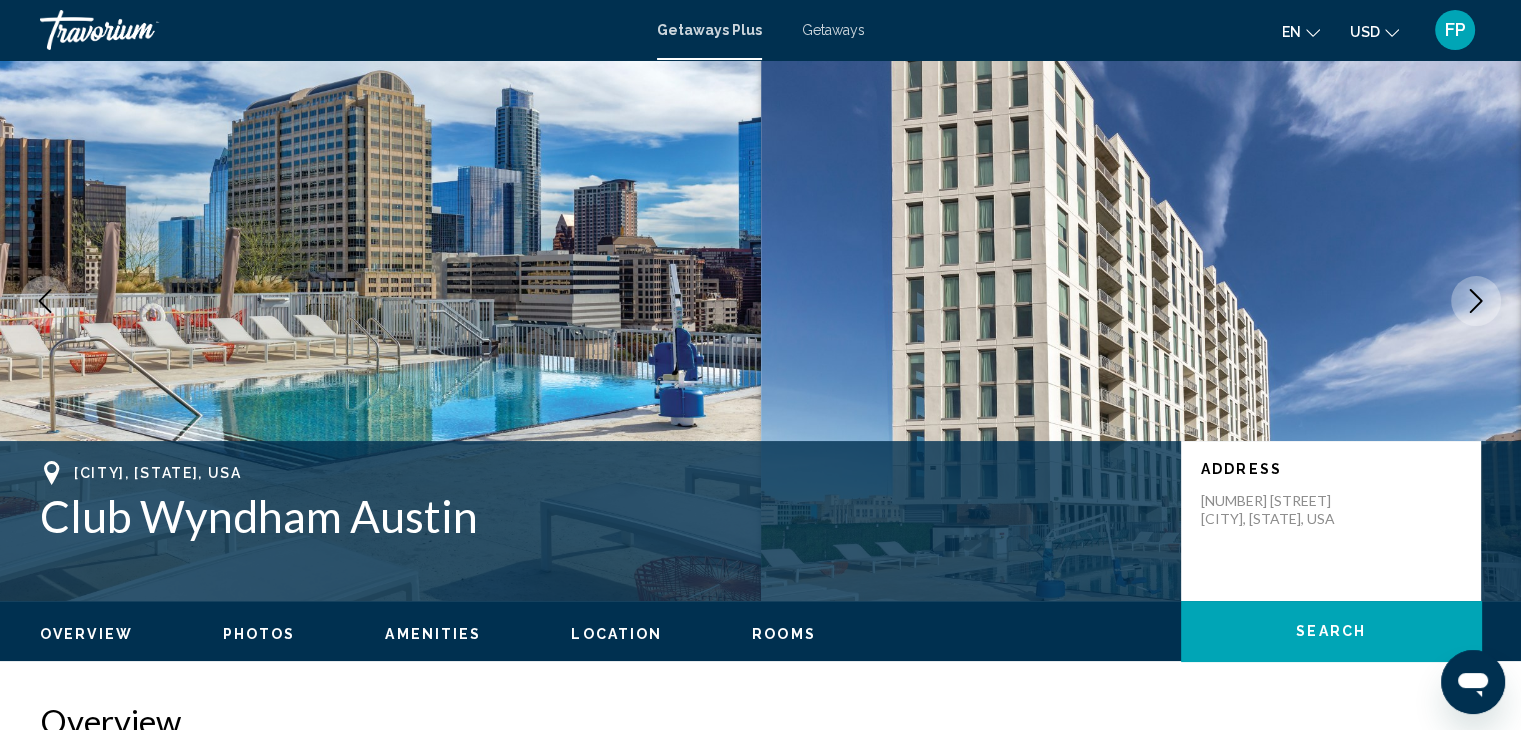 scroll, scrollTop: 0, scrollLeft: 0, axis: both 